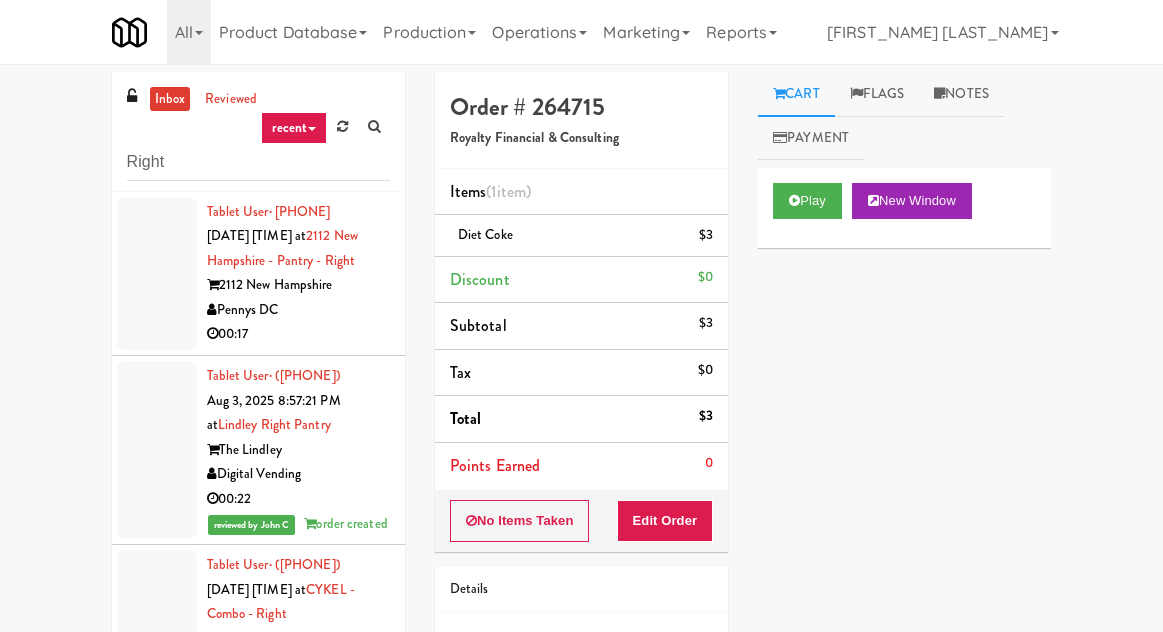 scroll, scrollTop: 173, scrollLeft: 0, axis: vertical 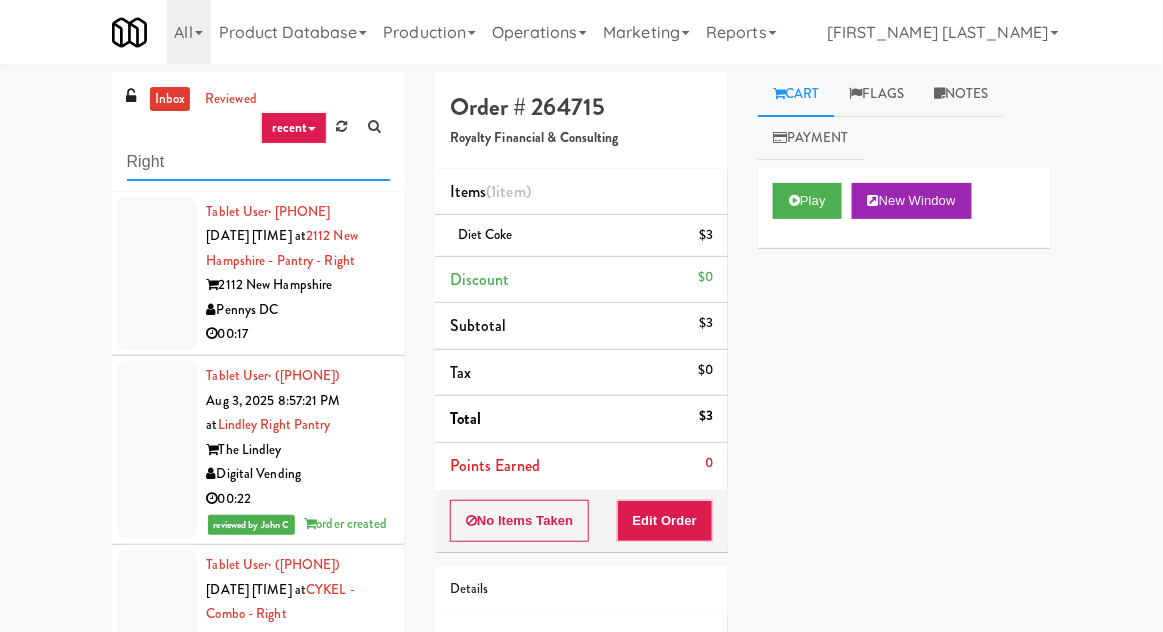 click on "Right" at bounding box center [258, 162] 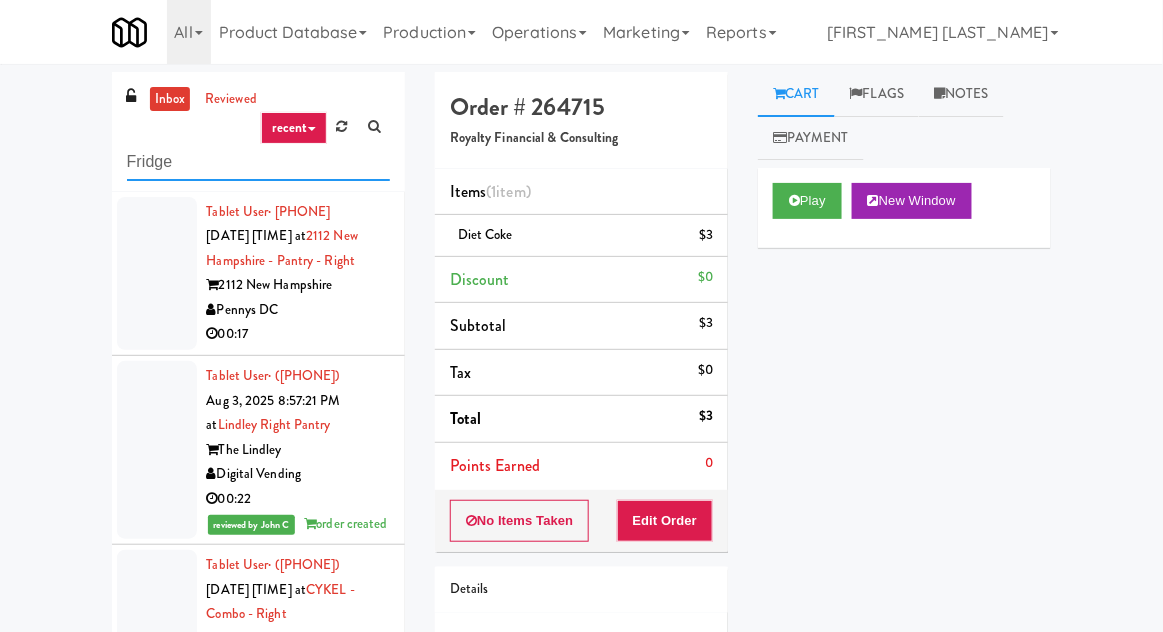 type on "Fridge" 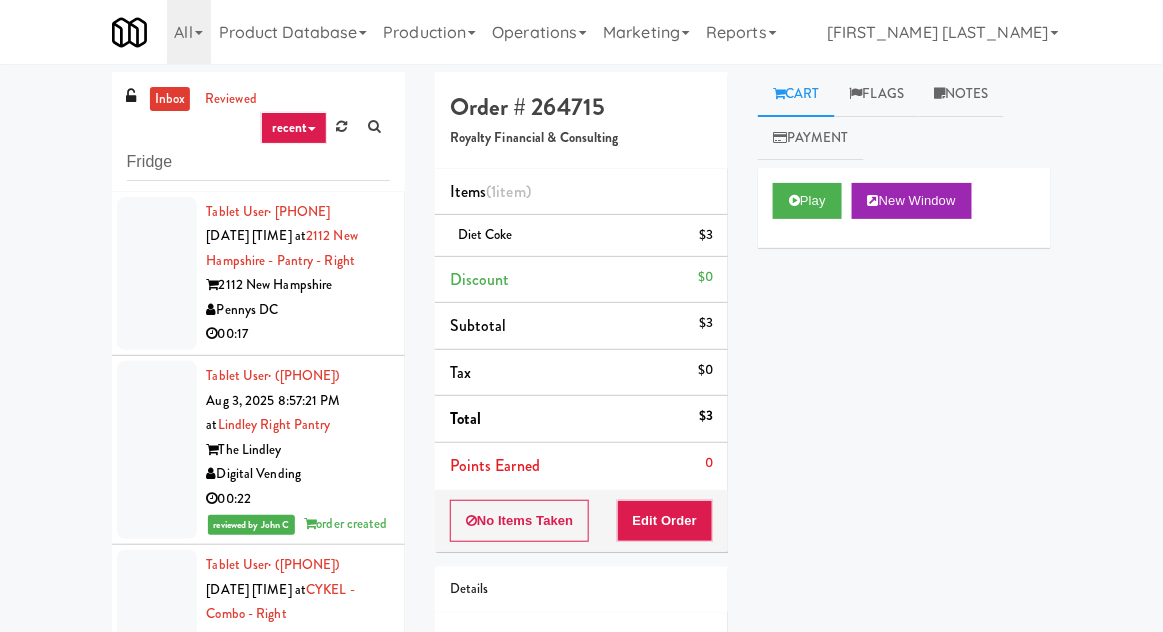 click on "inbox reviewed recent    all     unclear take     inventory issue     suspicious     failed     recent   Fridge Tablet User  · (202) 330-2795 Aug 3, 2025 2:28:52 PM at  2112 New Hampshire - Pantry - Right  2112 New Hampshire  Pennys DC  00:17     Tablet User  · (805) 550-7953 Aug 3, 2025 8:57:21 PM at  Lindley Right Pantry  The Lindley  Digital Vending  00:22 reviewed by John C  order created     Tablet User  · (347) 773-9466 Aug 3, 2025 8:59:28 PM at  CYKEL - Combo - Right  Link Apartments CYKEL  Impact Vending  00:23 reviewed by John C  order created     Tablet User  · (702) 606-0662 Aug 3, 2025 9:08:11 PM at  Baker - Cooler - Right  Baker Block  Oceanside Vending LLC  00:20 reviewed by John C  order created     Tablet User  · (815) 909-6394 Aug 3, 2025 9:09:18 PM at  750 N Dearborn - Right- Ambient  750 N Dearborn St  H&H Vending  00:04 reviewed by John C  order created     Tablet User  · (202) 285-8550 Aug 3, 2025 9:09:35 PM at  1331 - Pantry - Right  1331 Maryland  Pennys DC  00:05" at bounding box center [581, 439] 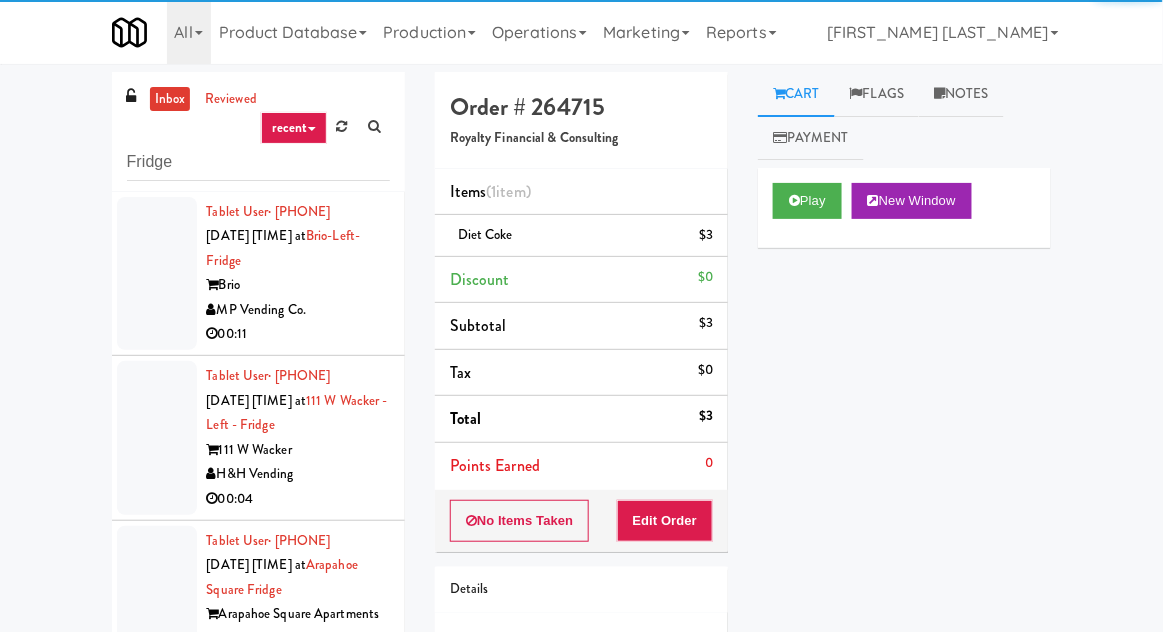 scroll, scrollTop: 77, scrollLeft: 0, axis: vertical 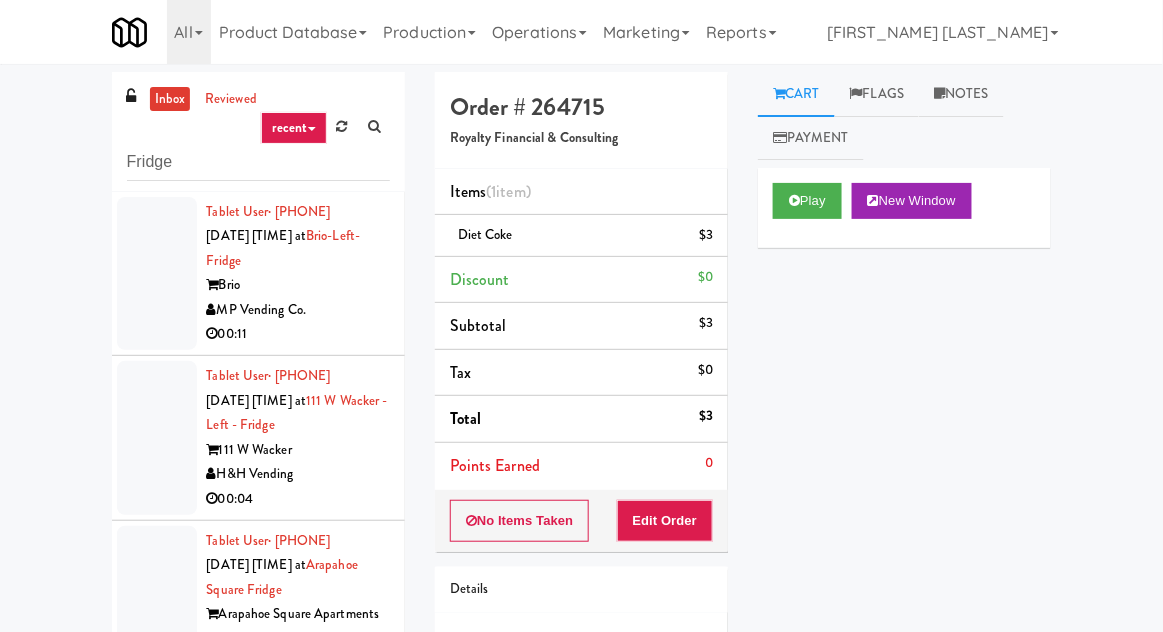 click at bounding box center (157, 274) 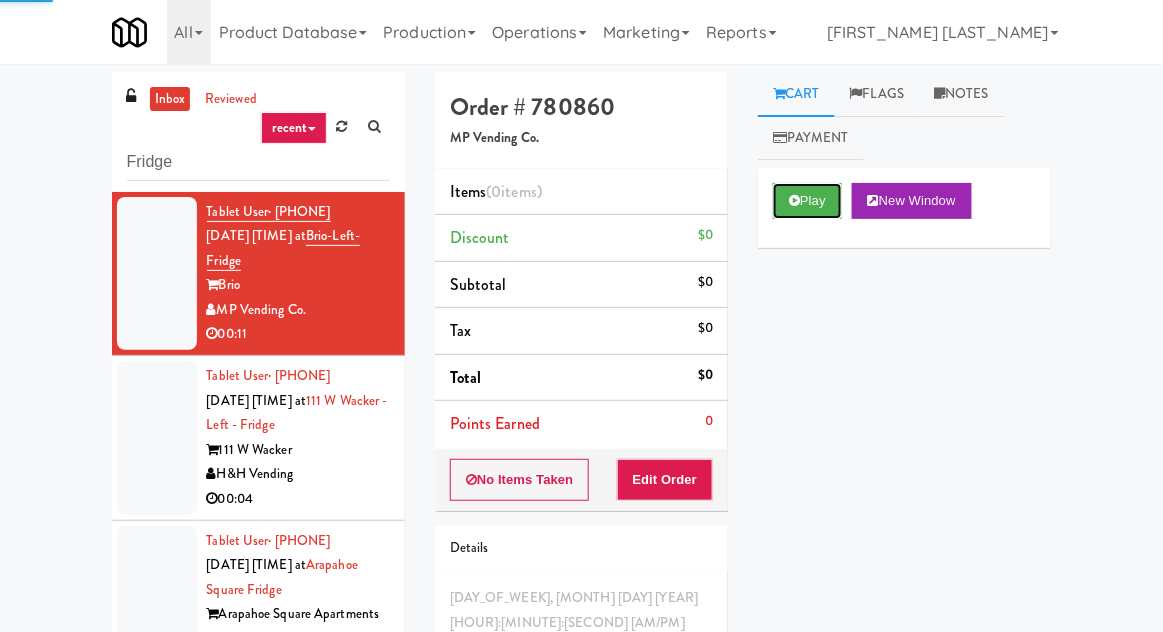 click on "Play" at bounding box center [807, 201] 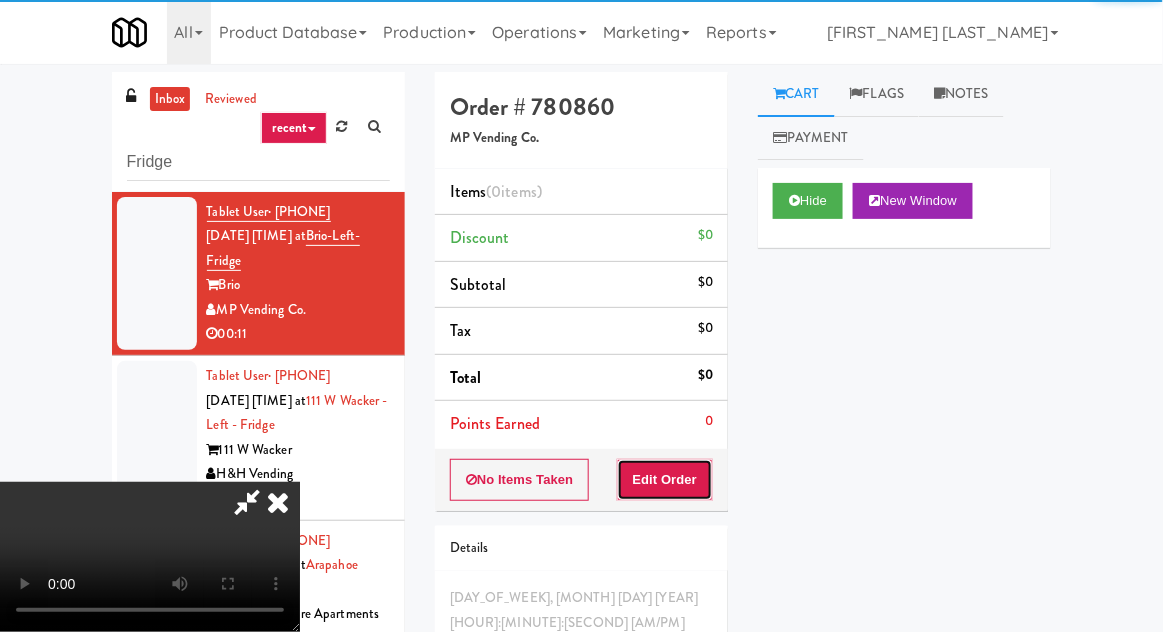 click on "Edit Order" at bounding box center (665, 480) 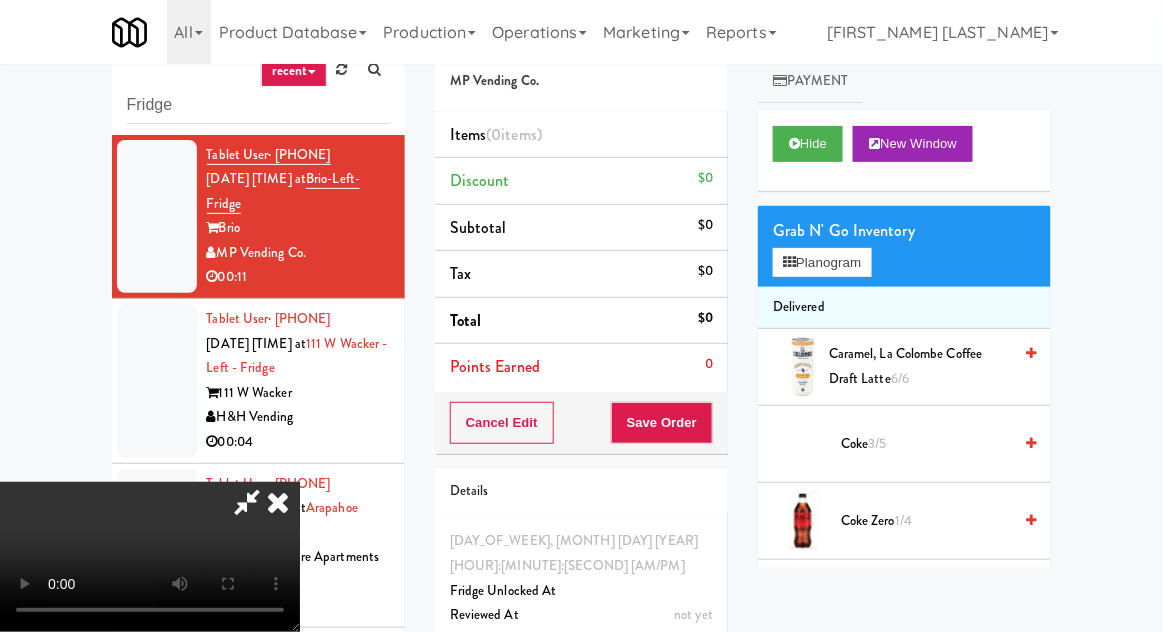 scroll, scrollTop: 77, scrollLeft: 0, axis: vertical 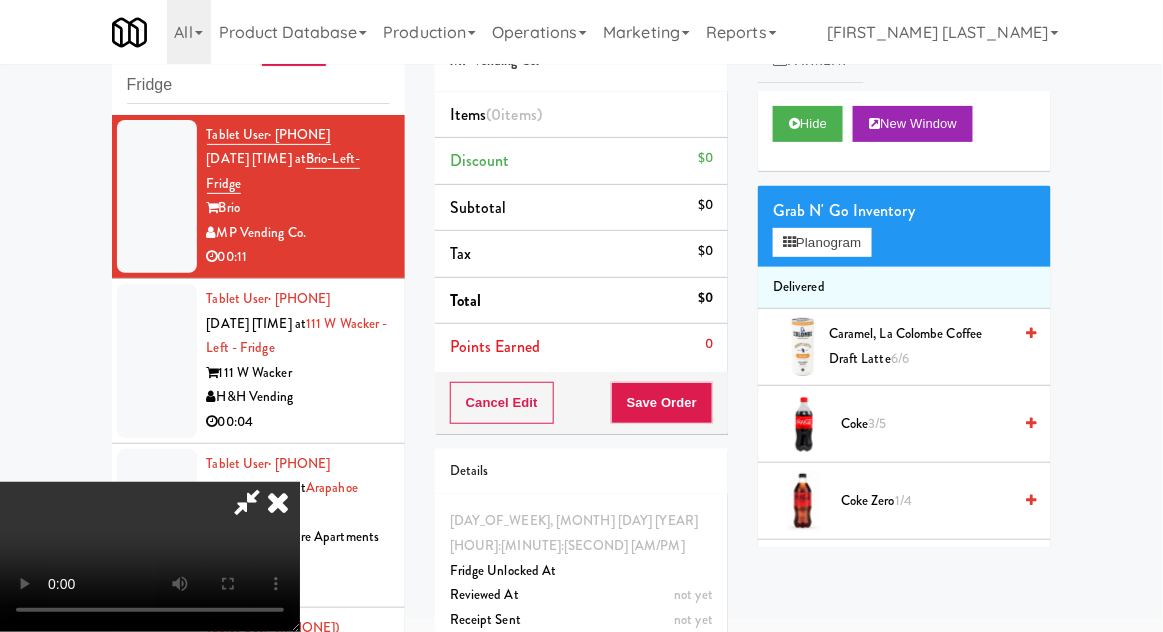 type 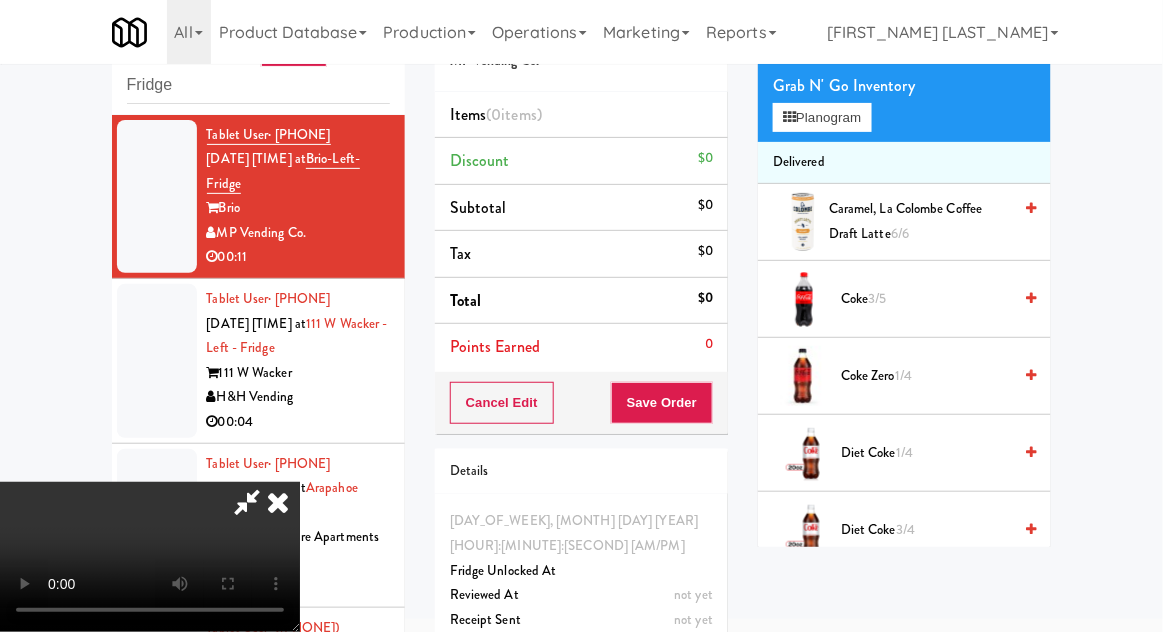 scroll, scrollTop: 126, scrollLeft: 0, axis: vertical 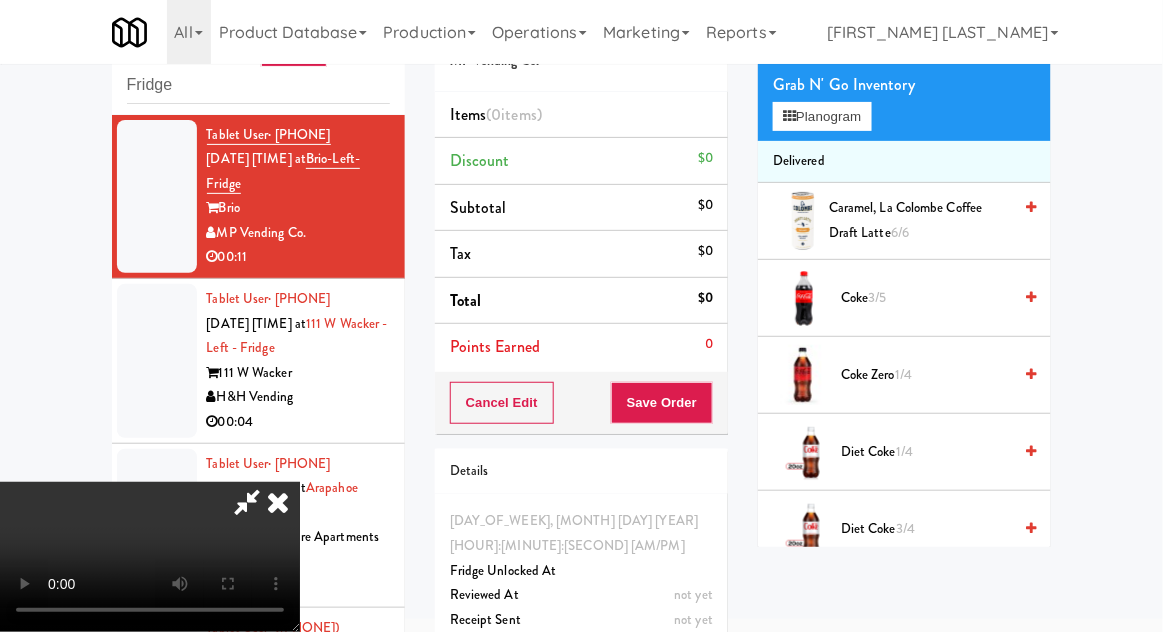 click on "1/4" at bounding box center [904, 451] 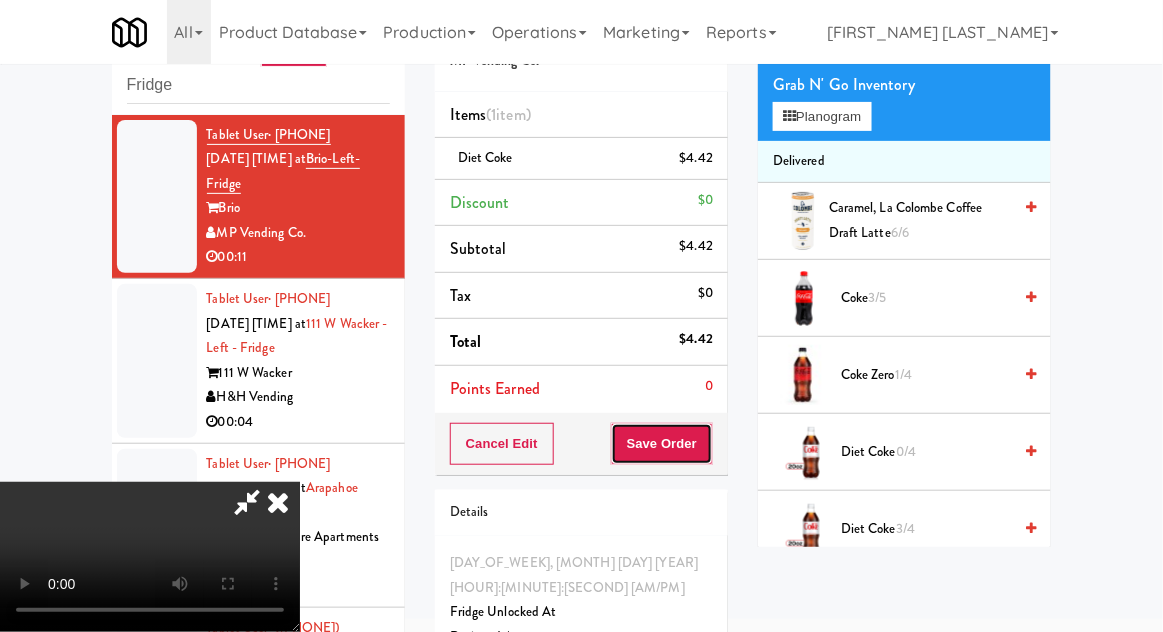 click on "Save Order" at bounding box center (662, 444) 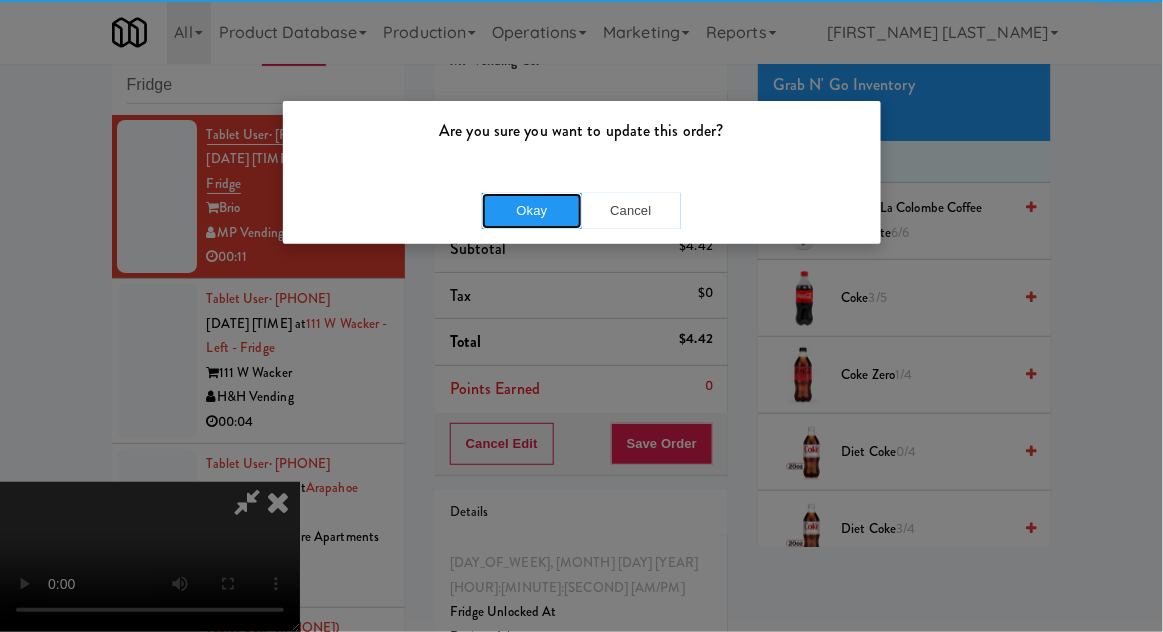 click on "Okay" at bounding box center [532, 211] 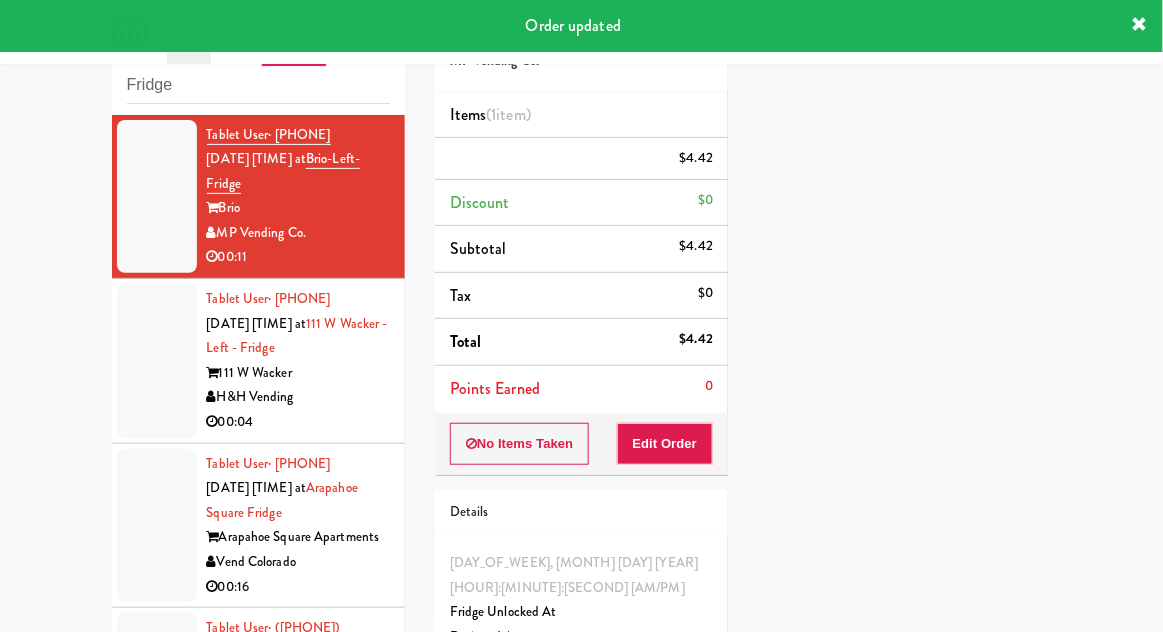 click at bounding box center (157, 361) 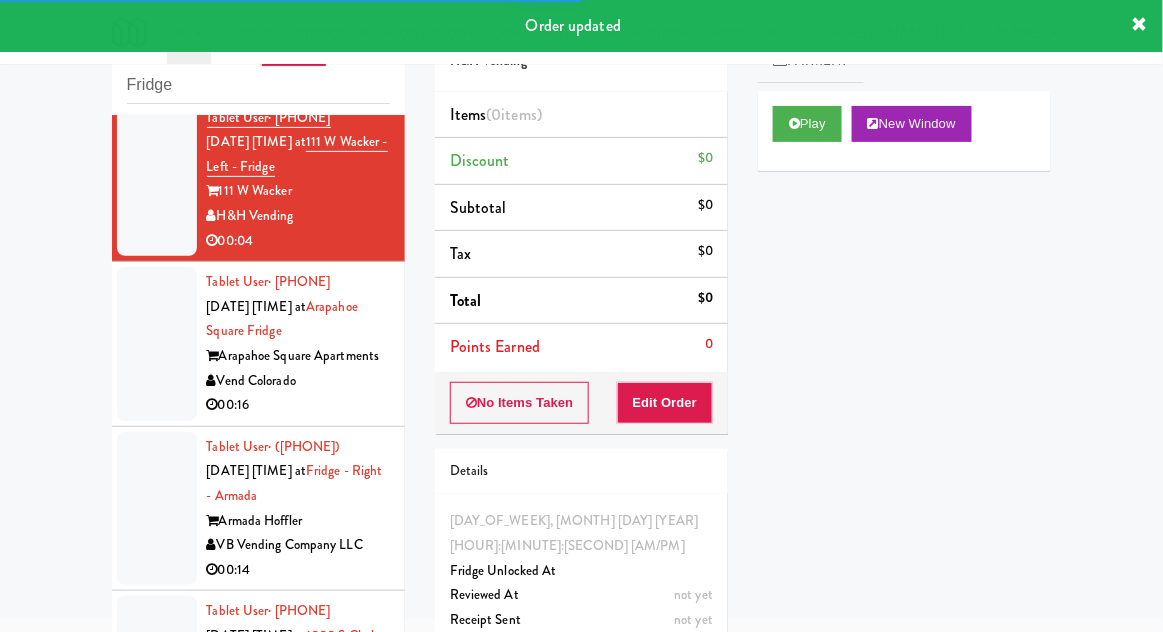 scroll, scrollTop: 220, scrollLeft: 0, axis: vertical 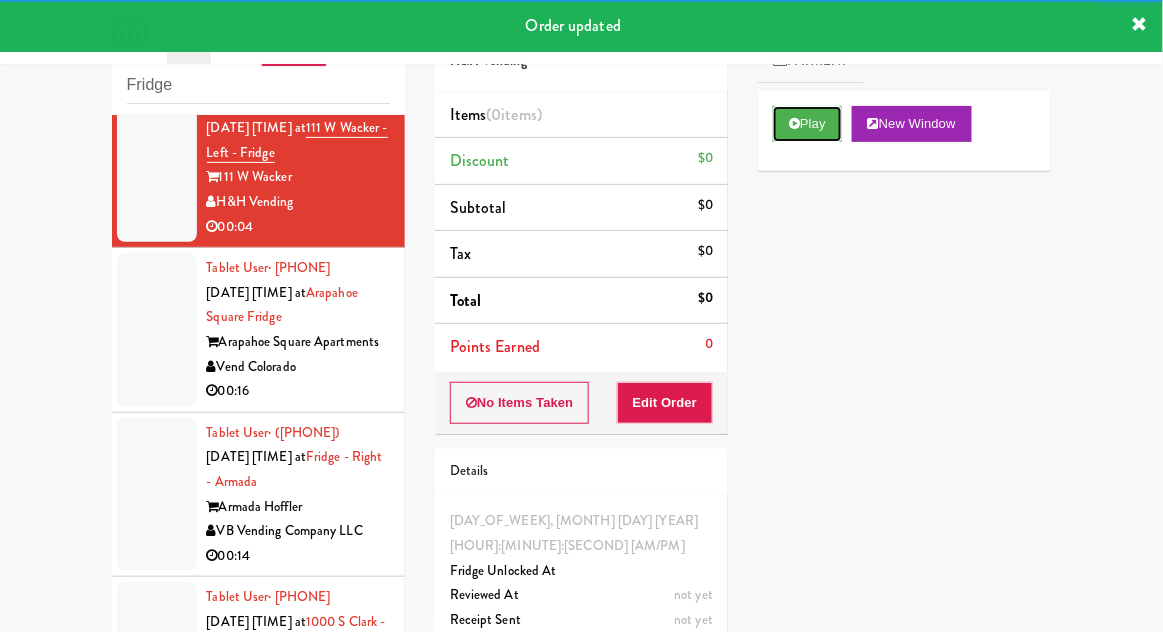 click on "Play" at bounding box center [807, 124] 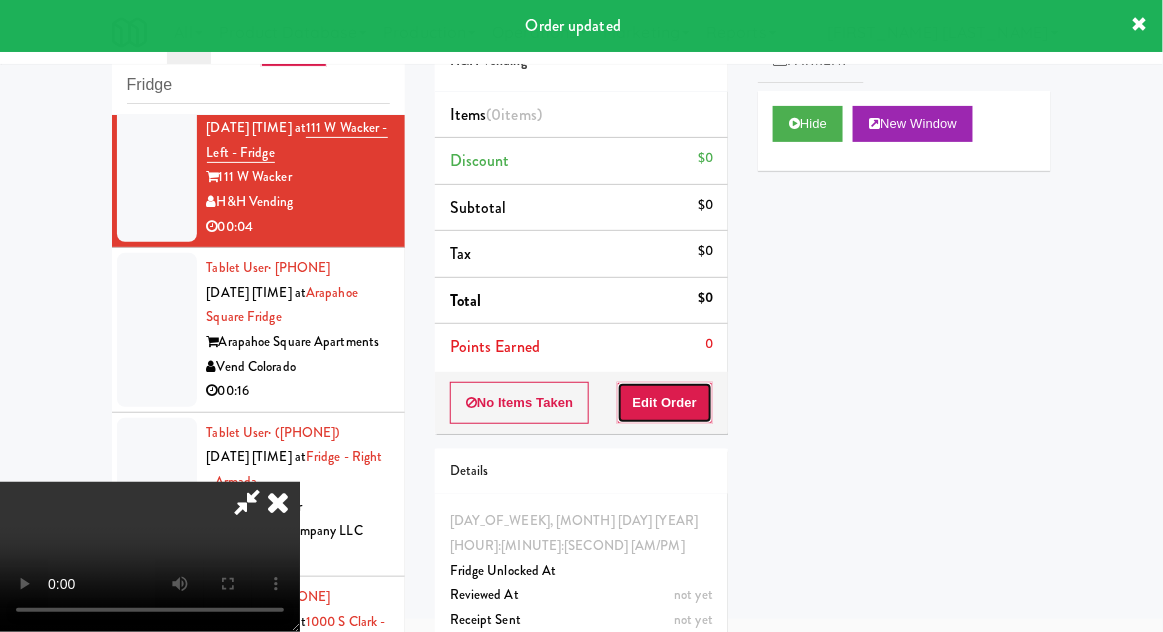 click on "Edit Order" at bounding box center [665, 403] 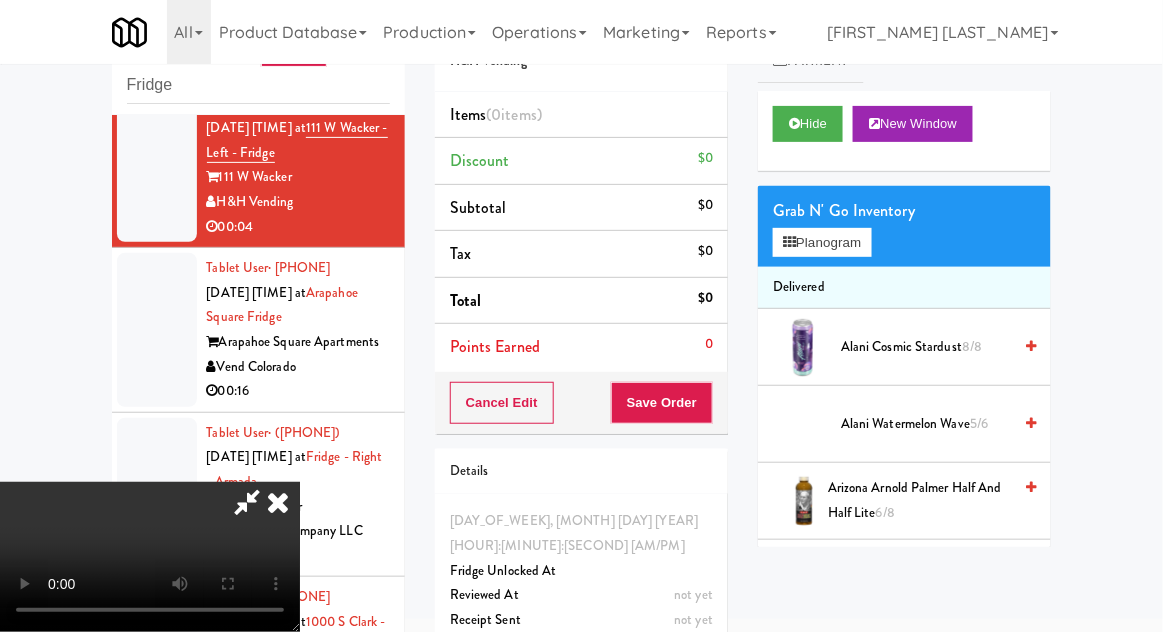 scroll, scrollTop: 73, scrollLeft: 0, axis: vertical 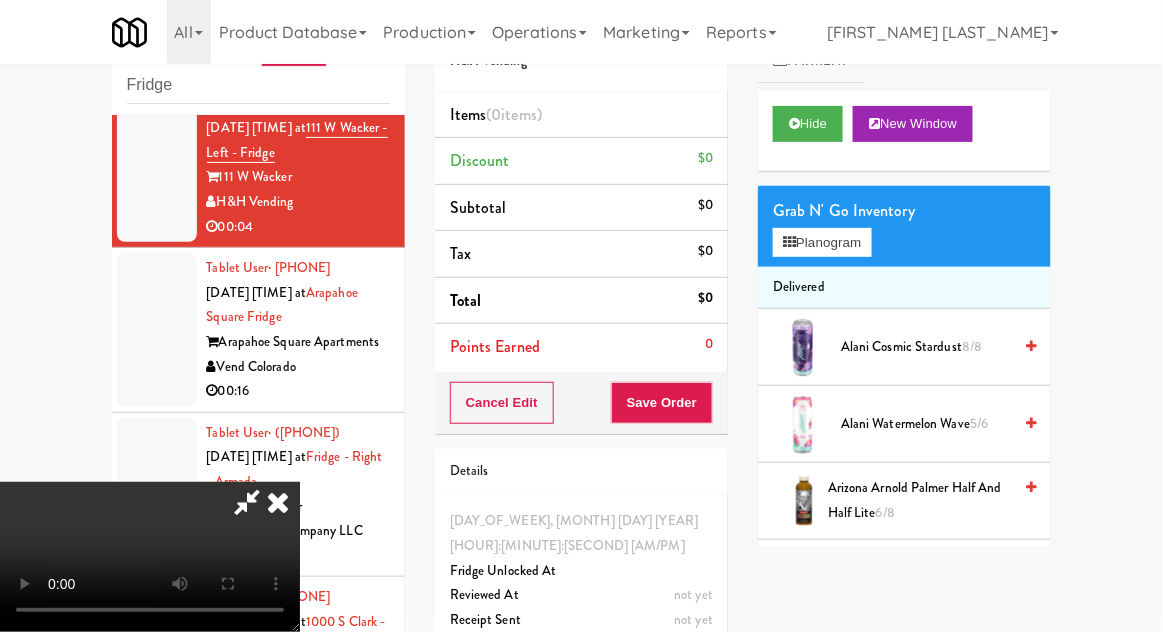 type 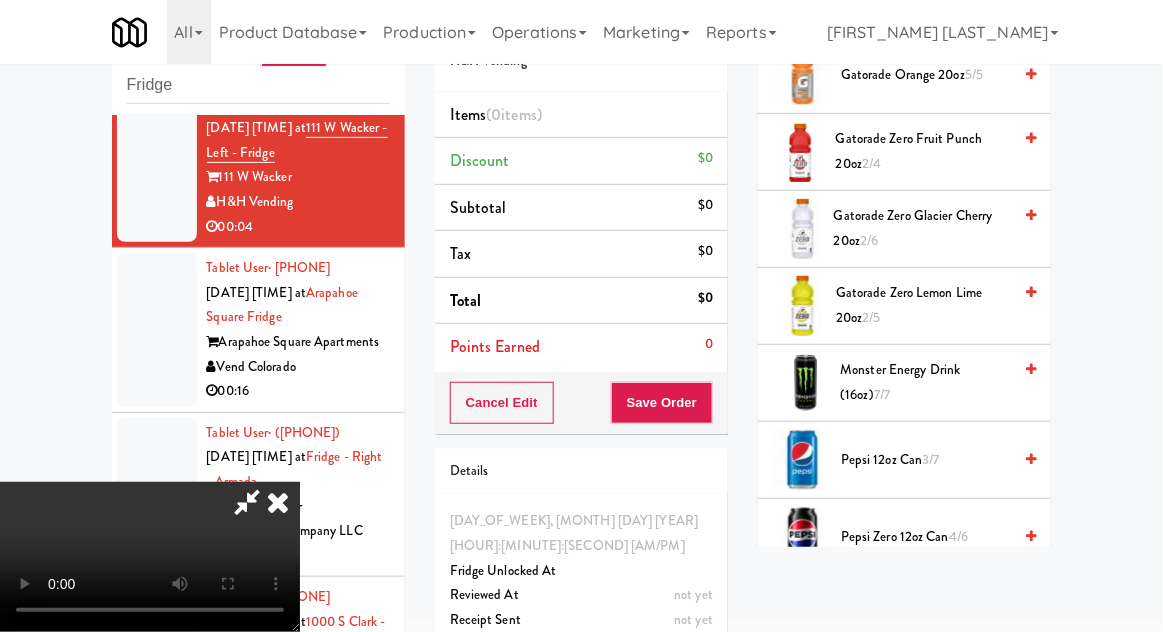 scroll, scrollTop: 1578, scrollLeft: 0, axis: vertical 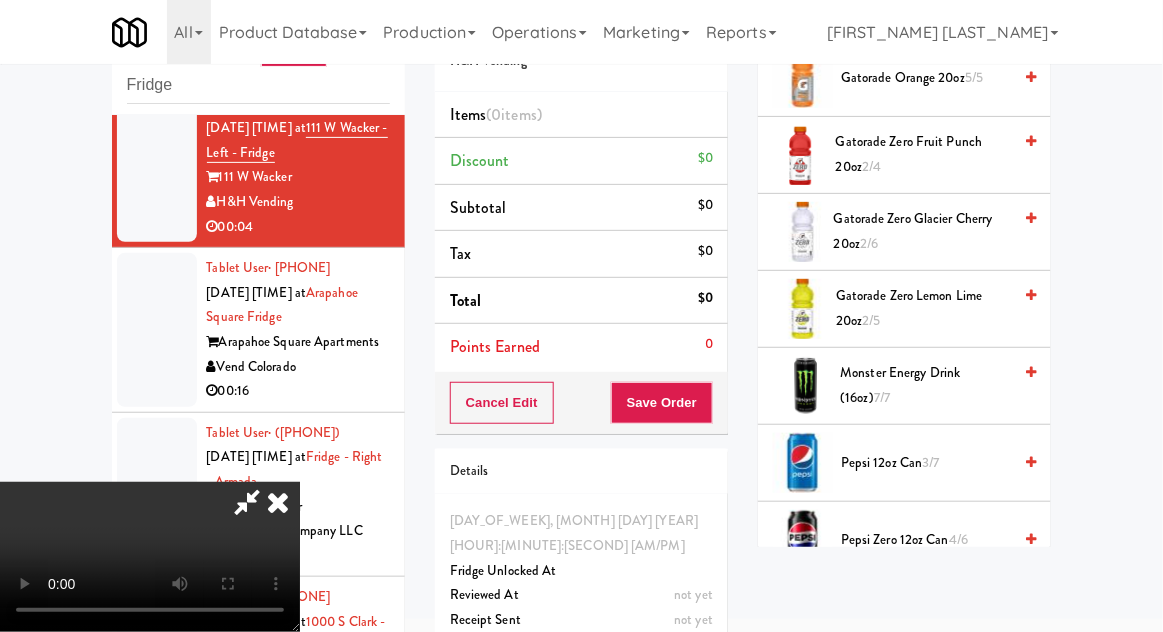 click on "Monster Energy Drink (16oz)  7/7" at bounding box center (926, 385) 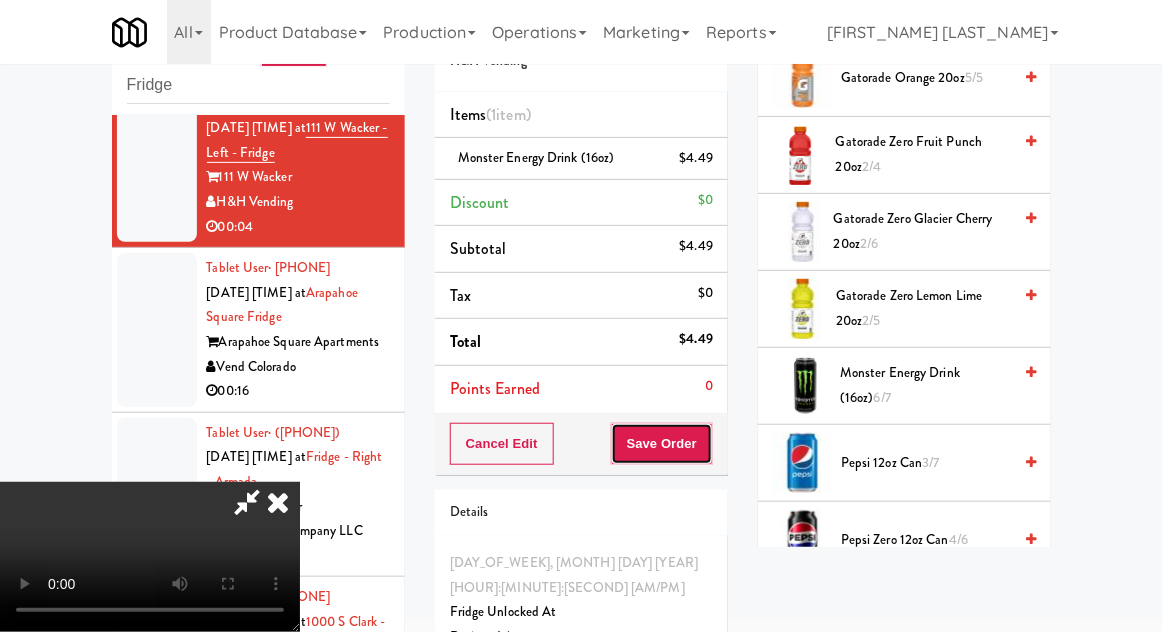 click on "Save Order" at bounding box center (662, 444) 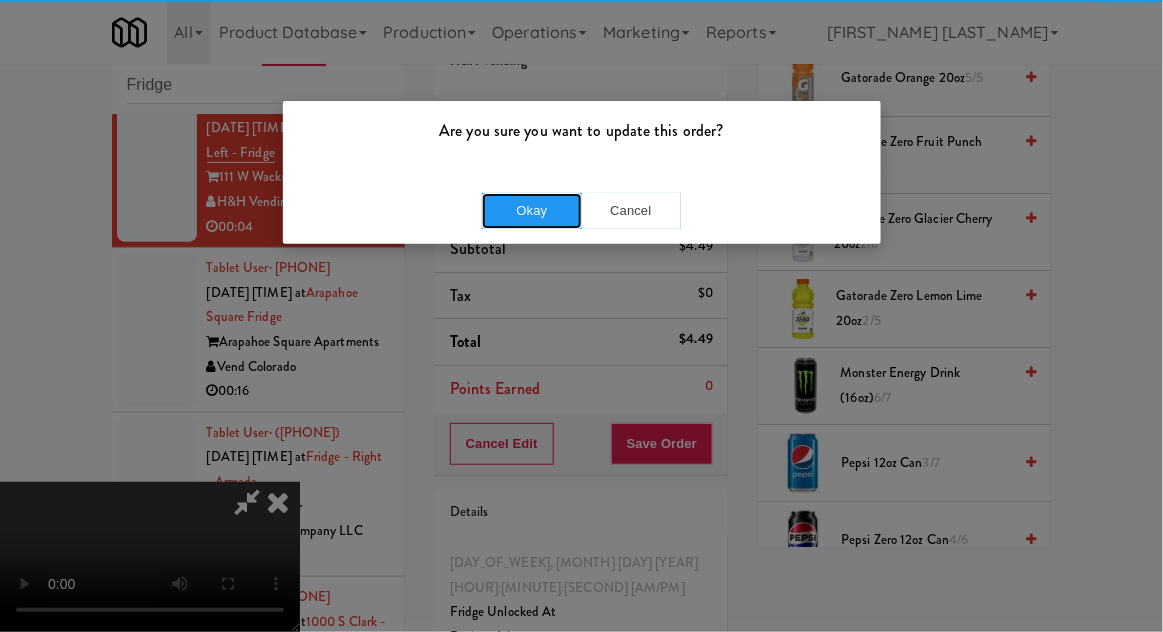 click on "Okay" at bounding box center [532, 211] 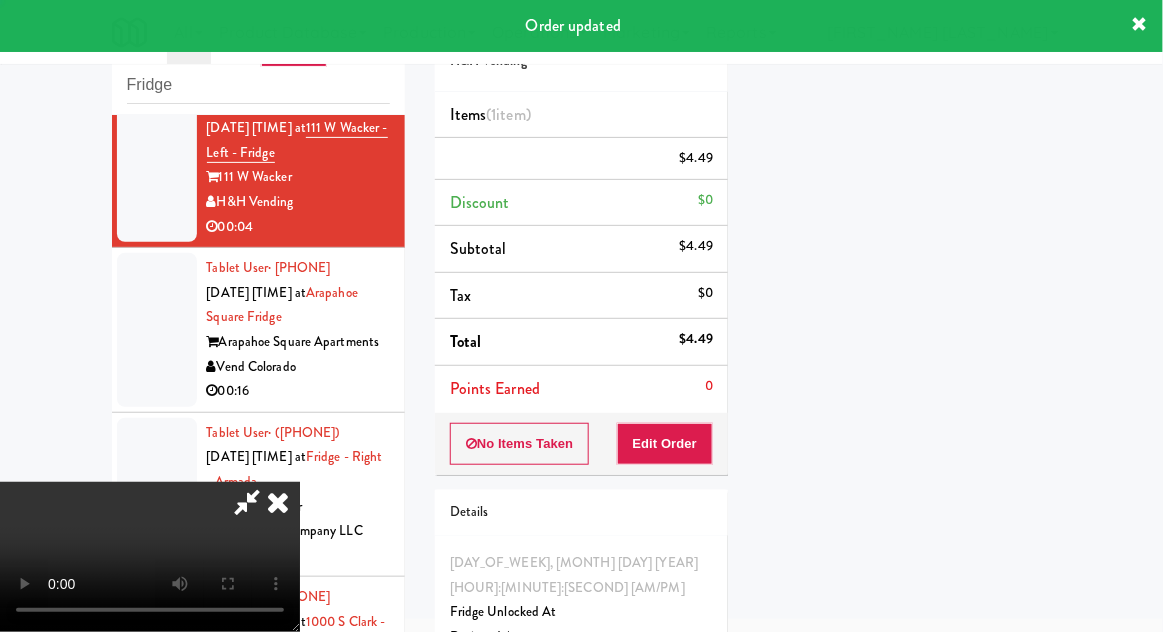 scroll, scrollTop: 197, scrollLeft: 0, axis: vertical 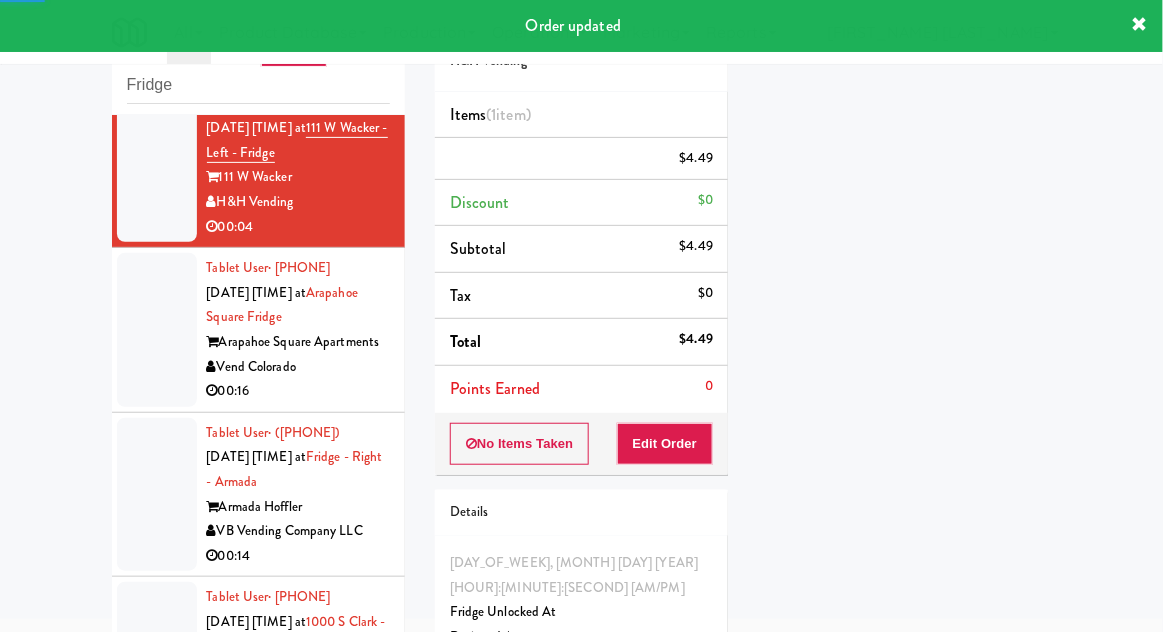 click at bounding box center (157, 330) 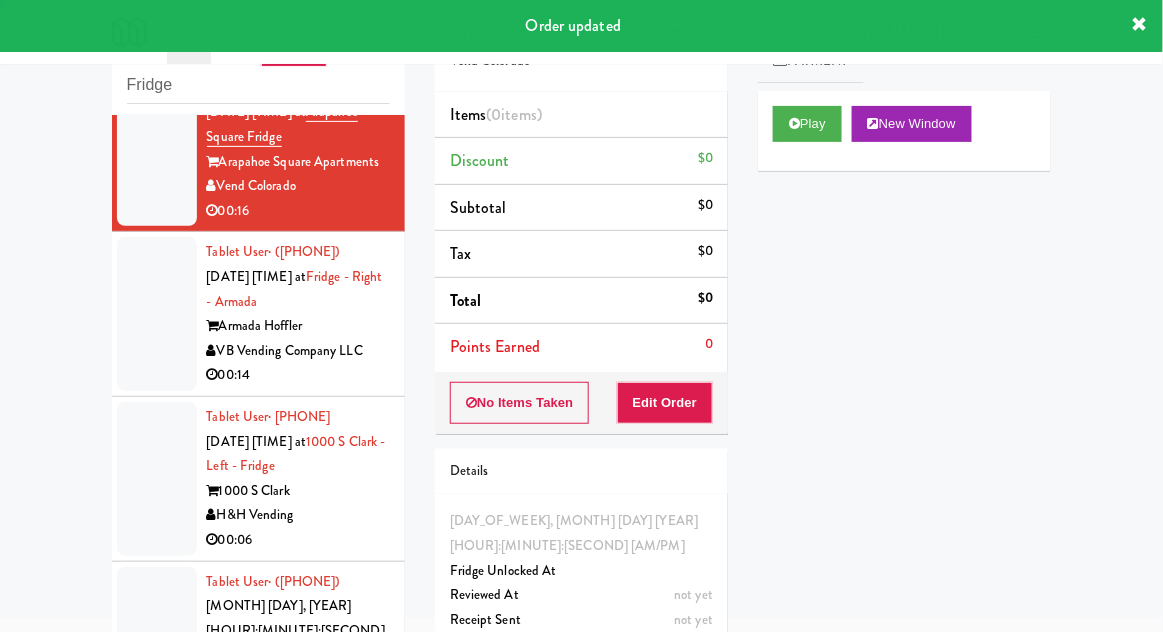 scroll, scrollTop: 426, scrollLeft: 0, axis: vertical 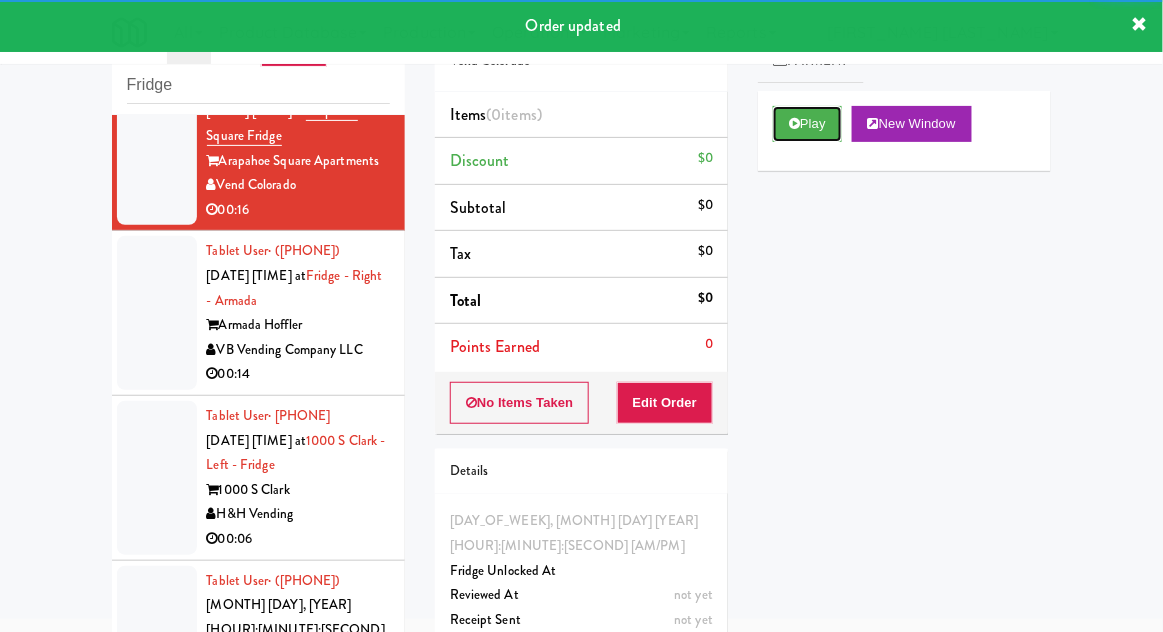 click on "Play" at bounding box center (807, 124) 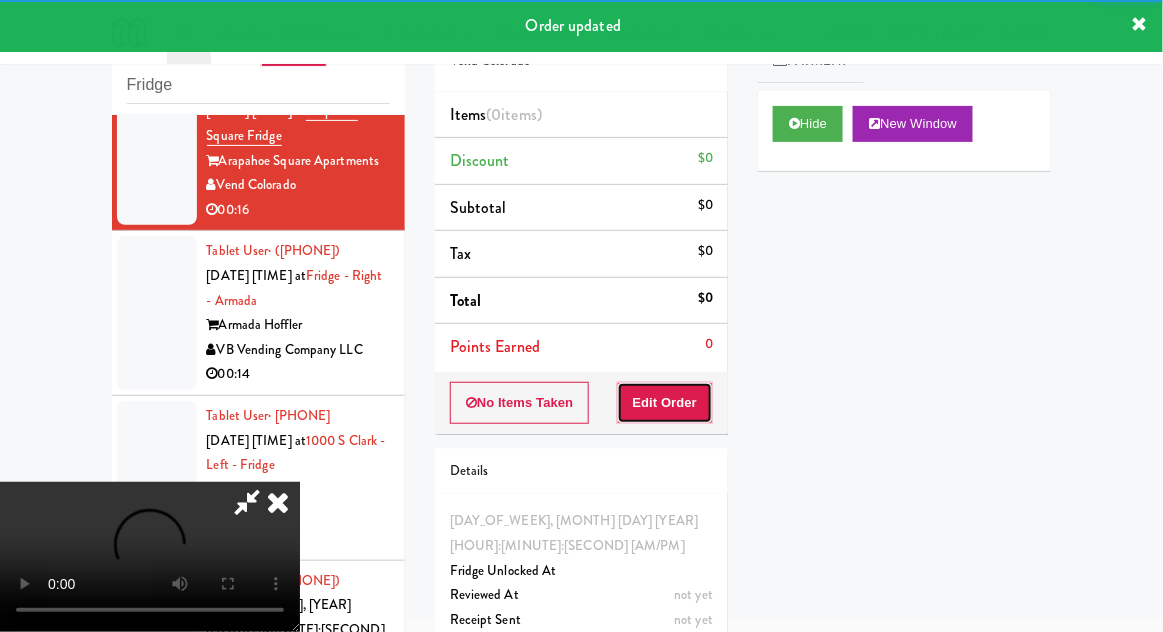 click on "Edit Order" at bounding box center (665, 403) 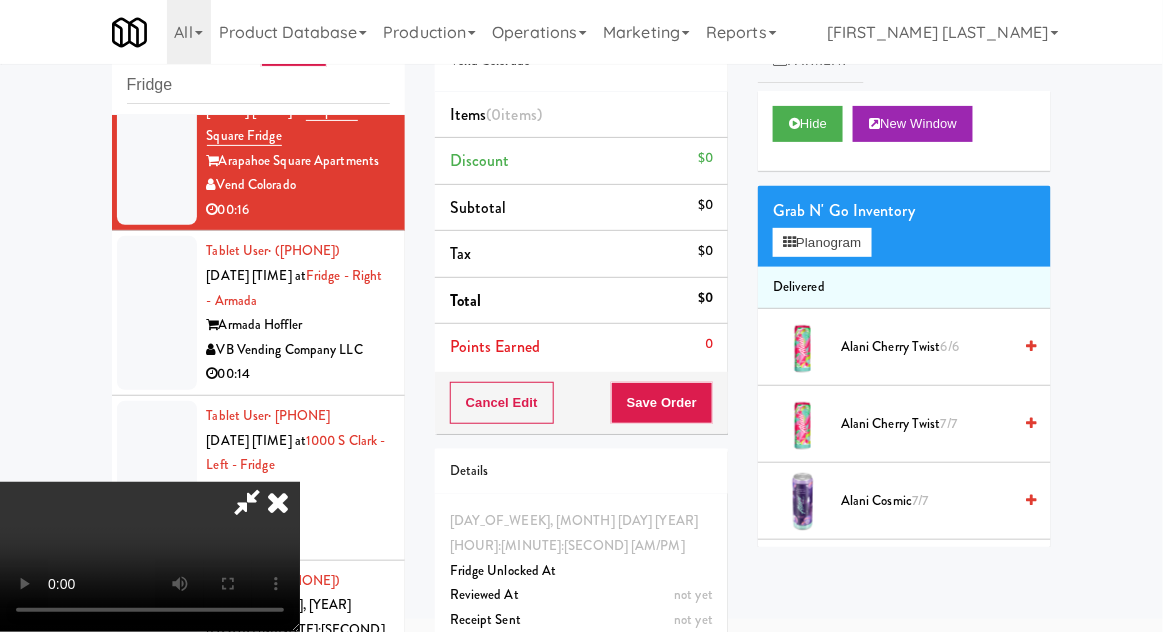 scroll, scrollTop: 73, scrollLeft: 0, axis: vertical 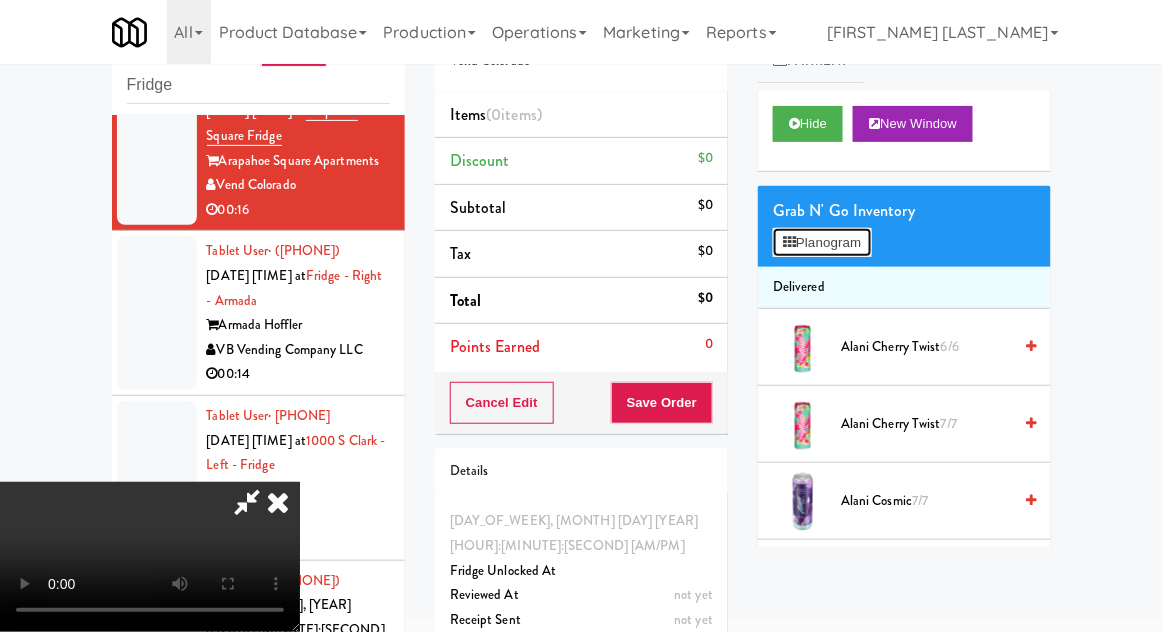 click on "Planogram" at bounding box center [822, 243] 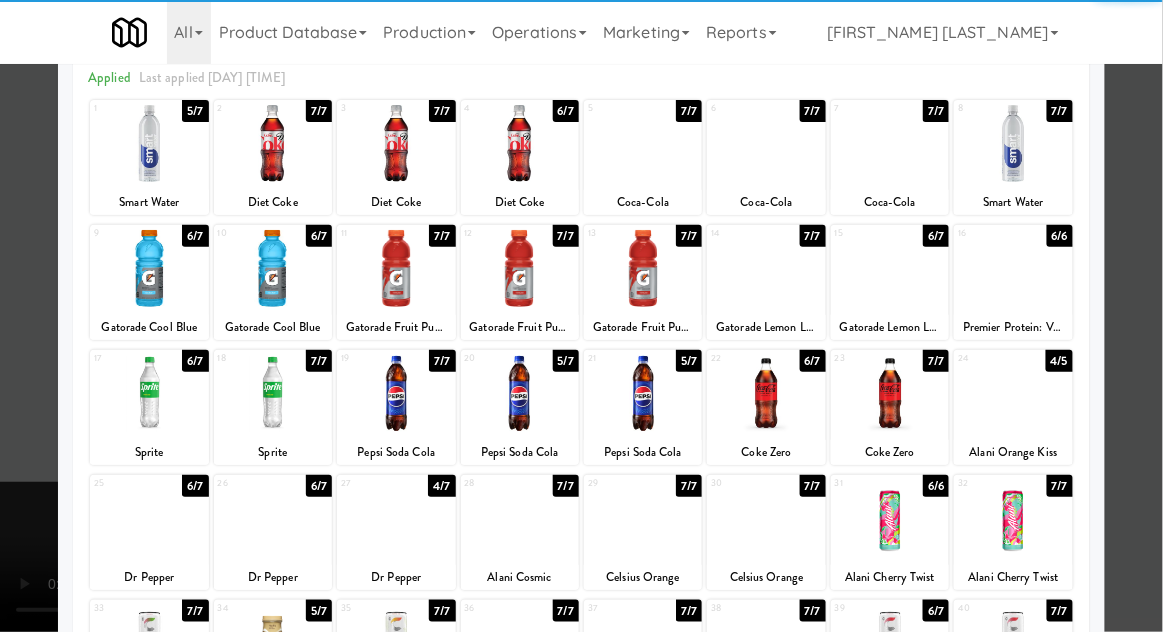 scroll, scrollTop: 253, scrollLeft: 0, axis: vertical 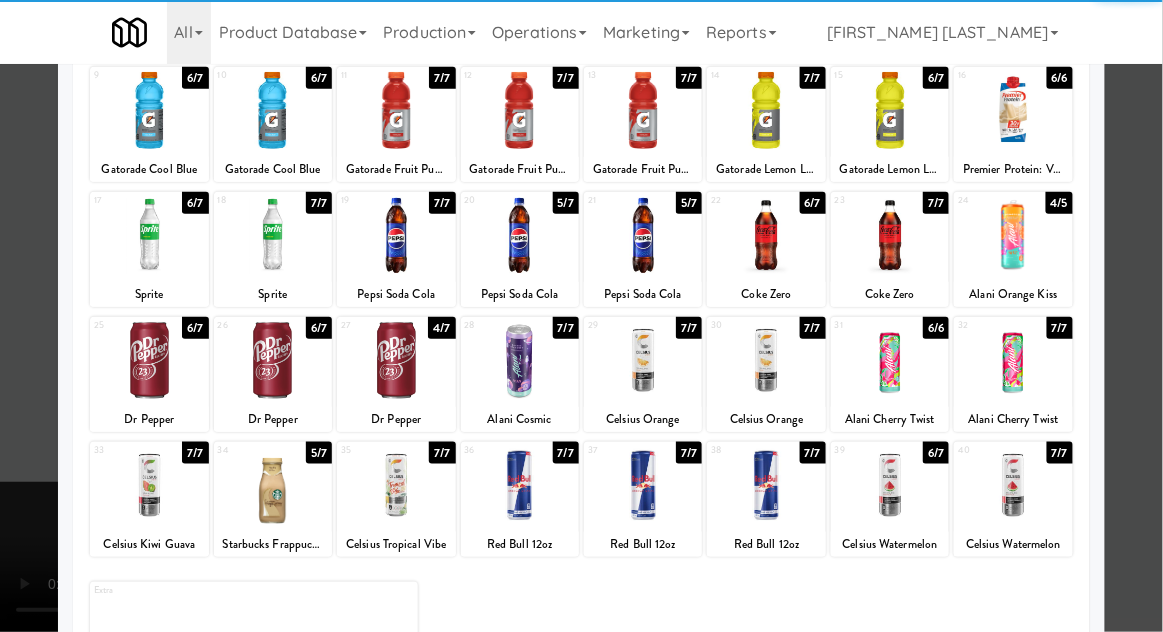 click at bounding box center [766, 485] 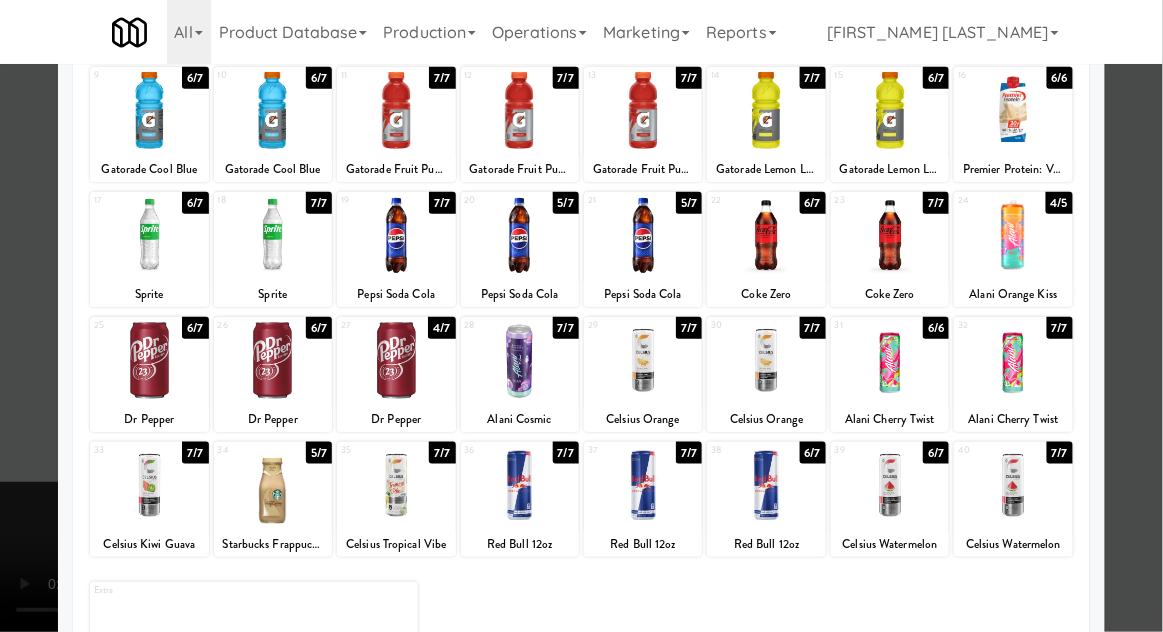 click at bounding box center (581, 316) 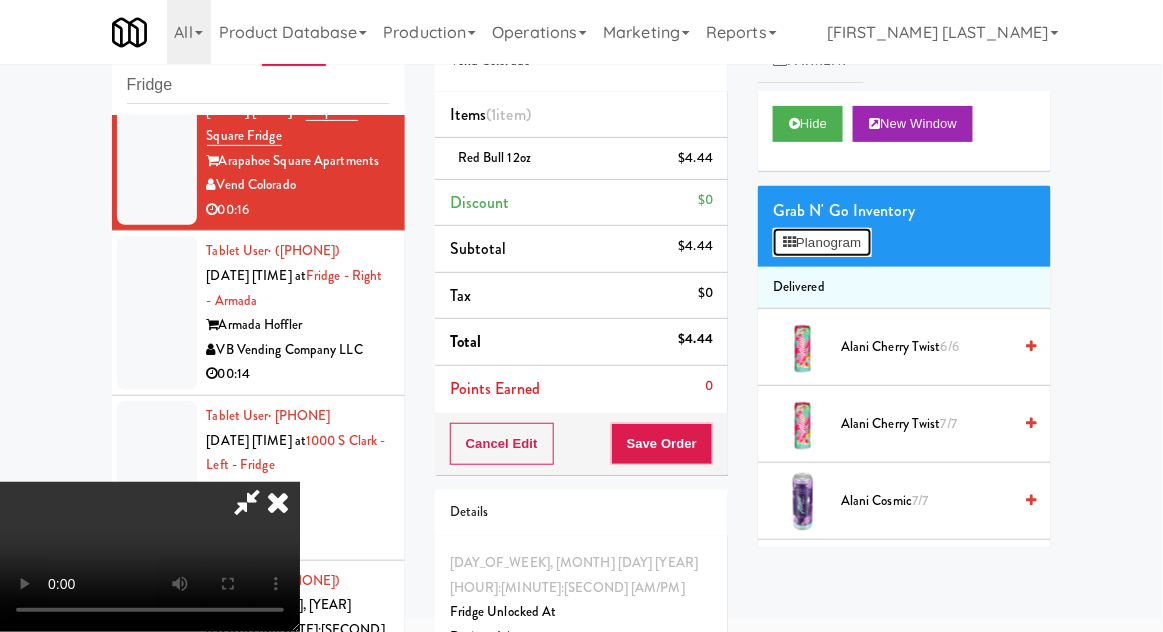 click on "Planogram" at bounding box center (822, 243) 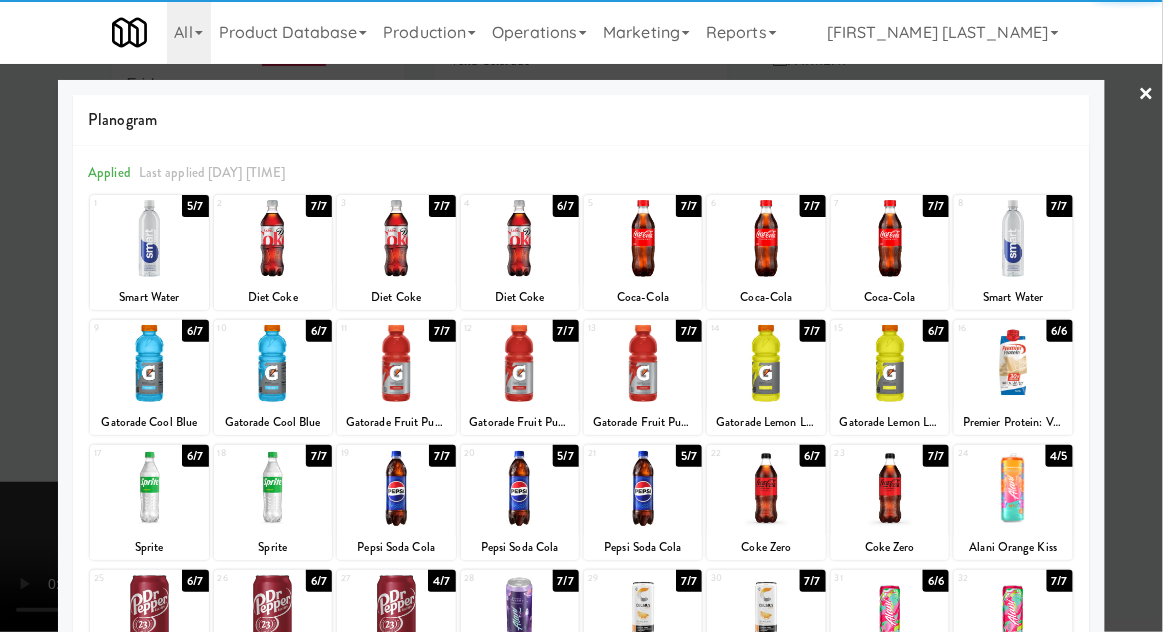 click at bounding box center [890, 363] 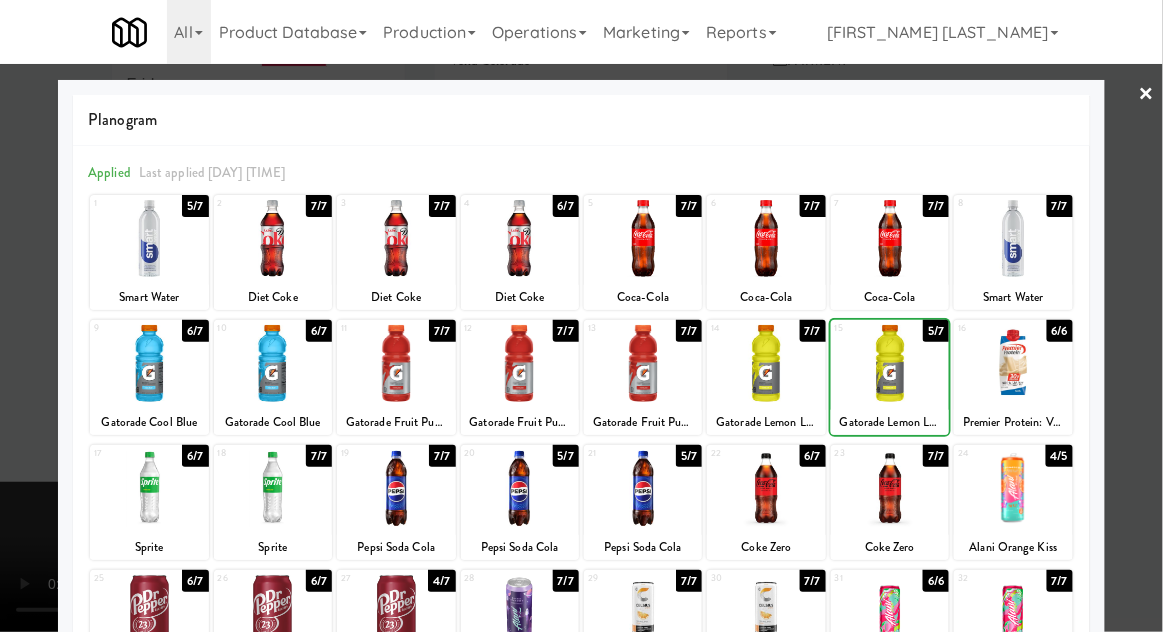 click at bounding box center (581, 316) 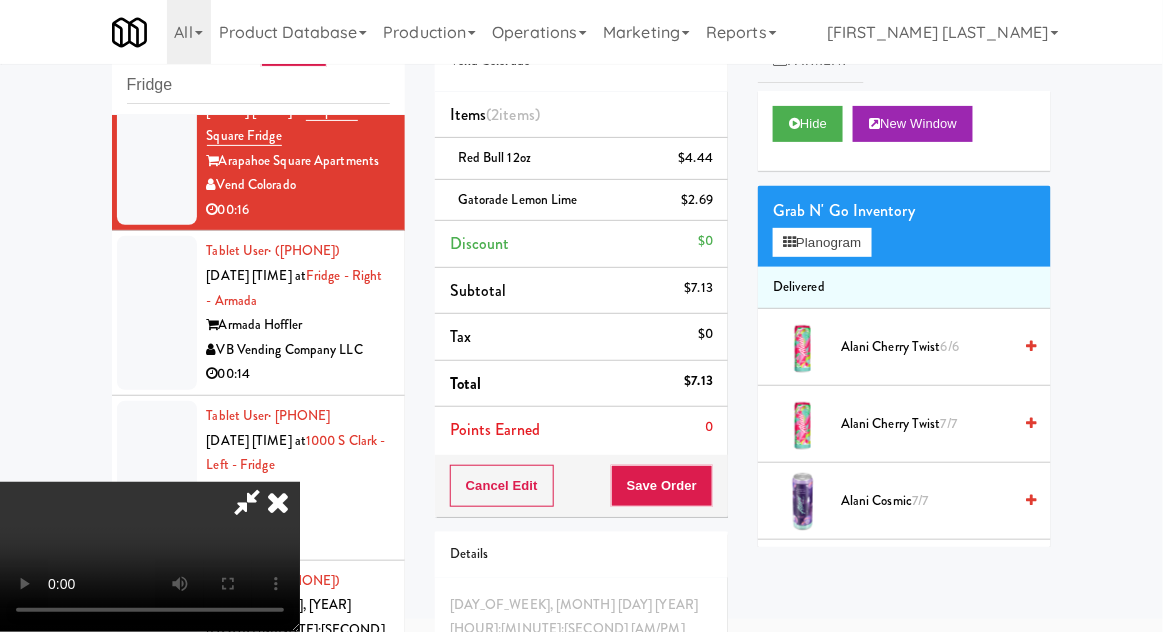 scroll, scrollTop: 0, scrollLeft: 0, axis: both 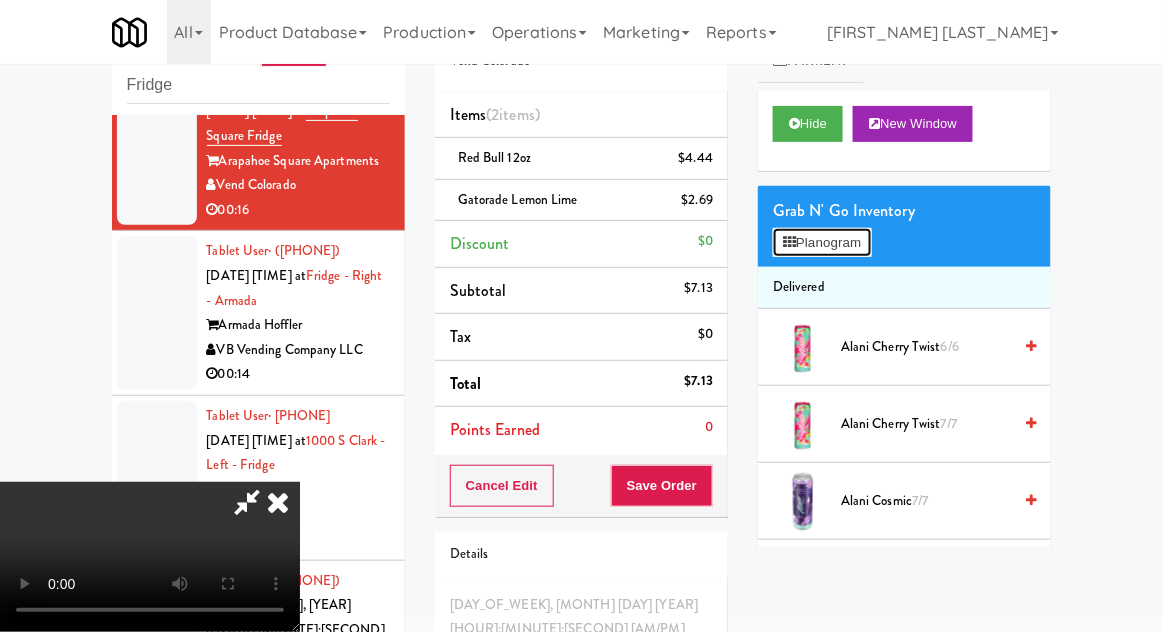 click on "Planogram" at bounding box center [822, 243] 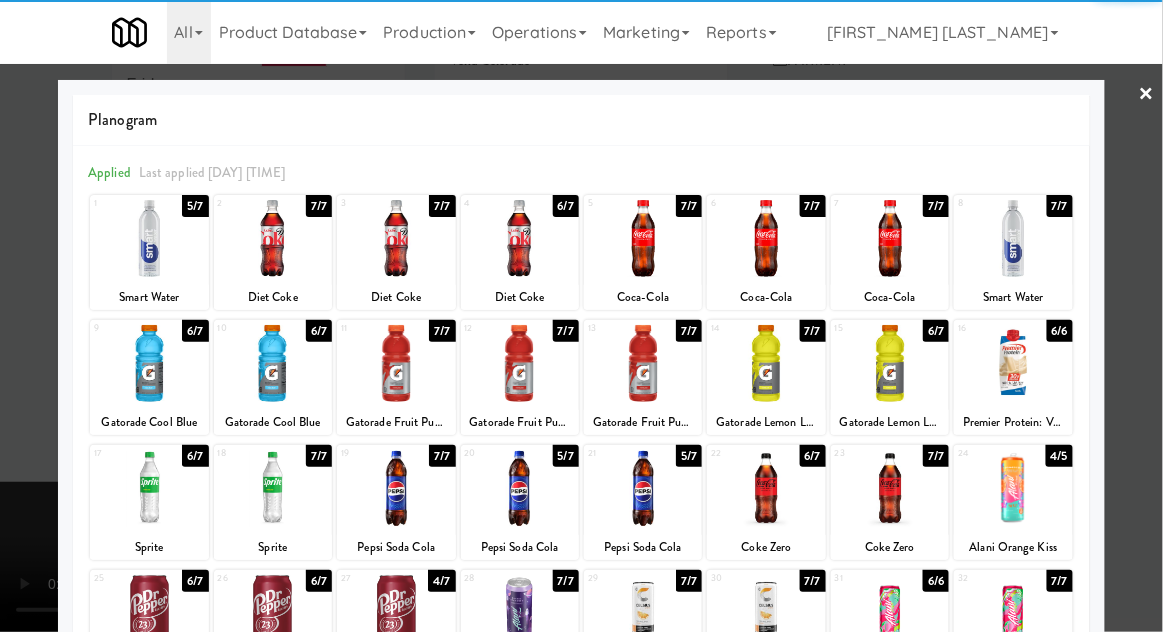 click at bounding box center (766, 238) 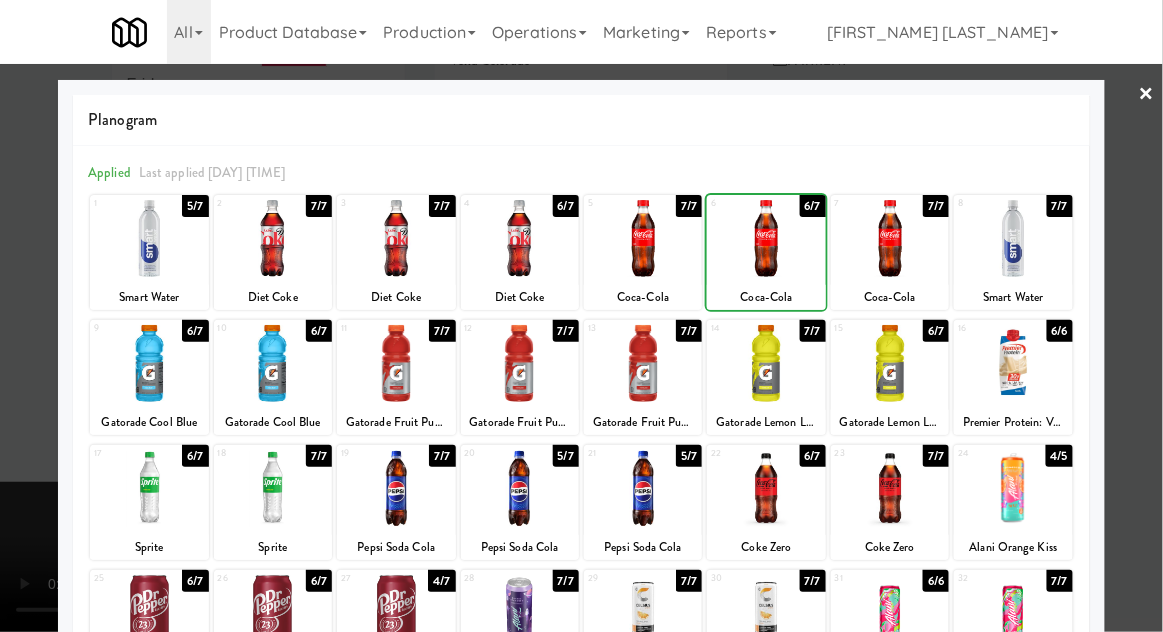 click at bounding box center [581, 316] 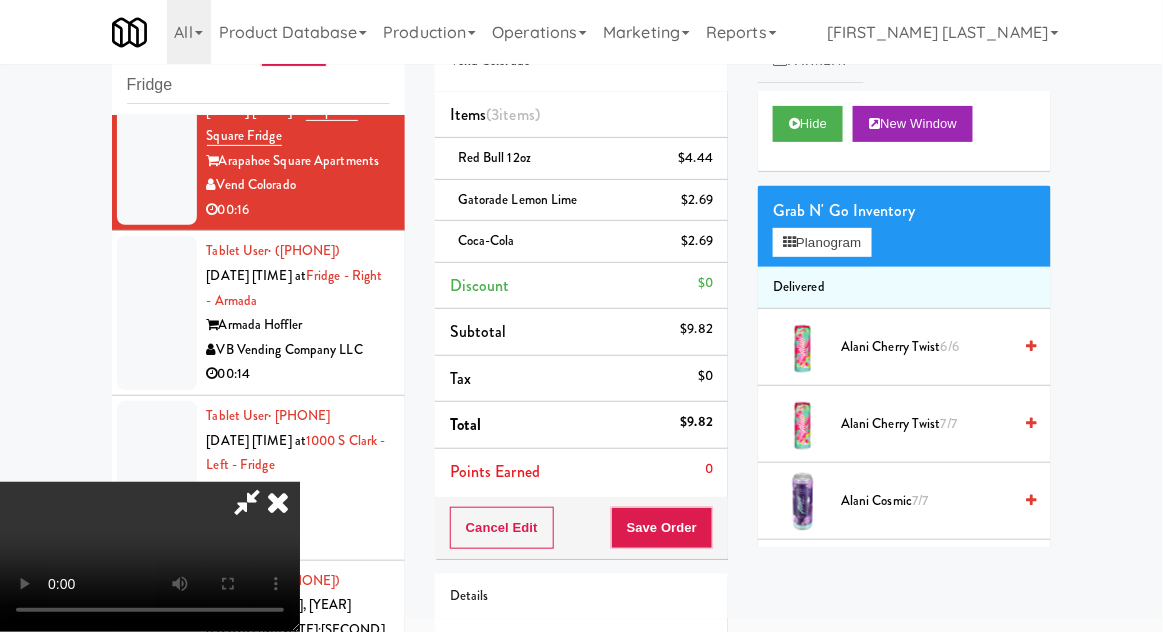 scroll, scrollTop: 73, scrollLeft: 0, axis: vertical 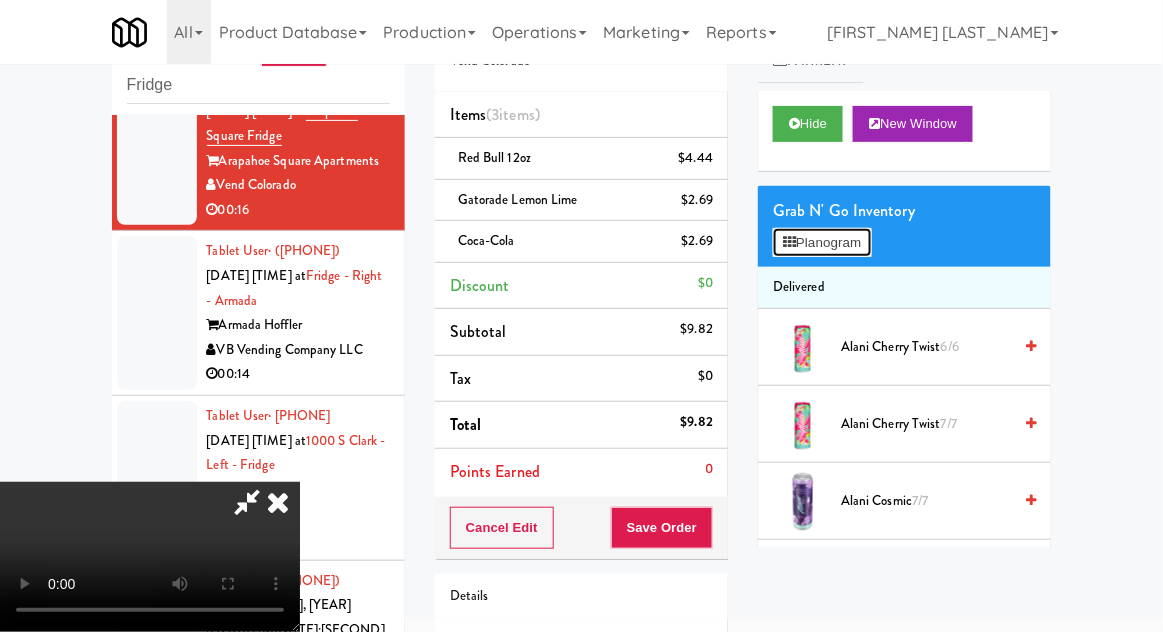 click on "Planogram" at bounding box center [822, 243] 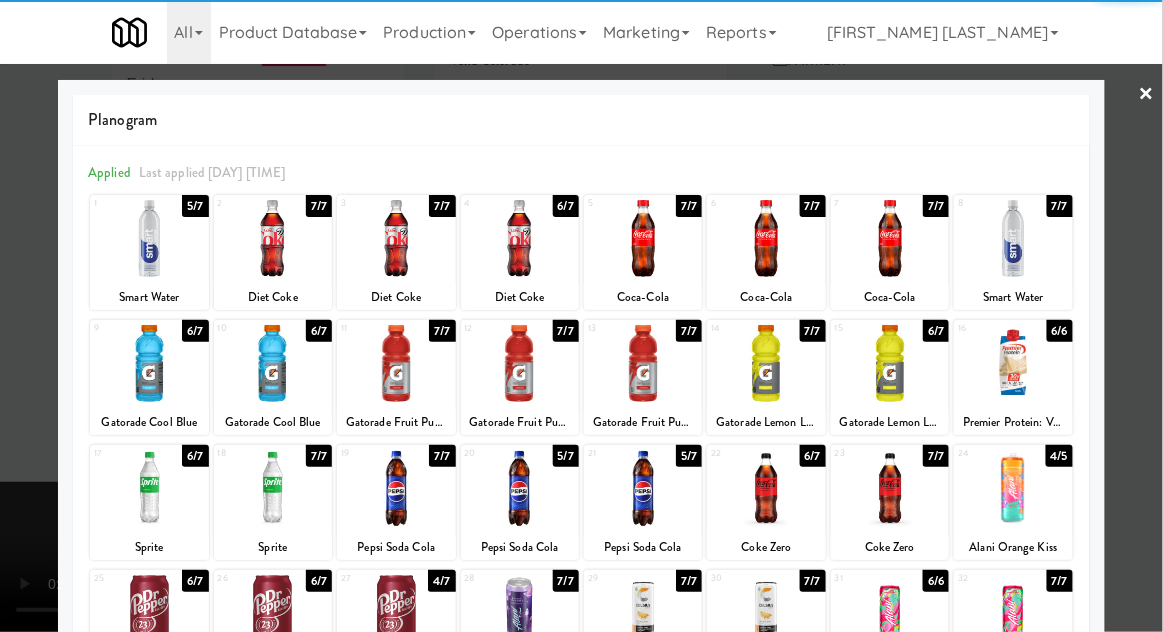 click at bounding box center (149, 363) 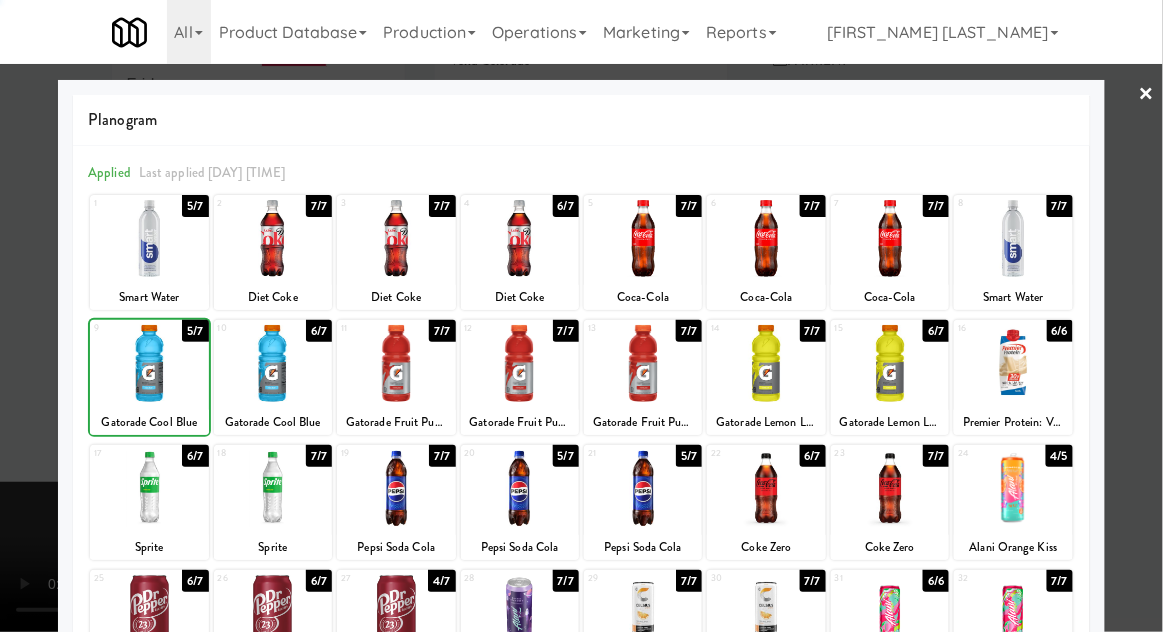 click at bounding box center [581, 316] 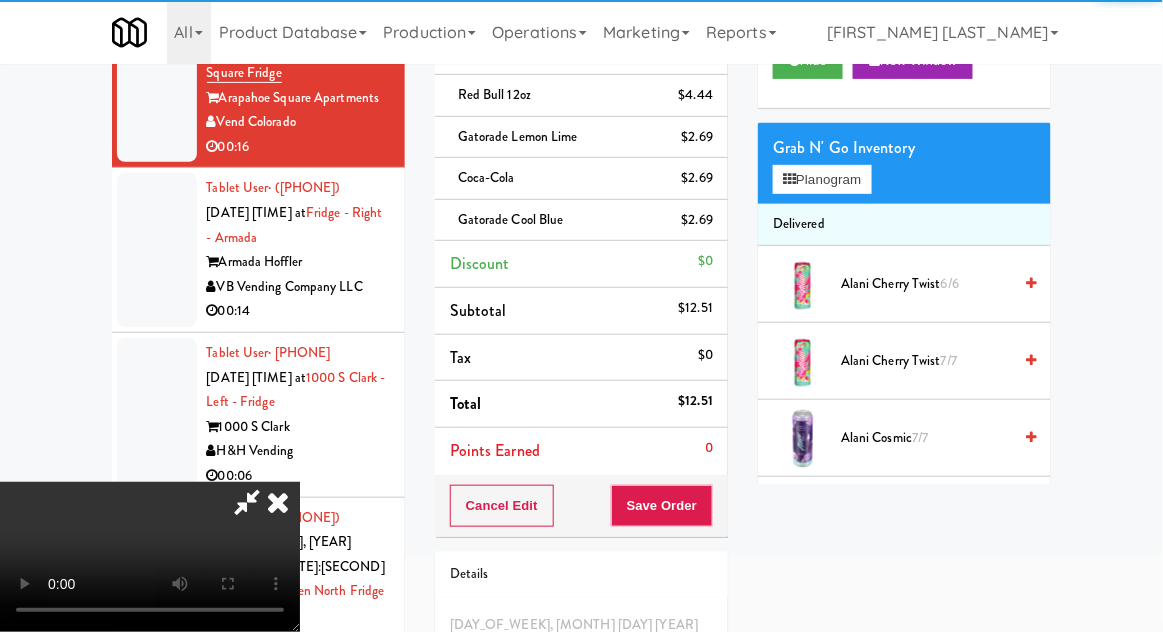 scroll, scrollTop: 174, scrollLeft: 0, axis: vertical 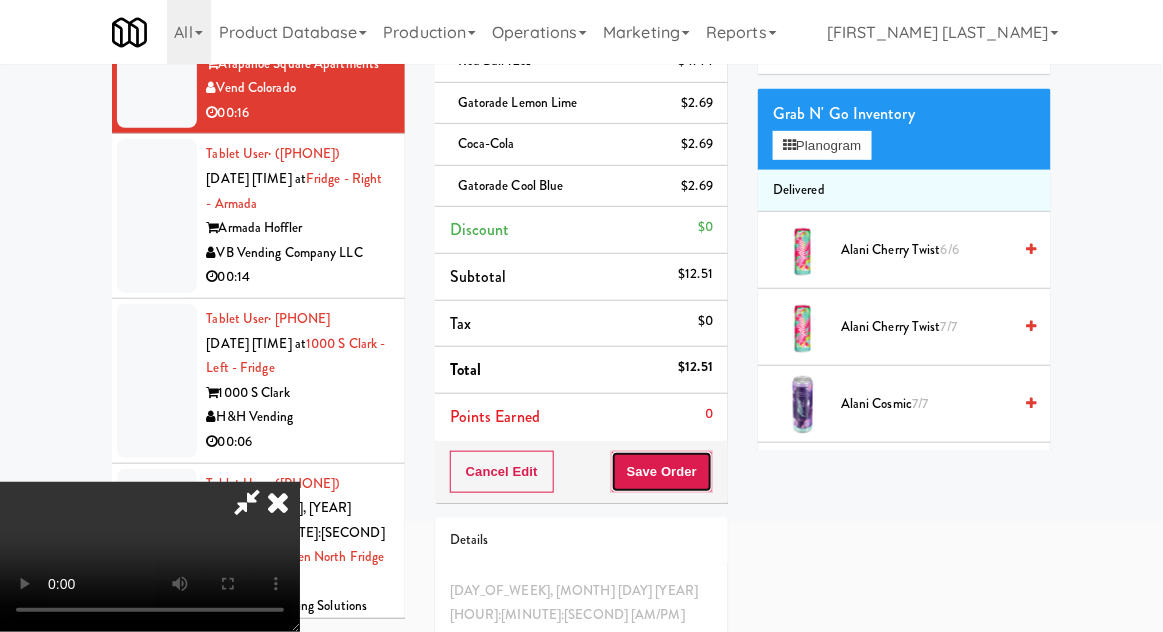 click on "Save Order" at bounding box center [662, 472] 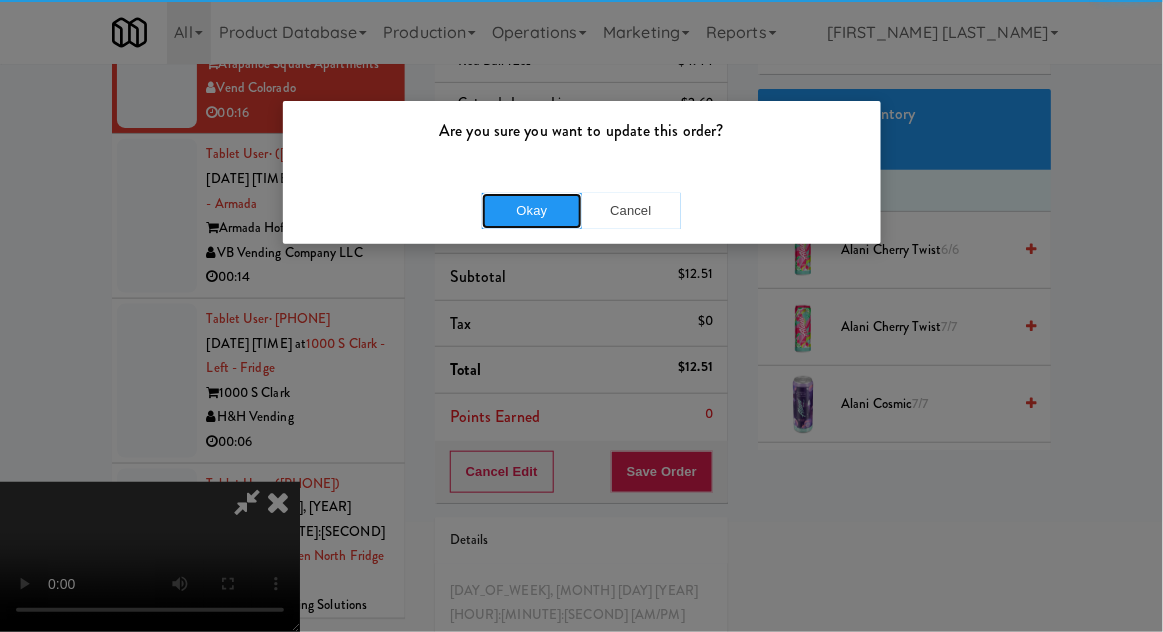 click on "Okay" at bounding box center [532, 211] 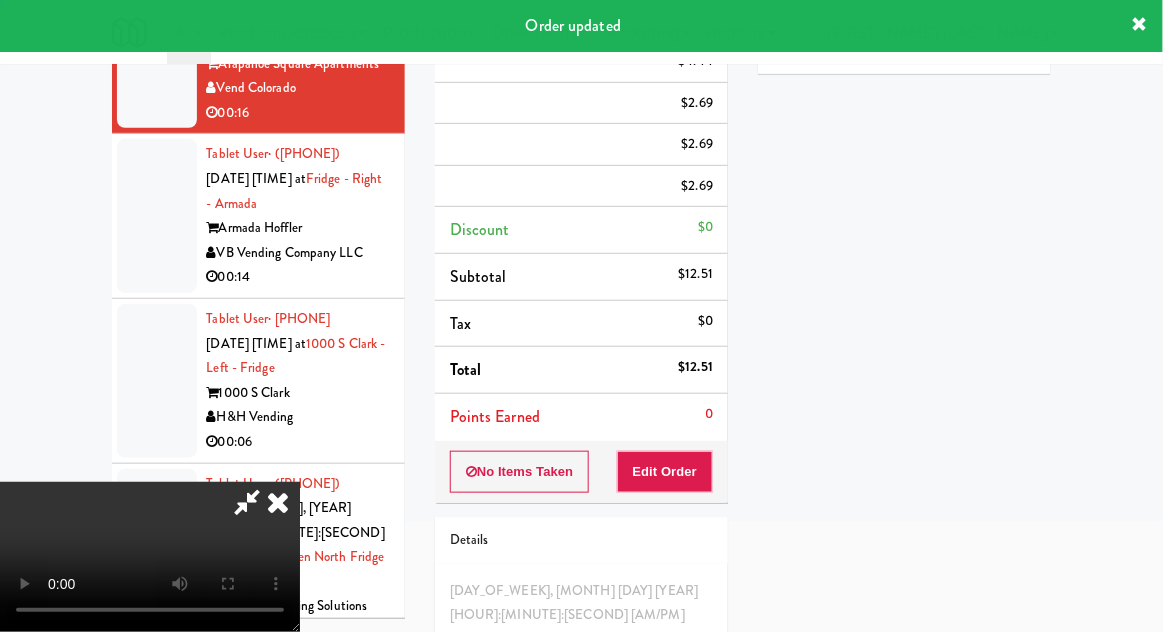 scroll, scrollTop: 0, scrollLeft: 0, axis: both 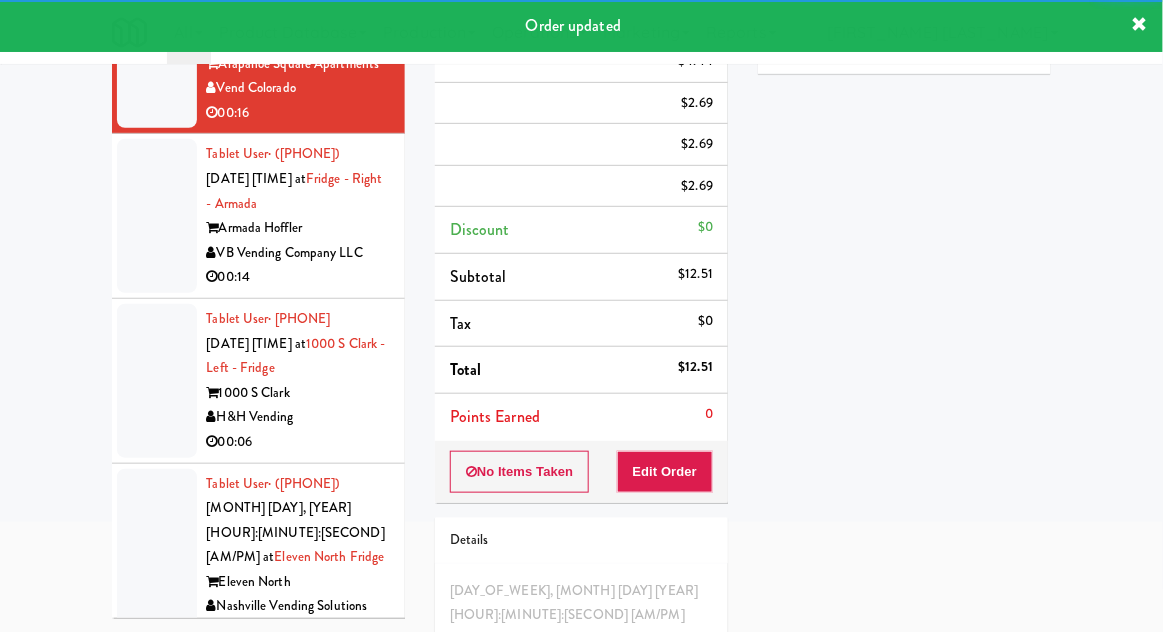 click at bounding box center (157, 216) 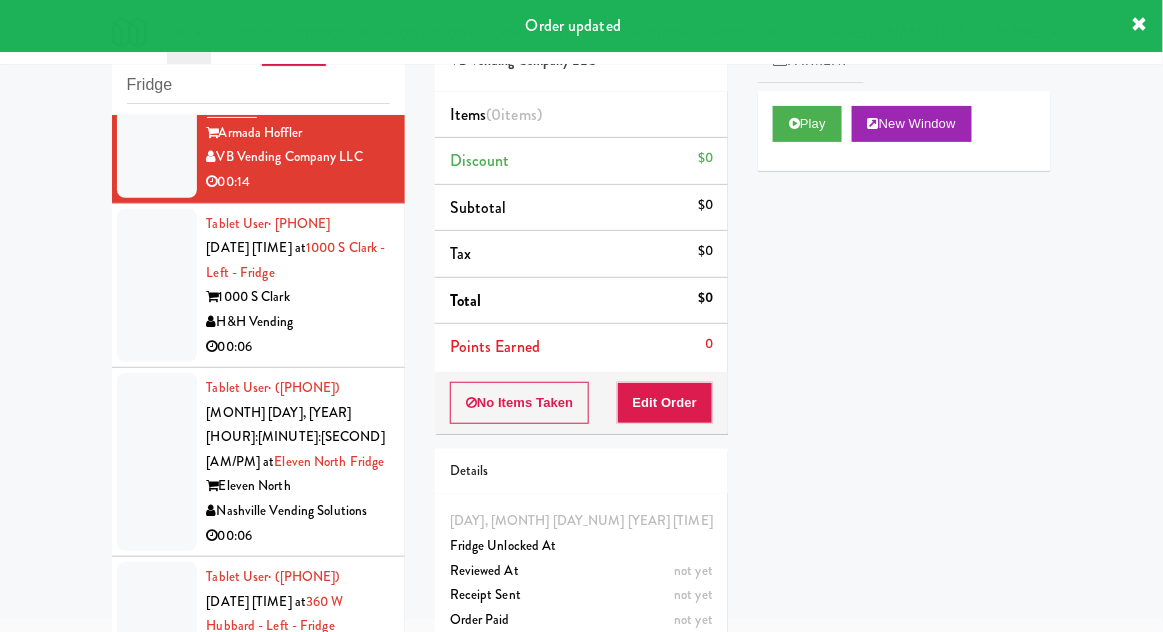 scroll, scrollTop: 645, scrollLeft: 0, axis: vertical 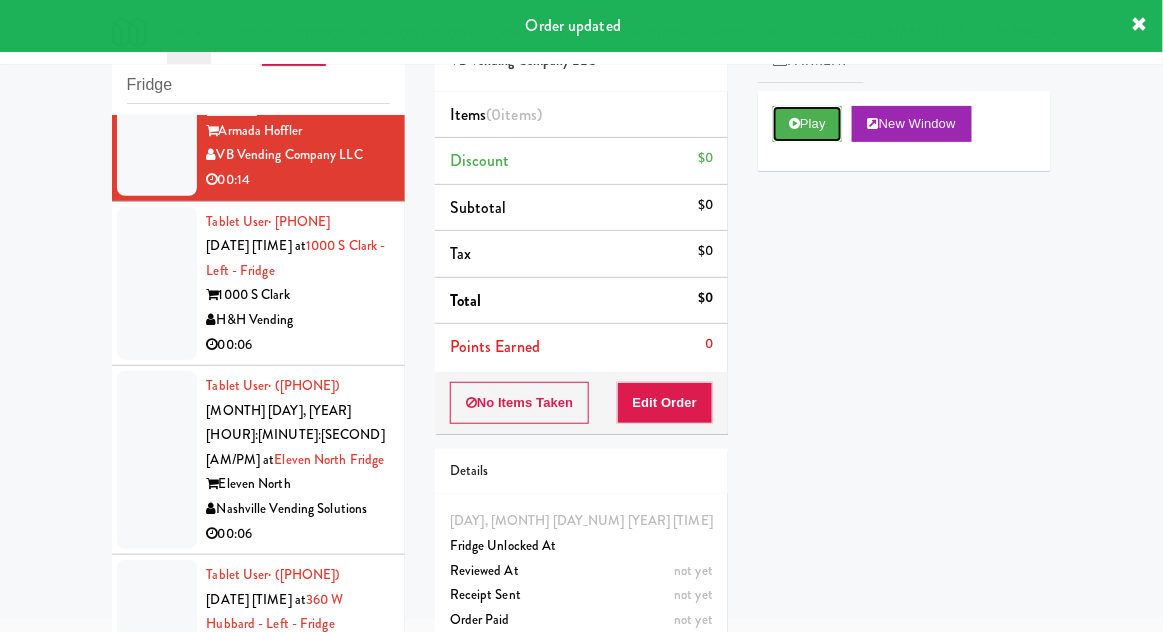 click on "Play" at bounding box center (807, 124) 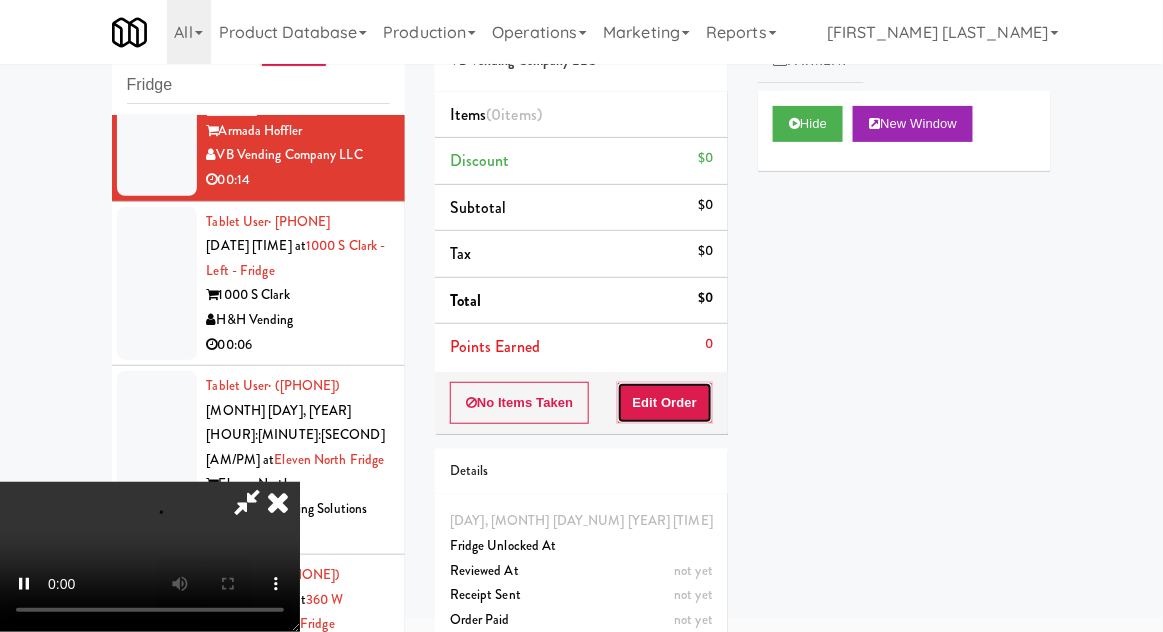 click on "Edit Order" at bounding box center [665, 403] 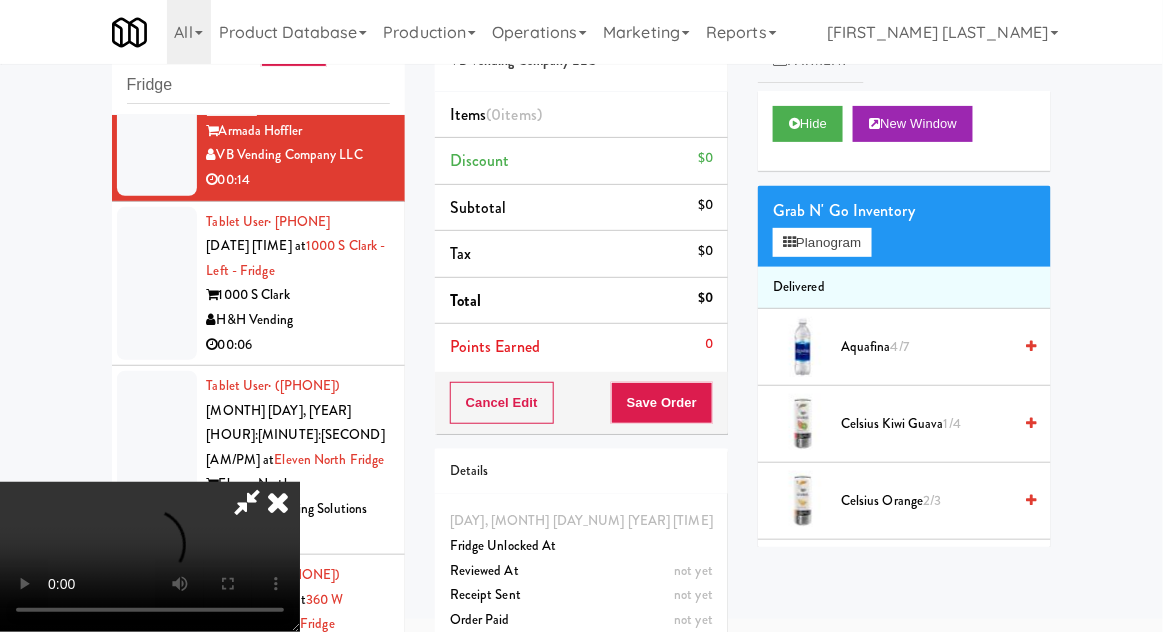type 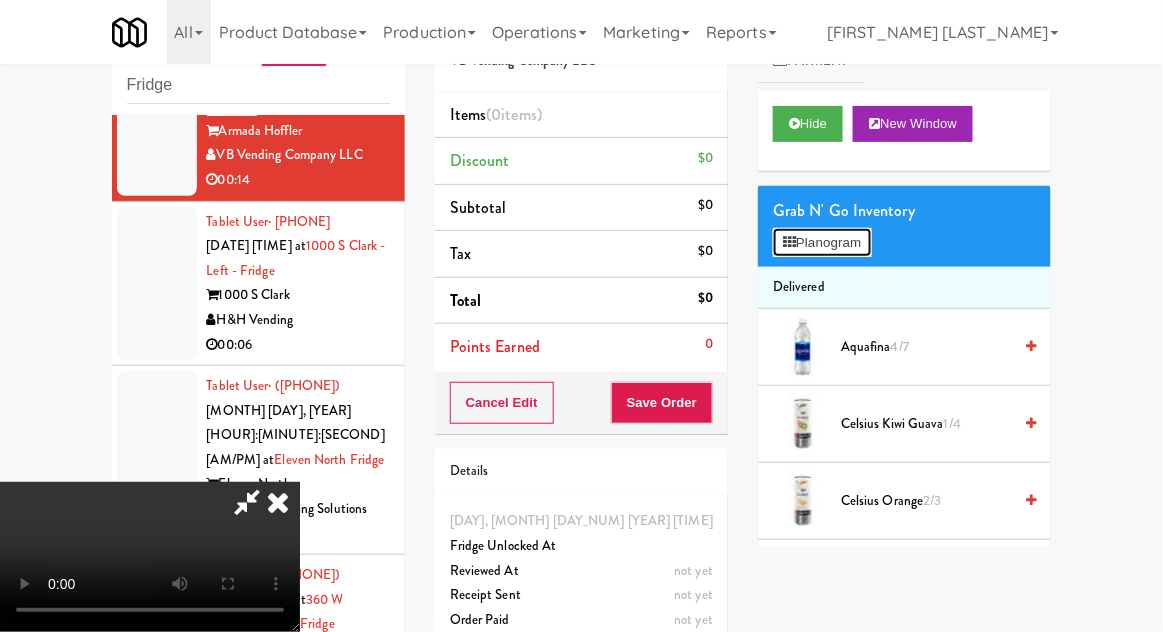 click on "Planogram" at bounding box center [822, 243] 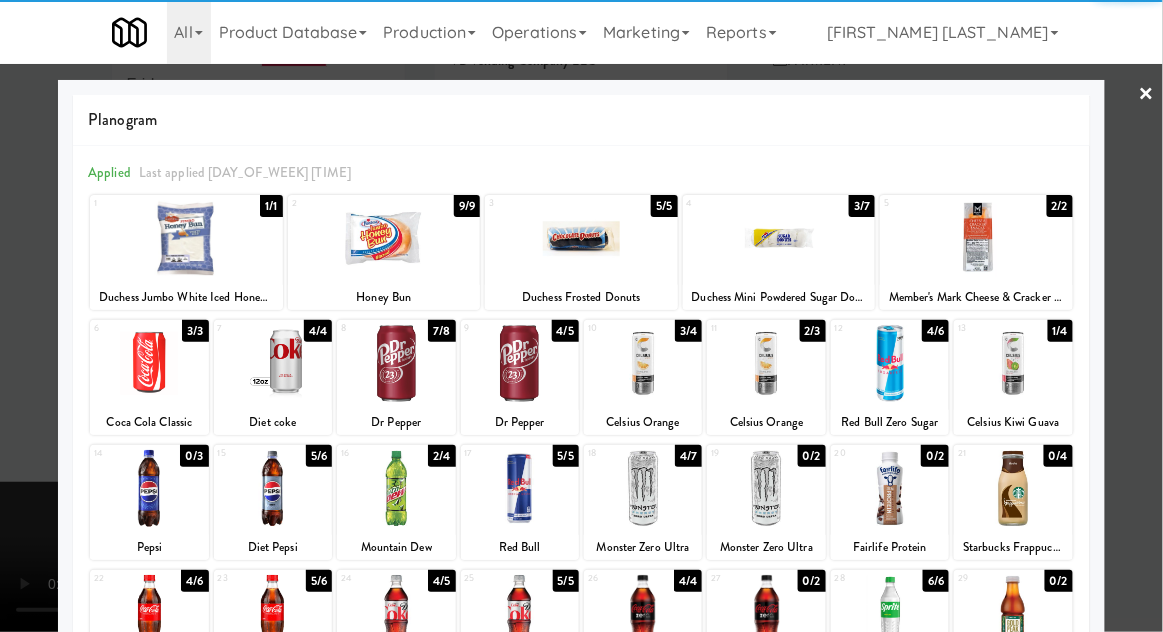 click at bounding box center (766, 363) 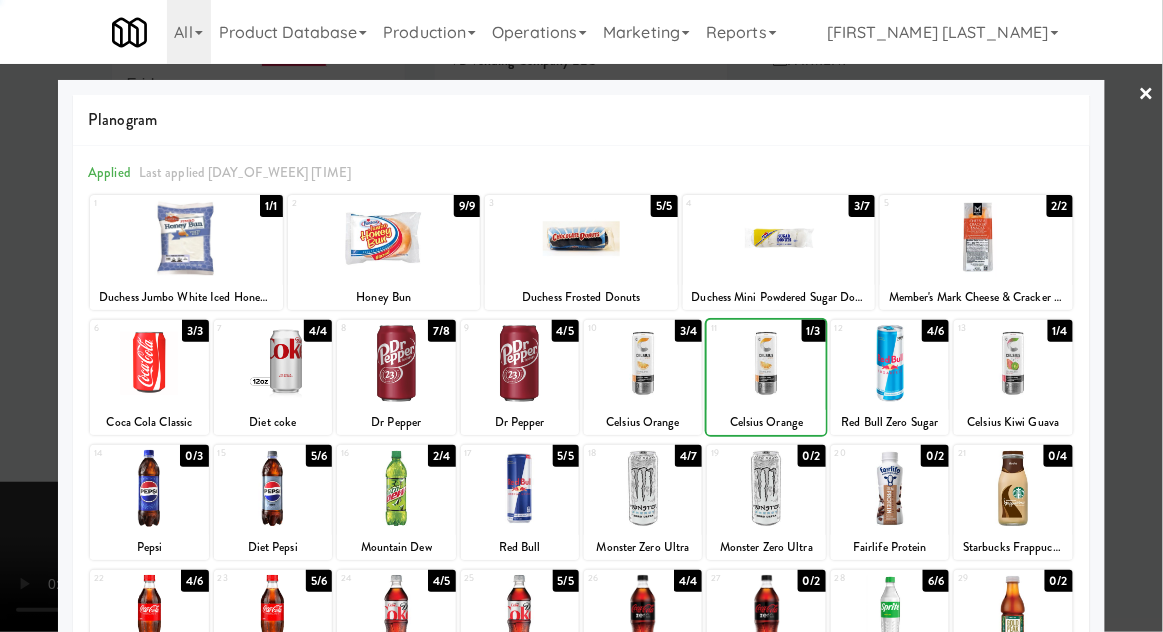 click at bounding box center (581, 316) 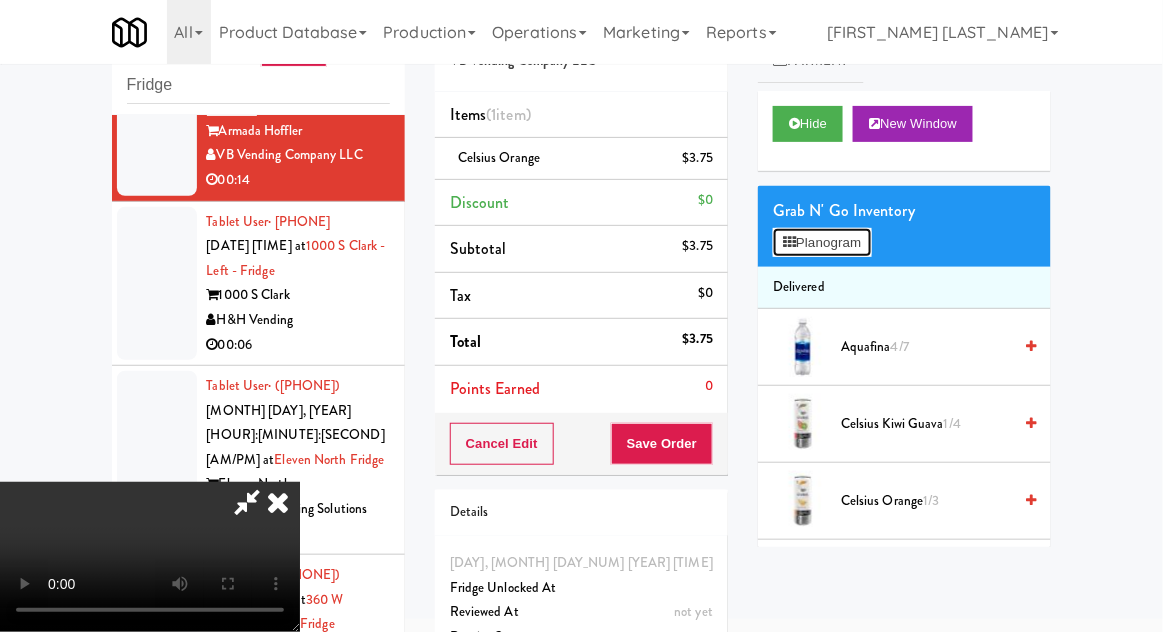 click on "Planogram" at bounding box center (822, 243) 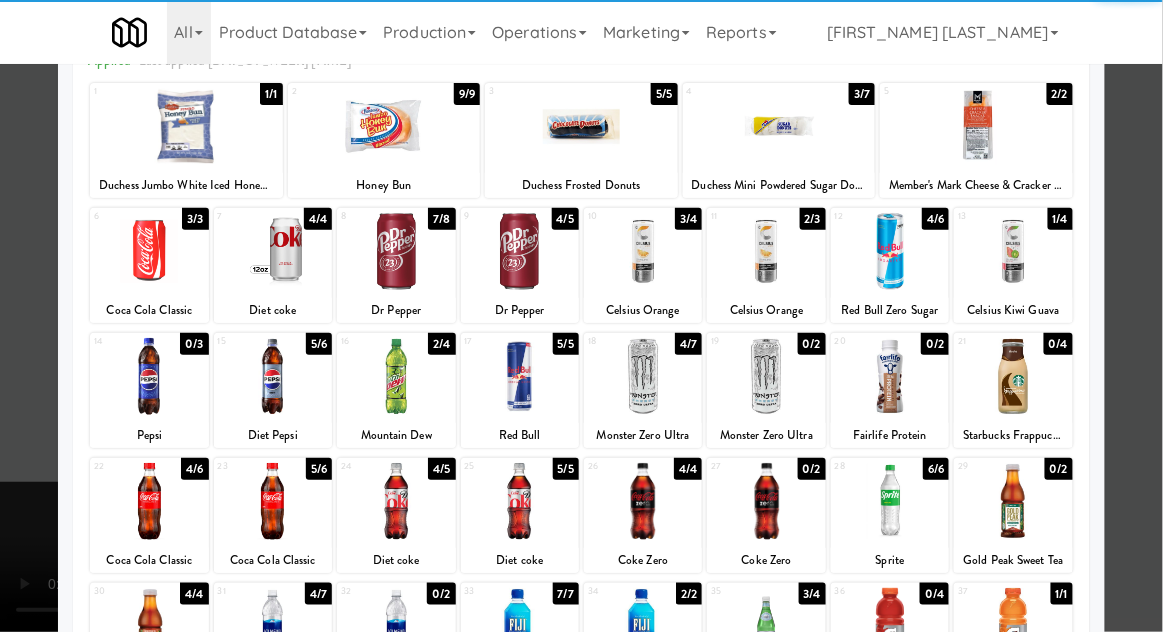 scroll, scrollTop: 113, scrollLeft: 0, axis: vertical 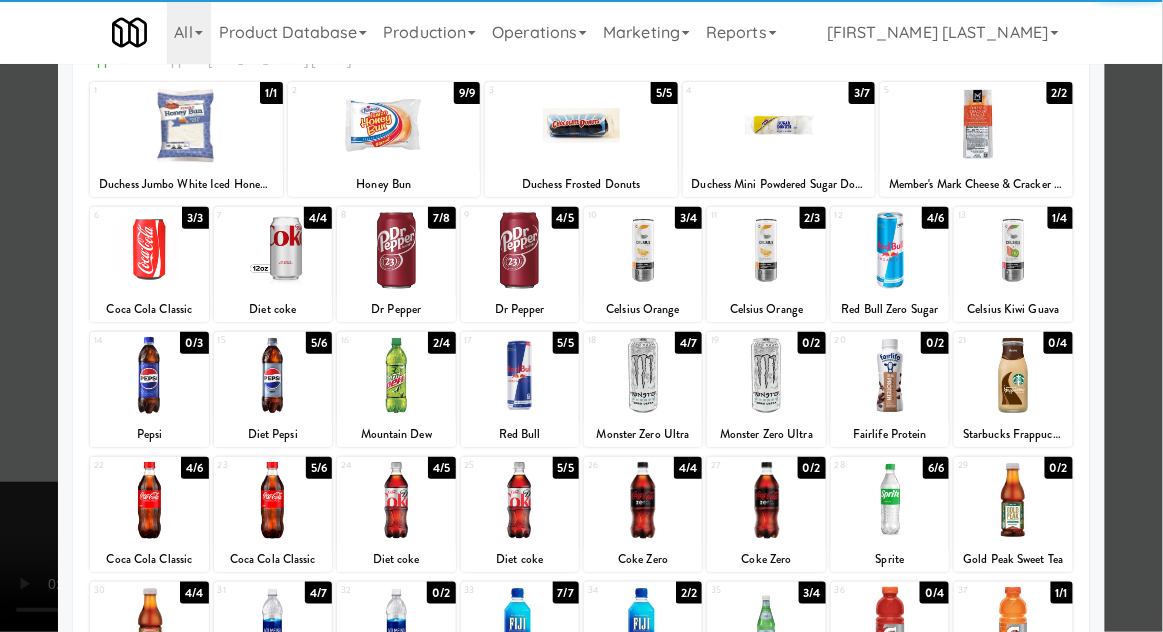 click at bounding box center [520, 625] 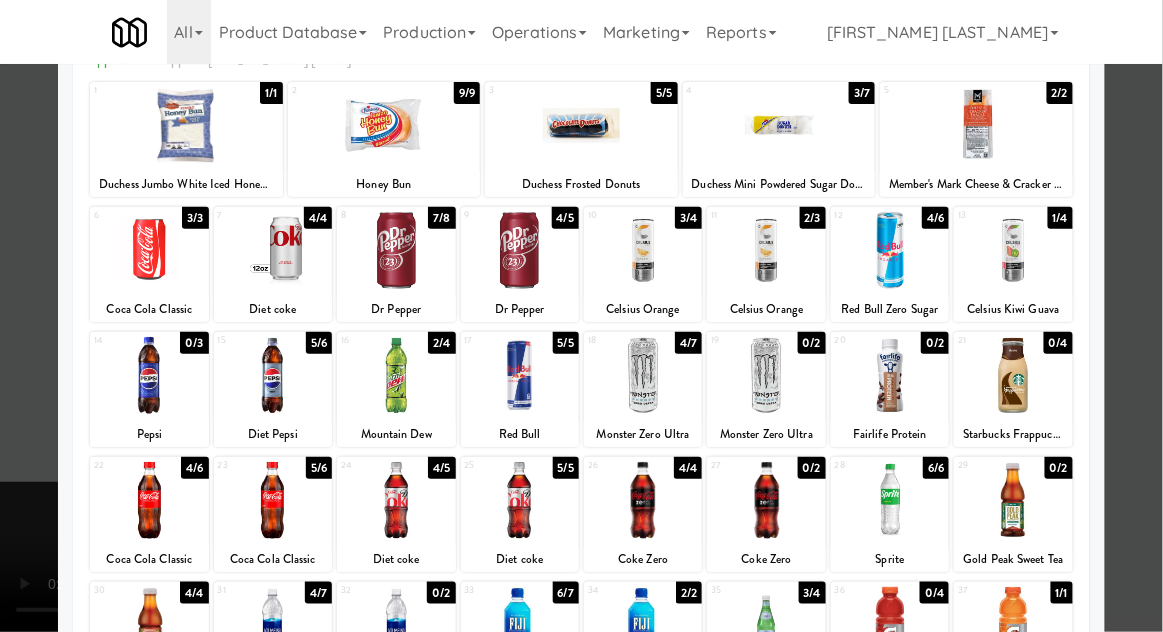 click at bounding box center [581, 316] 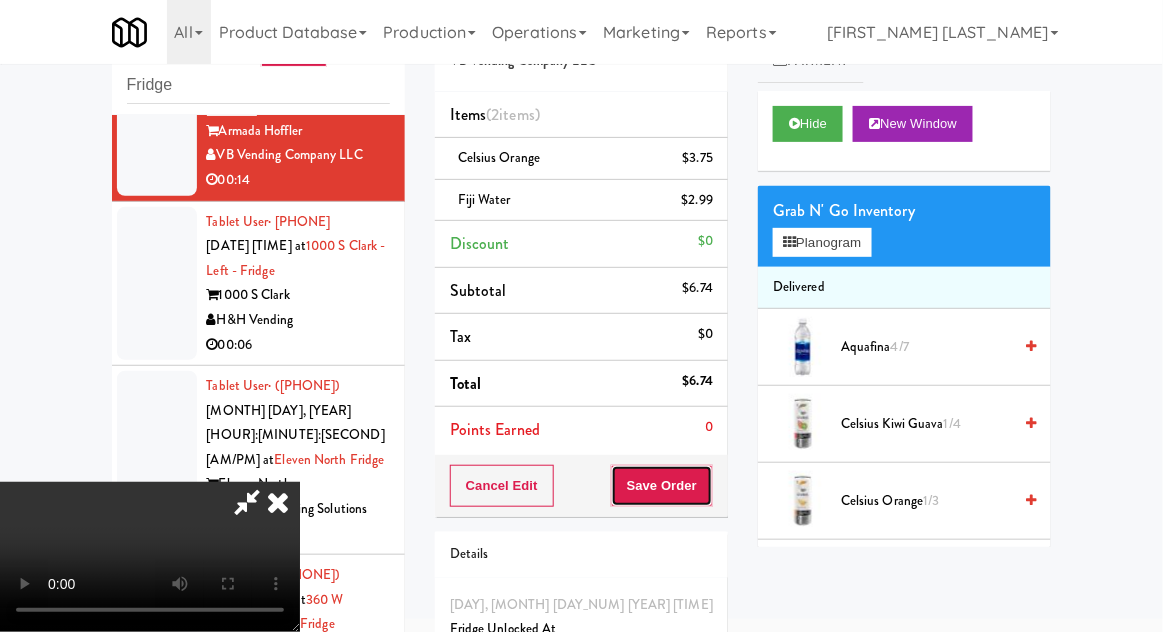 click on "Save Order" at bounding box center (662, 486) 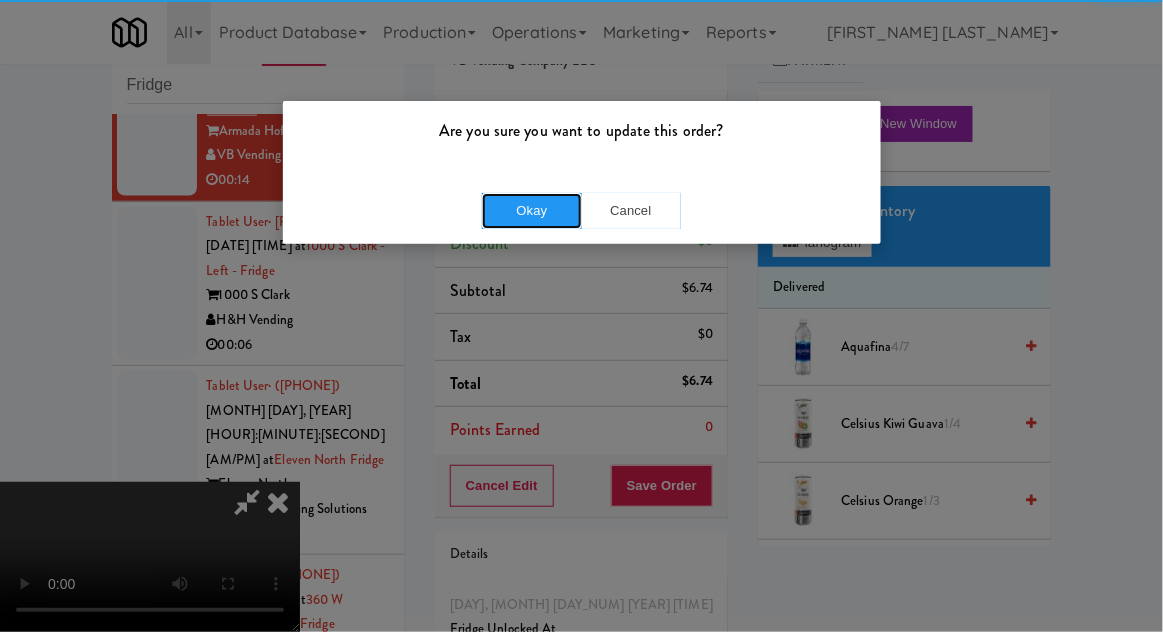 click on "Okay" at bounding box center (532, 211) 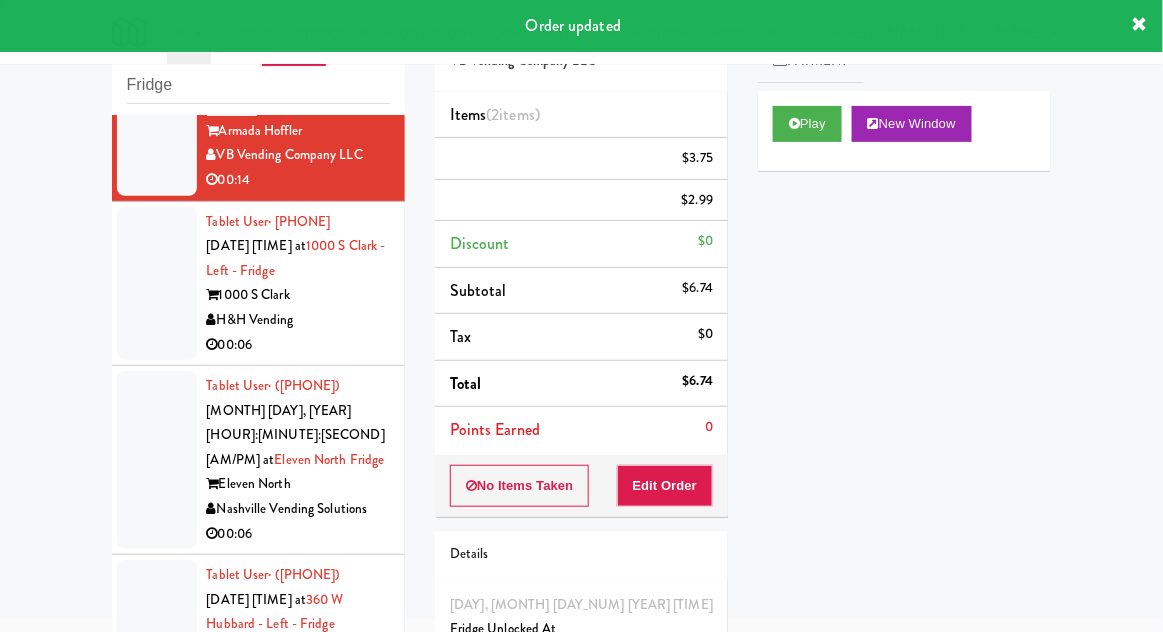 click on "Tablet User  · (805) 743-7103 Aug 3, 2025 10:21:30 PM at  1000 S Clark - Left - Fridge  1000 S Clark  H&H Vending  00:06" at bounding box center [258, 284] 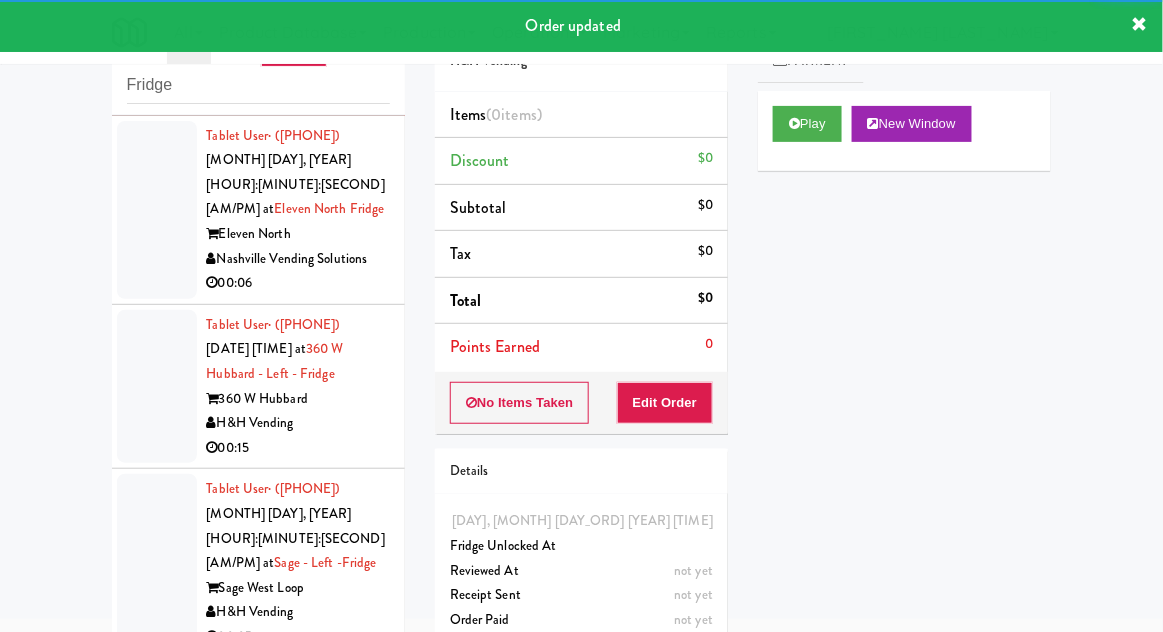 scroll, scrollTop: 922, scrollLeft: 0, axis: vertical 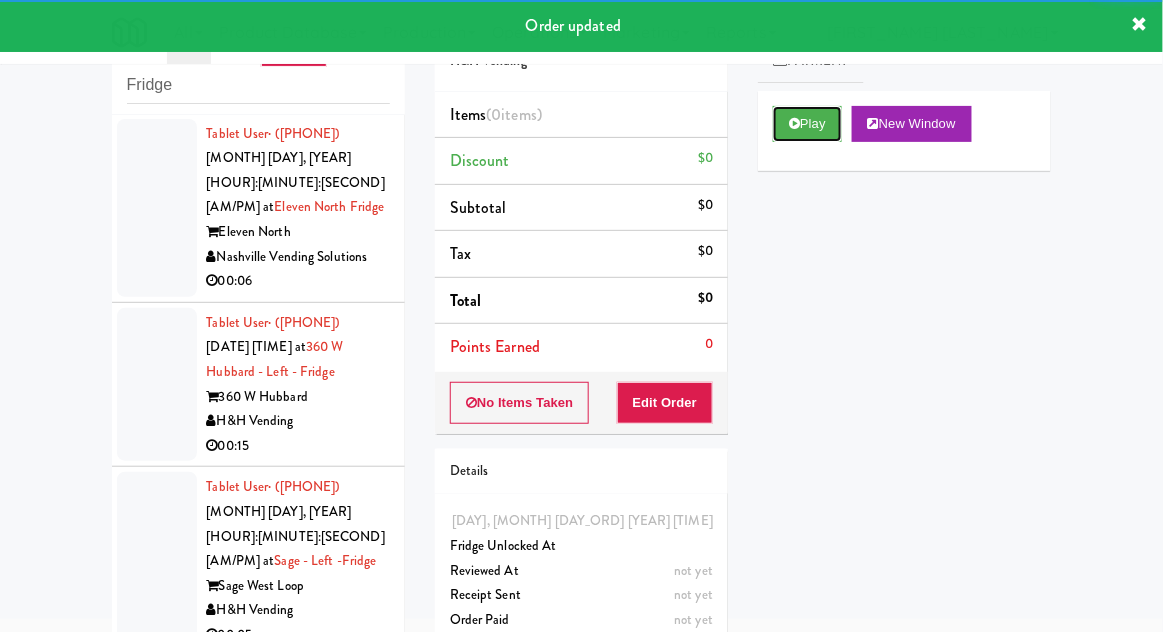 click on "Play" at bounding box center [807, 124] 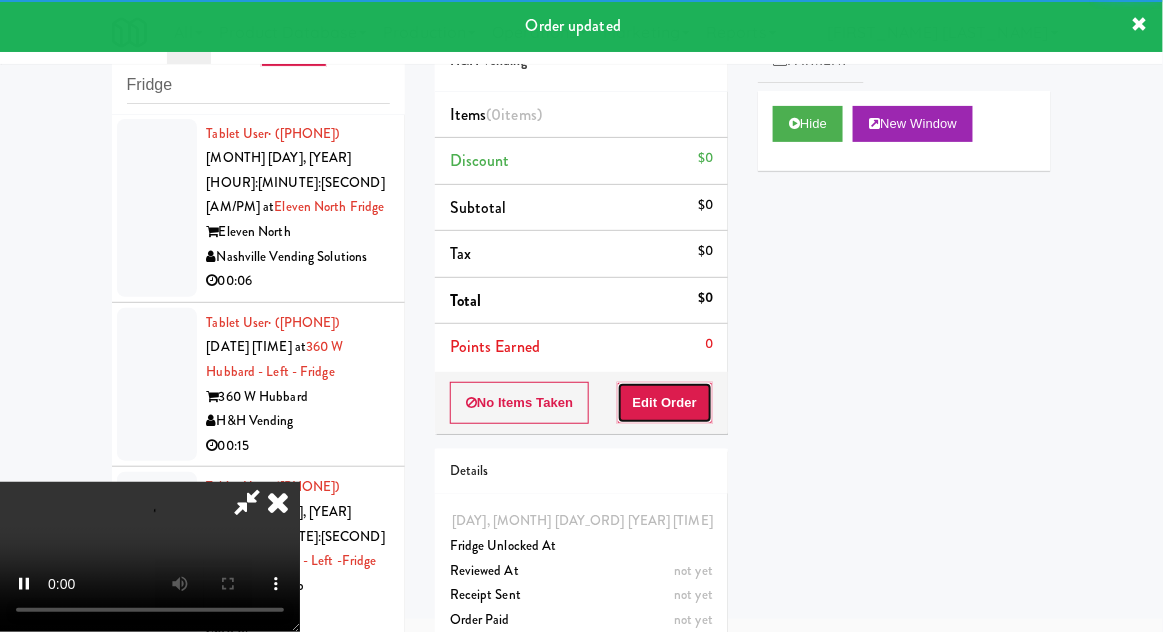 click on "Edit Order" at bounding box center (665, 403) 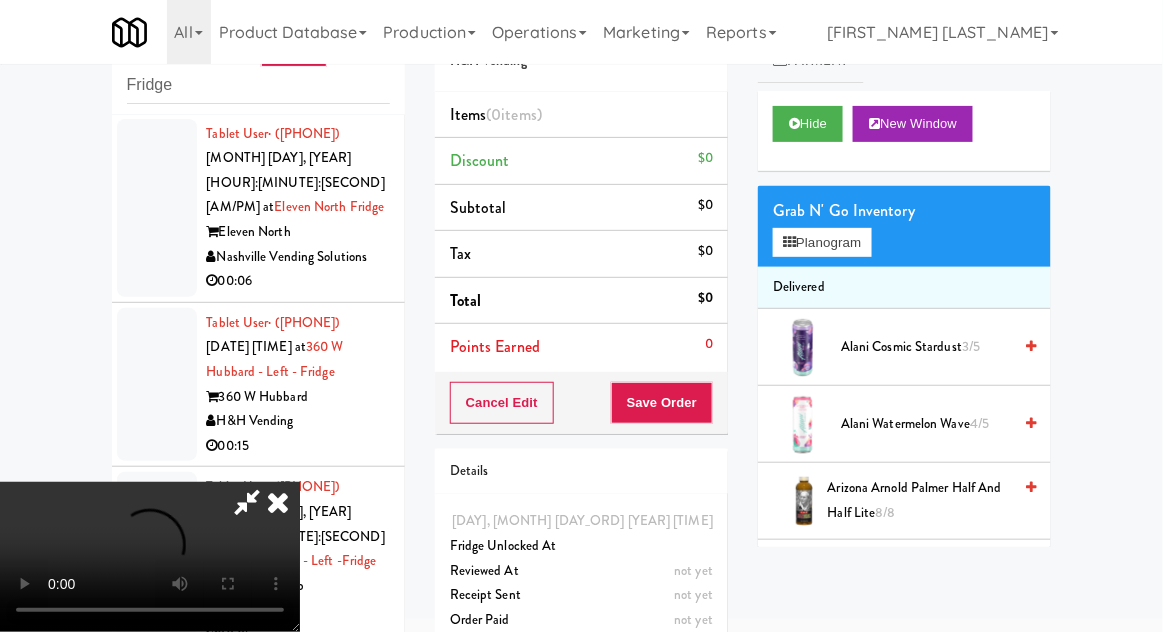type 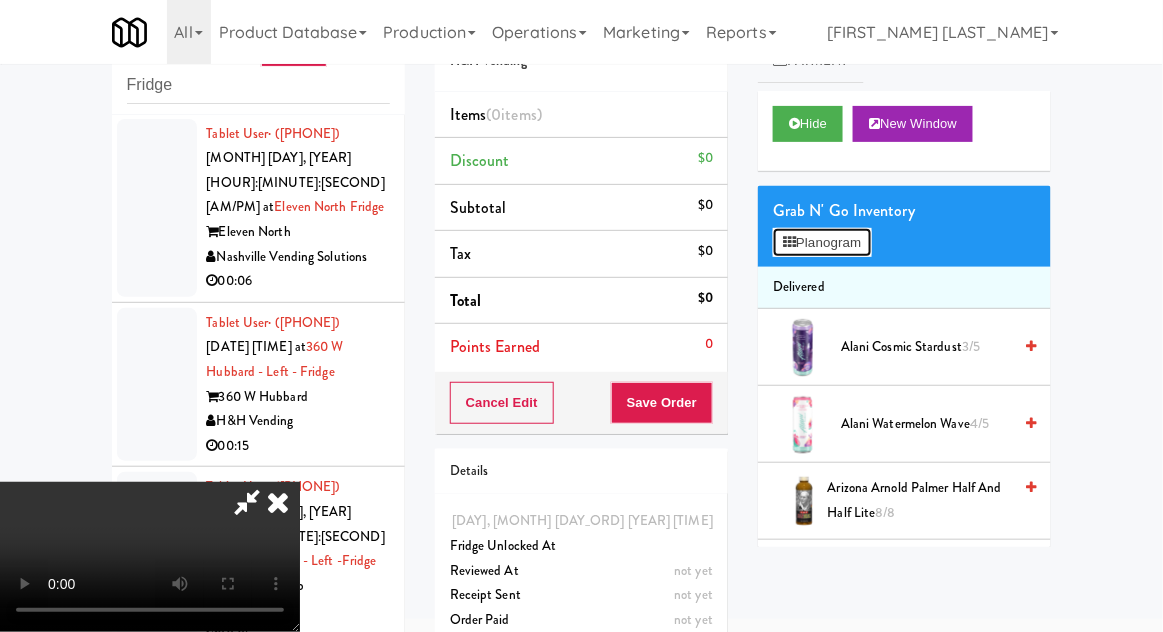 click on "Planogram" at bounding box center [822, 243] 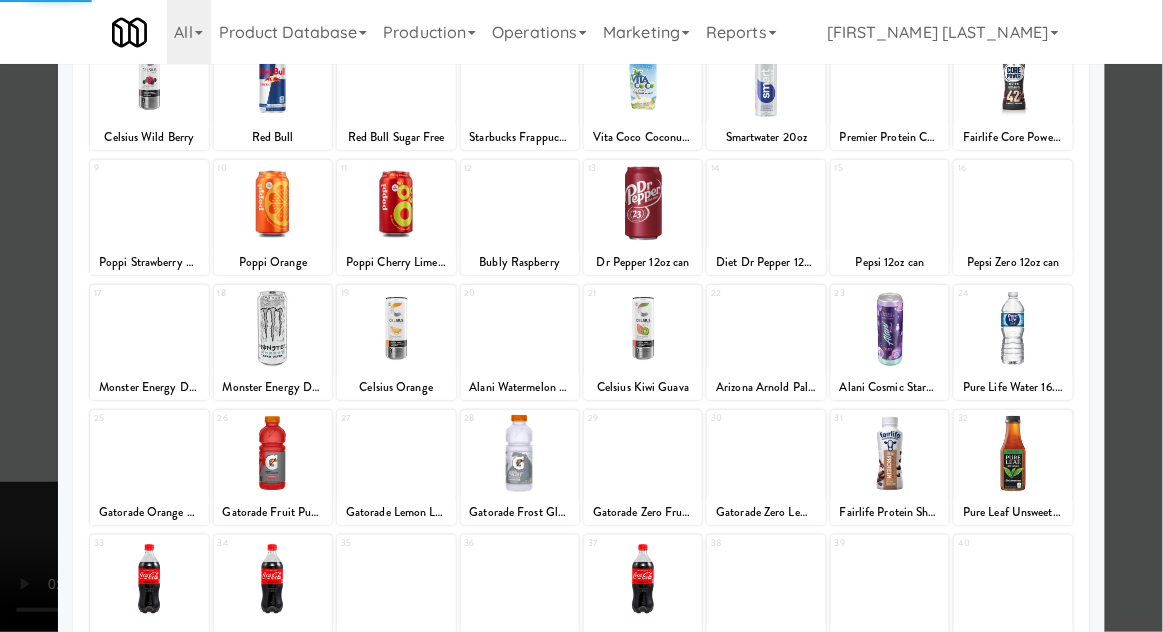 scroll, scrollTop: 253, scrollLeft: 0, axis: vertical 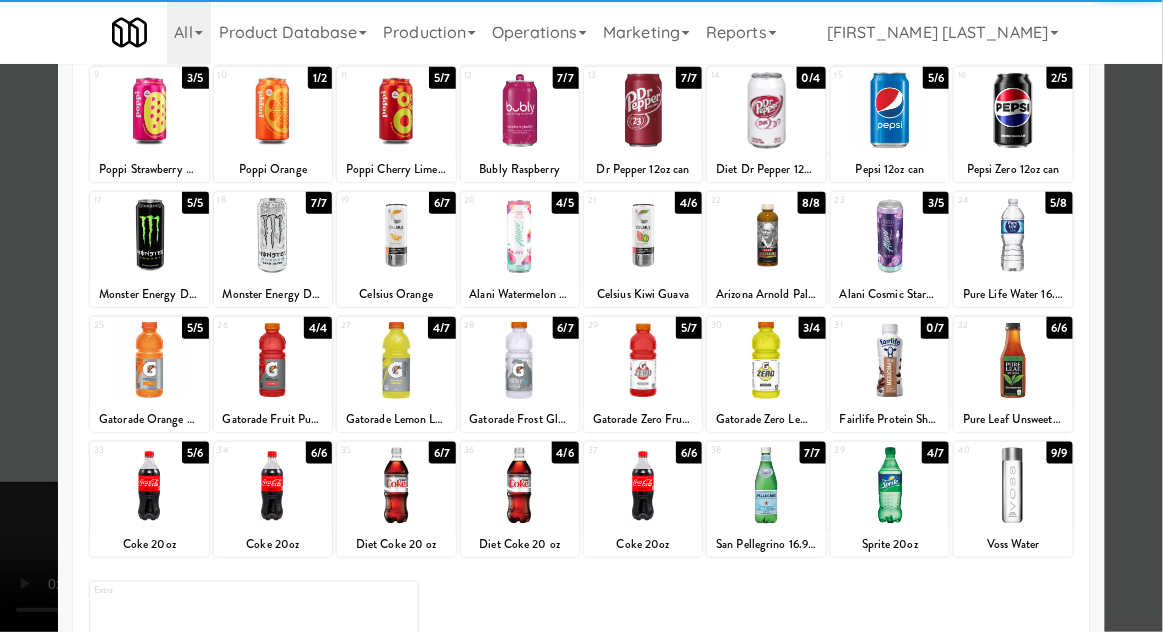 click at bounding box center [890, 485] 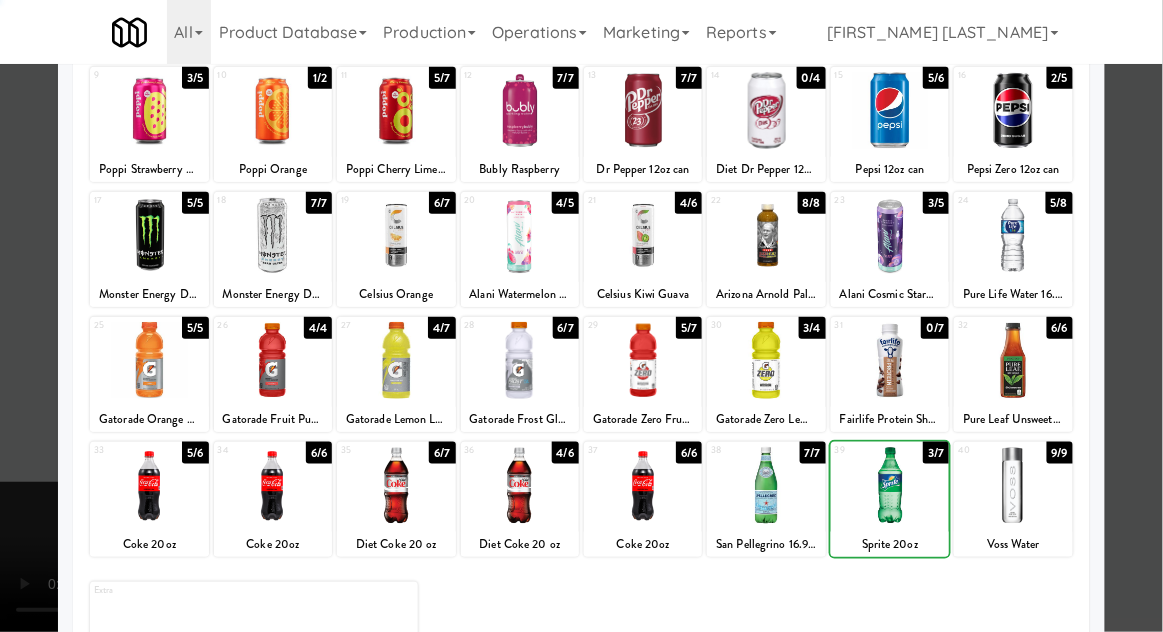 click at bounding box center [581, 316] 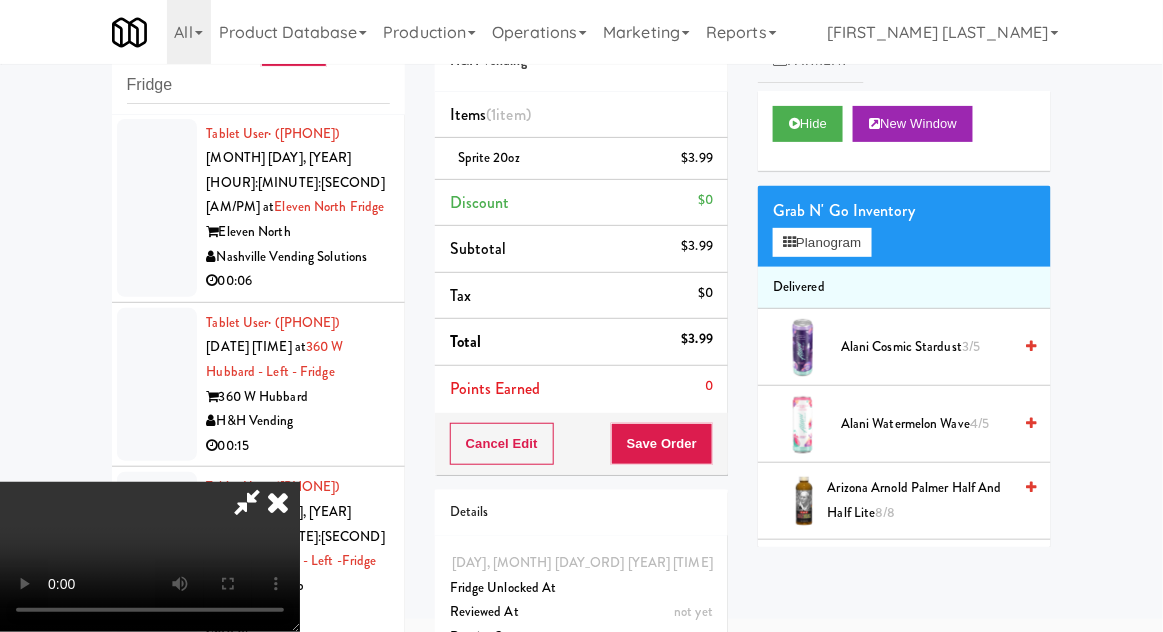 click on "Cancel Edit Save Order" at bounding box center [581, 444] 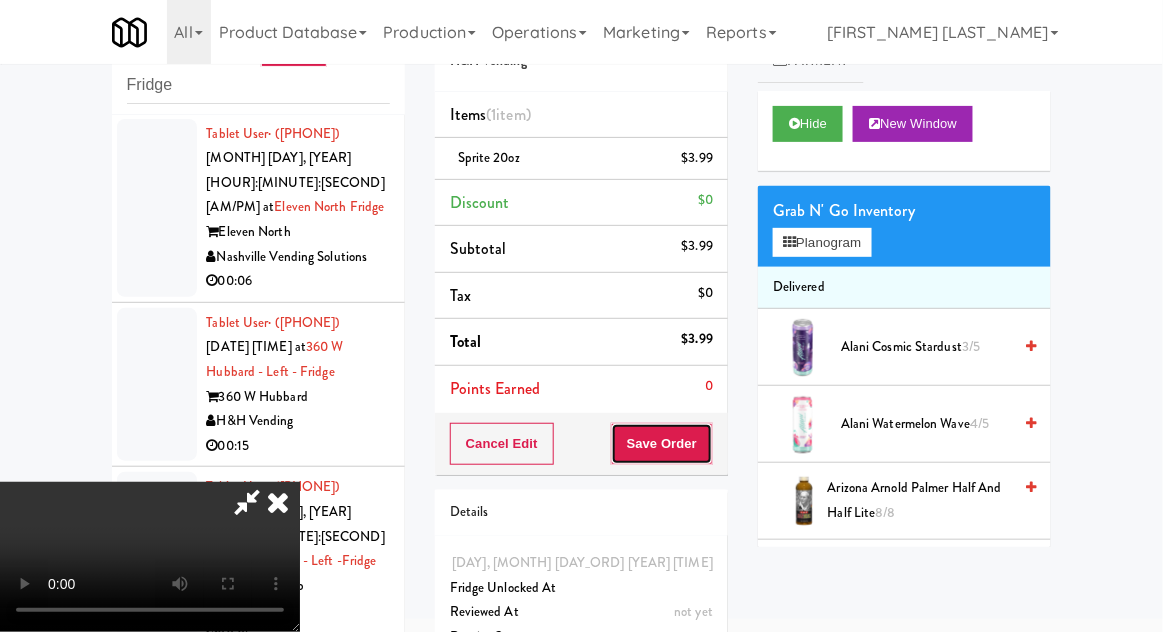 click on "Save Order" at bounding box center [662, 444] 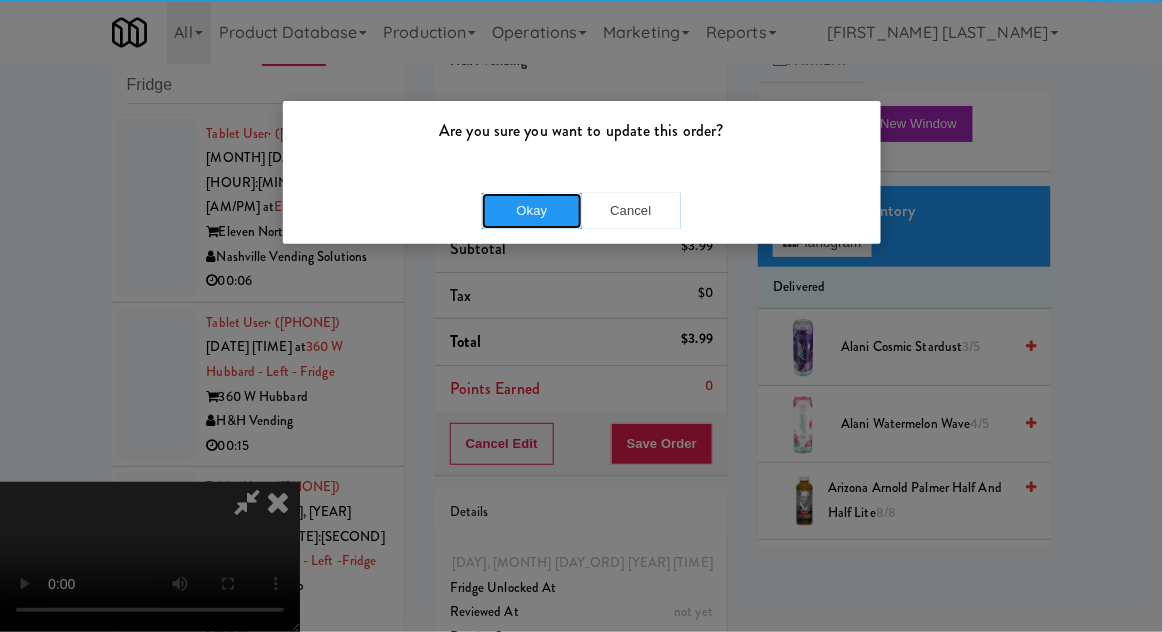 click on "Okay" at bounding box center (532, 211) 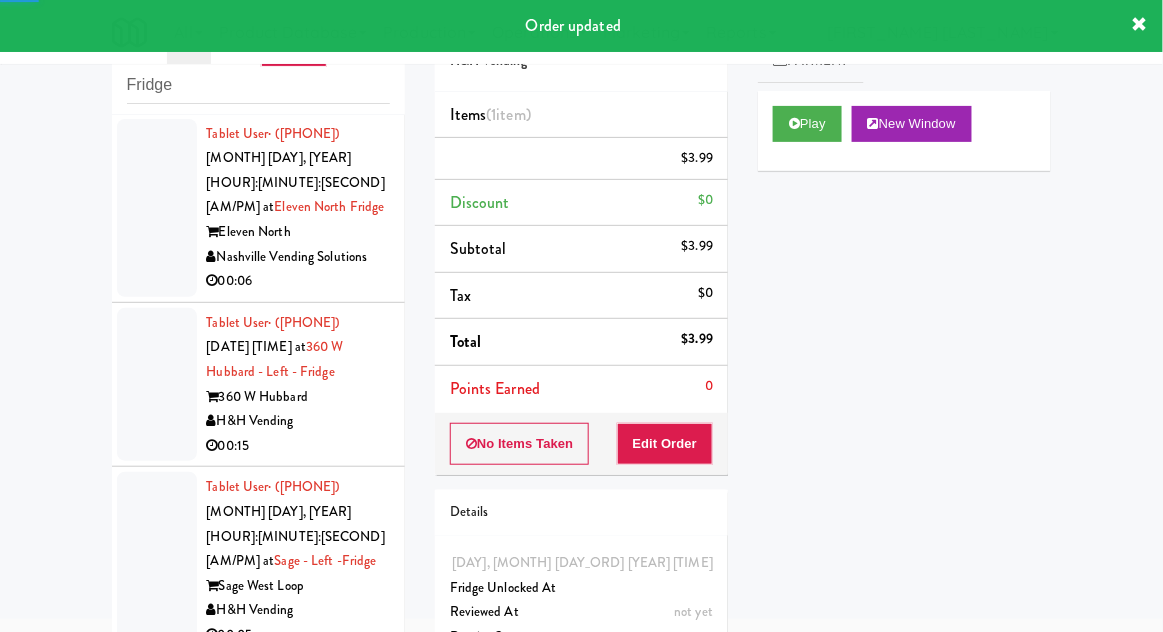 click at bounding box center (157, 208) 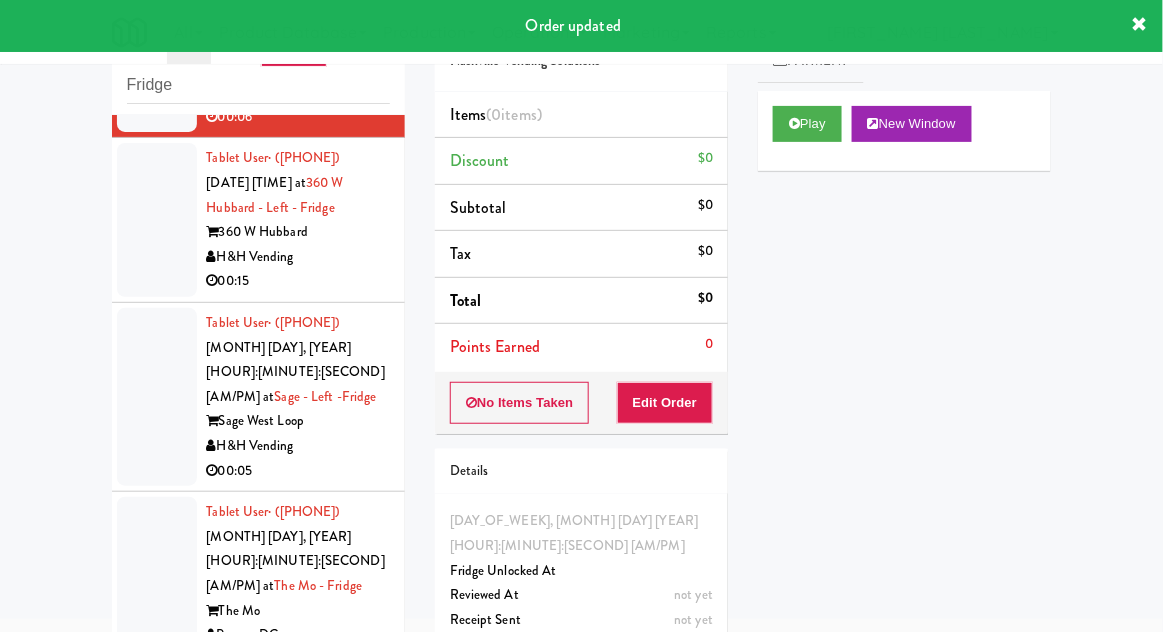 scroll, scrollTop: 1117, scrollLeft: 0, axis: vertical 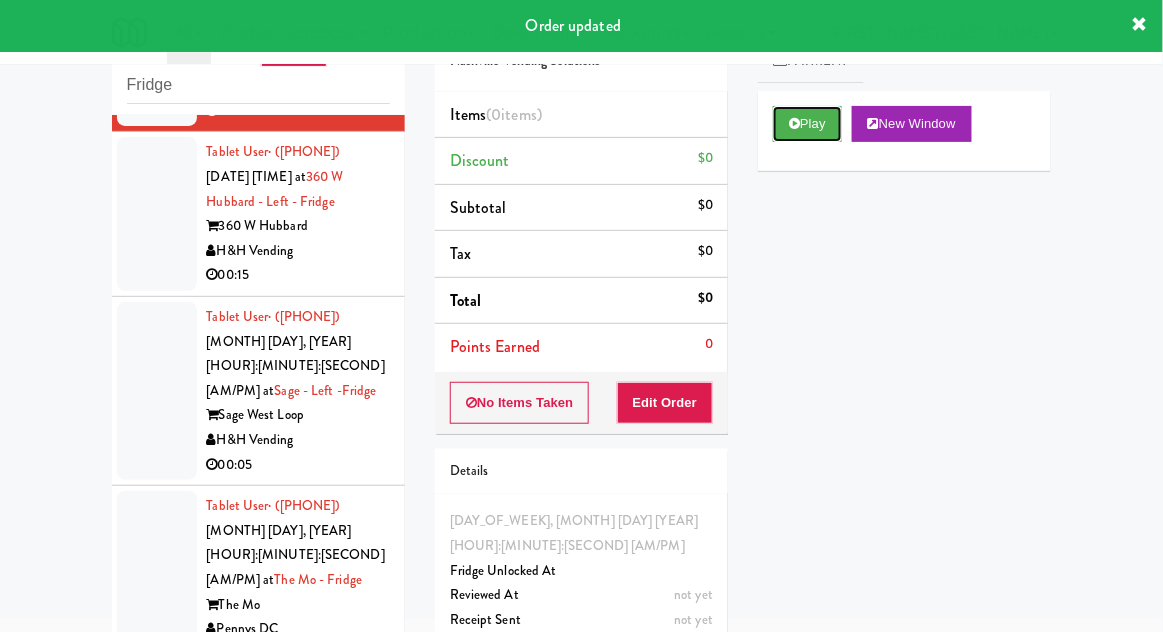 click at bounding box center [794, 123] 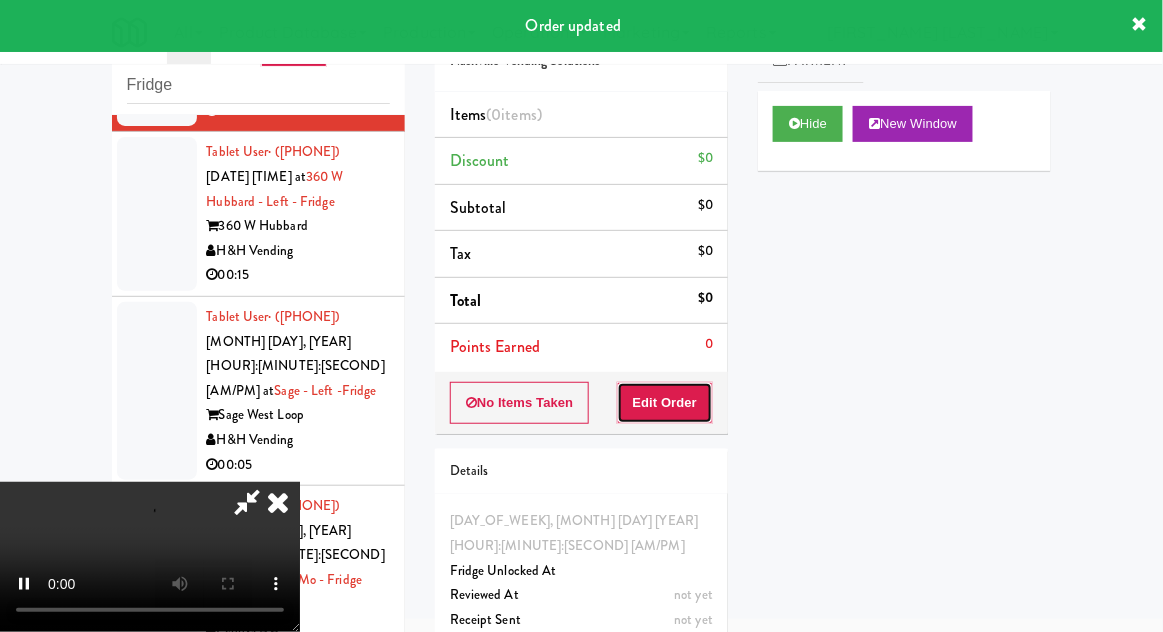 click on "Edit Order" at bounding box center [665, 403] 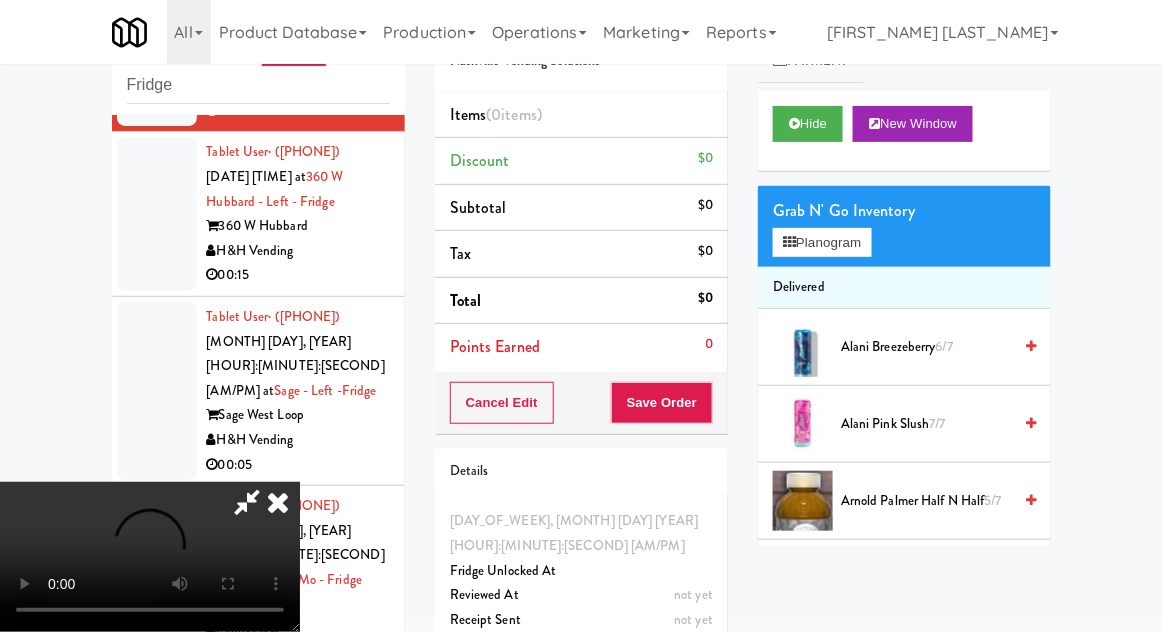 type 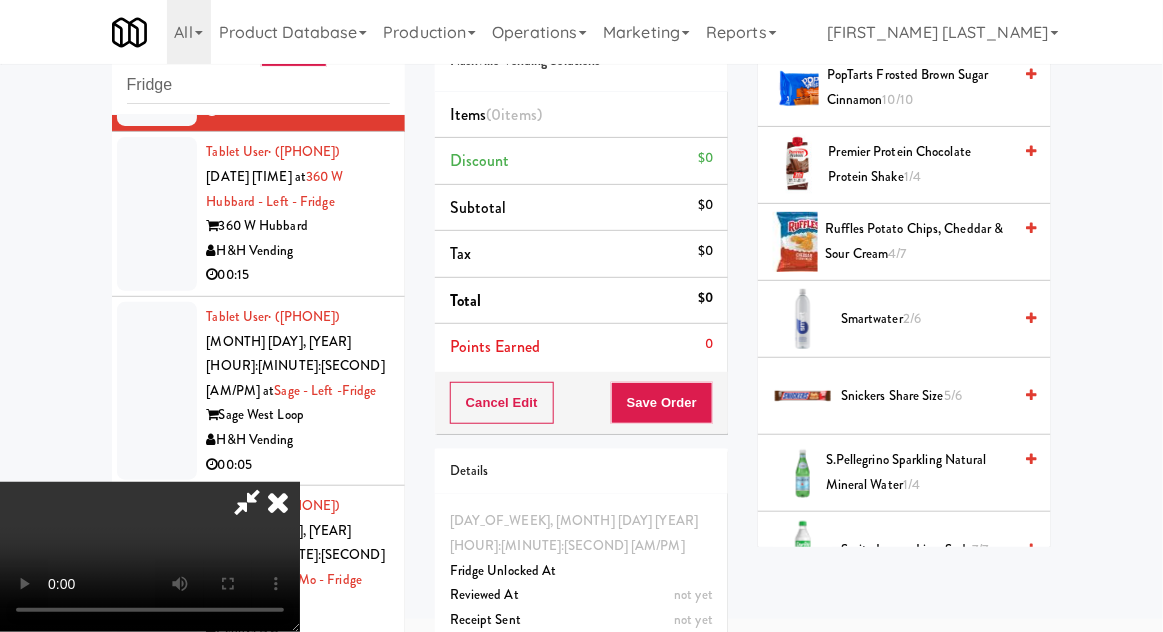 scroll, scrollTop: 1877, scrollLeft: 0, axis: vertical 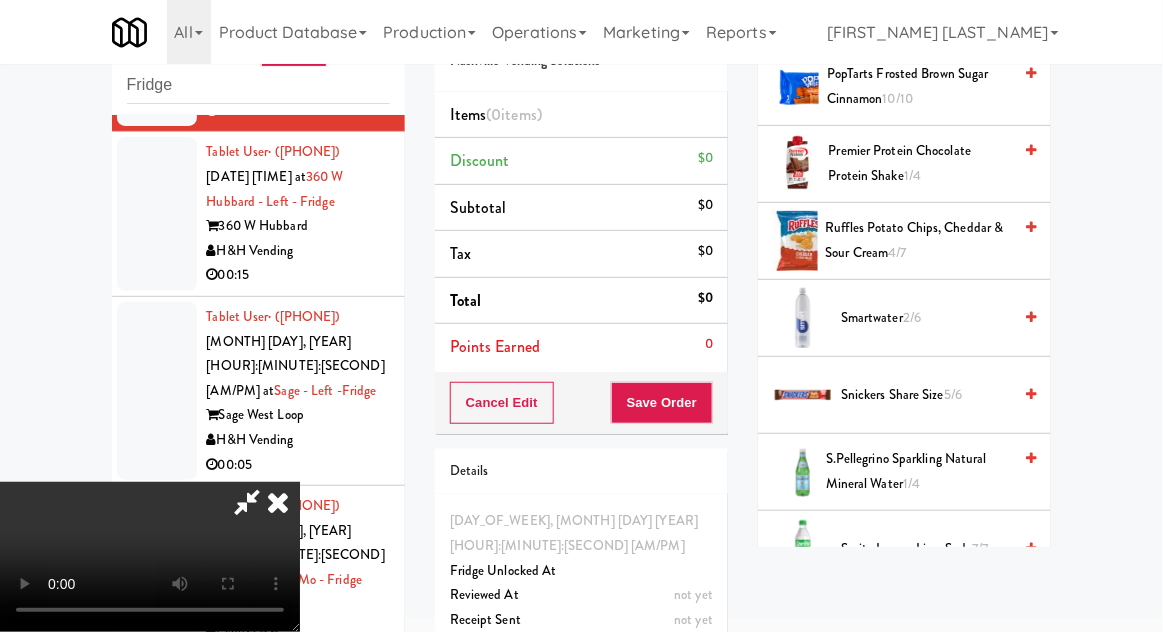 click on "5/6" at bounding box center [953, 394] 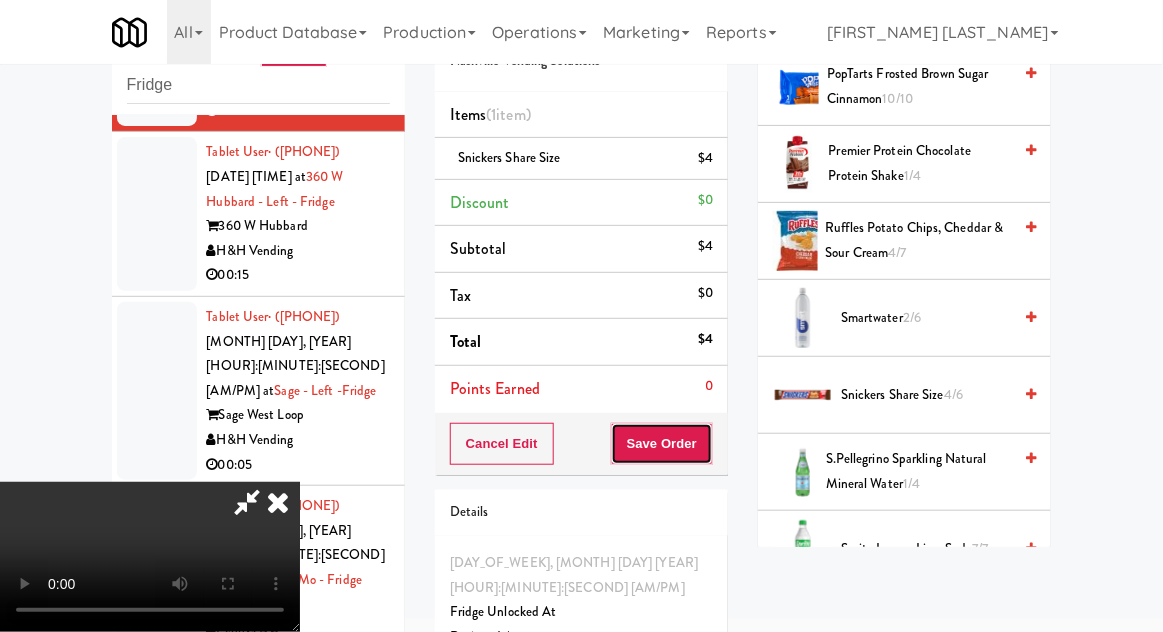 click on "Save Order" at bounding box center [662, 444] 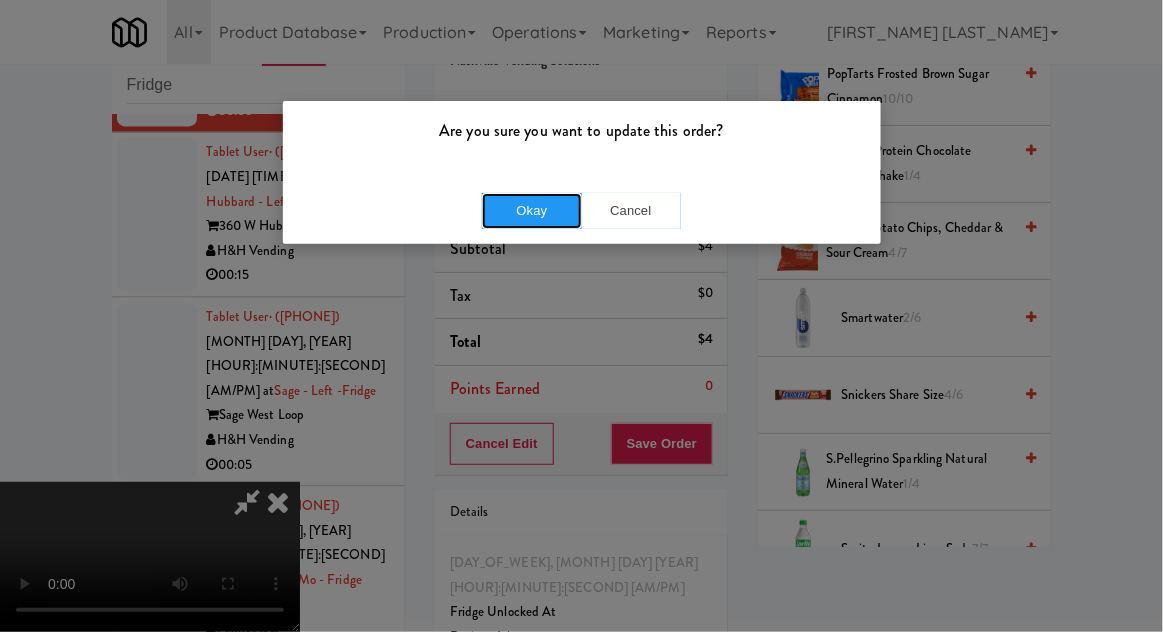 click on "Okay" at bounding box center [532, 211] 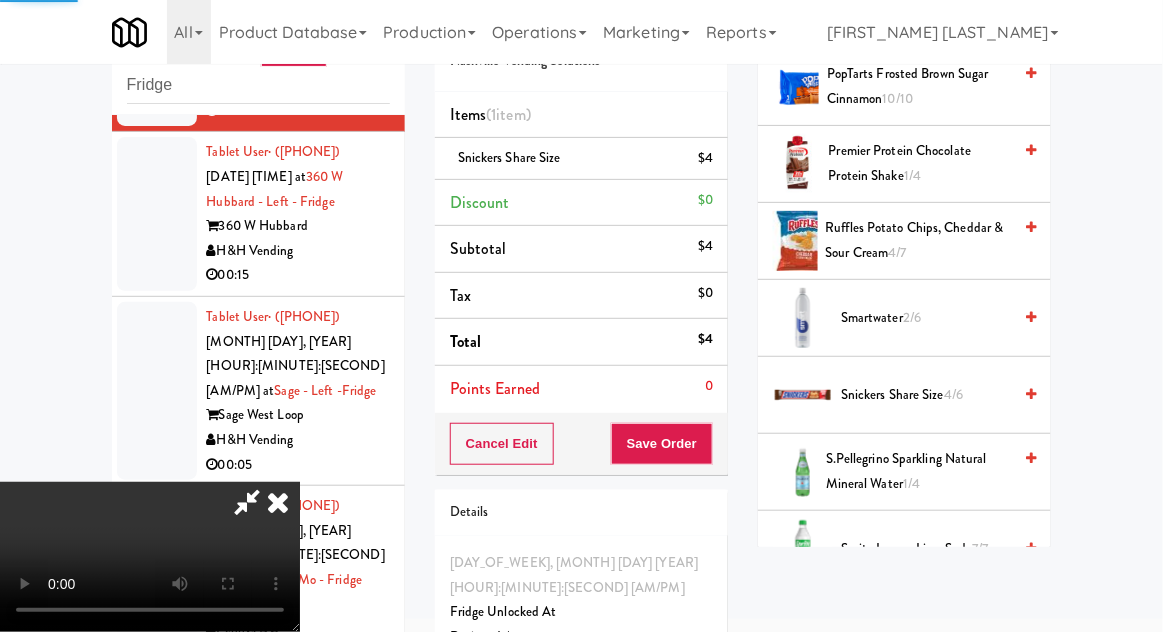 scroll, scrollTop: 197, scrollLeft: 0, axis: vertical 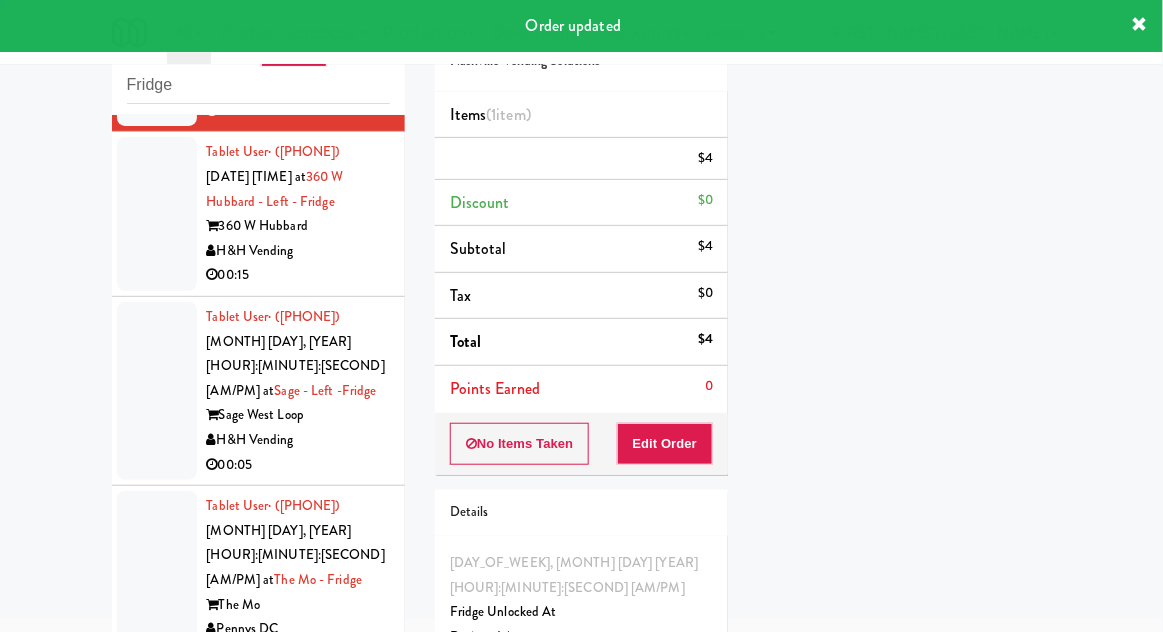 click at bounding box center [157, 214] 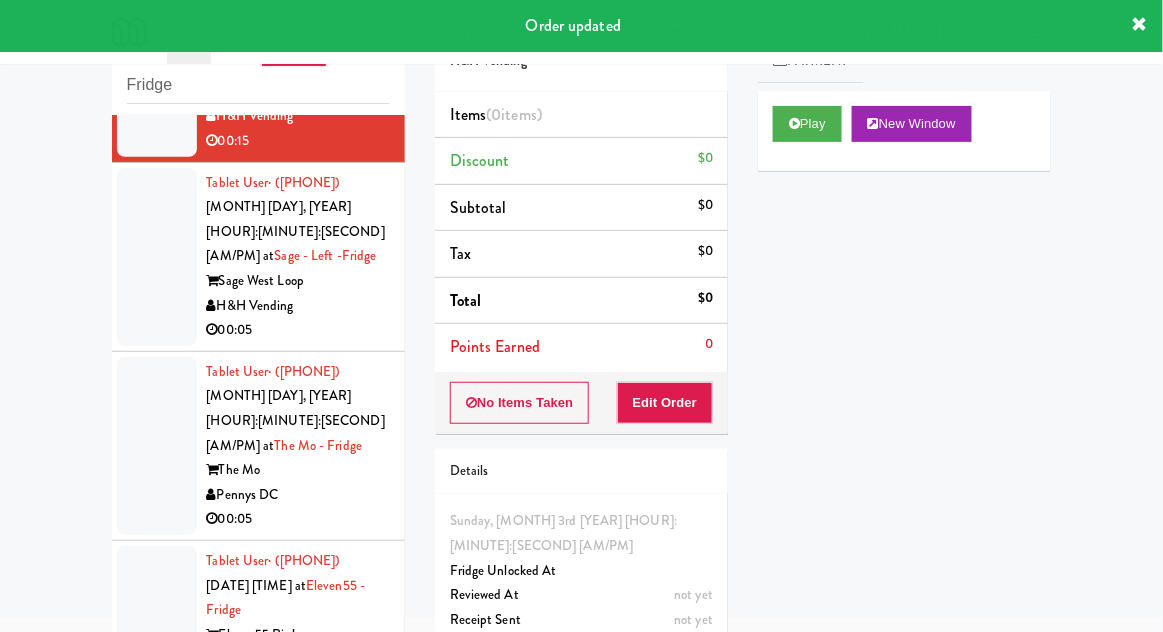scroll, scrollTop: 1278, scrollLeft: 0, axis: vertical 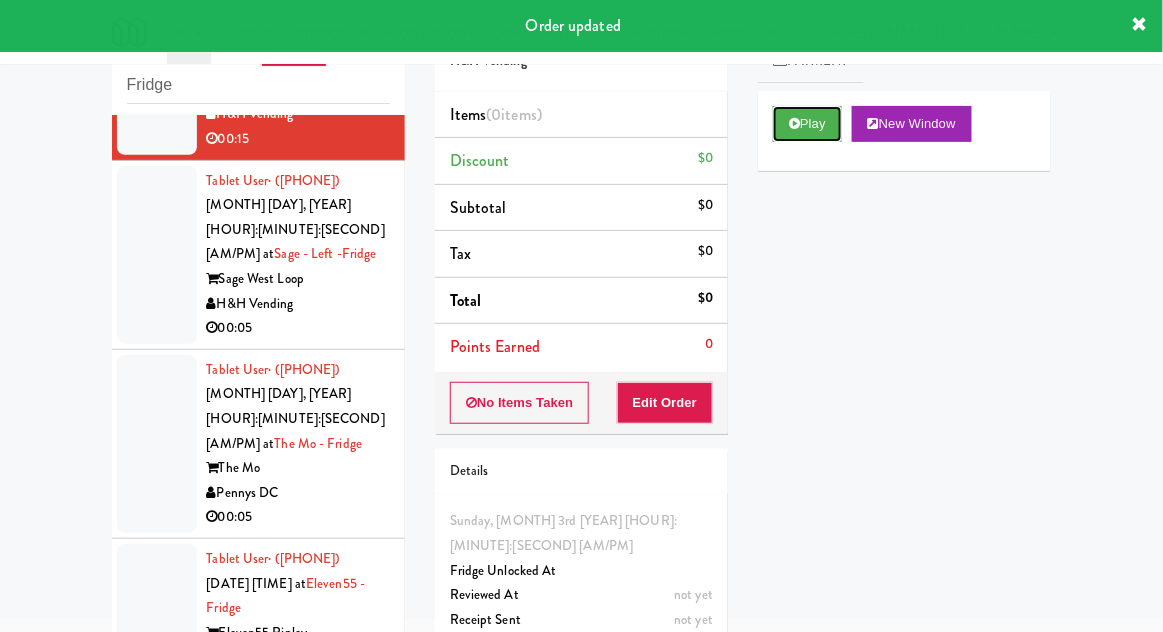 click on "Play" at bounding box center (807, 124) 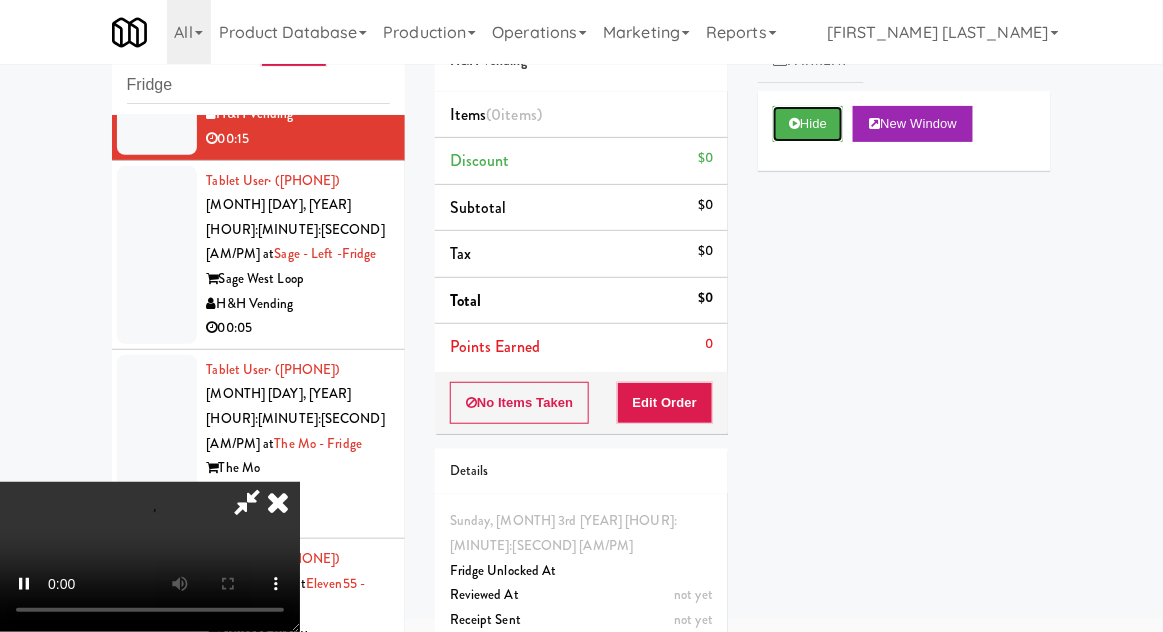 scroll, scrollTop: 81, scrollLeft: 0, axis: vertical 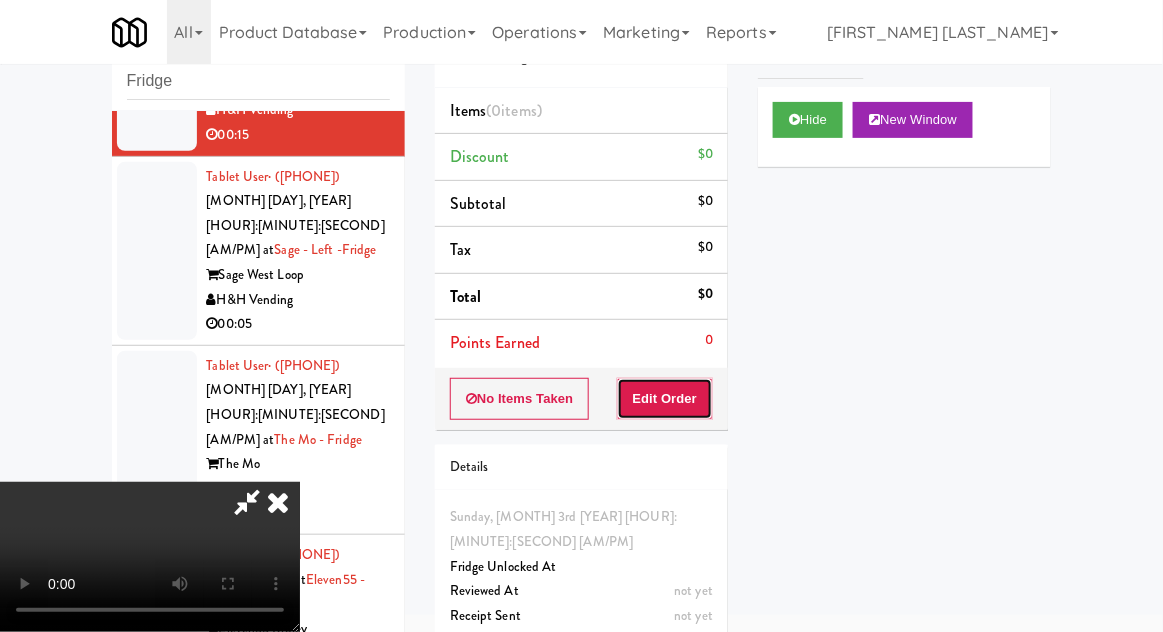 click on "Edit Order" at bounding box center (665, 399) 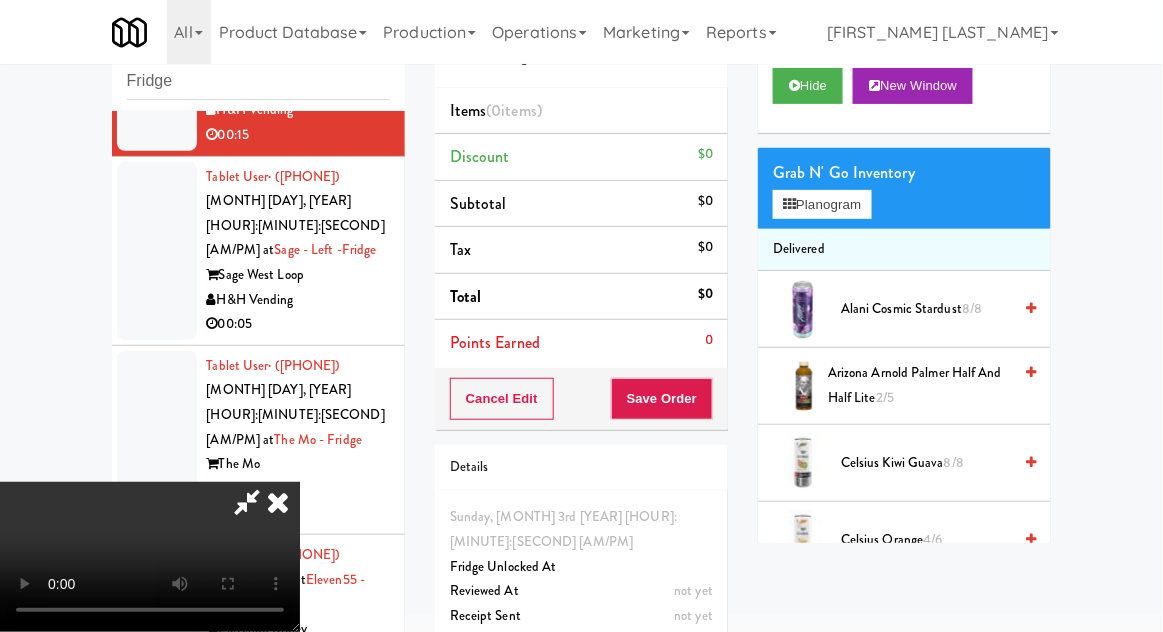 scroll, scrollTop: 0, scrollLeft: 0, axis: both 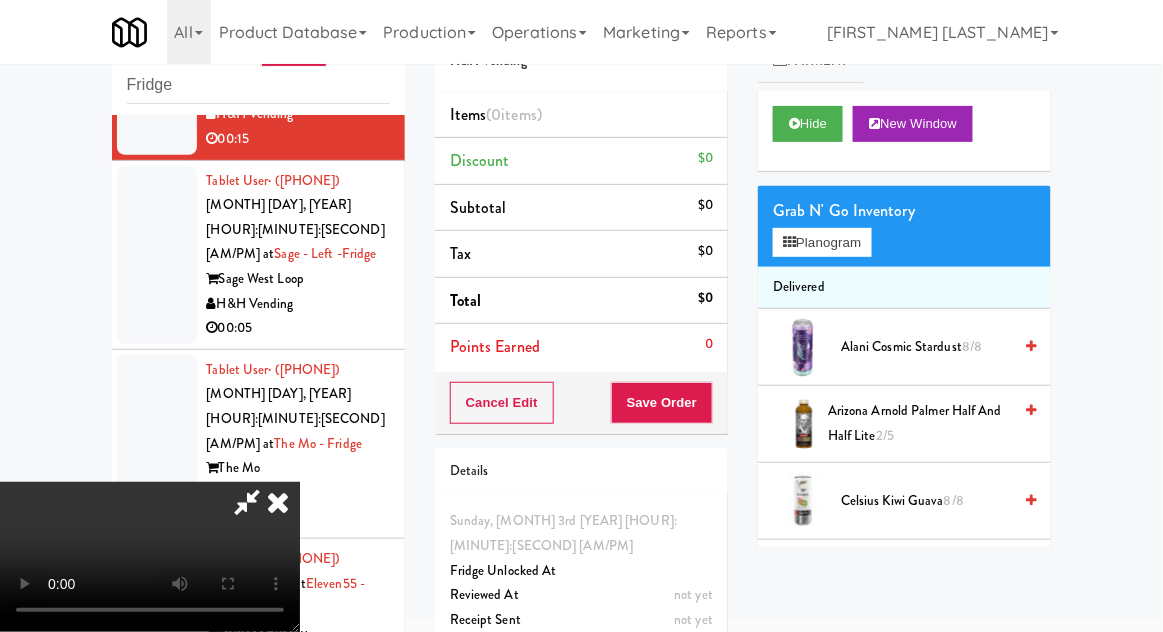 type 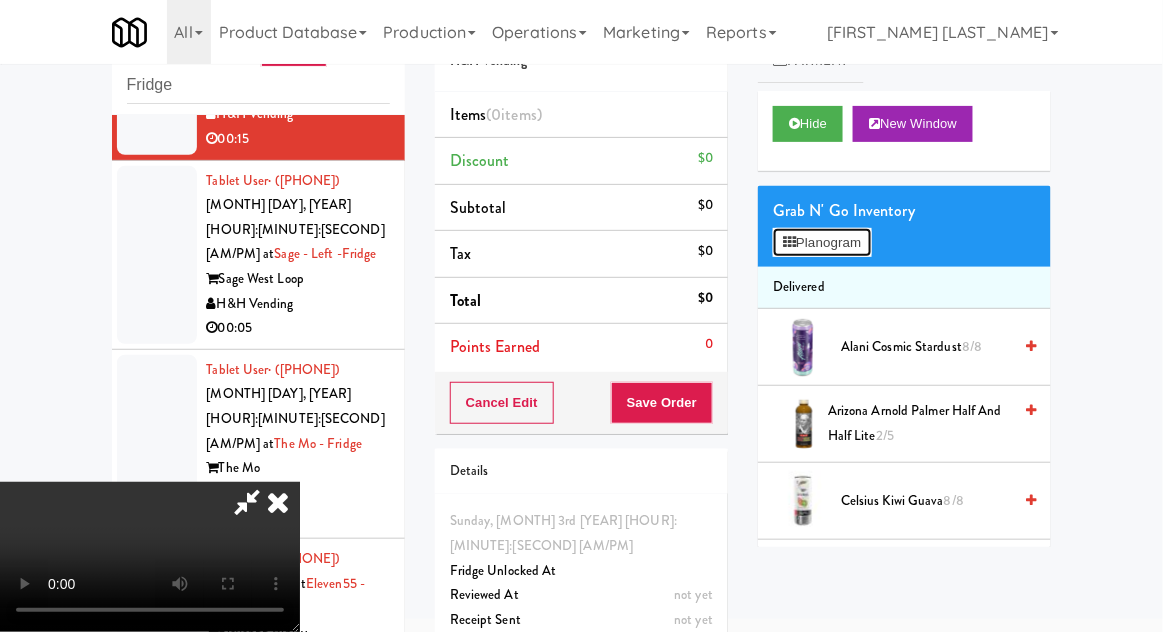click on "Planogram" at bounding box center (822, 243) 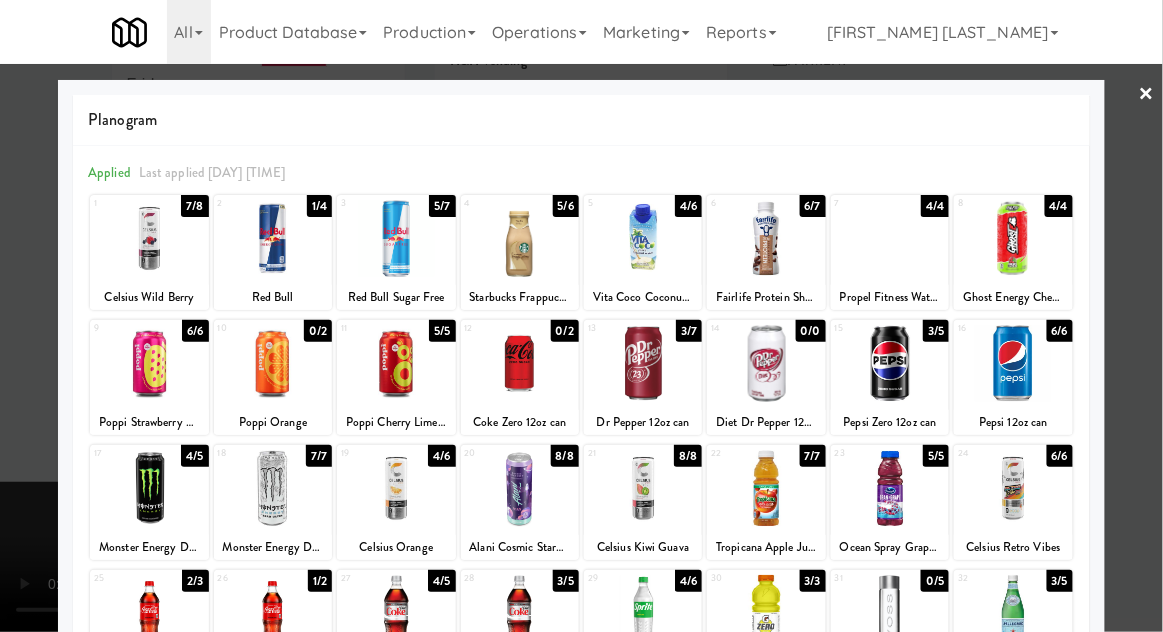 click at bounding box center [520, 238] 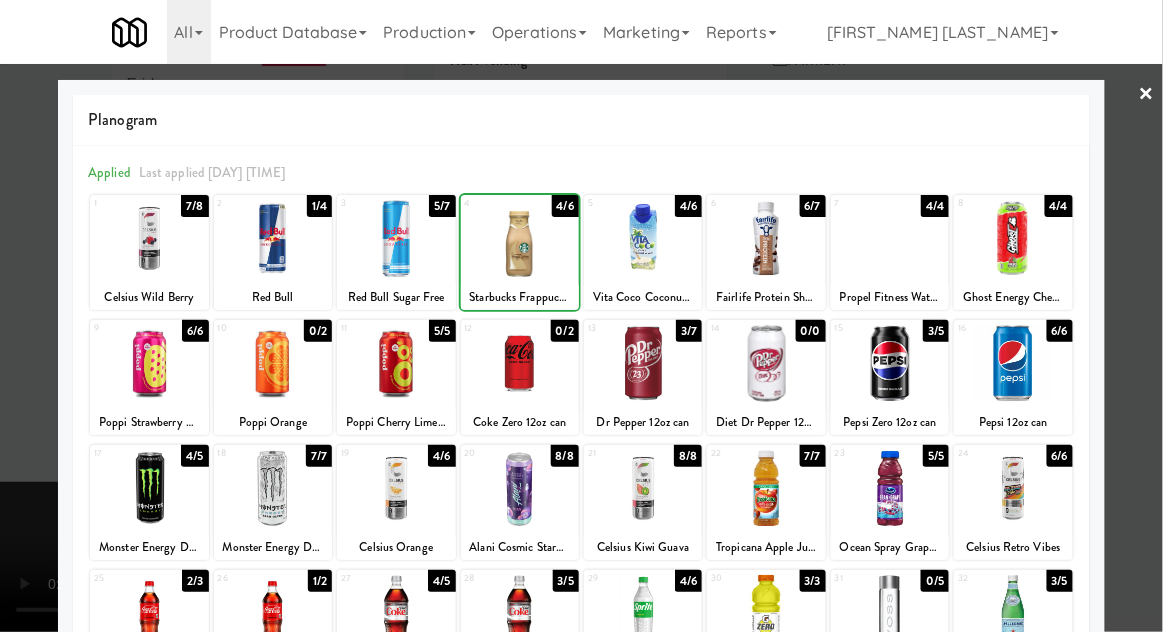 click at bounding box center [520, 238] 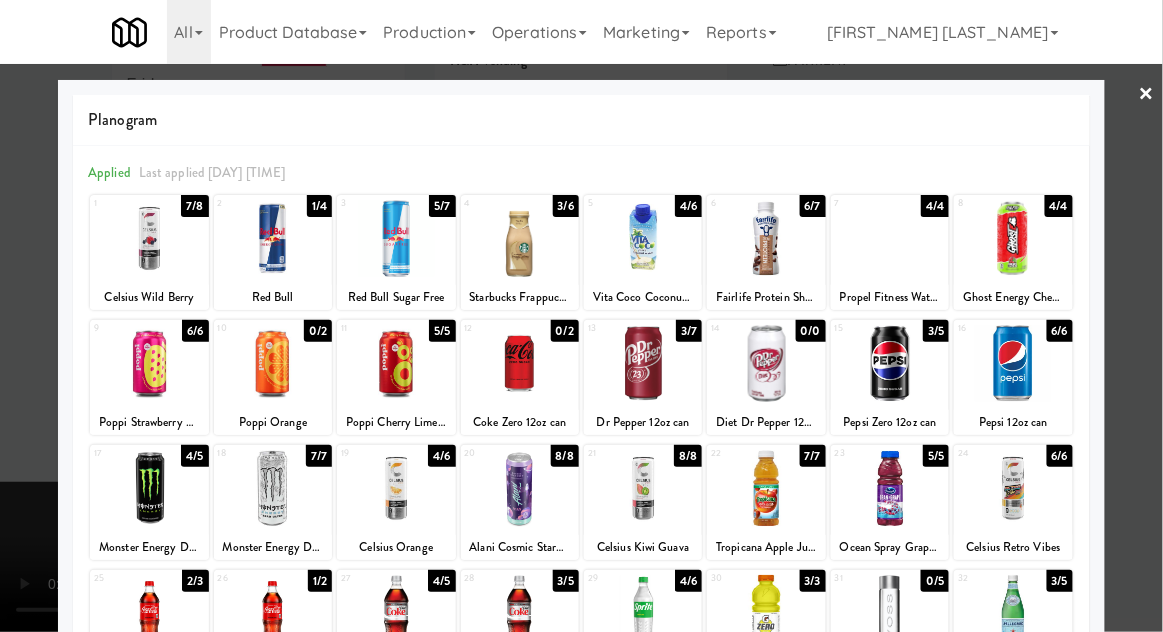 click at bounding box center (581, 316) 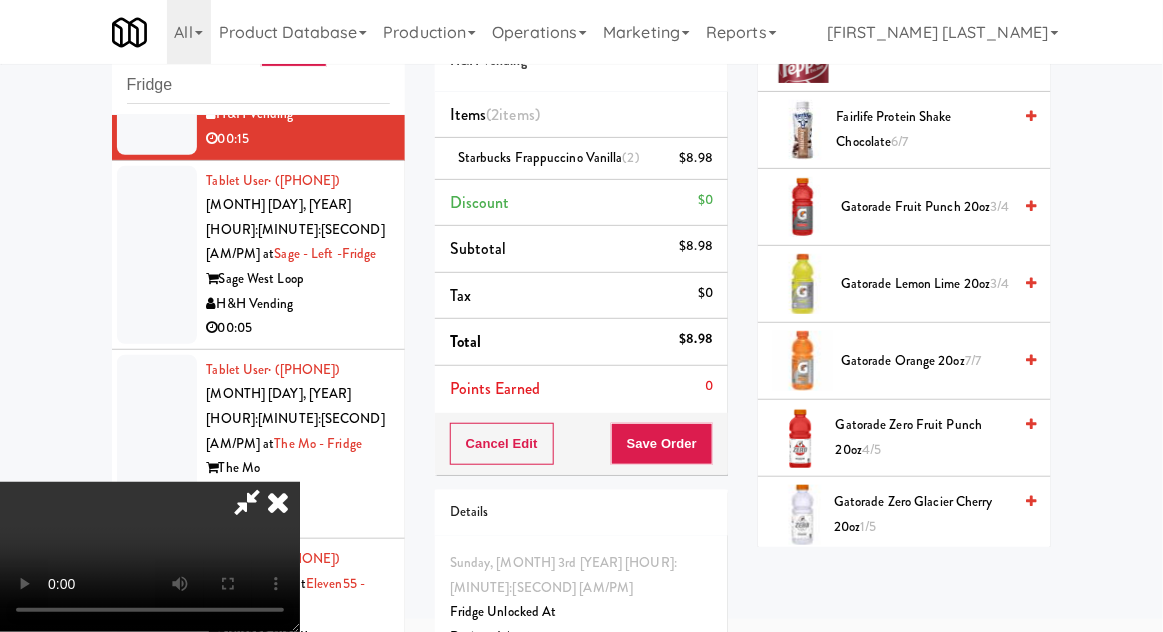 scroll, scrollTop: 1071, scrollLeft: 0, axis: vertical 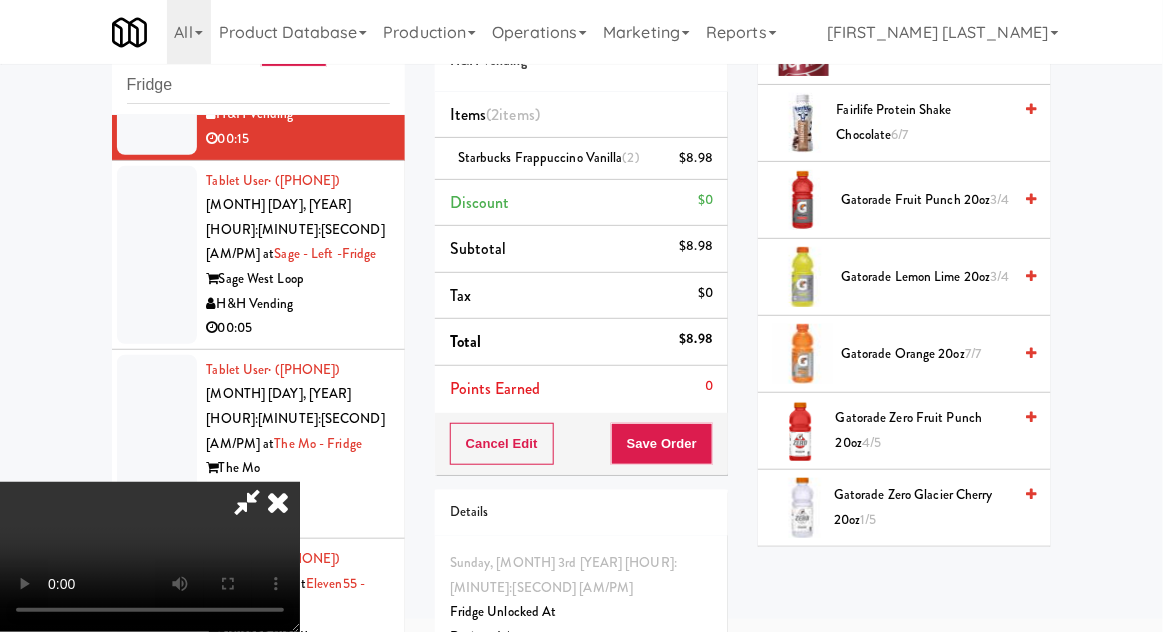 click on "Gatorade Zero Glacier Cherry 20oz  1/5" at bounding box center [922, 507] 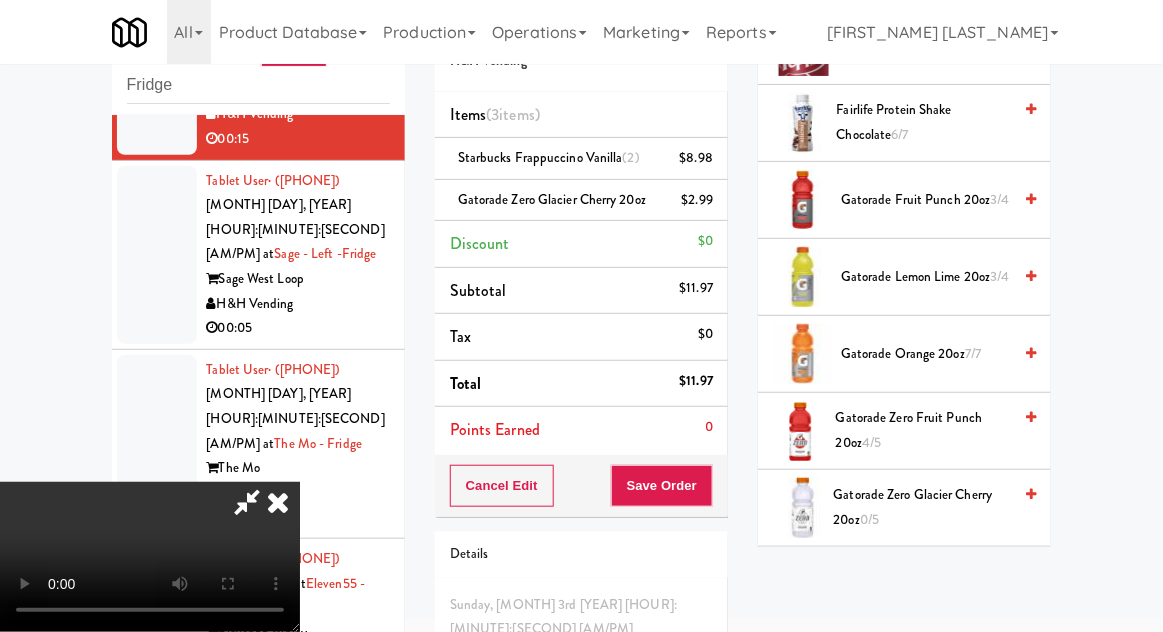 click on "Gatorade Zero Fruit Punch 20oz  4/5" at bounding box center [923, 430] 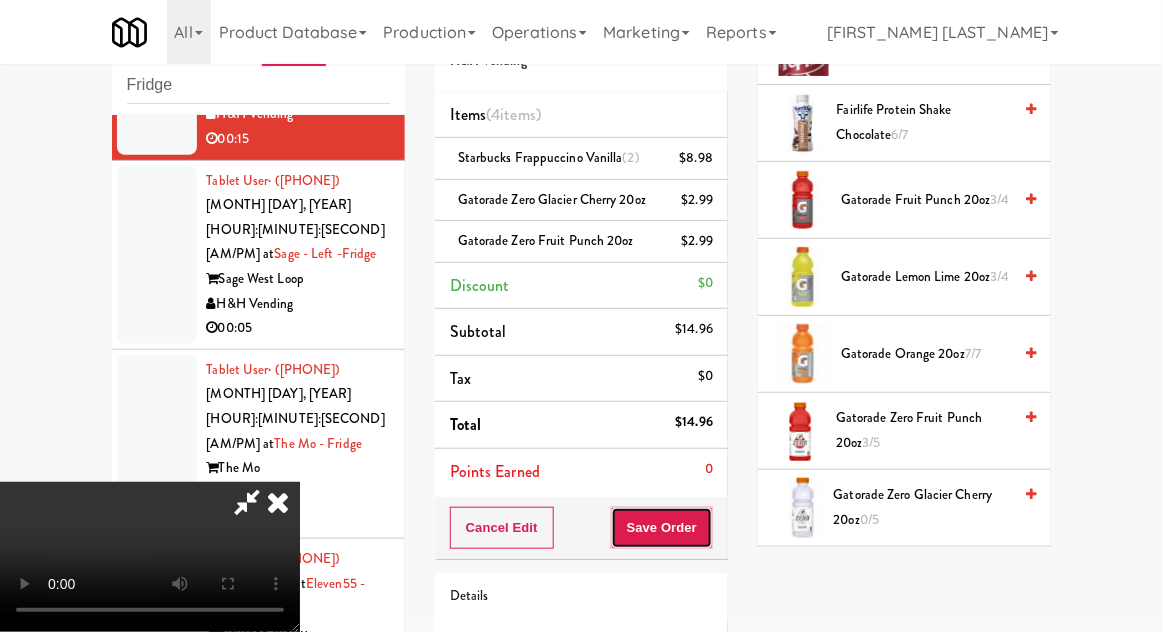 click on "Save Order" at bounding box center [662, 528] 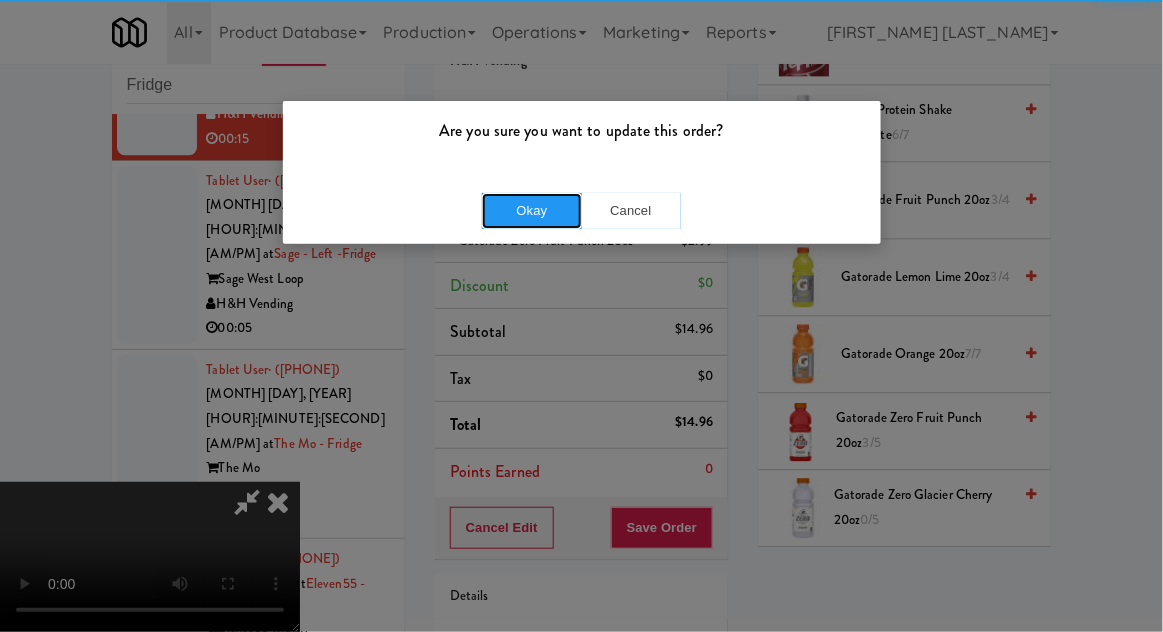 click on "Okay" at bounding box center (532, 211) 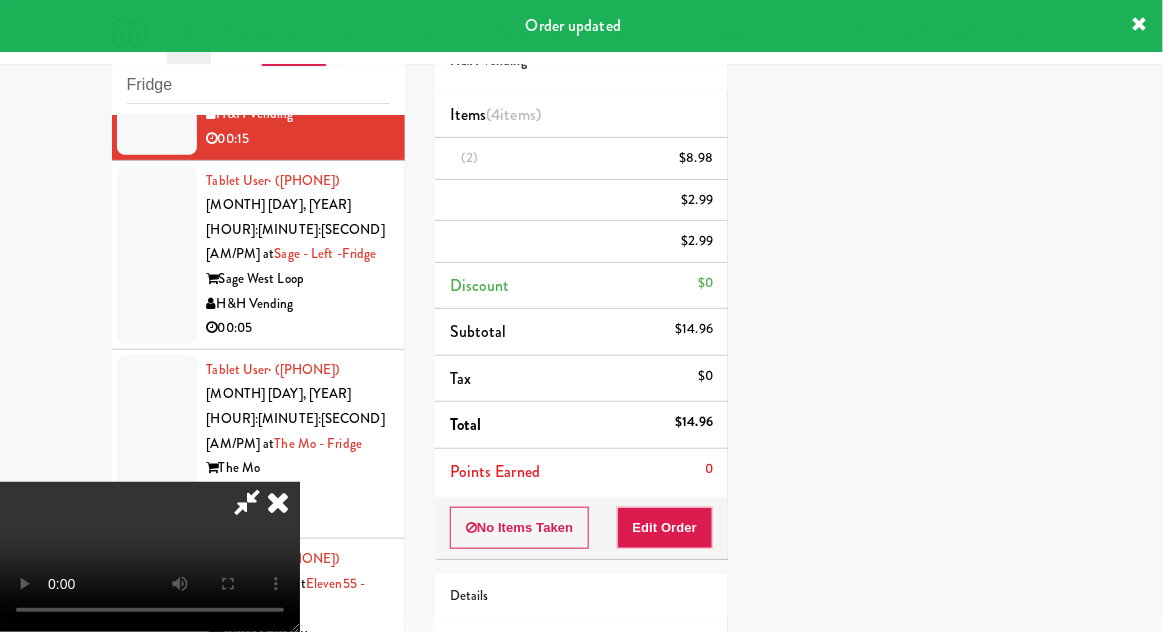scroll, scrollTop: 197, scrollLeft: 0, axis: vertical 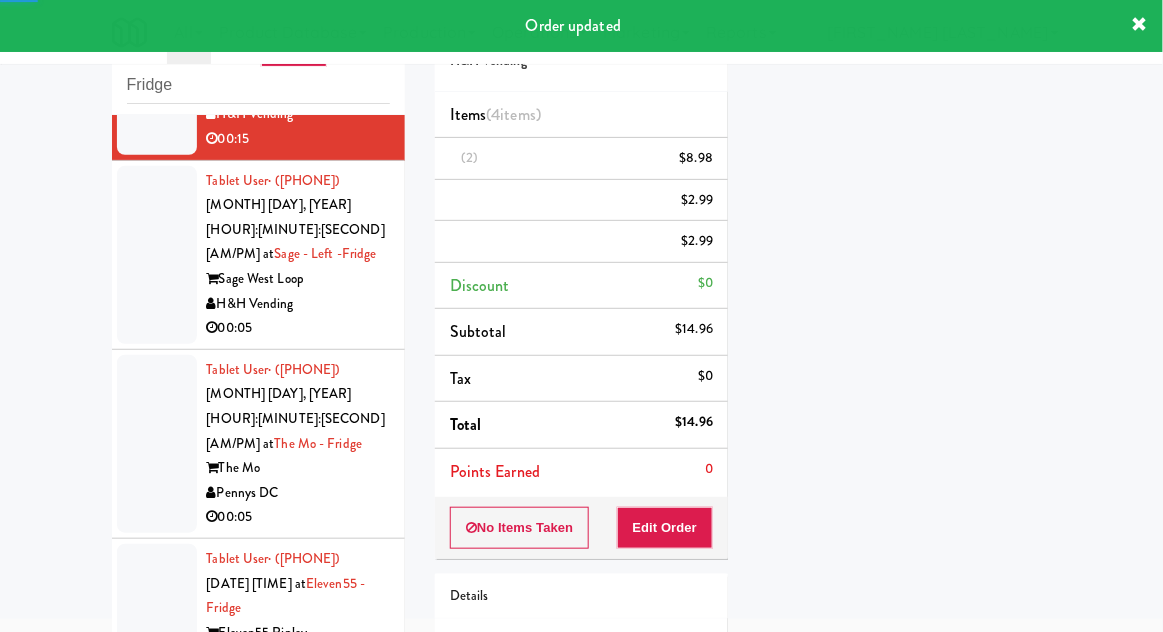 click at bounding box center [157, 255] 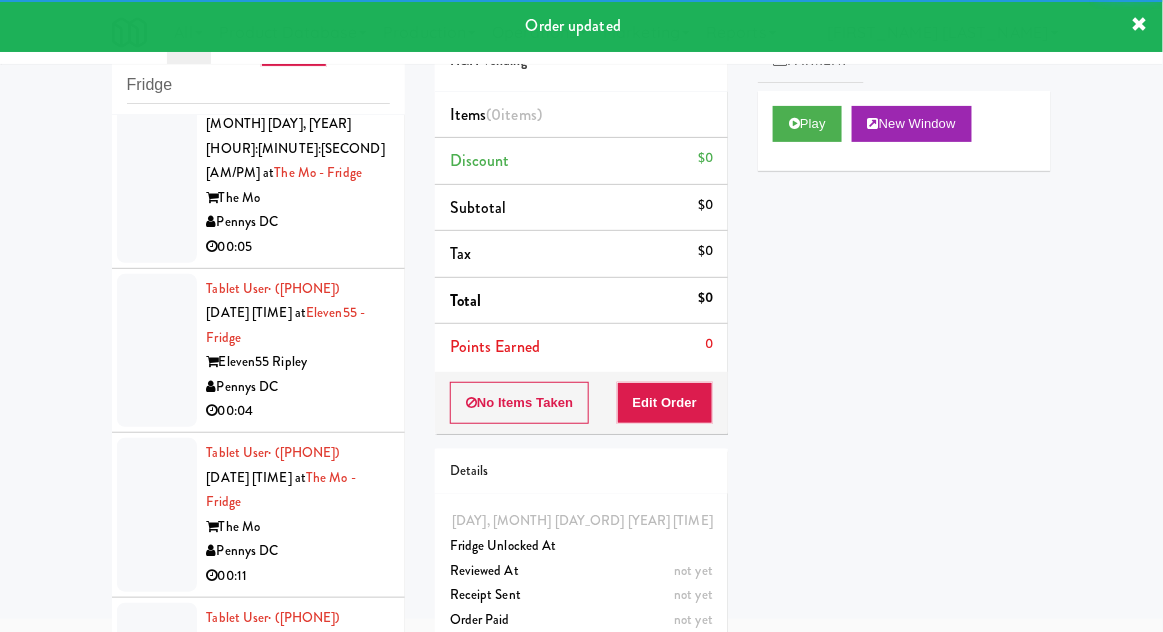scroll, scrollTop: 1529, scrollLeft: 0, axis: vertical 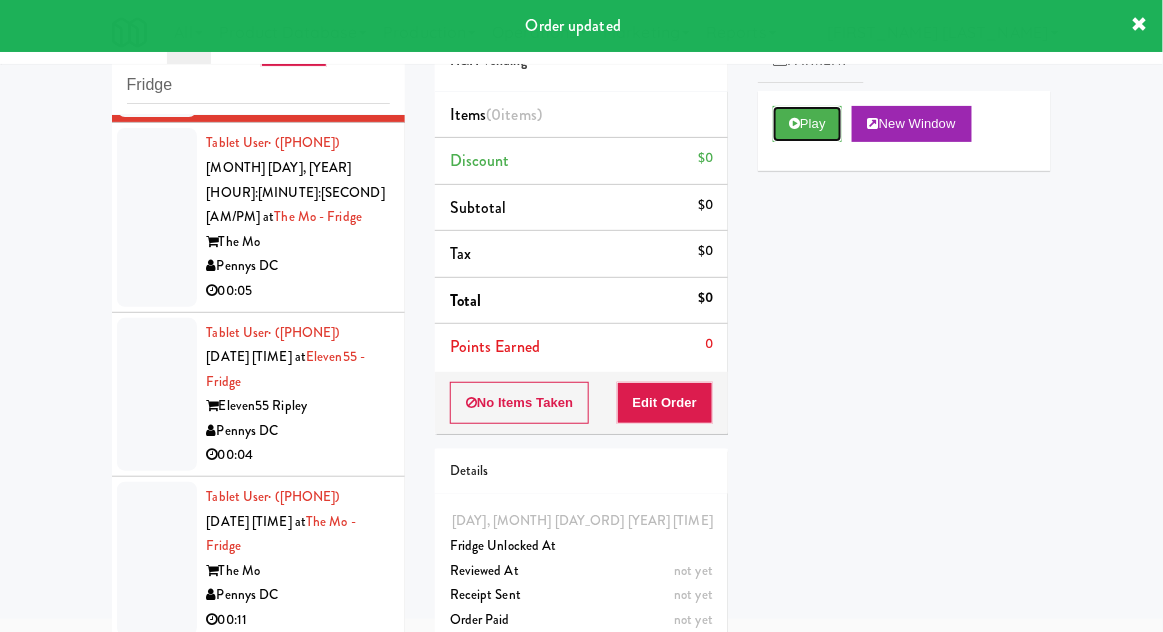 click on "Play" at bounding box center [807, 124] 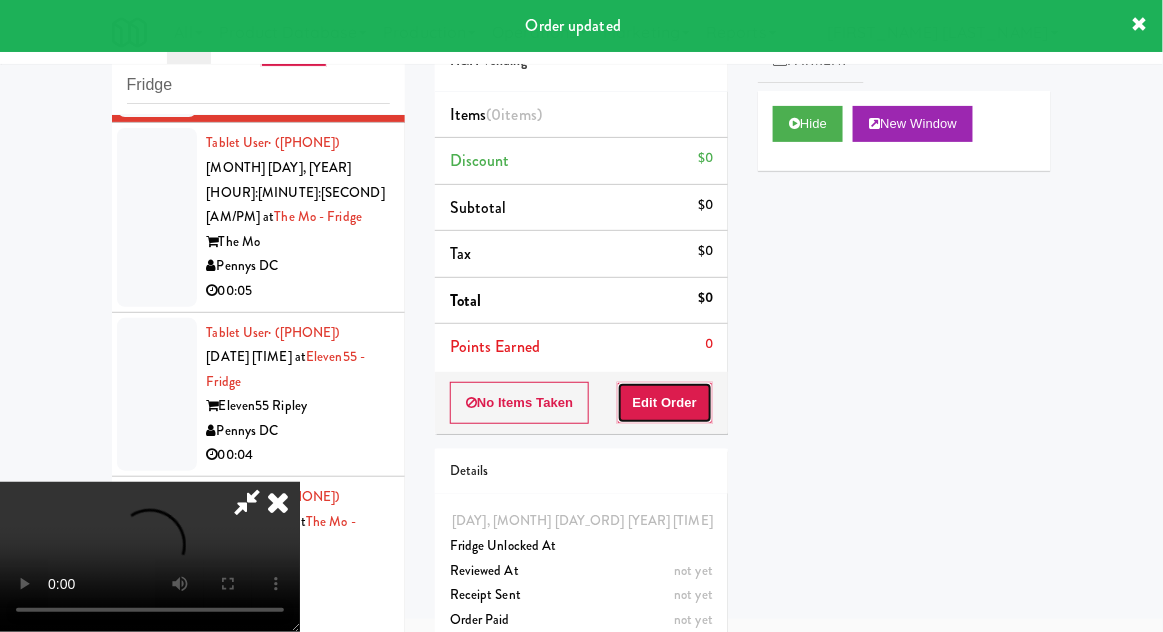 click on "Edit Order" at bounding box center [665, 403] 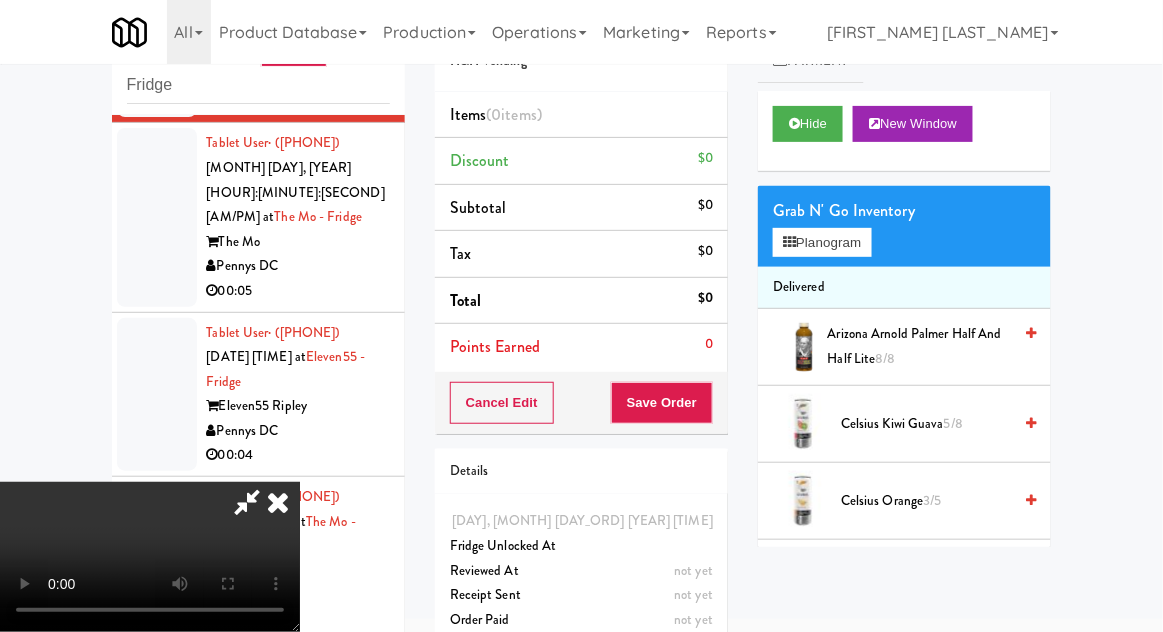 type 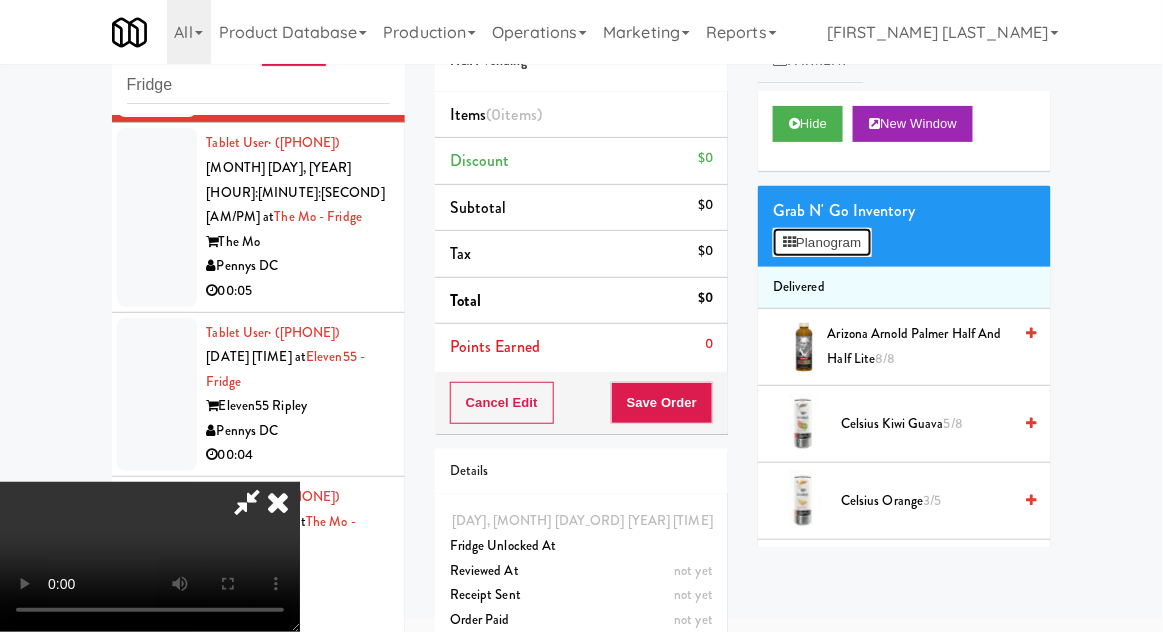 click on "Planogram" at bounding box center [822, 243] 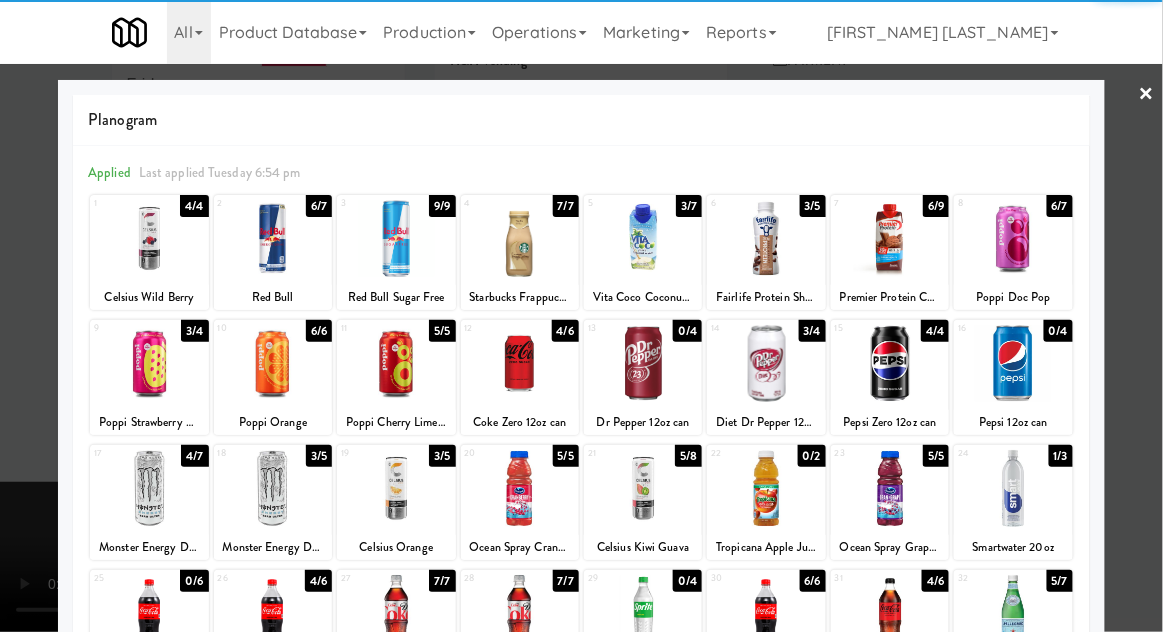 click at bounding box center [396, 488] 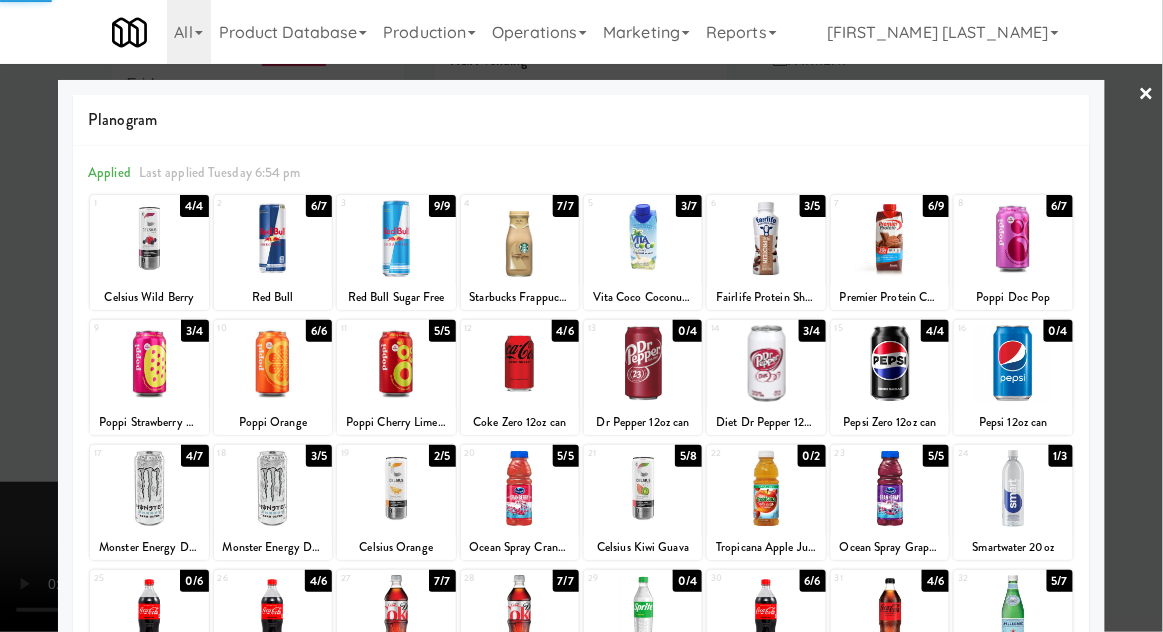 click at bounding box center (581, 316) 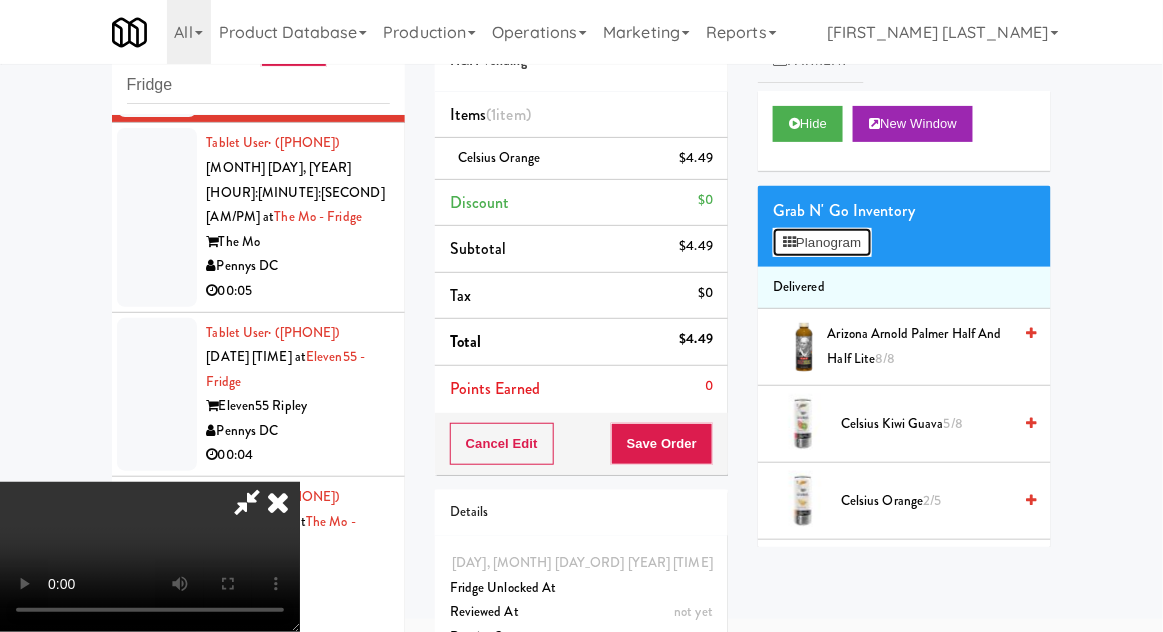 click on "Planogram" at bounding box center (822, 243) 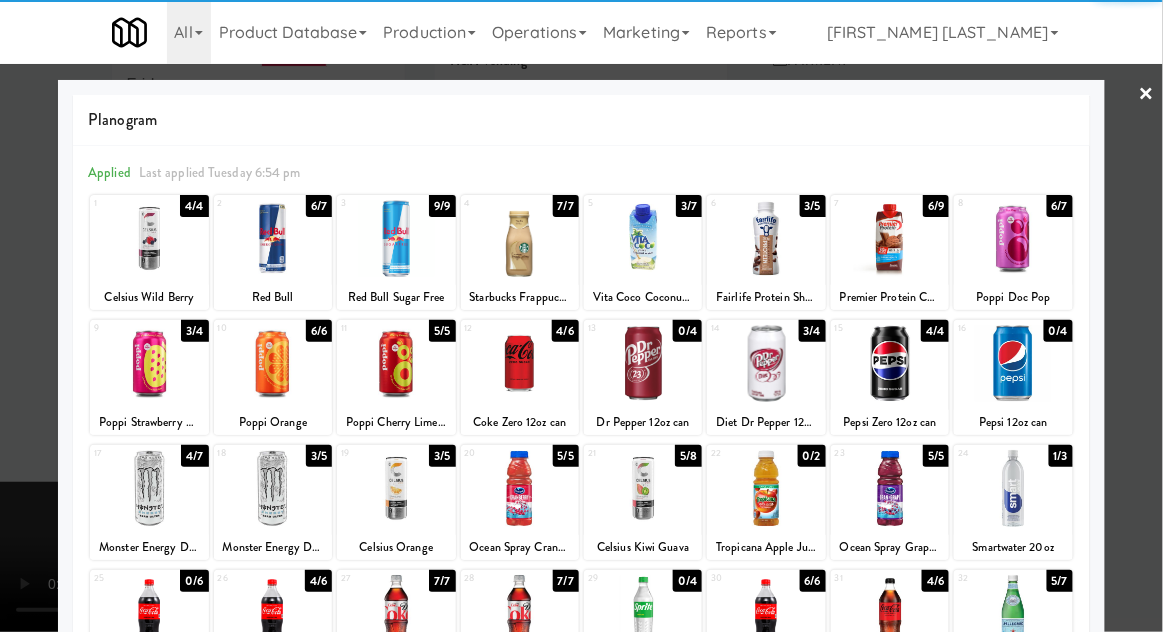 click at bounding box center [396, 613] 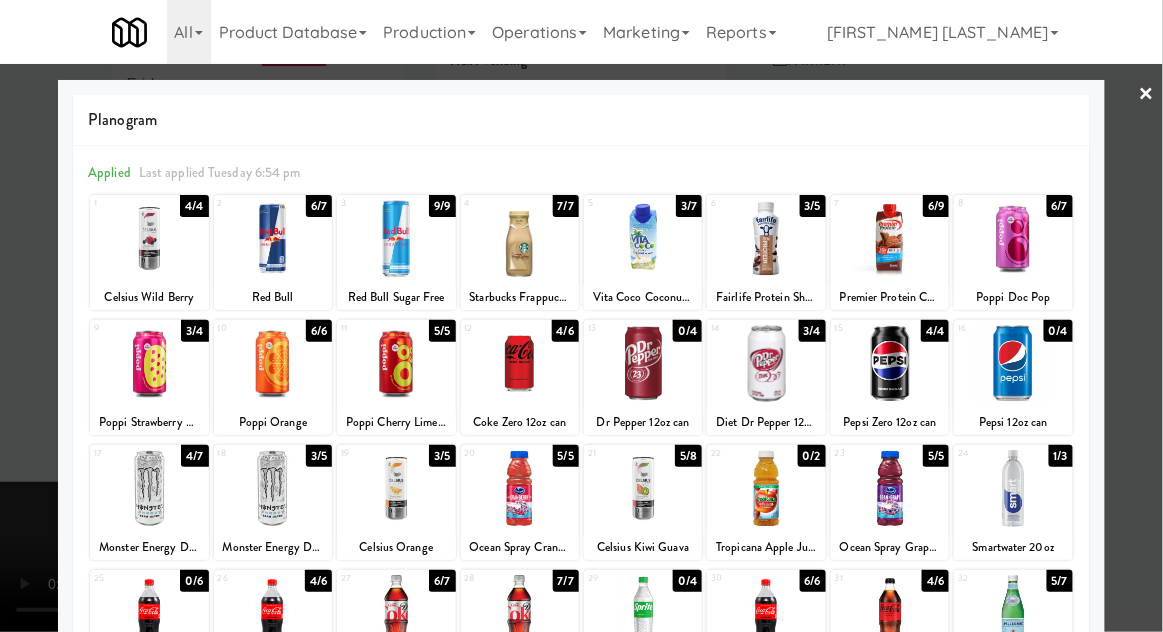 click at bounding box center [581, 316] 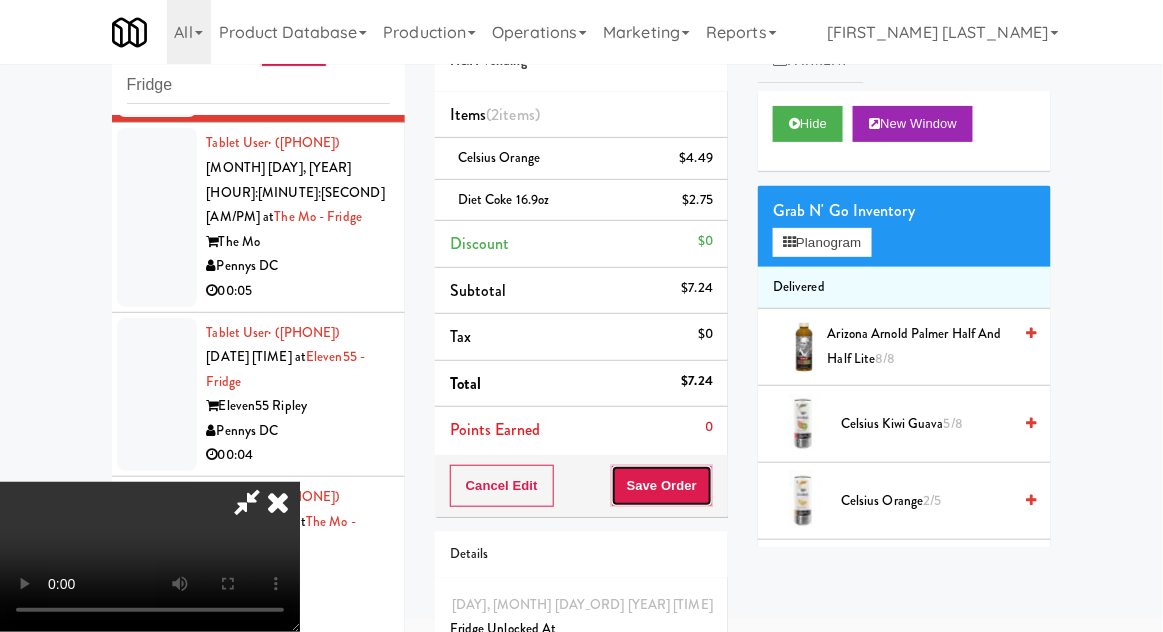click on "Save Order" at bounding box center (662, 486) 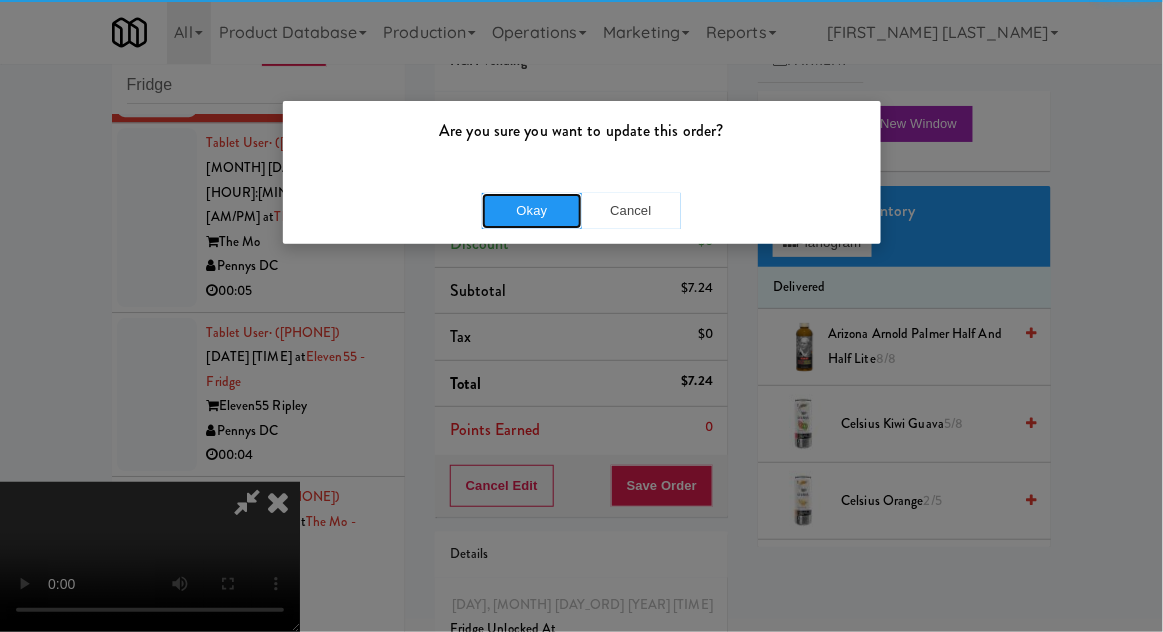 click on "Okay" at bounding box center [532, 211] 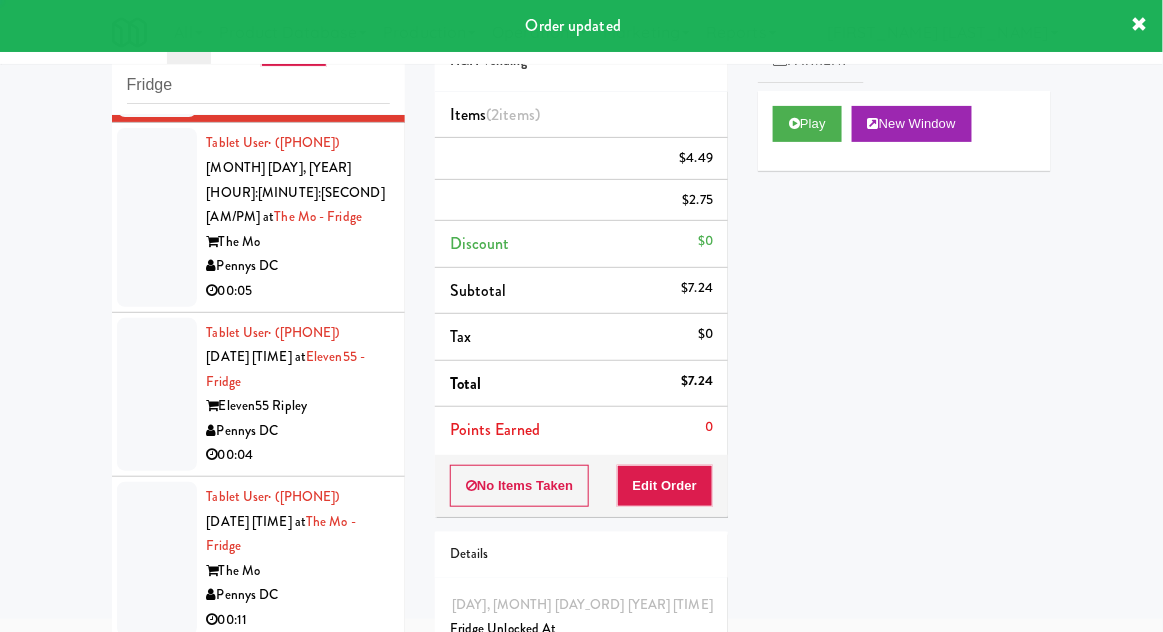 click at bounding box center [157, 217] 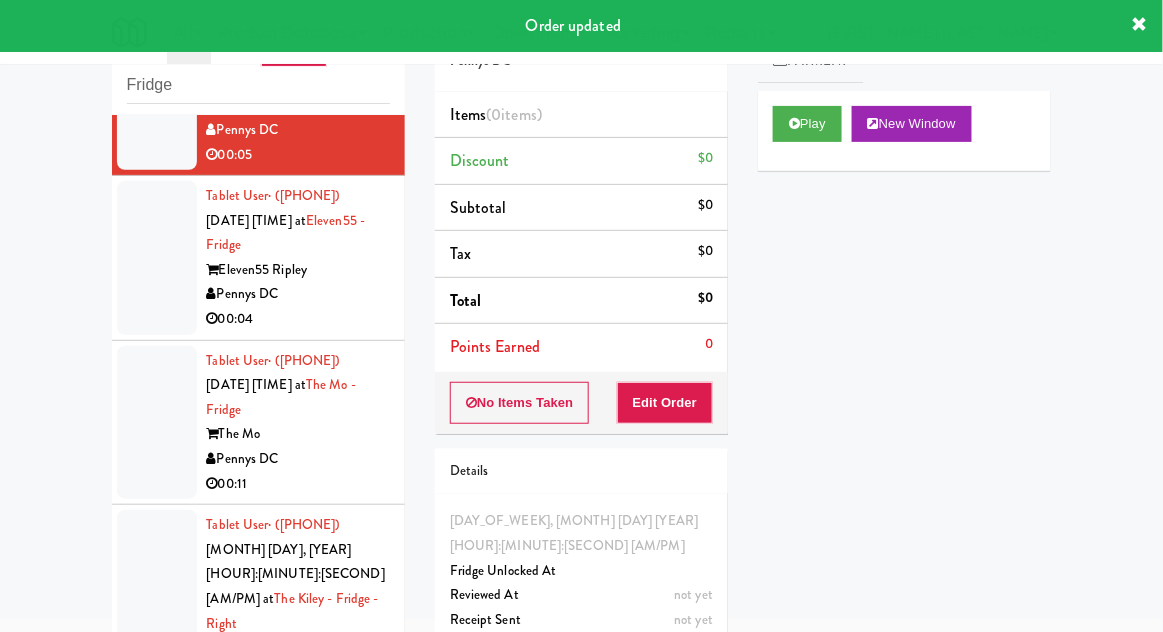scroll, scrollTop: 1702, scrollLeft: 0, axis: vertical 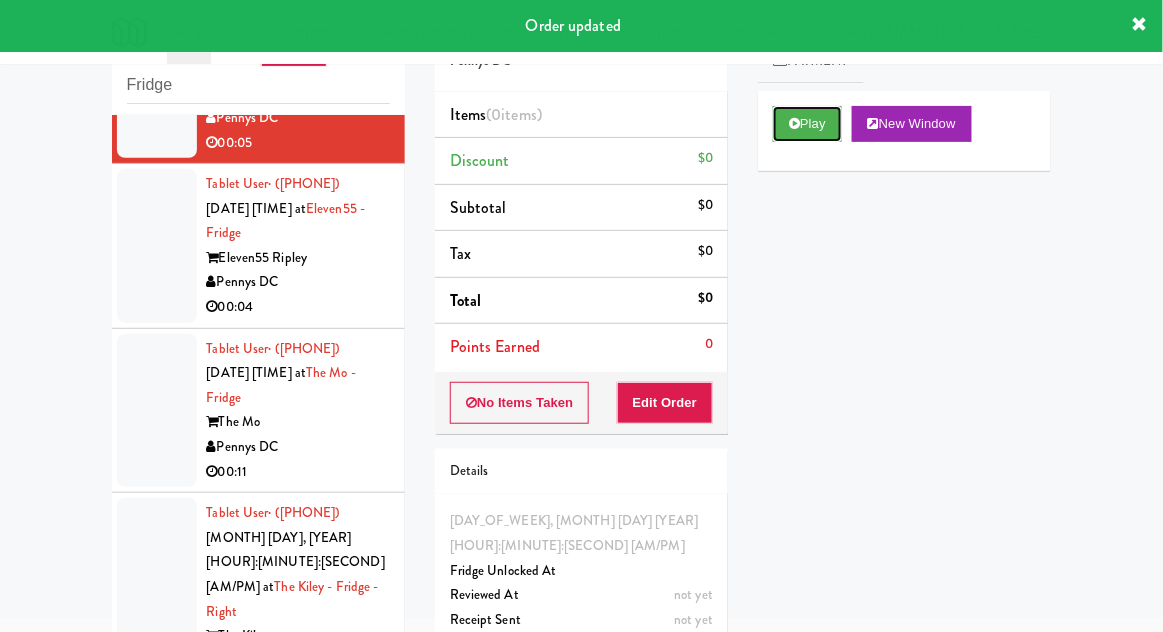 click on "Play" at bounding box center [807, 124] 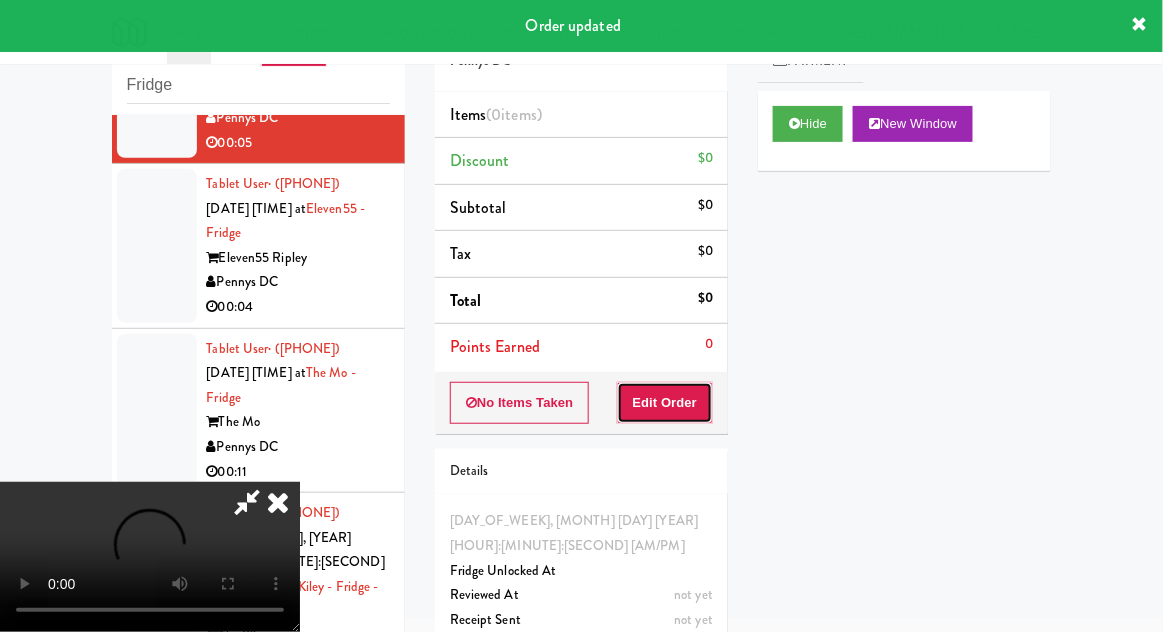 click on "Edit Order" at bounding box center [665, 403] 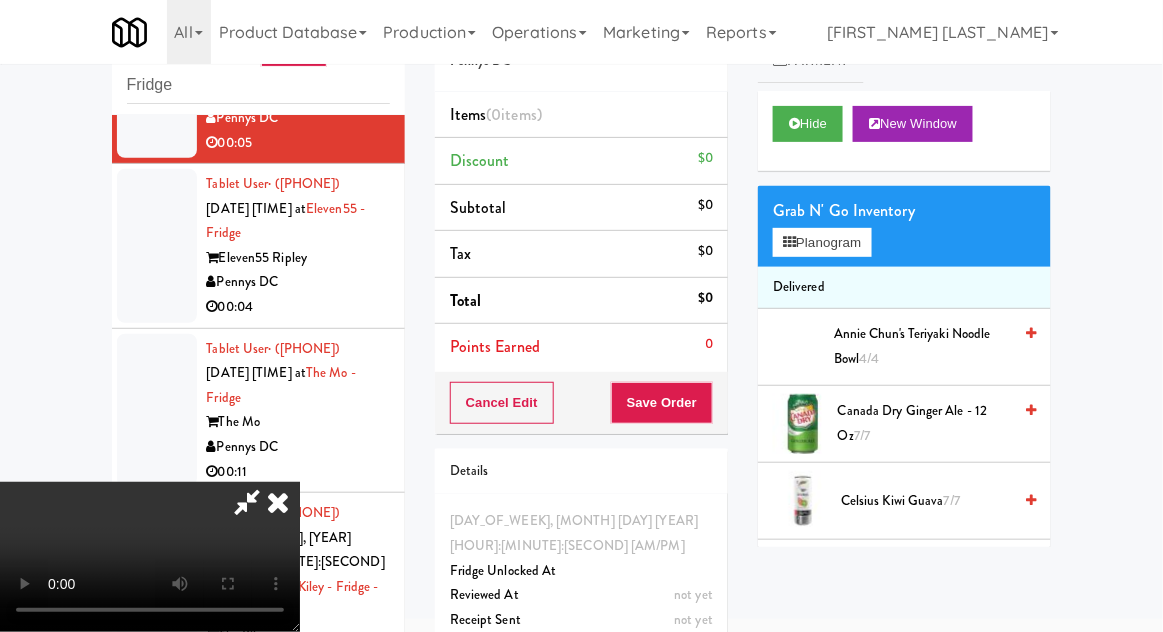 scroll, scrollTop: 73, scrollLeft: 0, axis: vertical 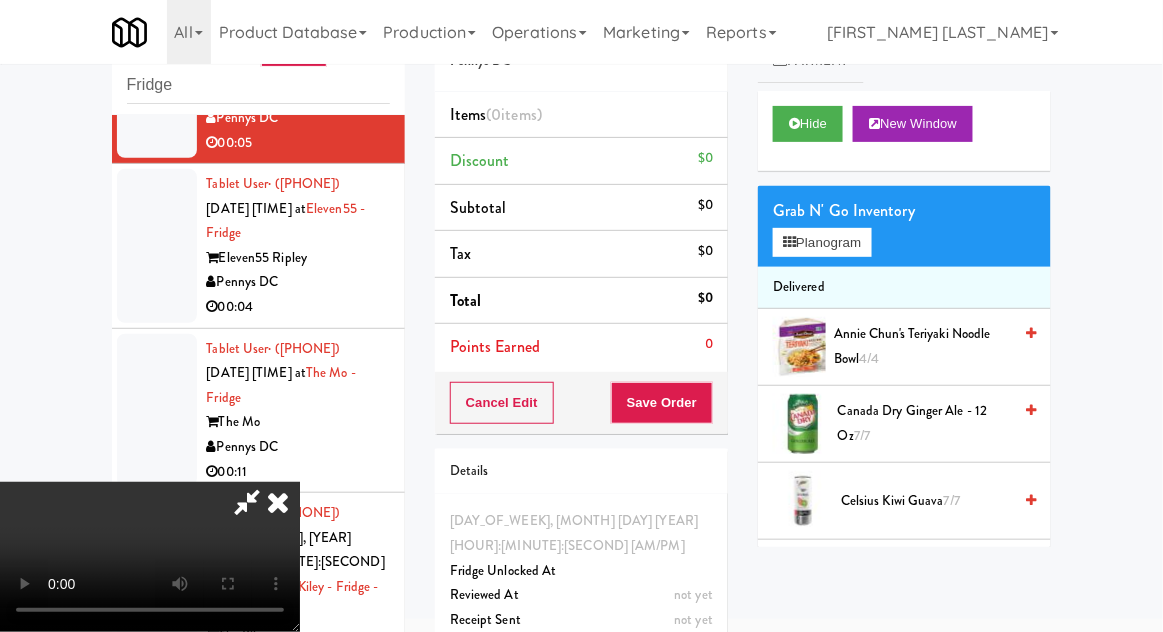 type 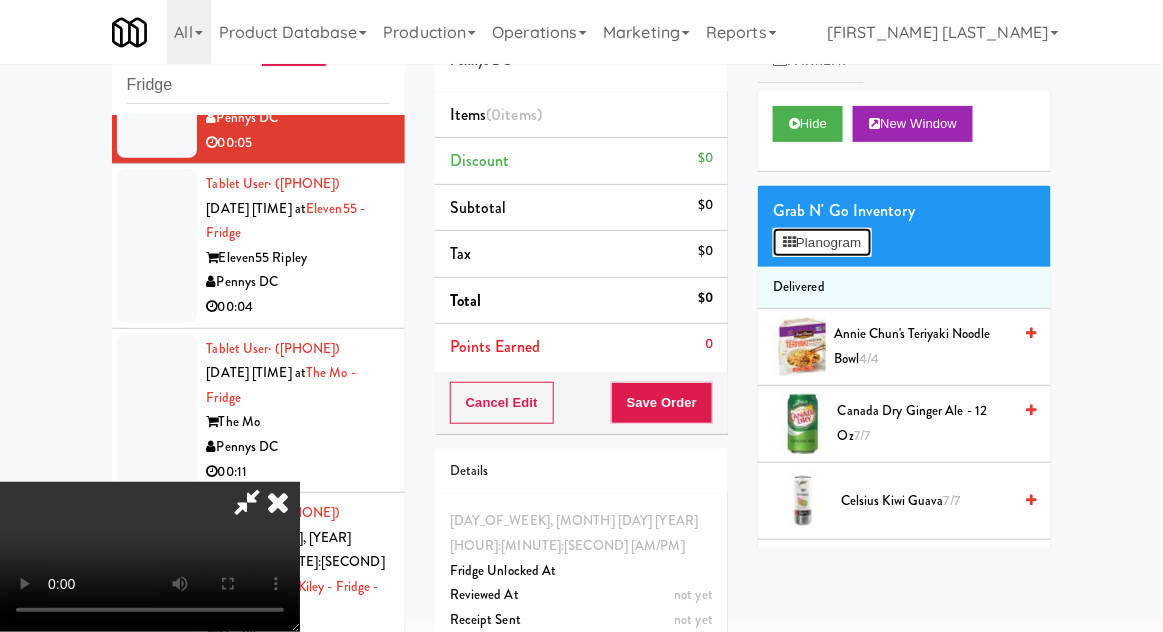 click on "Planogram" at bounding box center (822, 243) 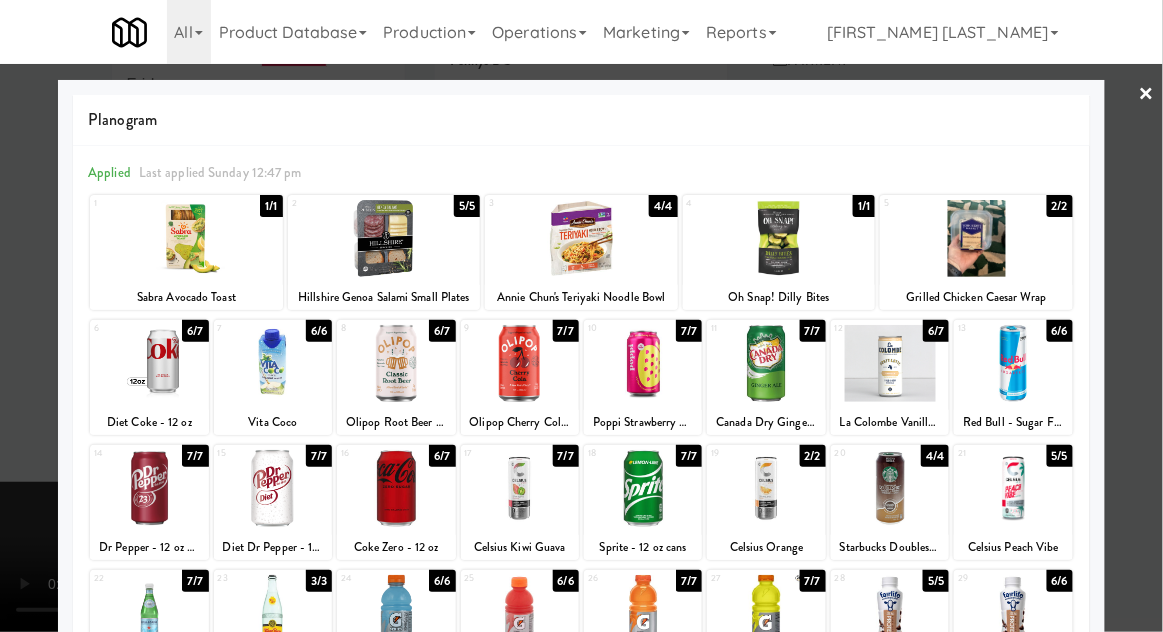 click on "Hillshire Genoa Salami Small Plates" at bounding box center (384, 297) 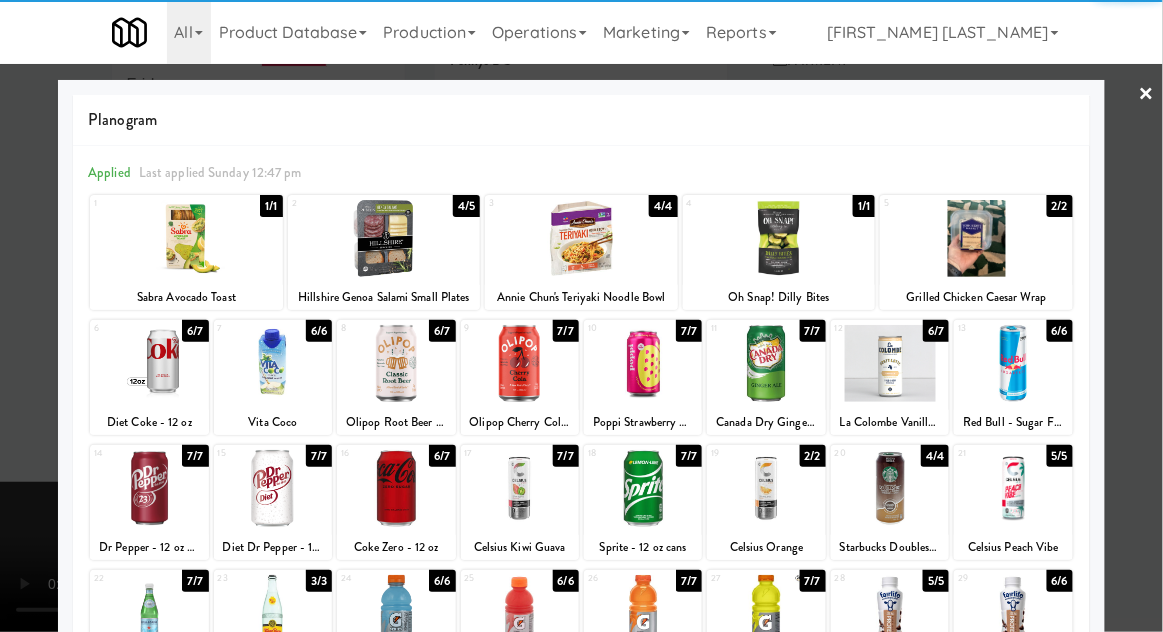 click at bounding box center (581, 316) 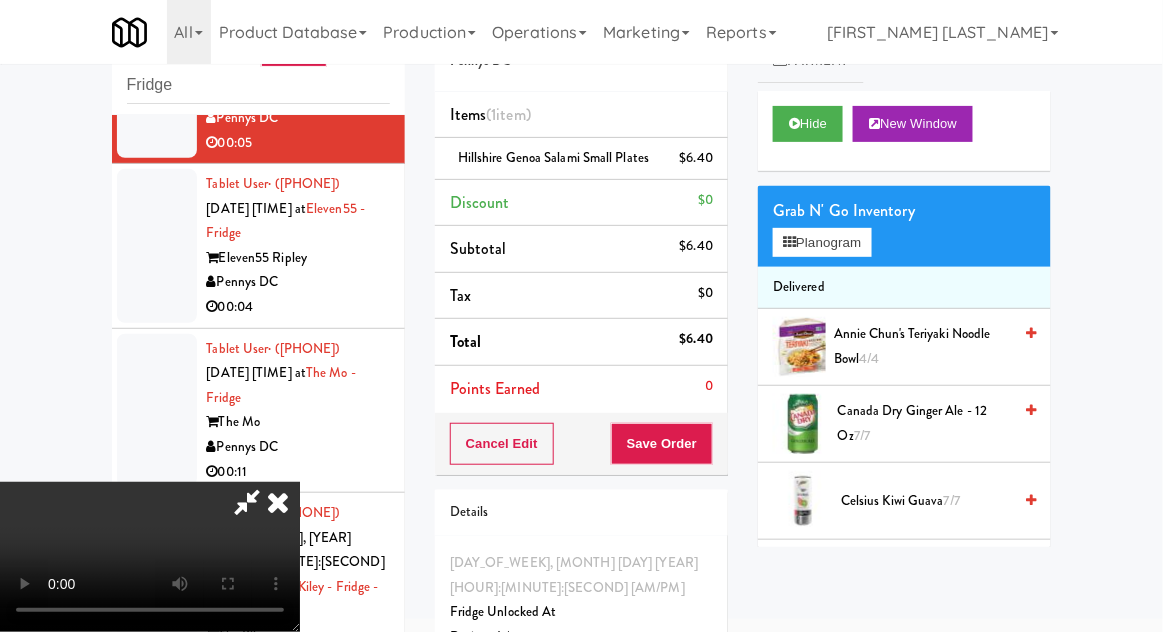 scroll, scrollTop: 73, scrollLeft: 0, axis: vertical 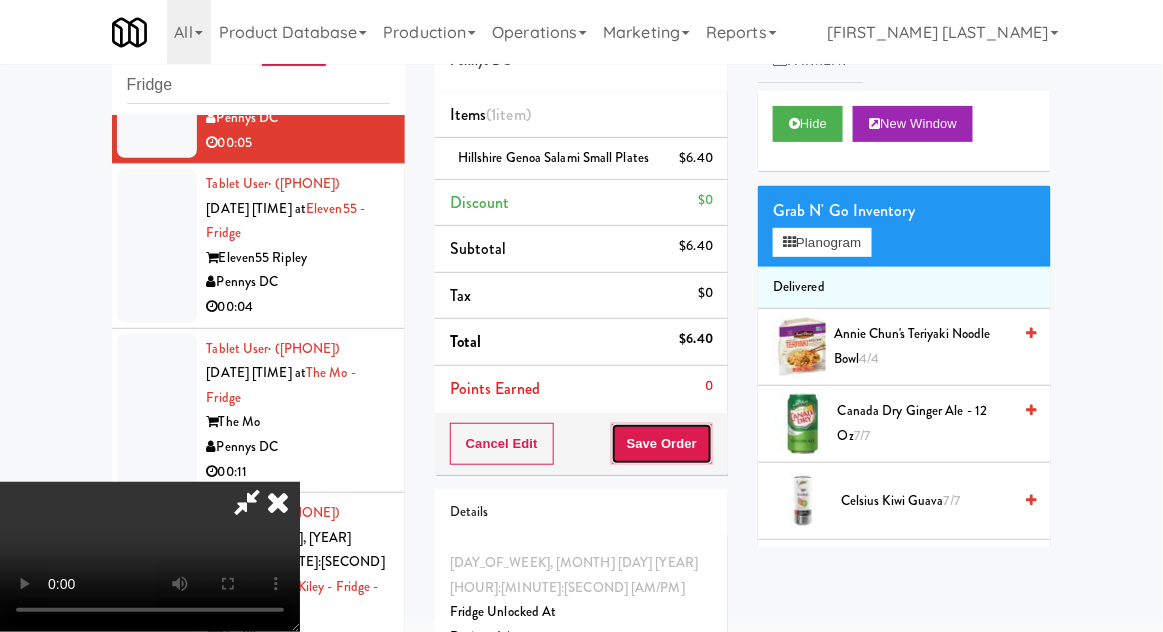 click on "Save Order" at bounding box center [662, 444] 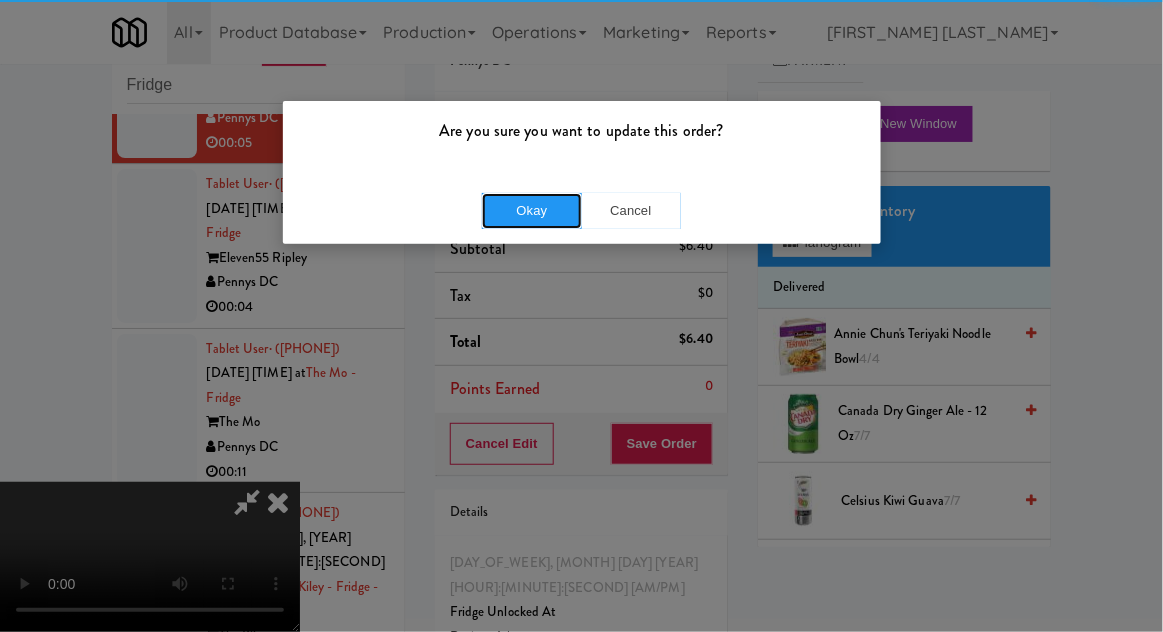 click on "Okay" at bounding box center (532, 211) 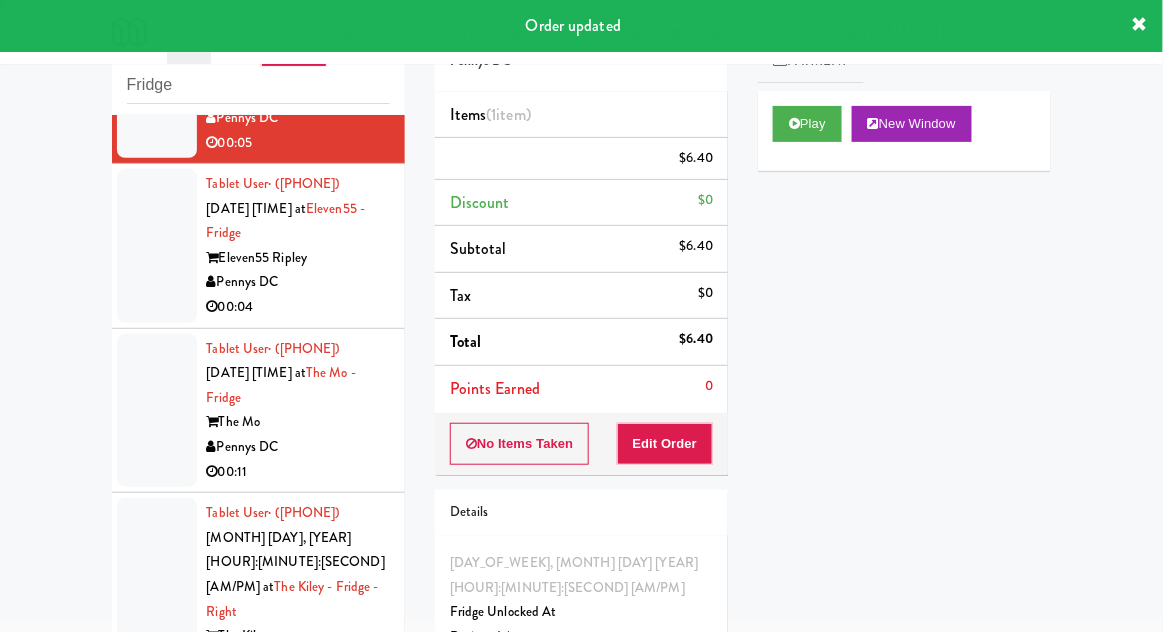 scroll, scrollTop: 0, scrollLeft: 0, axis: both 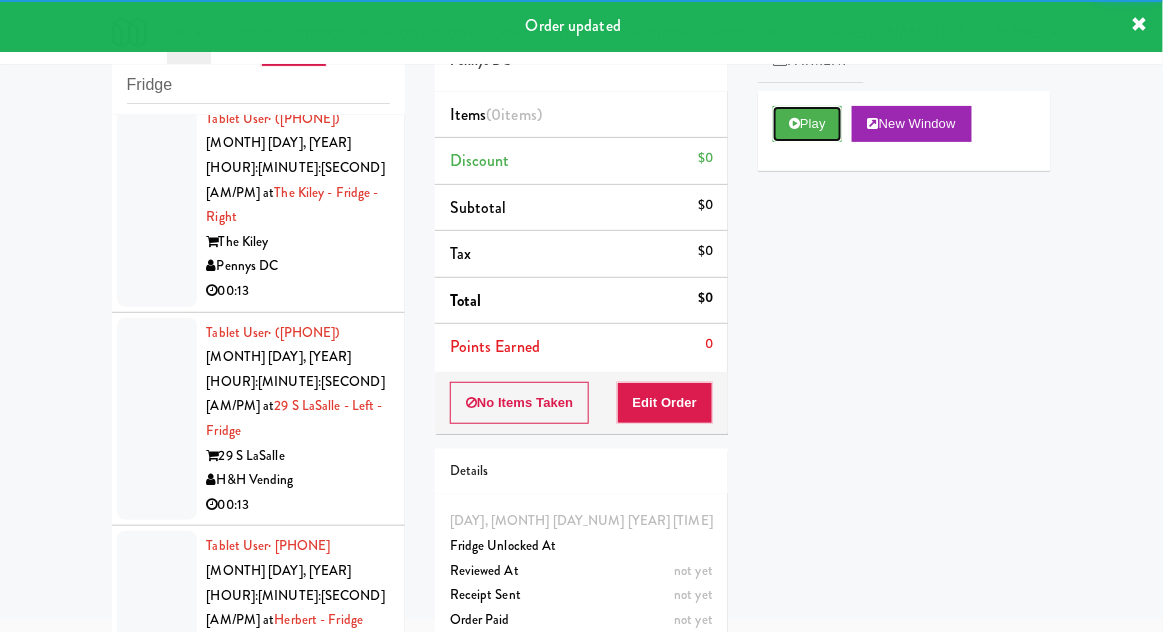 click on "Play" at bounding box center (807, 124) 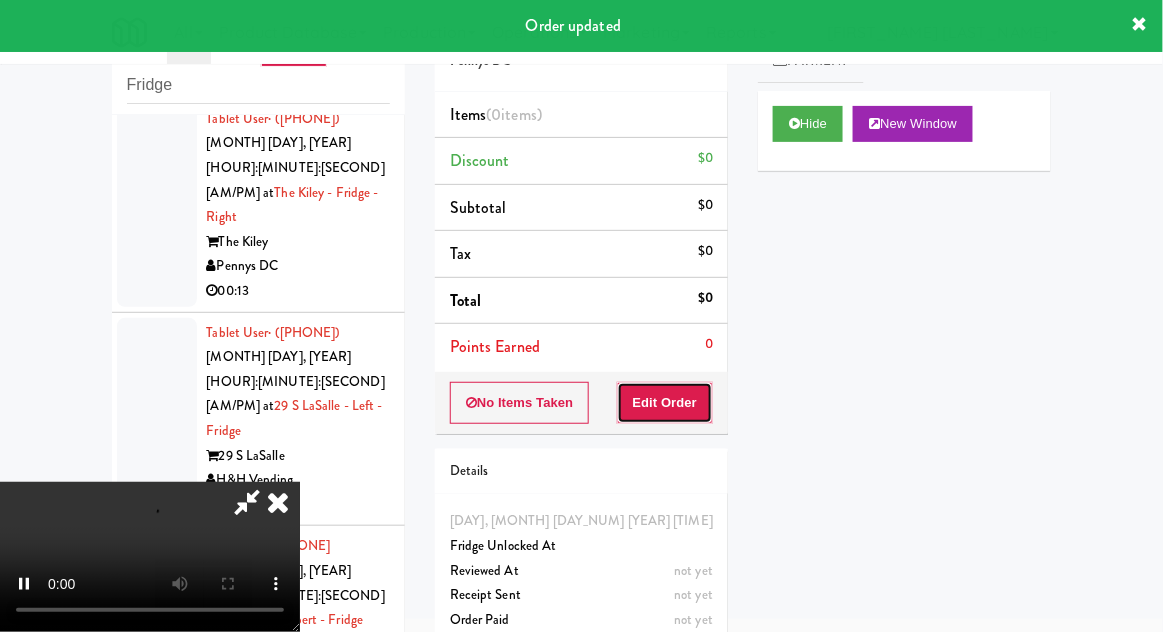click on "Edit Order" at bounding box center [665, 403] 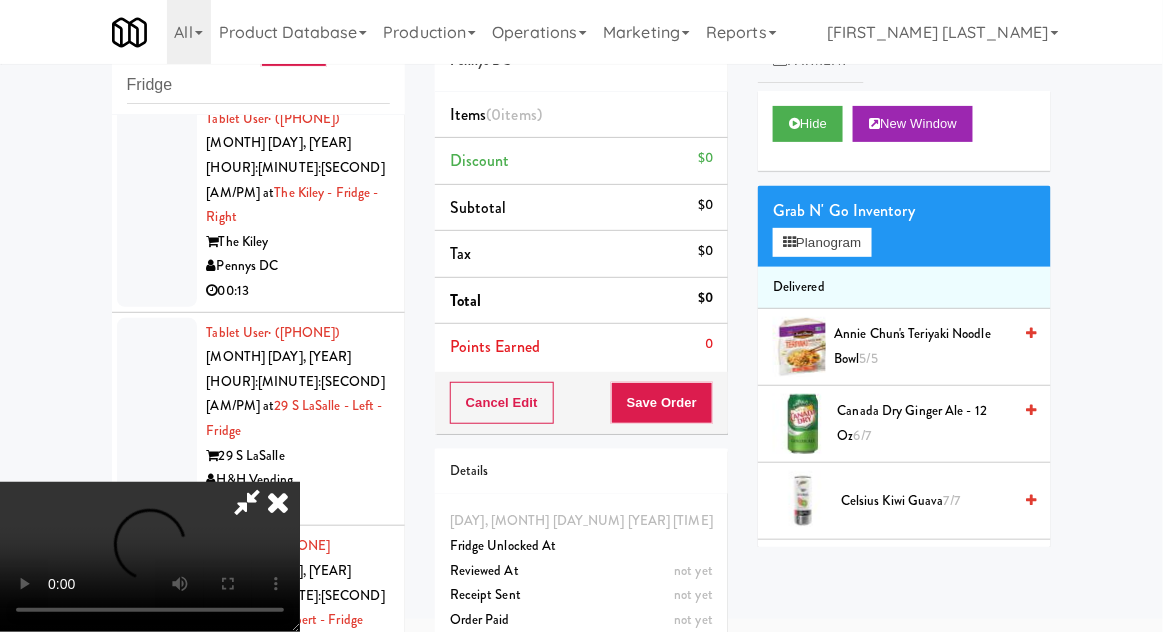 scroll, scrollTop: 73, scrollLeft: 0, axis: vertical 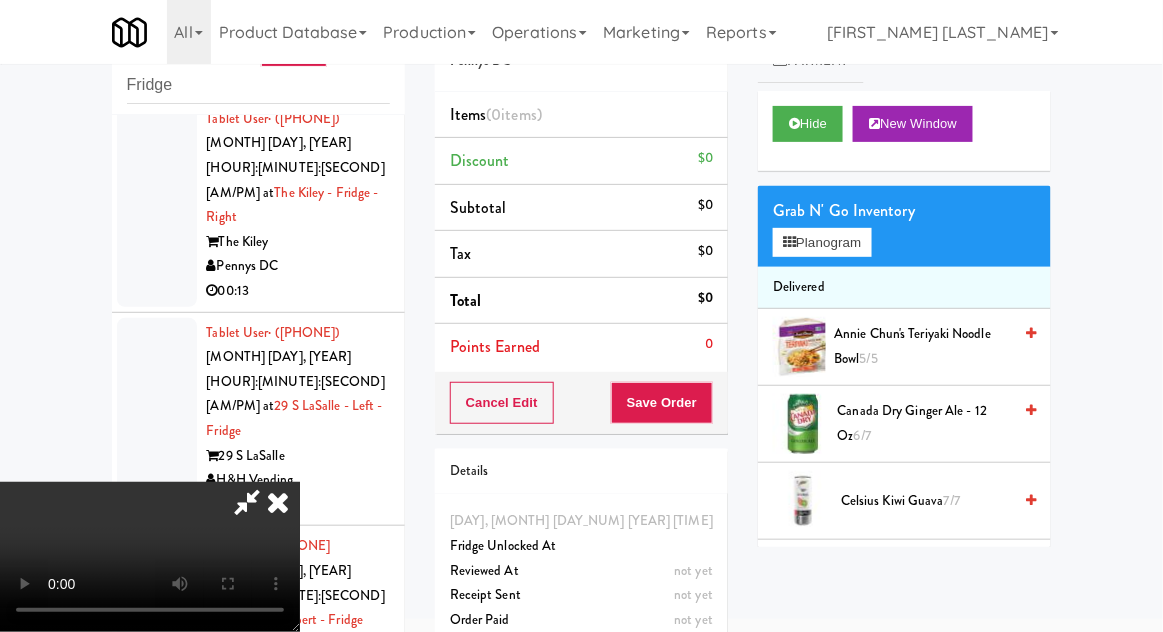 type 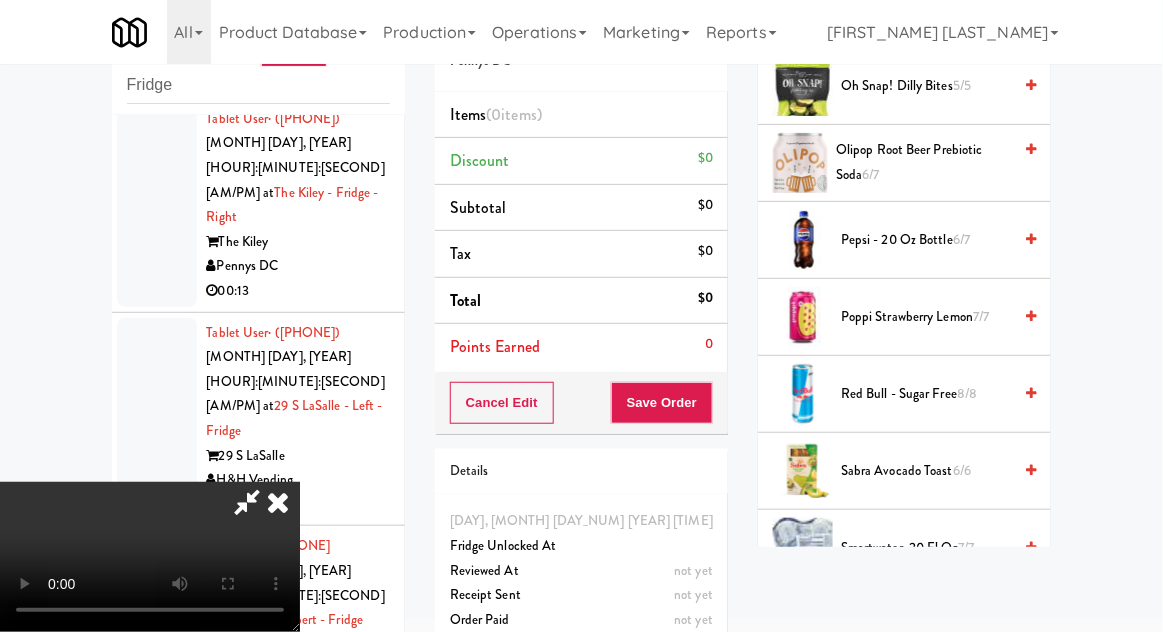scroll, scrollTop: 1880, scrollLeft: 0, axis: vertical 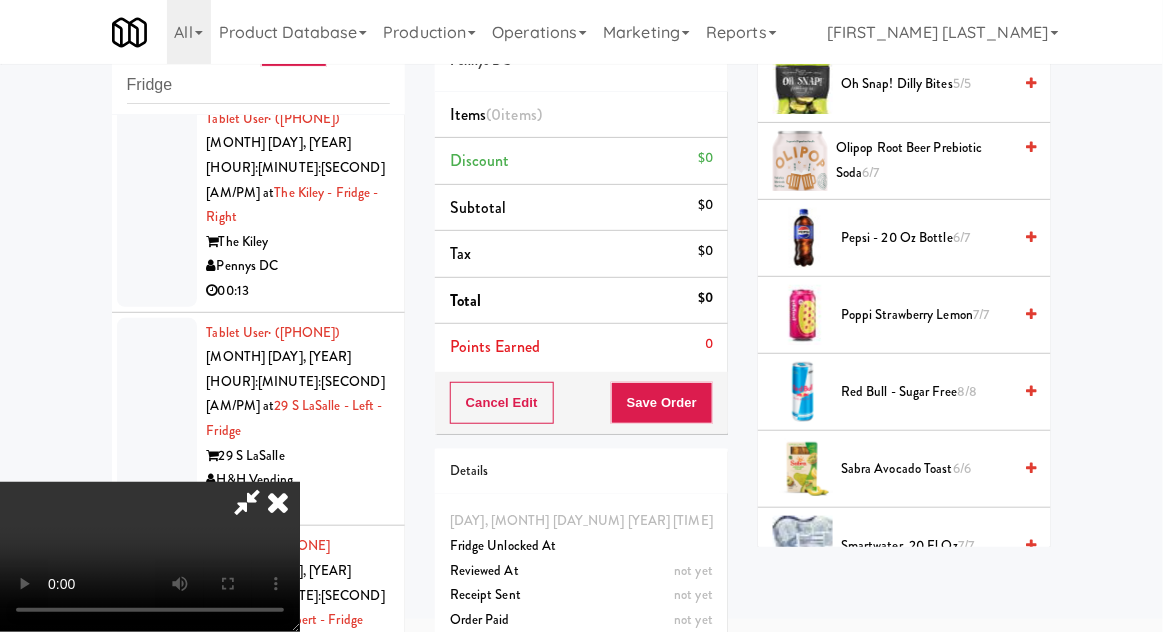 click on "Poppi Strawberry Lemon  7/7" at bounding box center (926, 315) 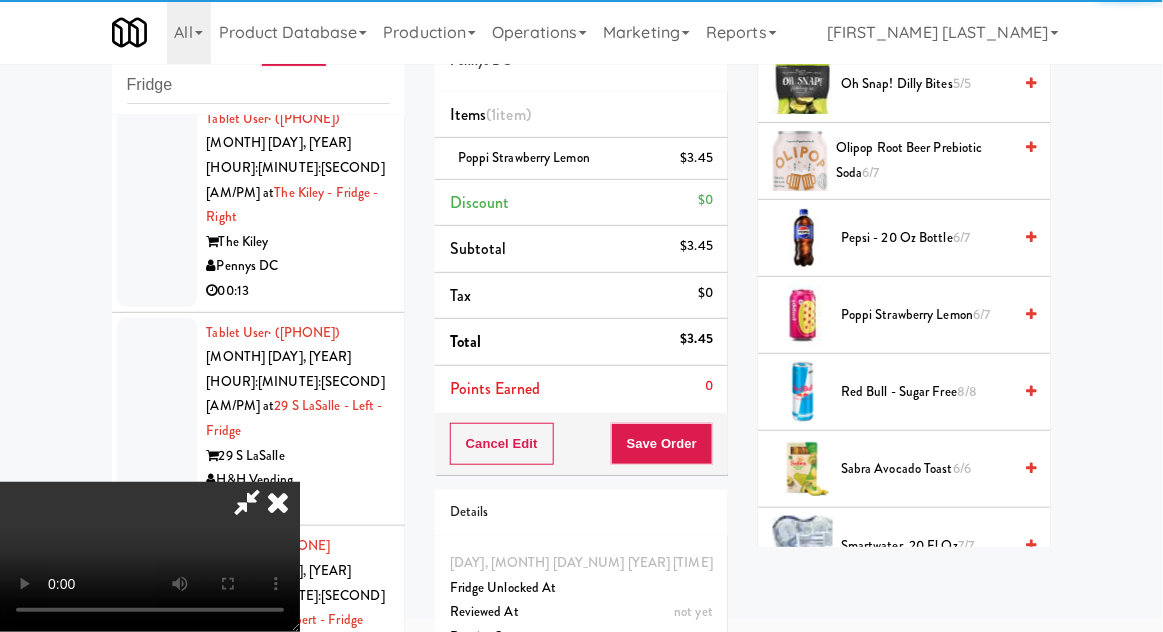 scroll, scrollTop: 73, scrollLeft: 0, axis: vertical 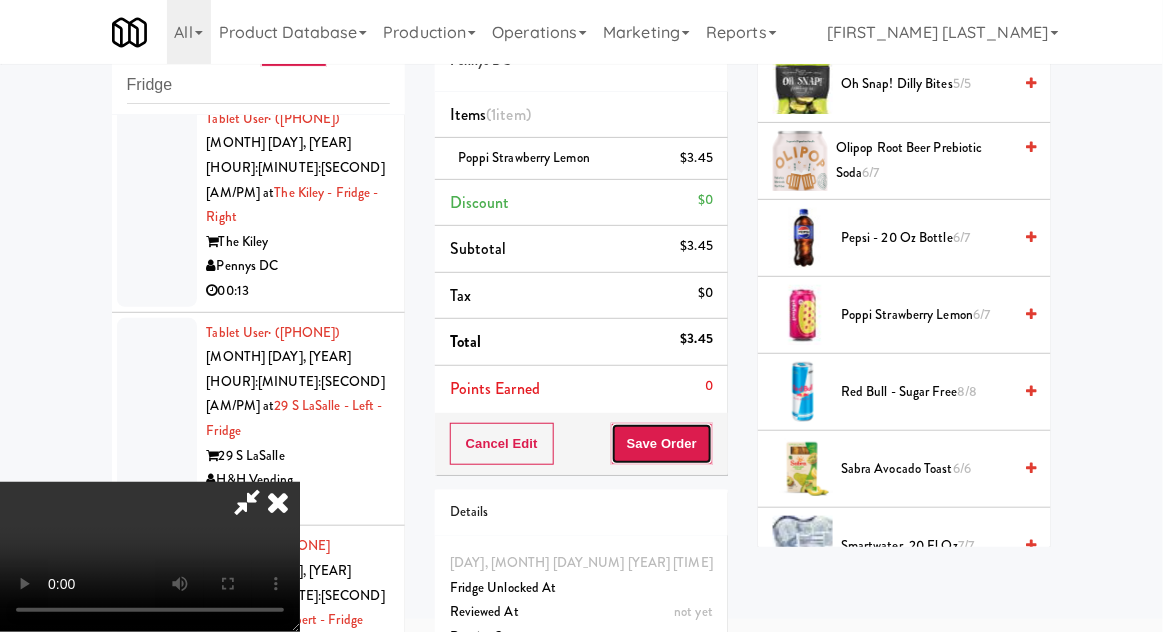 click on "Save Order" at bounding box center (662, 444) 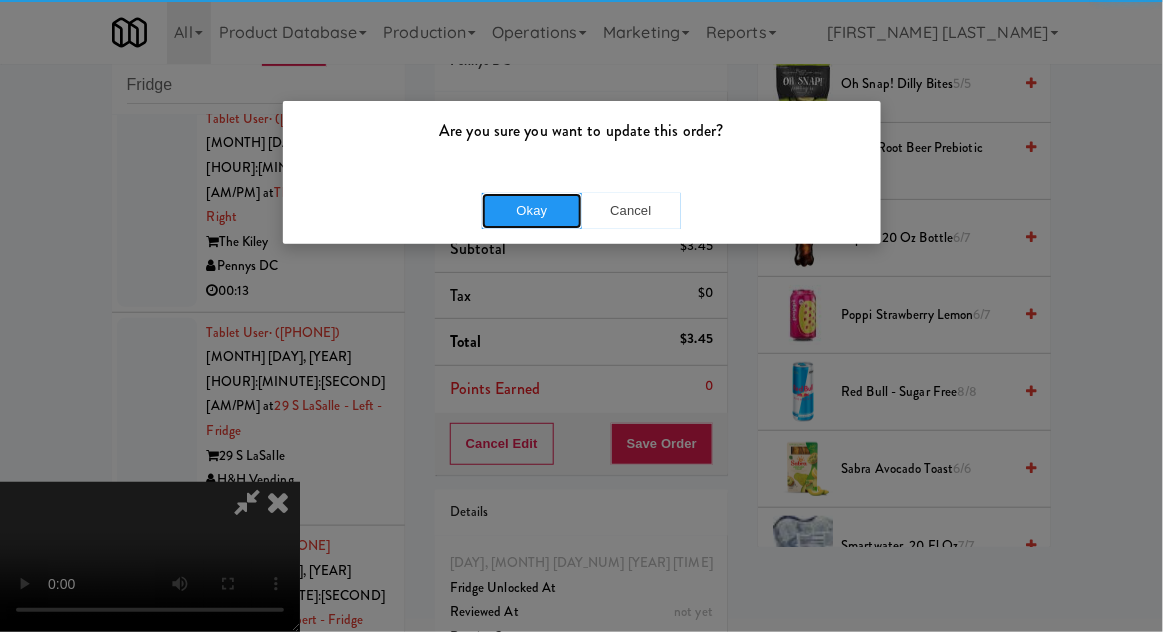 click on "Okay" at bounding box center (532, 211) 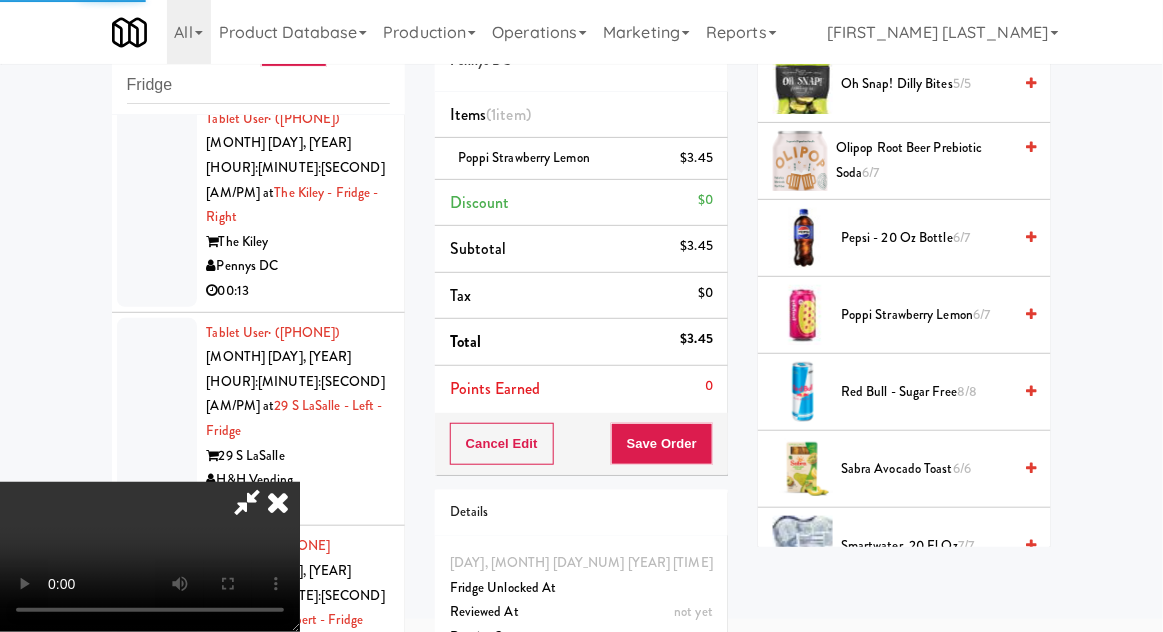 scroll, scrollTop: 197, scrollLeft: 0, axis: vertical 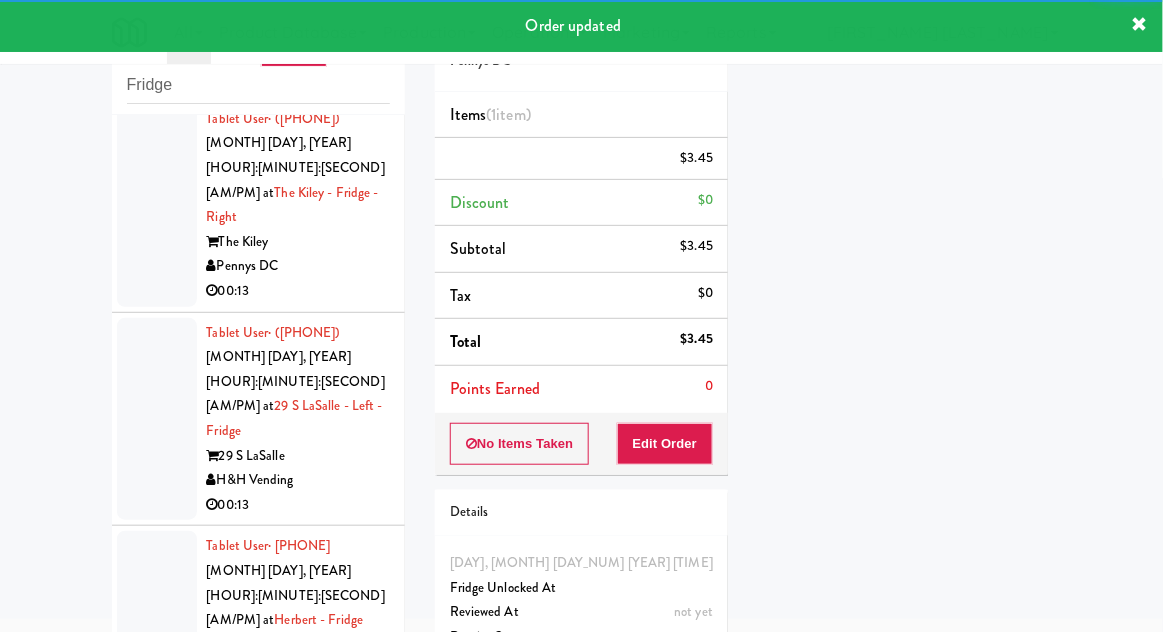 click on "Tablet User  · (332) 388-4803 Aug 3, 2025 10:39:16 PM at  29 S LaSalle - Left - Fridge  29 S LaSalle  H&H Vending  00:13" at bounding box center (258, 420) 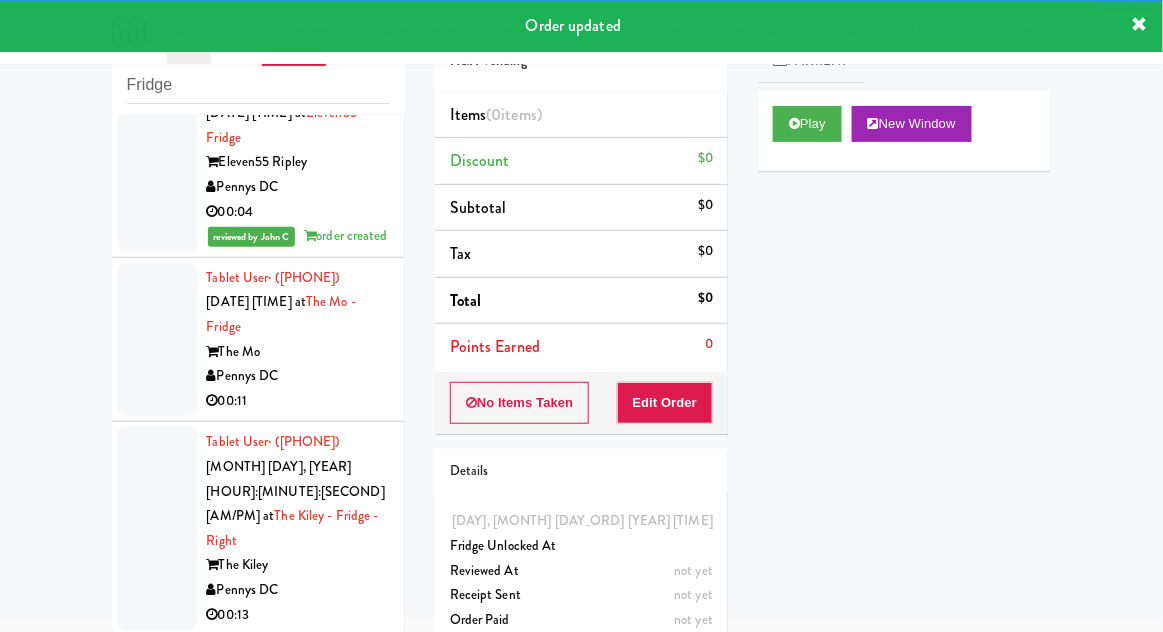 click at bounding box center [157, 340] 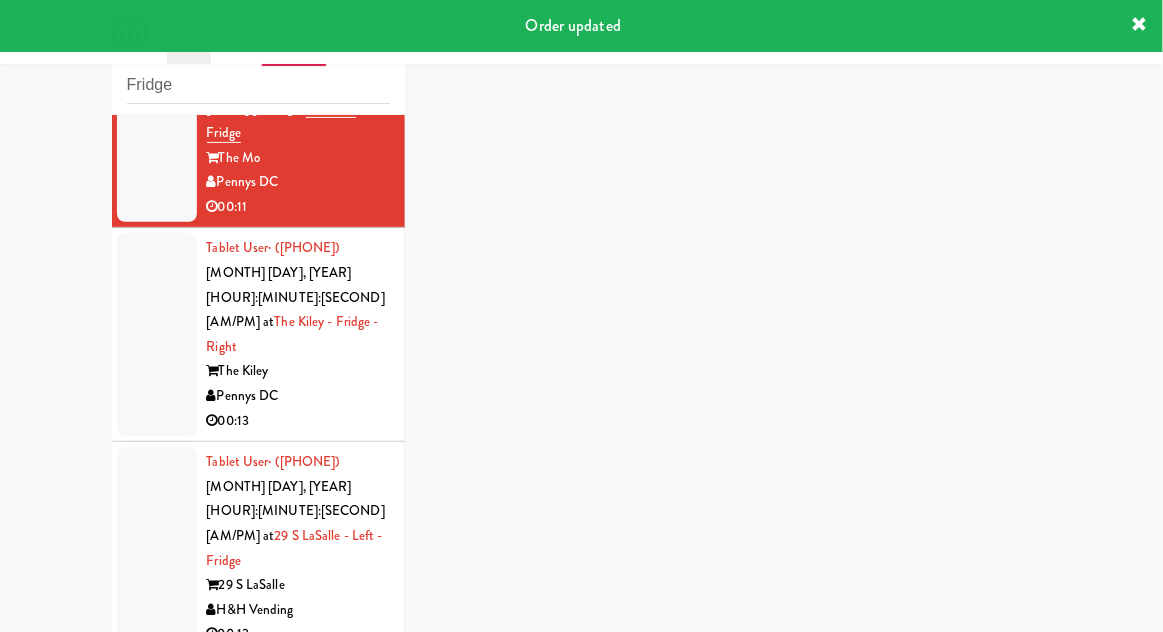 scroll, scrollTop: 2193, scrollLeft: 0, axis: vertical 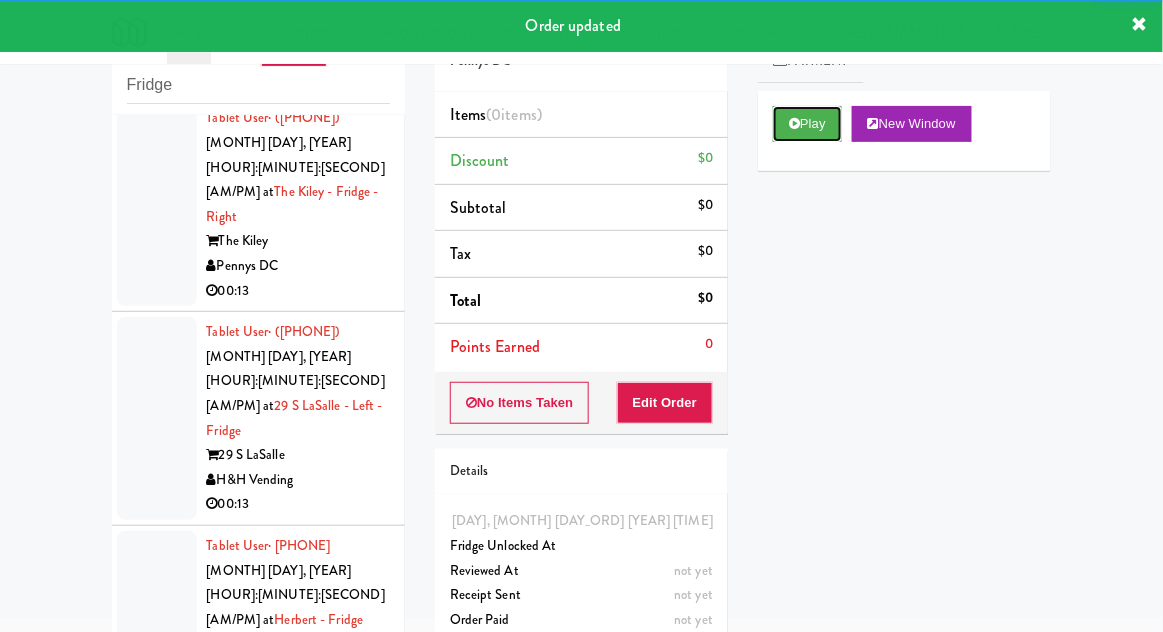 click on "Play" at bounding box center [807, 124] 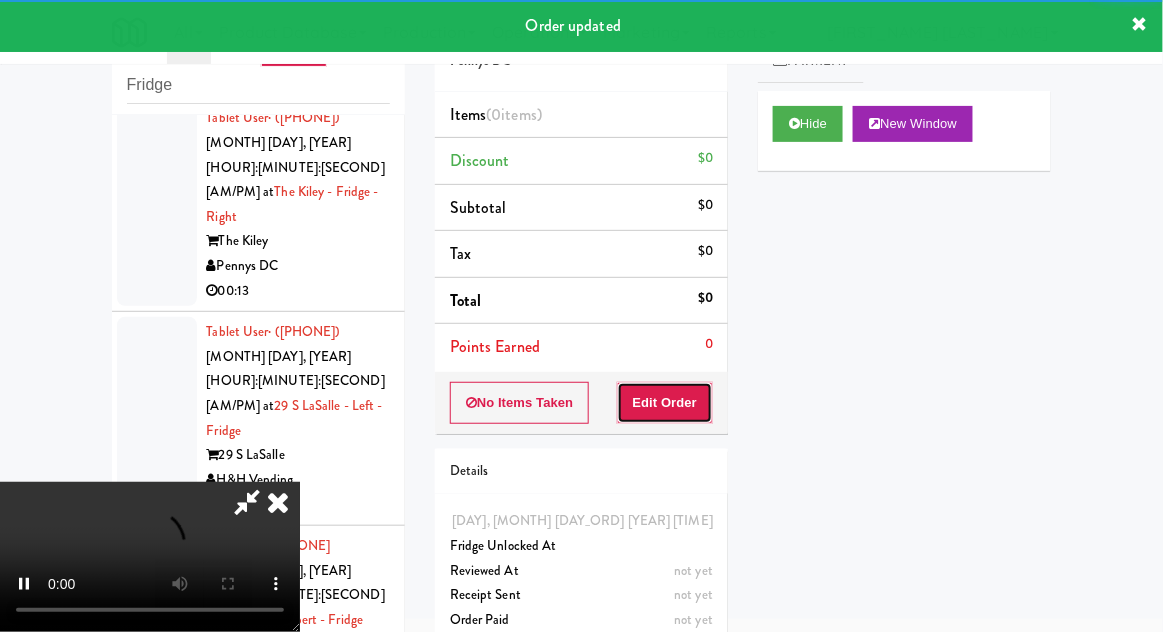 click on "Edit Order" at bounding box center (665, 403) 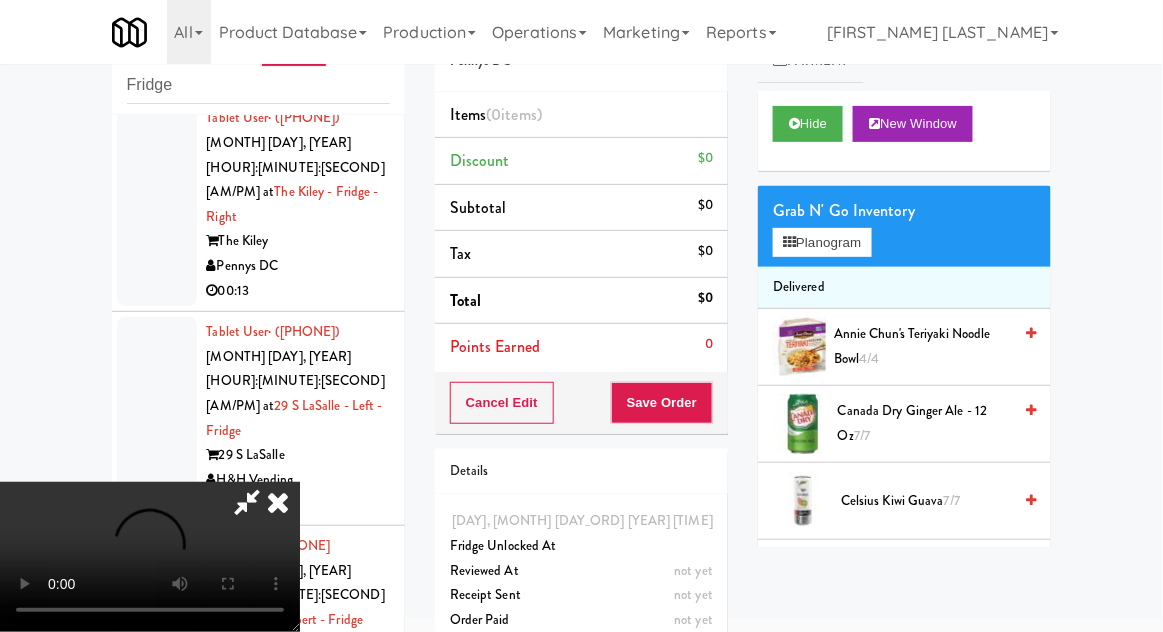 scroll, scrollTop: 73, scrollLeft: 0, axis: vertical 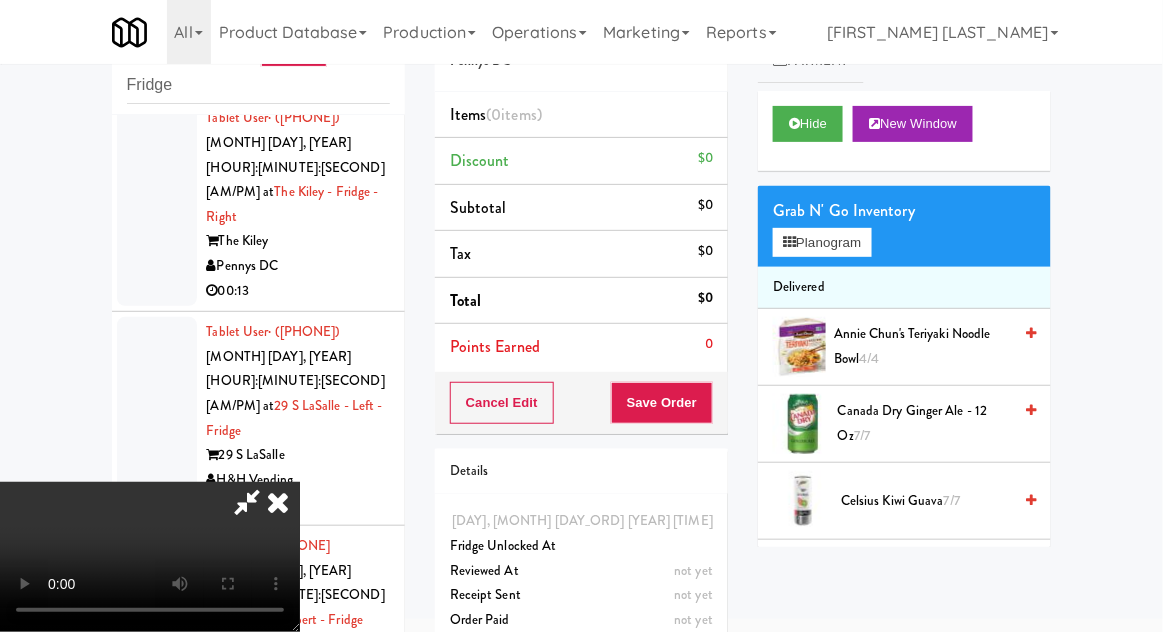 type 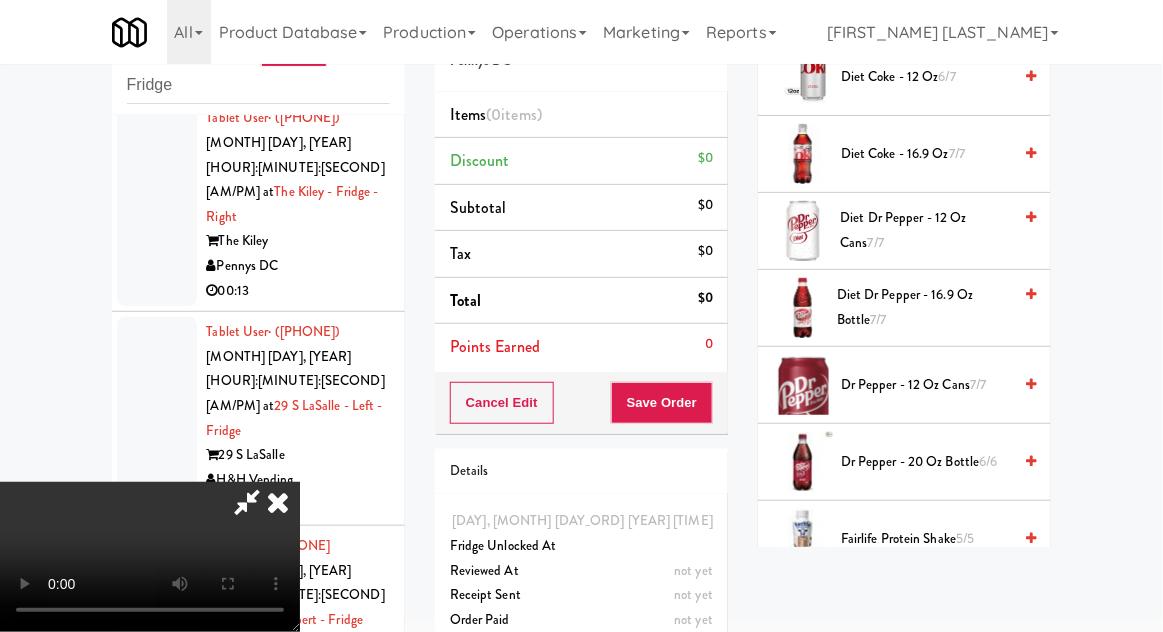 scroll, scrollTop: 824, scrollLeft: 0, axis: vertical 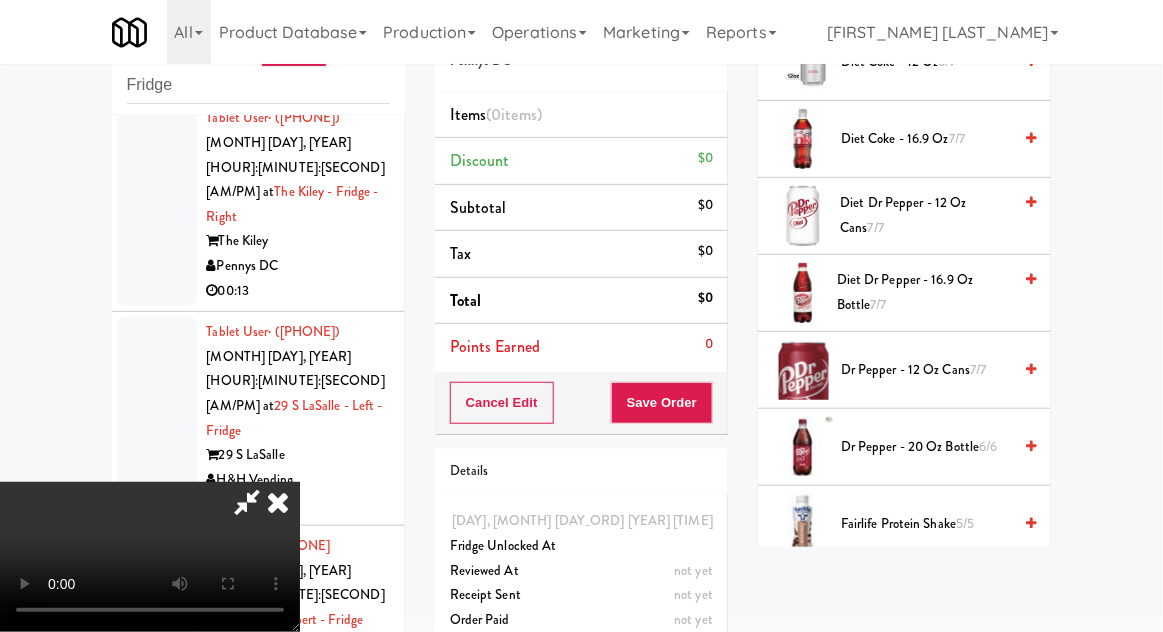 click on "Dr Pepper - 20 oz Bottle  6/6" at bounding box center [926, 447] 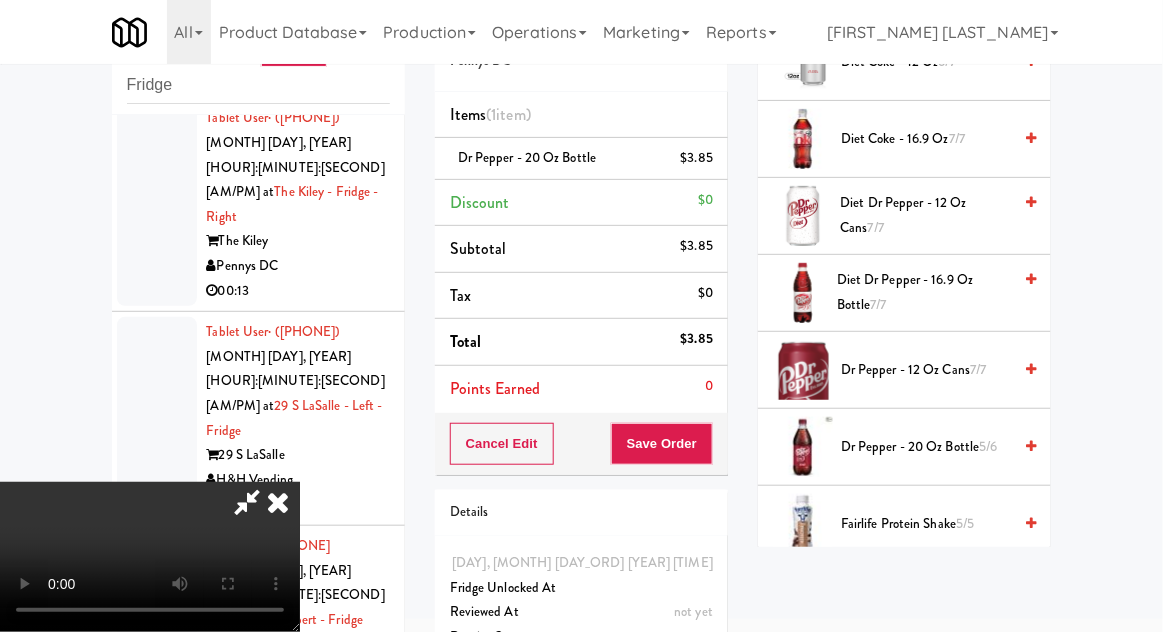 scroll, scrollTop: 73, scrollLeft: 0, axis: vertical 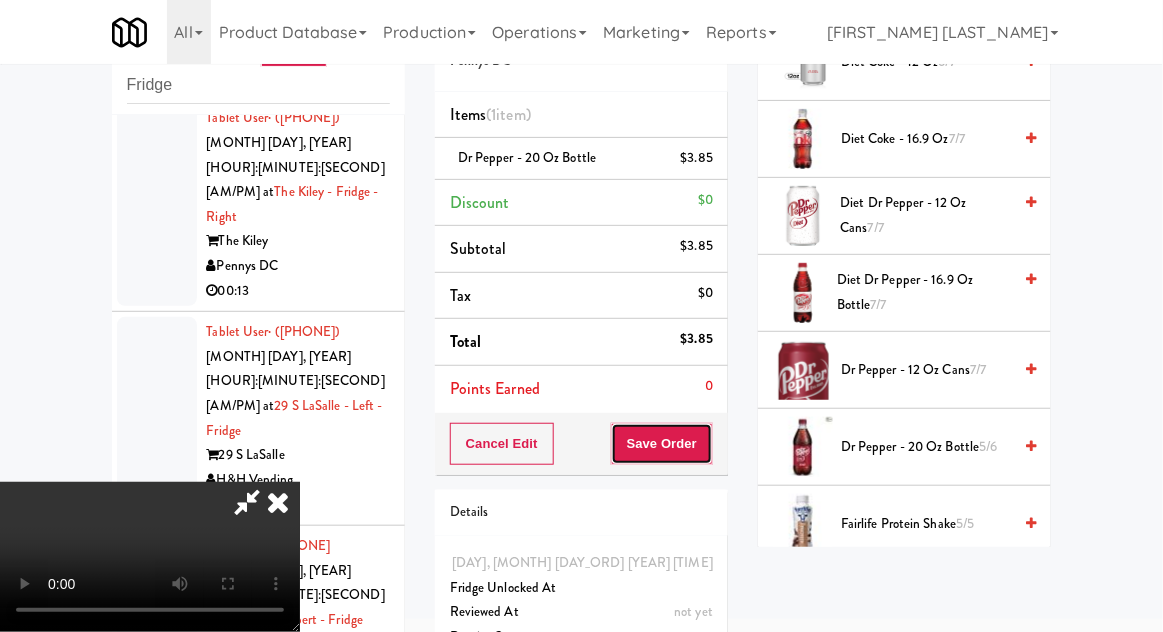 click on "Save Order" at bounding box center (662, 444) 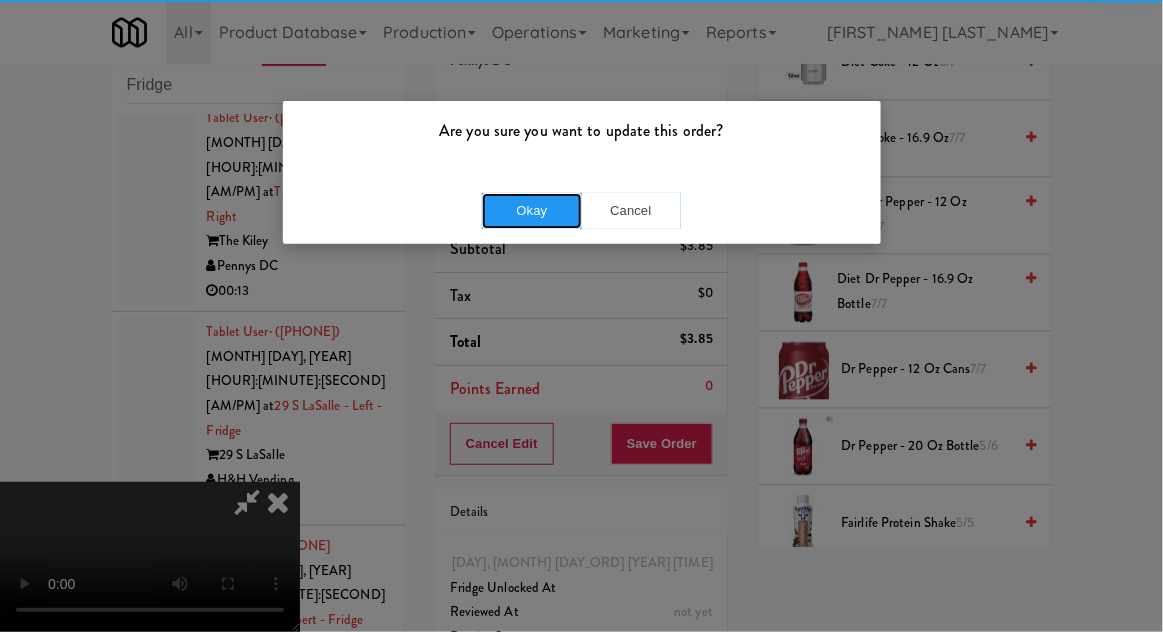 click on "Okay" at bounding box center (532, 211) 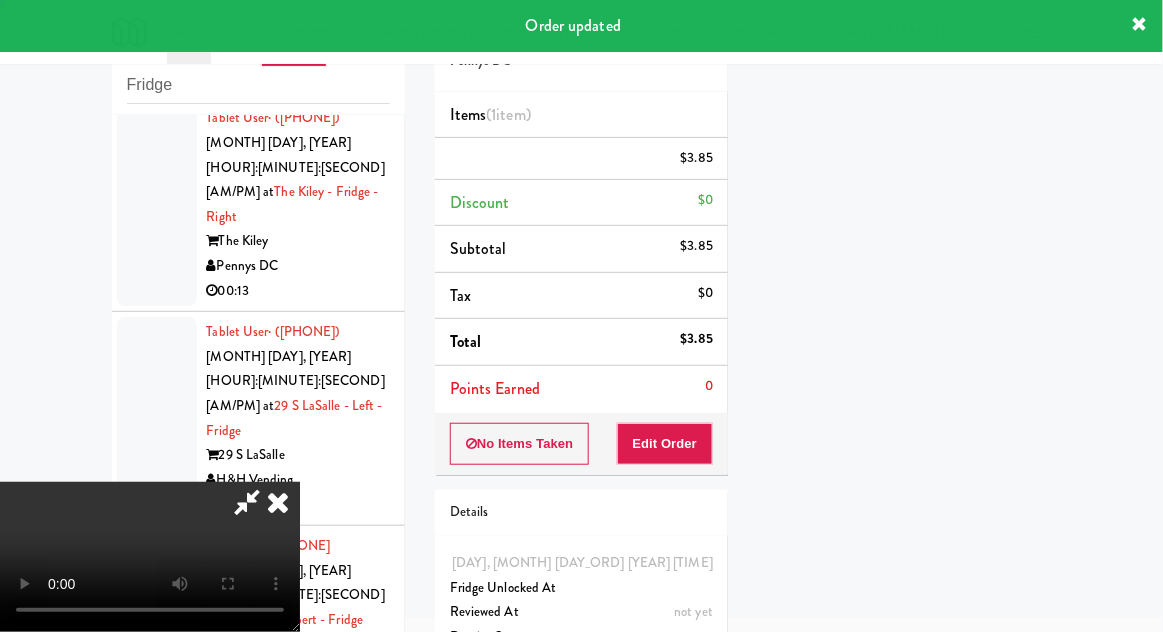 scroll, scrollTop: 197, scrollLeft: 0, axis: vertical 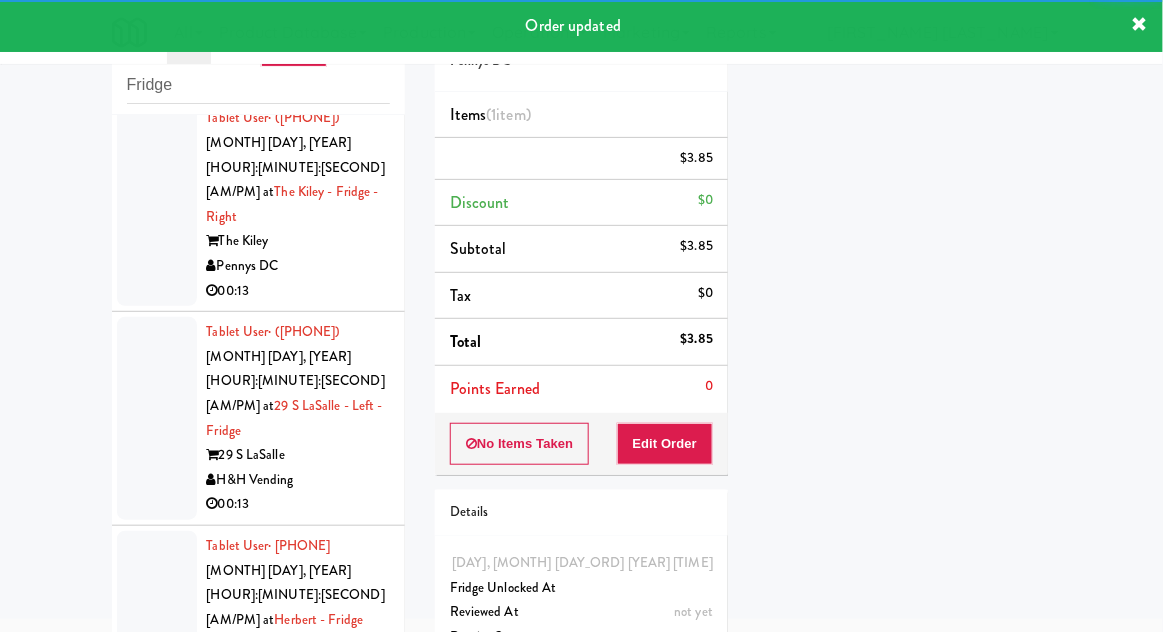 click at bounding box center (157, 204) 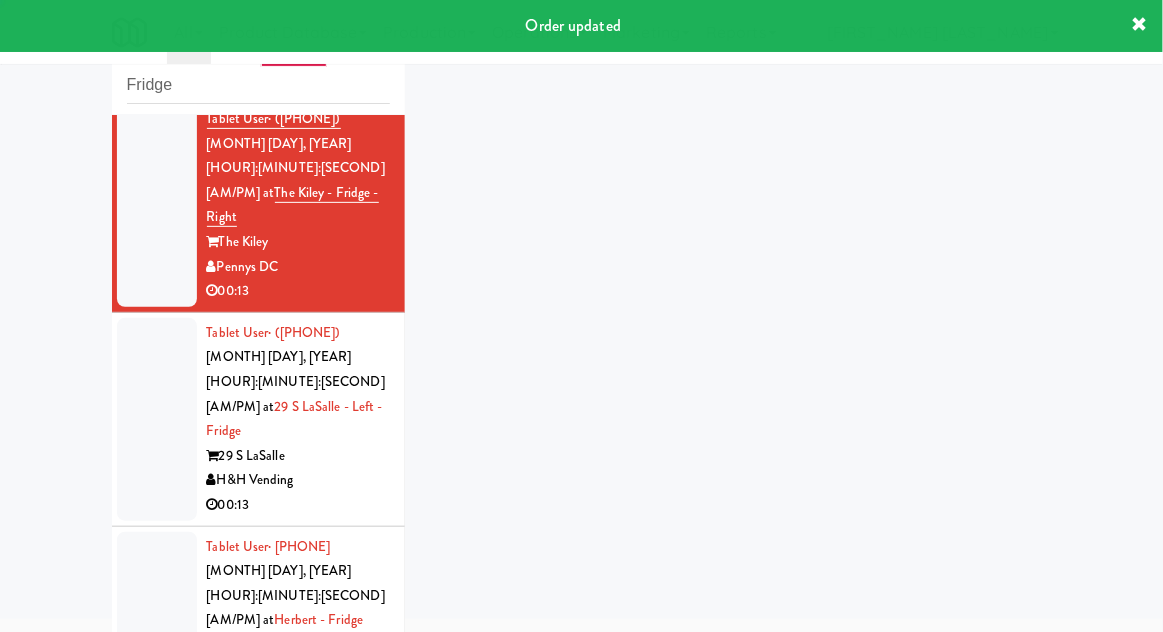 scroll, scrollTop: 2242, scrollLeft: 0, axis: vertical 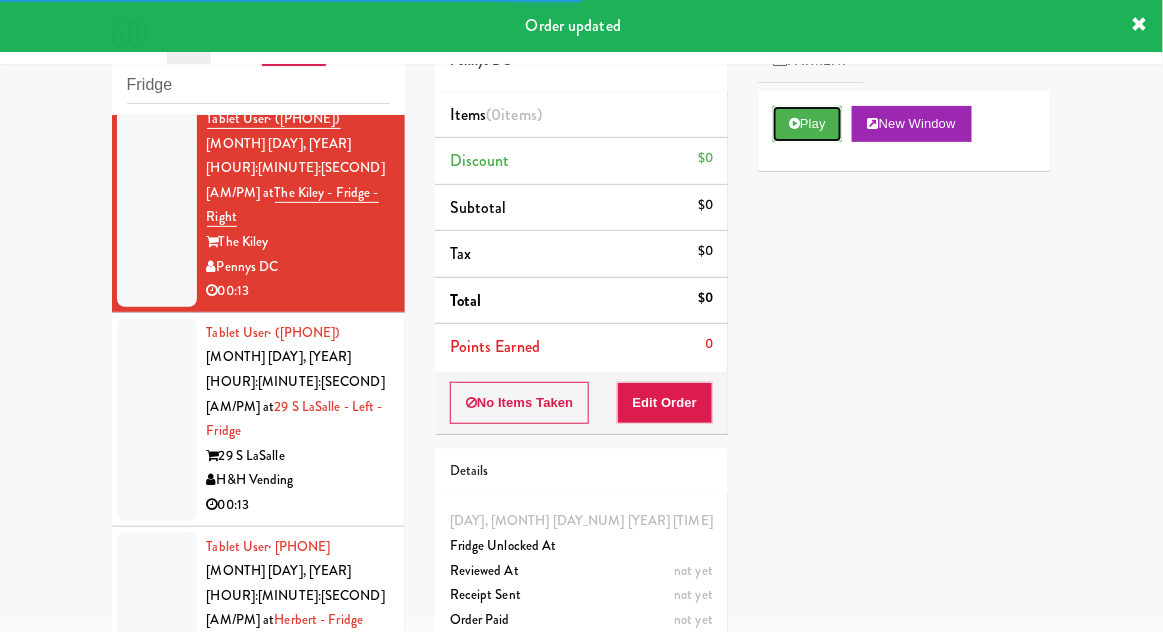 click on "Play" at bounding box center (807, 124) 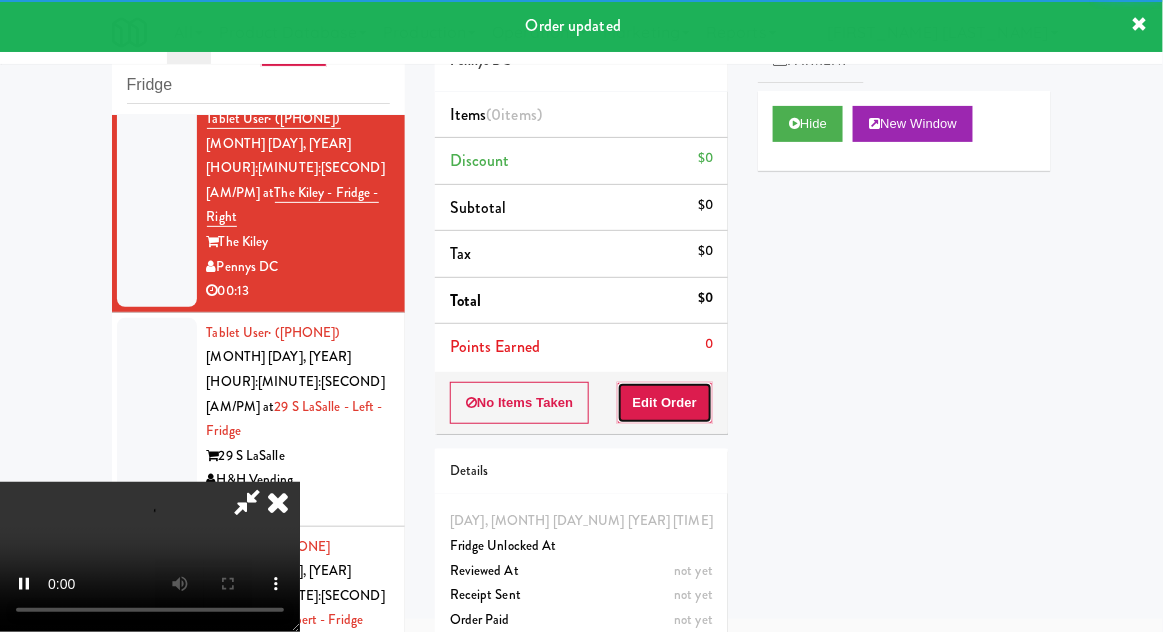click on "Edit Order" at bounding box center (665, 403) 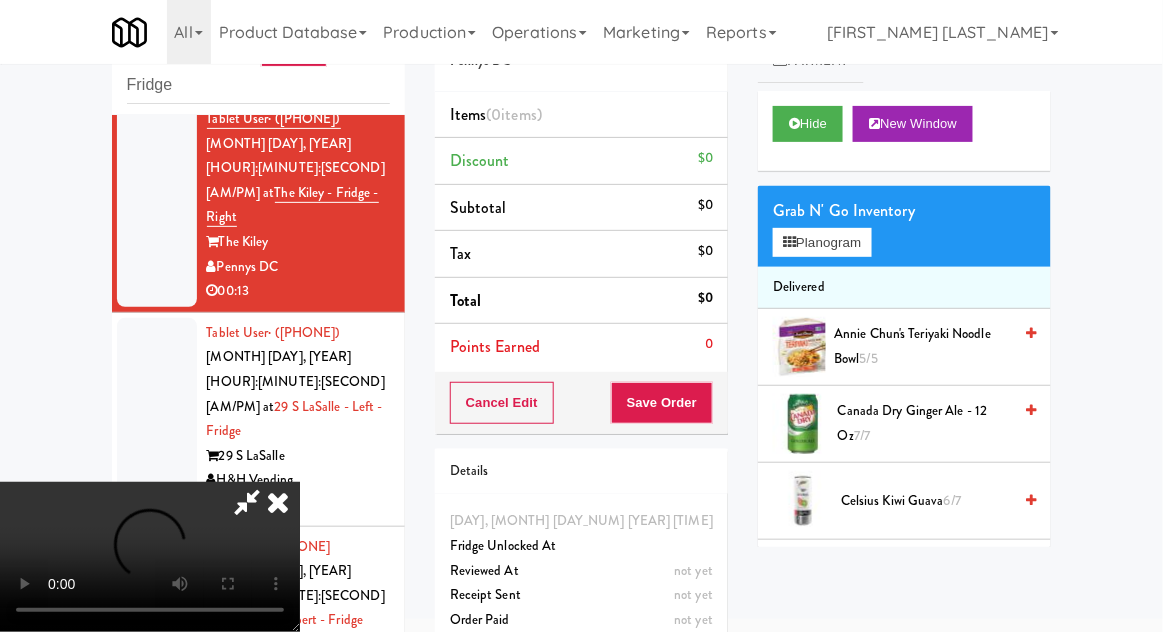 type 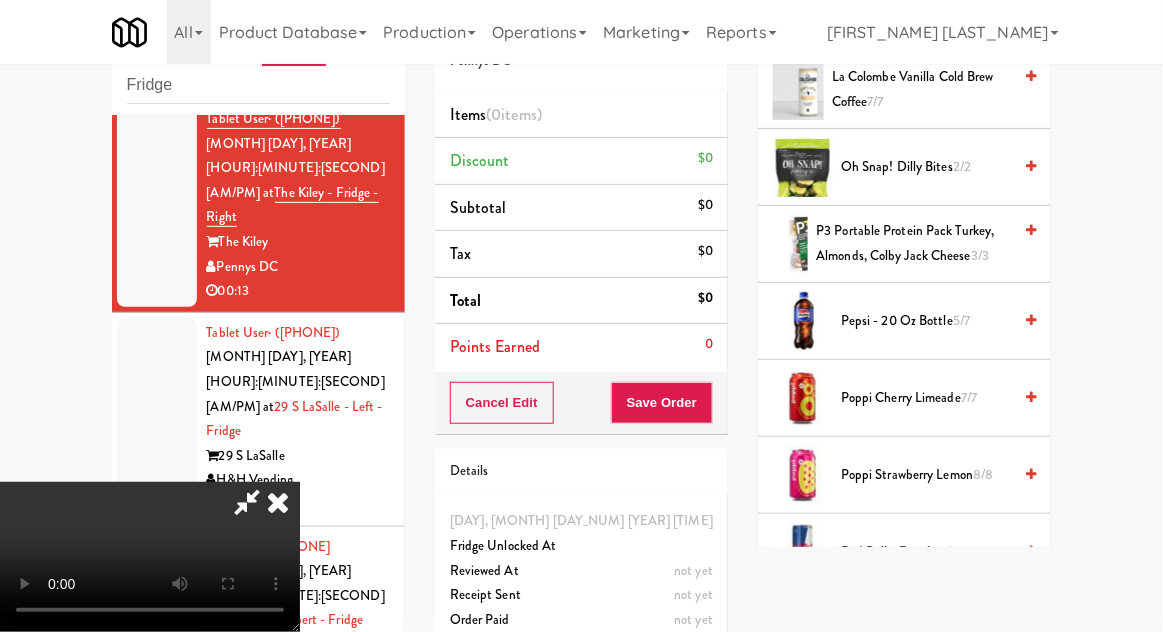 scroll, scrollTop: 1716, scrollLeft: 0, axis: vertical 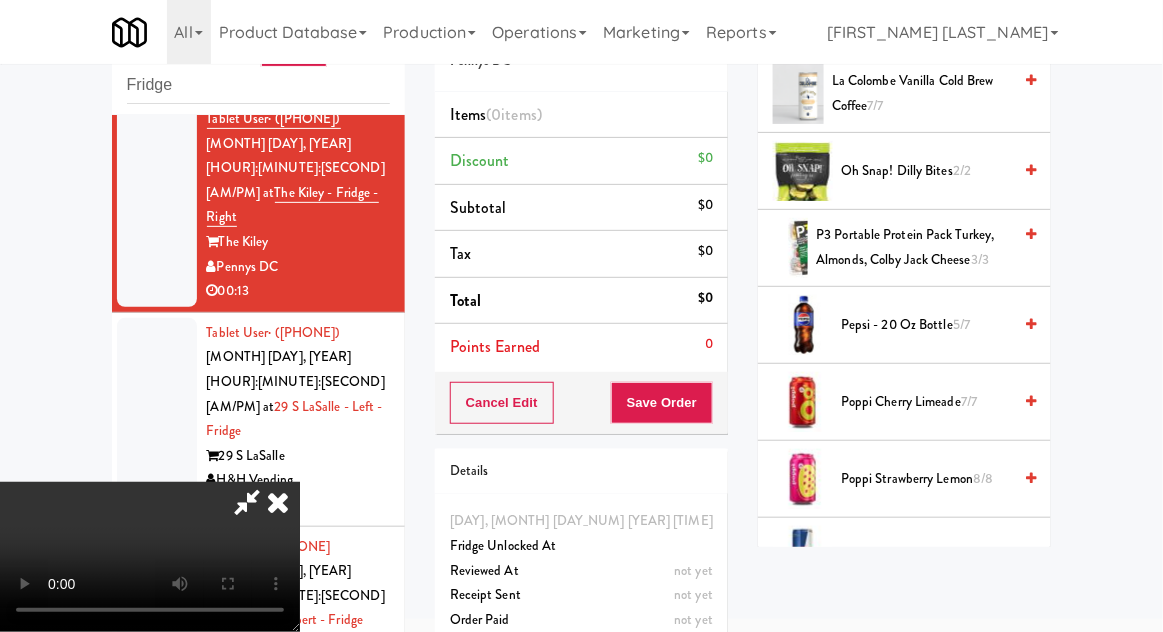 click on "5/7" at bounding box center (961, 324) 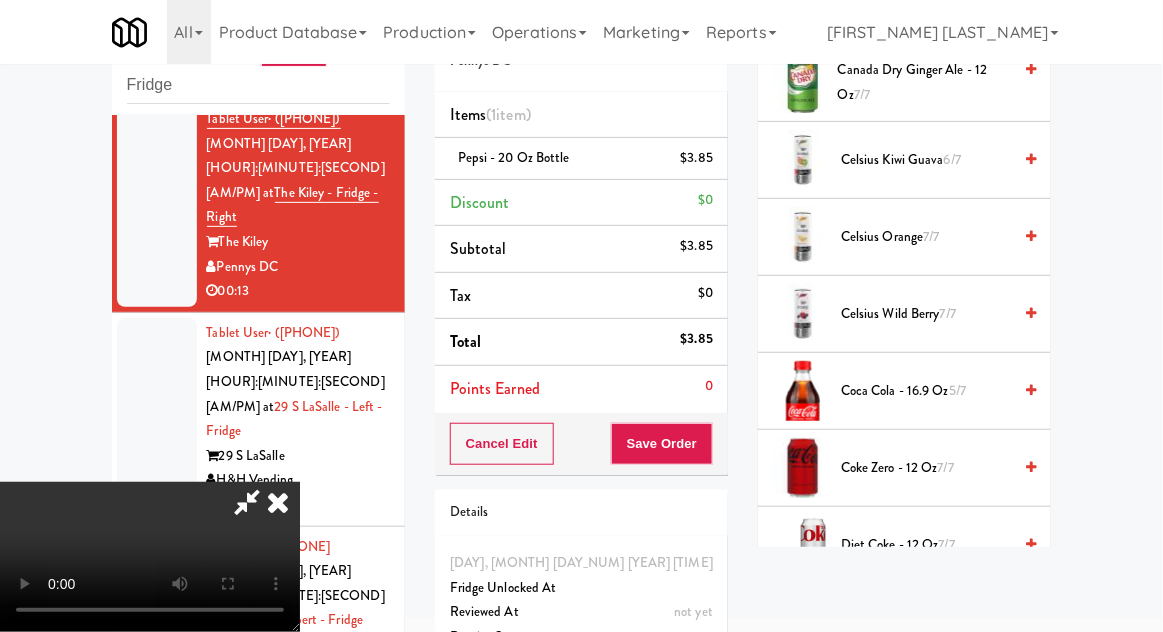 scroll, scrollTop: 0, scrollLeft: 0, axis: both 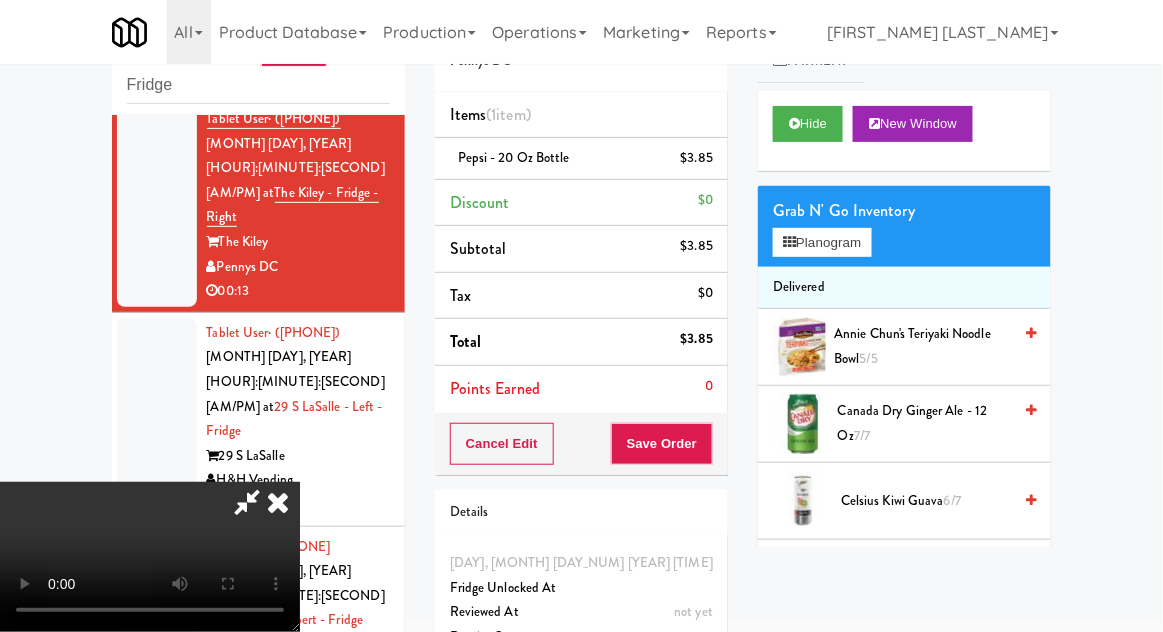 click on "Delivered" at bounding box center (904, 288) 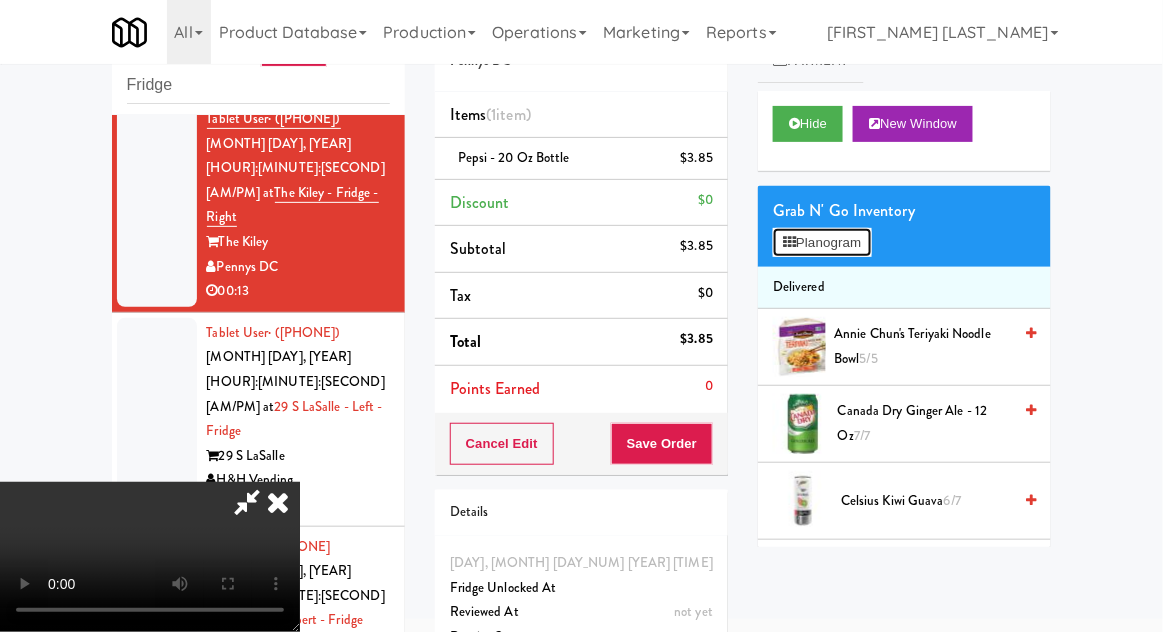 click on "Planogram" at bounding box center (822, 243) 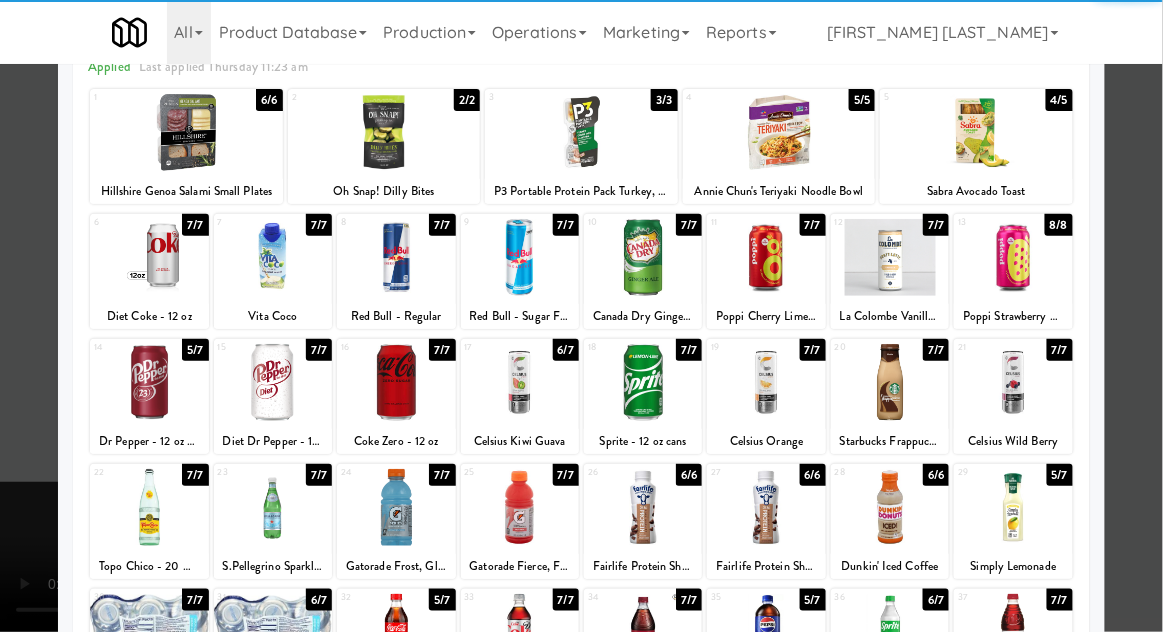 scroll, scrollTop: 105, scrollLeft: 0, axis: vertical 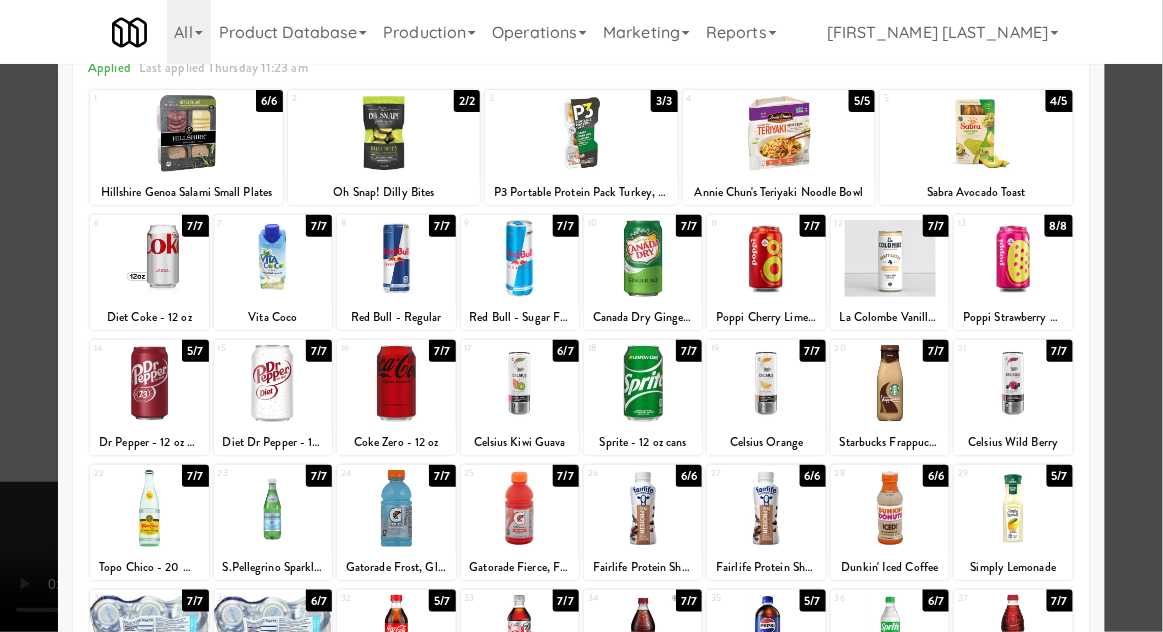 click at bounding box center [273, 633] 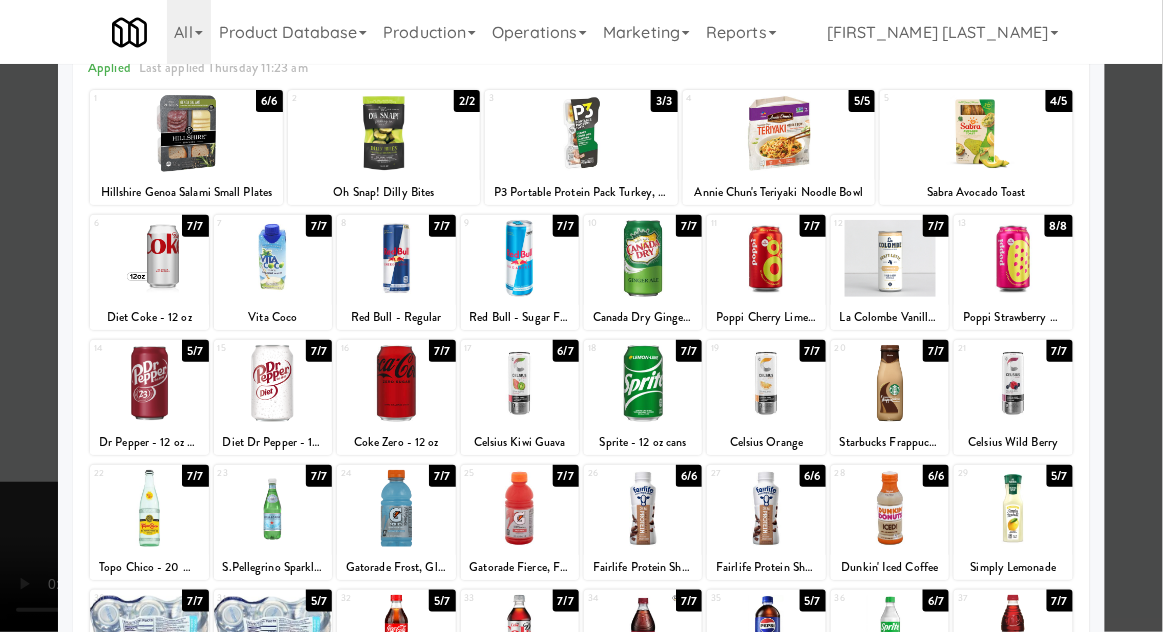 click at bounding box center [581, 316] 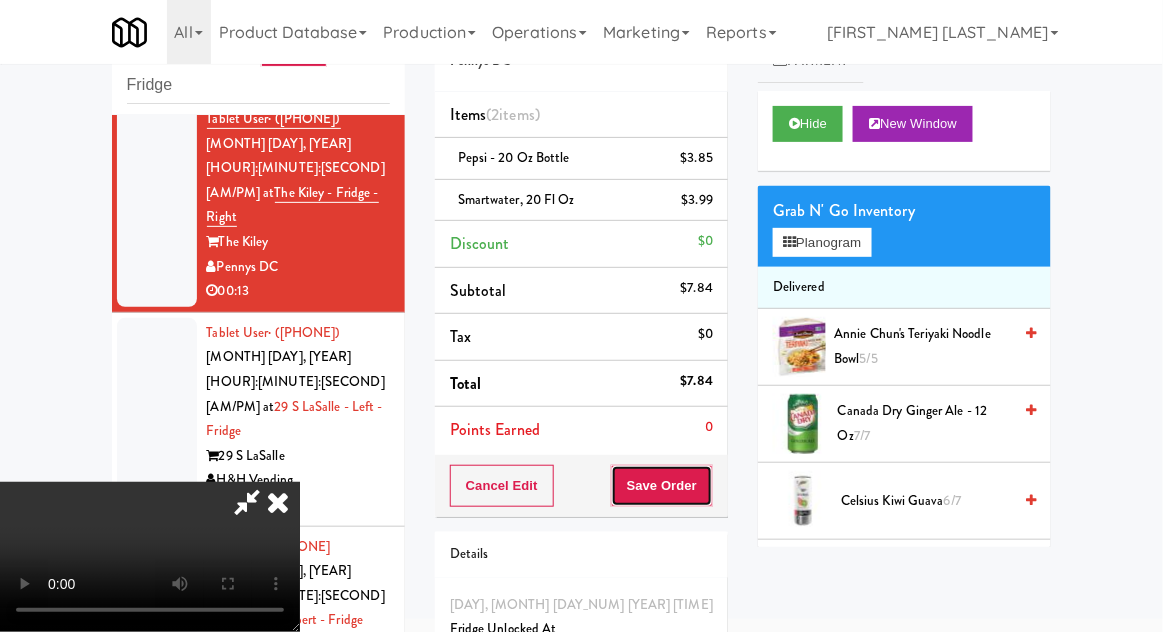 click on "Save Order" at bounding box center (662, 486) 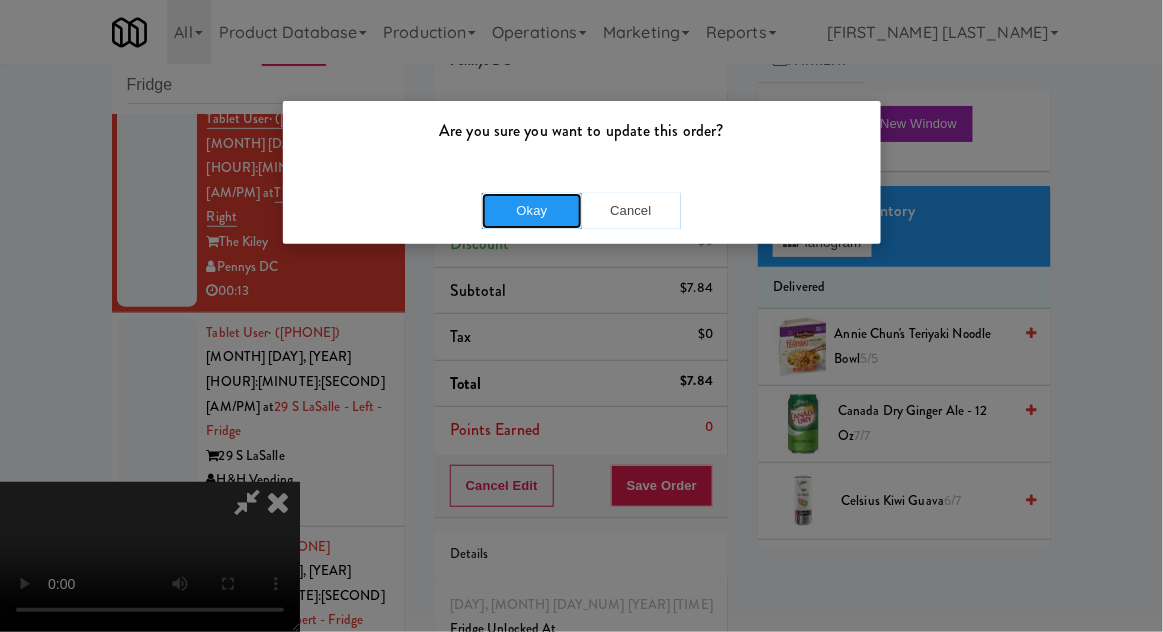 click on "Okay" at bounding box center (532, 211) 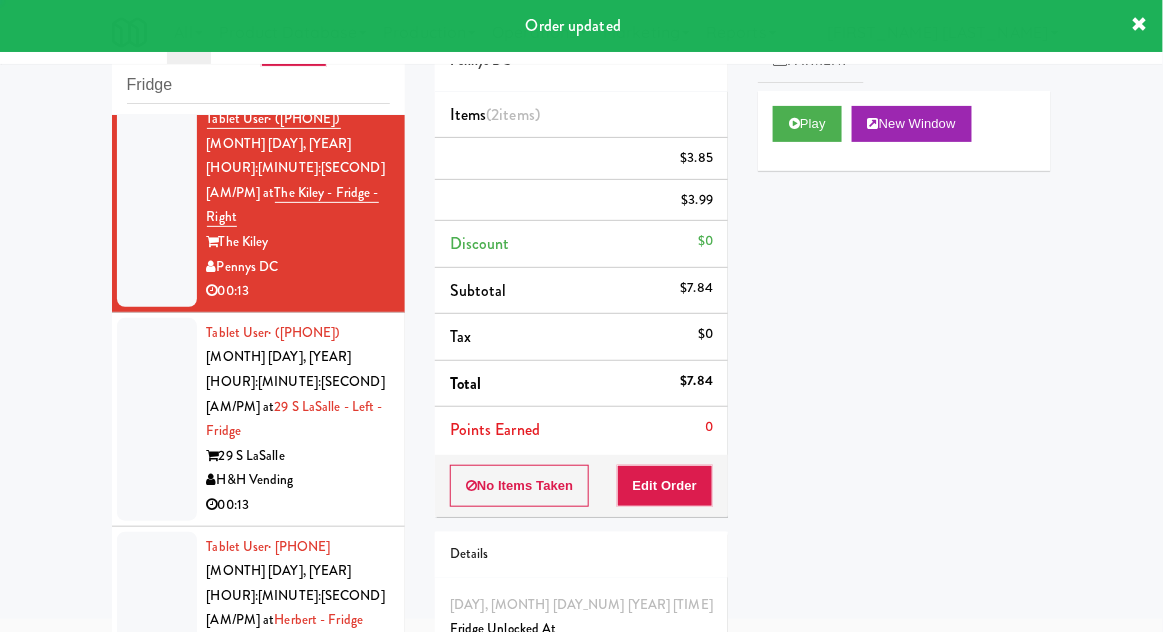 click at bounding box center [157, 419] 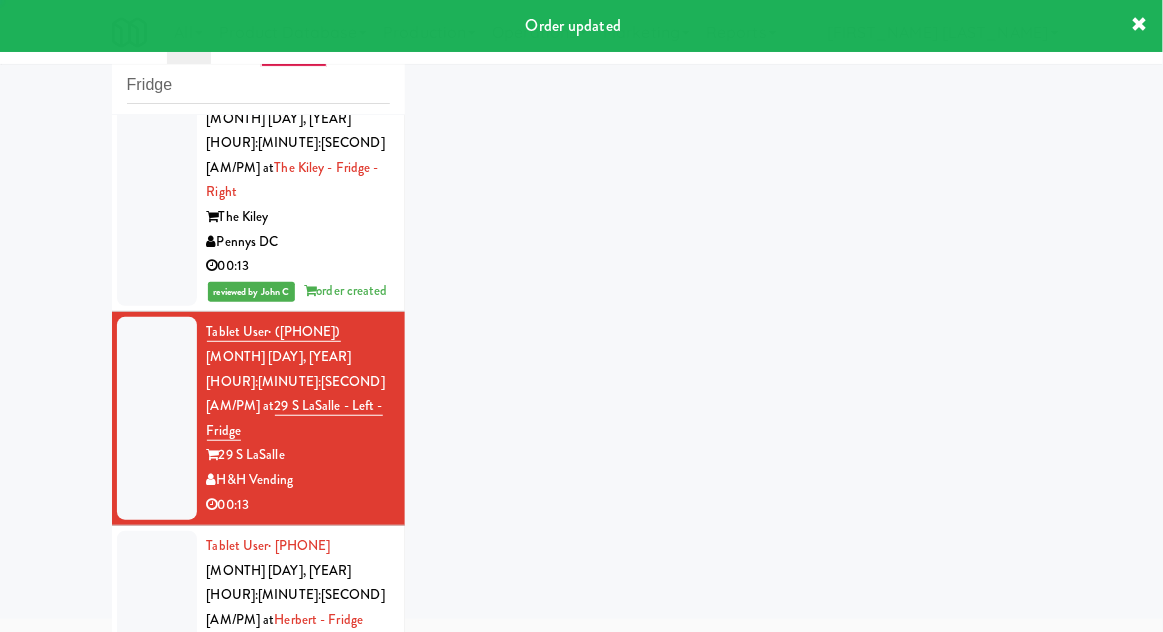 scroll, scrollTop: 2291, scrollLeft: 0, axis: vertical 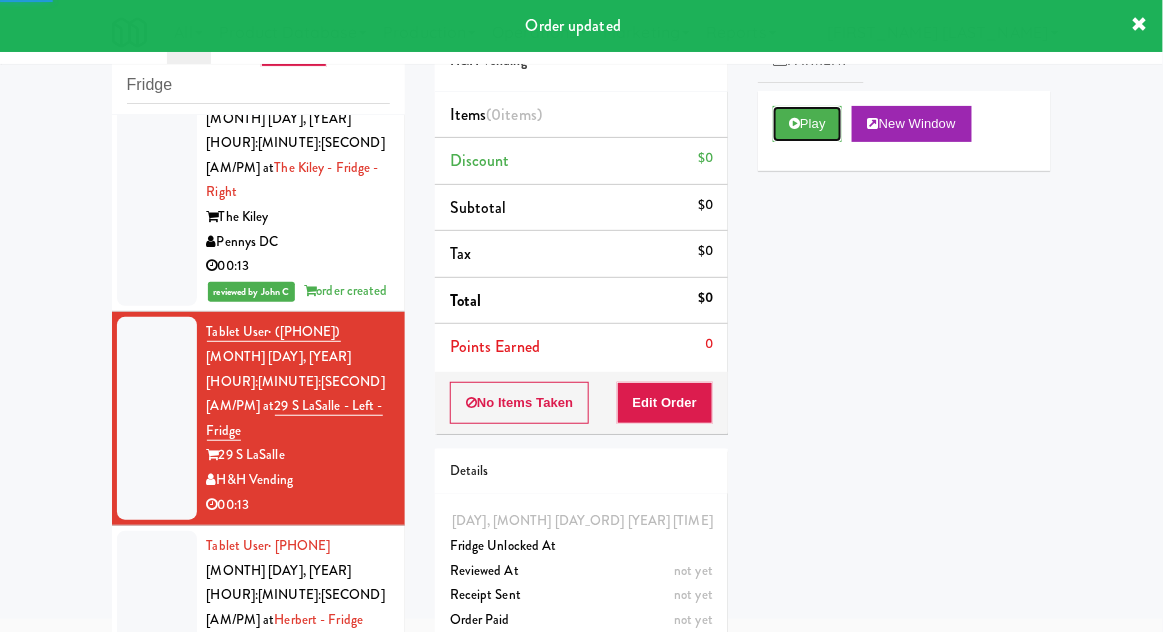 click on "Play" at bounding box center [807, 124] 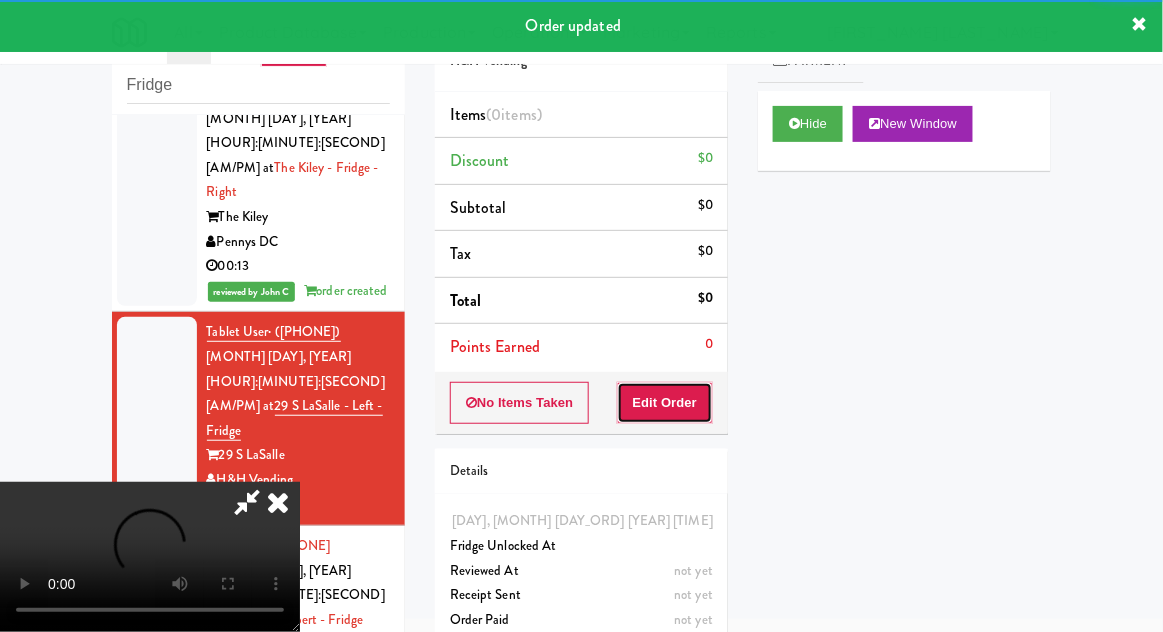 click on "Edit Order" at bounding box center (665, 403) 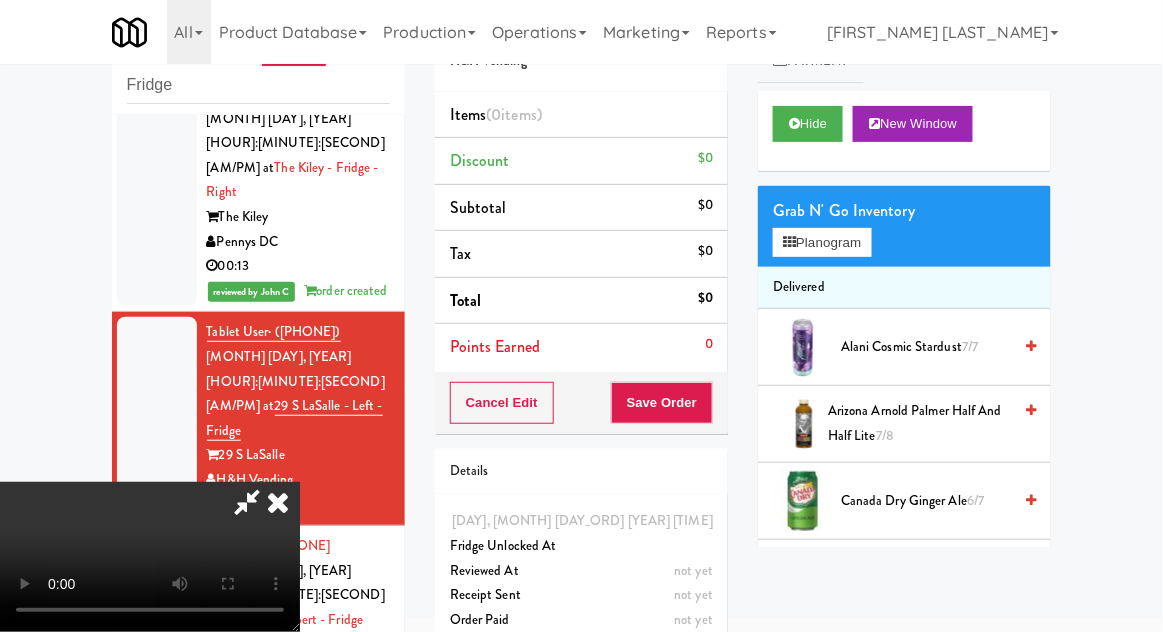 scroll, scrollTop: 73, scrollLeft: 0, axis: vertical 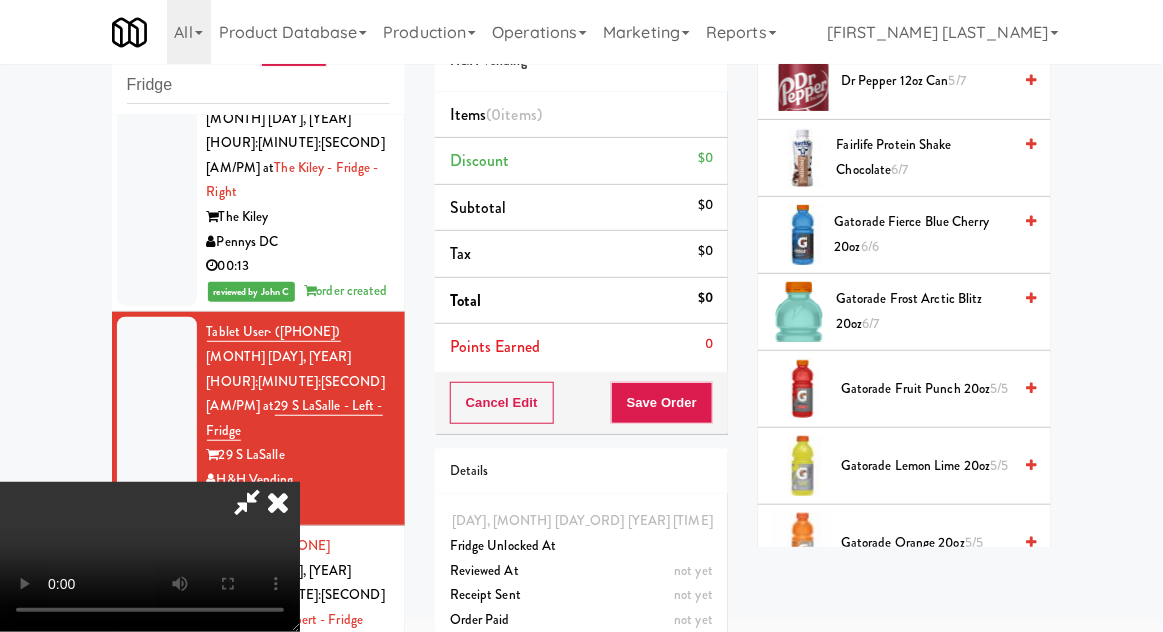 click on "Gatorade Fruit Punch 20oz  5/5" at bounding box center [926, 389] 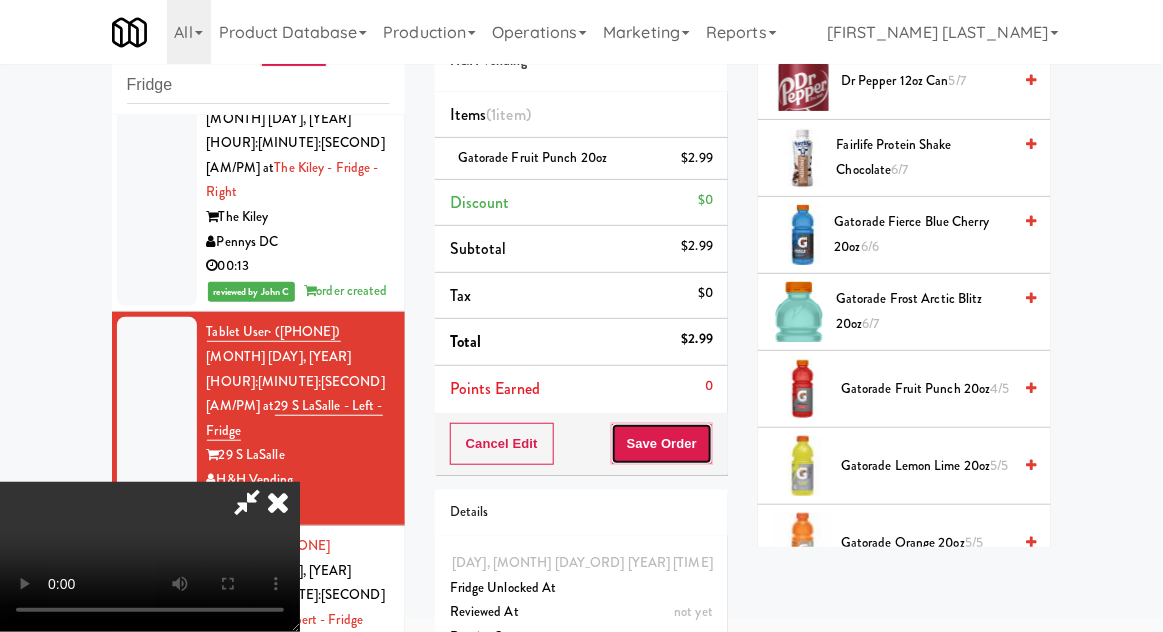 click on "Save Order" at bounding box center (662, 444) 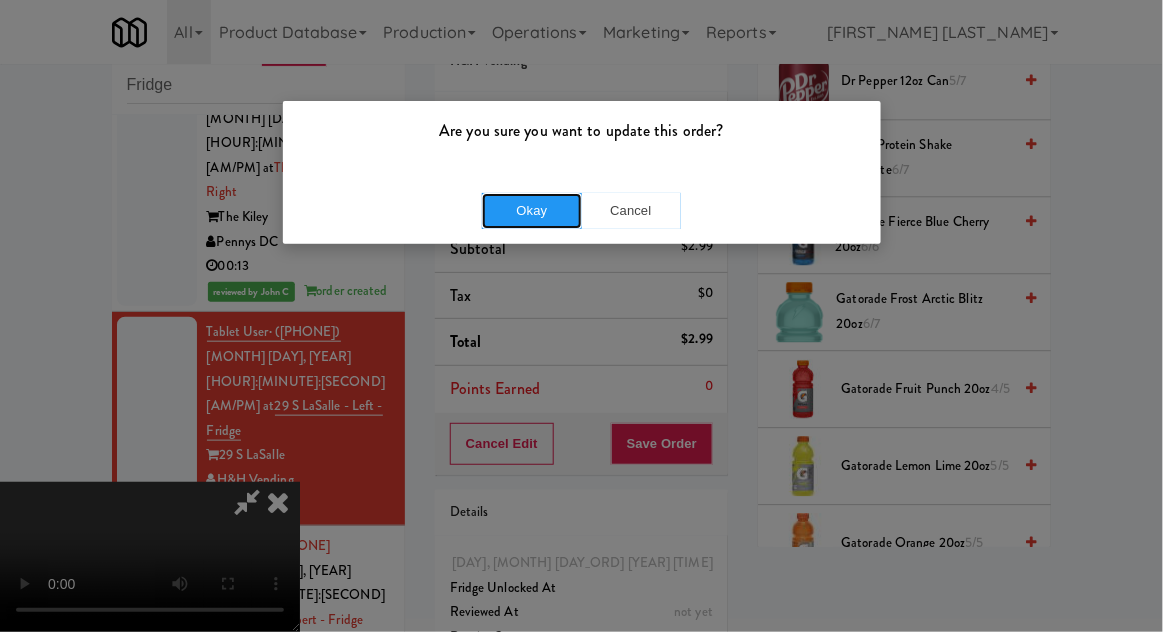 click on "Okay" at bounding box center [532, 211] 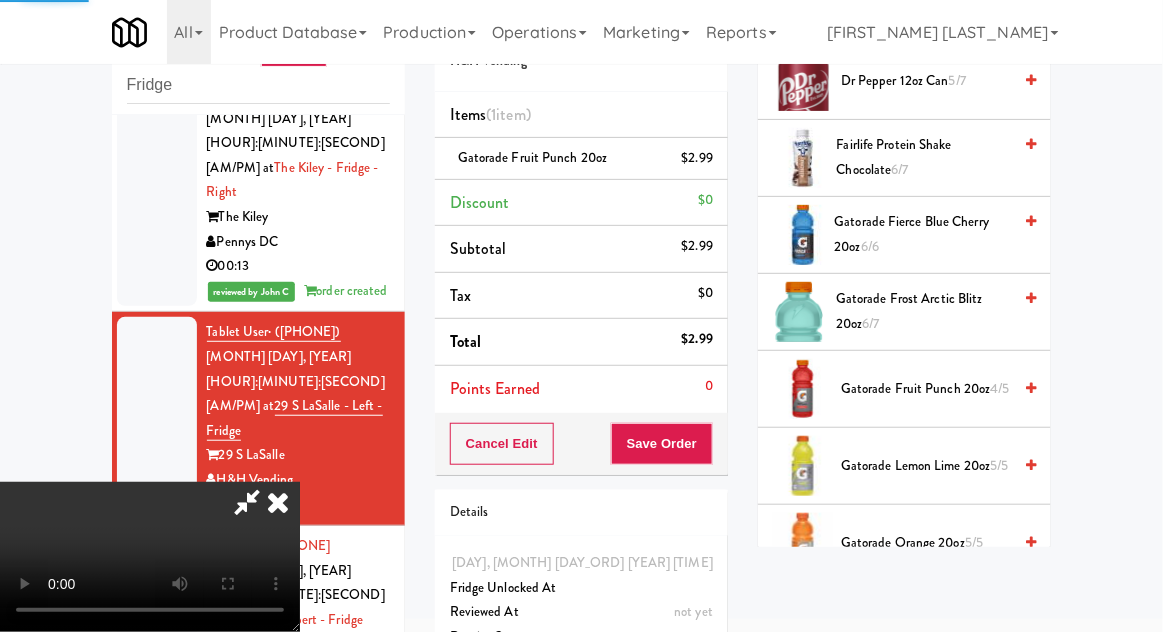 scroll, scrollTop: 197, scrollLeft: 0, axis: vertical 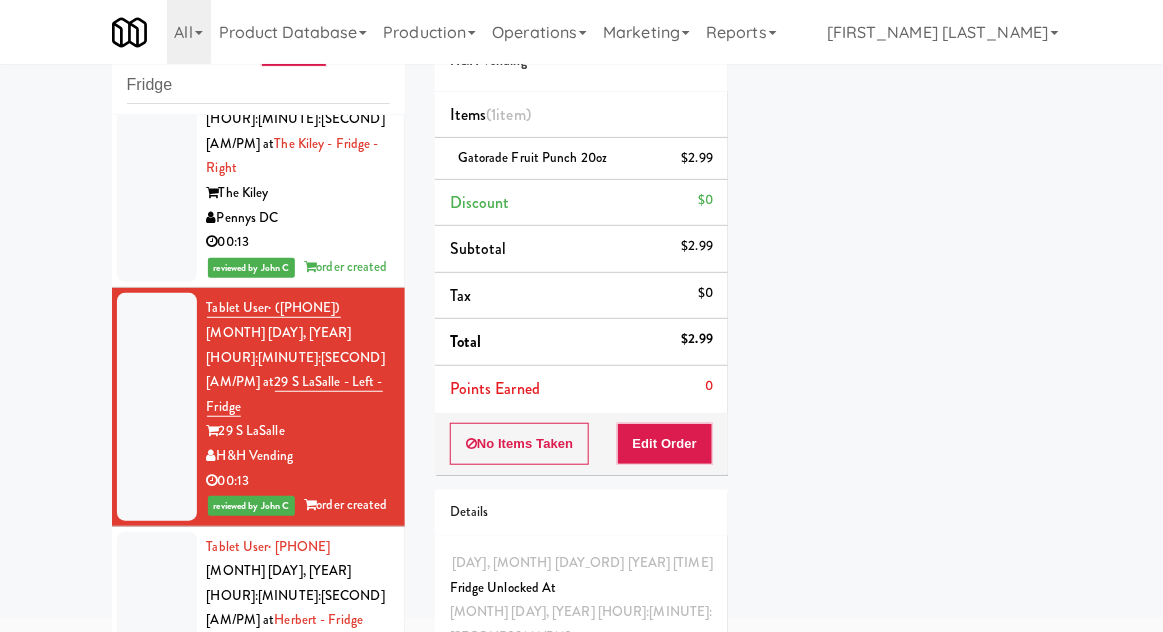 click at bounding box center [157, 621] 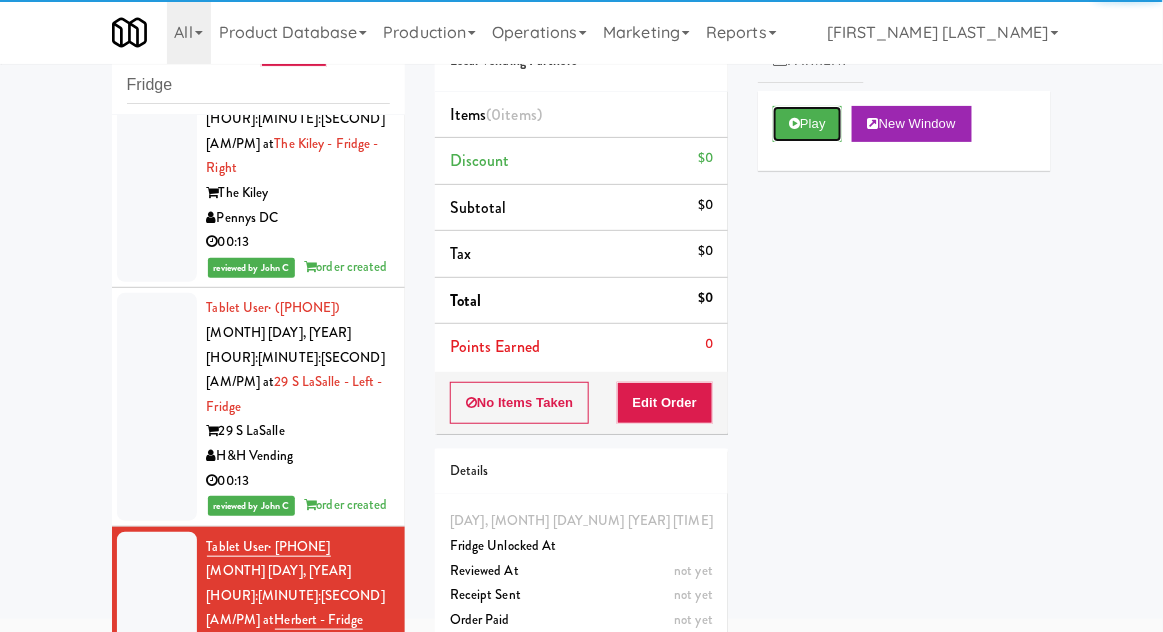 click on "Play" at bounding box center (807, 124) 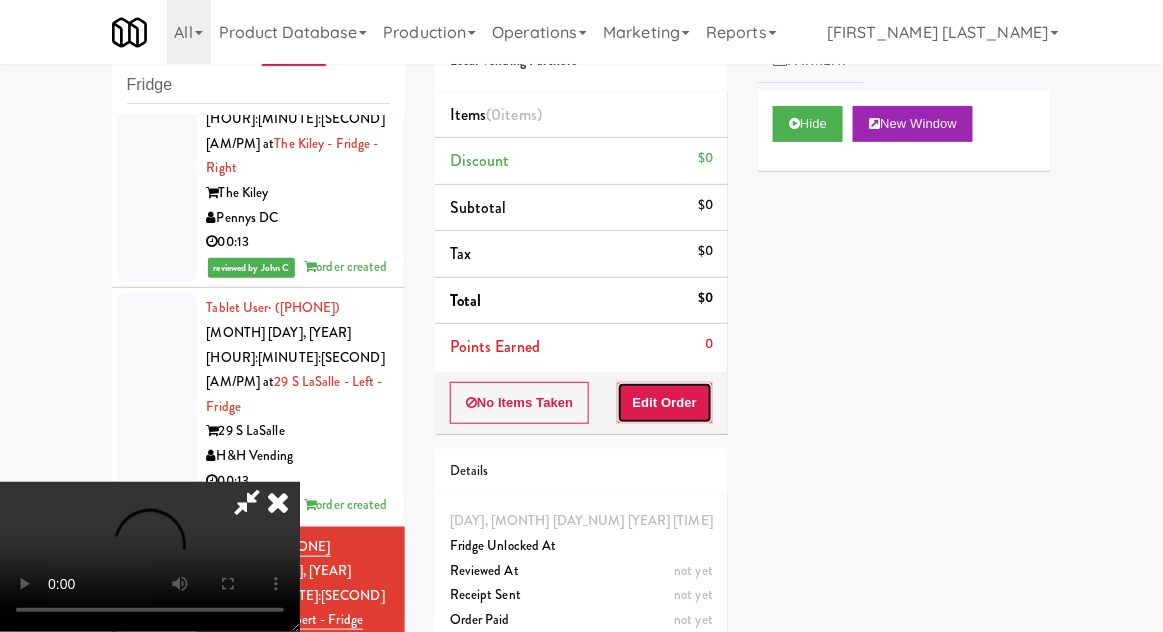click on "Edit Order" at bounding box center [665, 403] 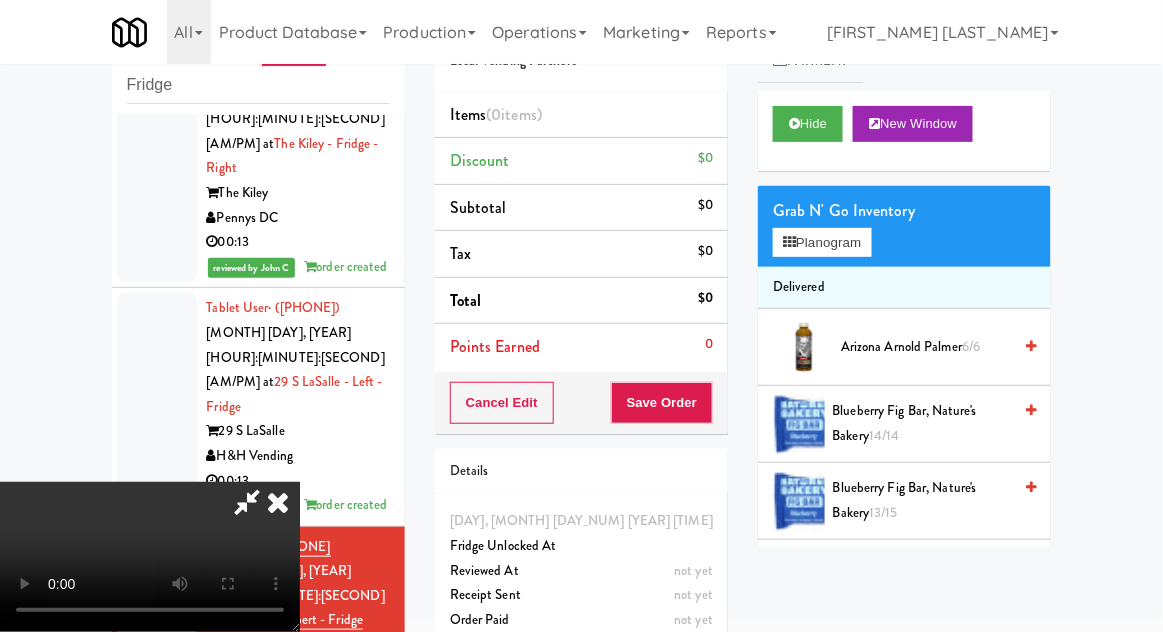 type 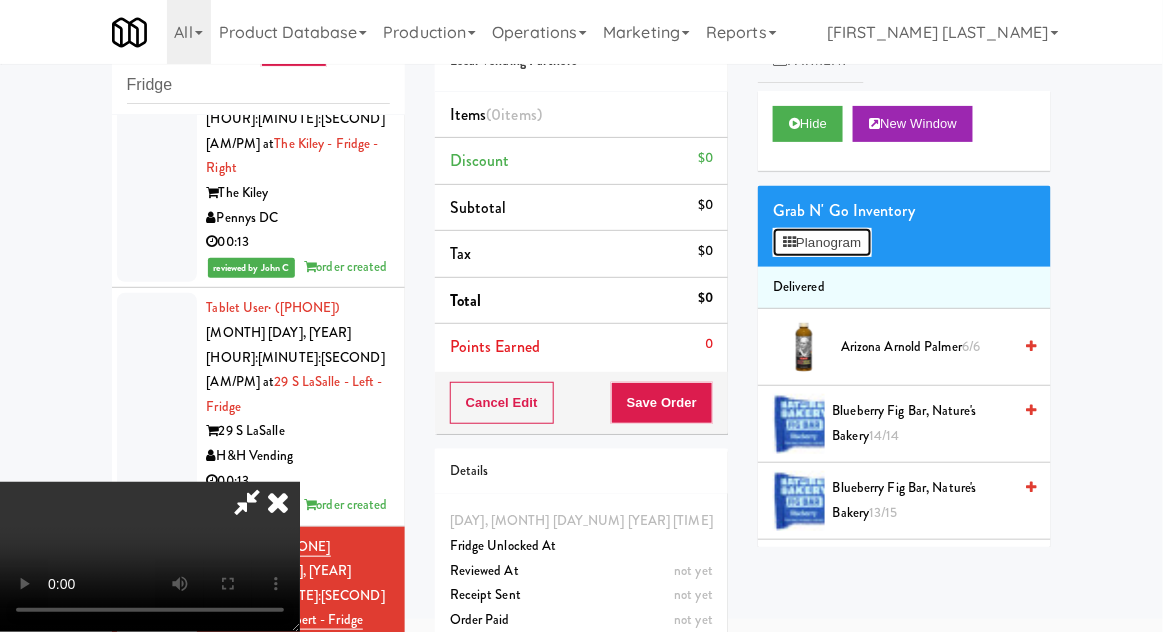 click on "Planogram" at bounding box center (822, 243) 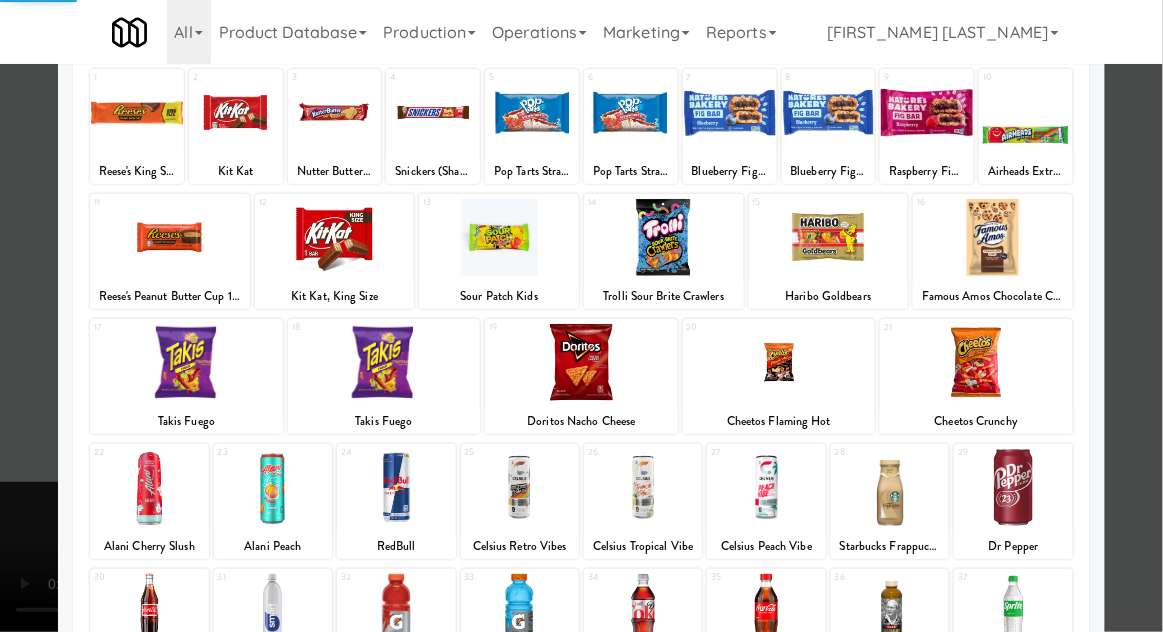 scroll, scrollTop: 253, scrollLeft: 0, axis: vertical 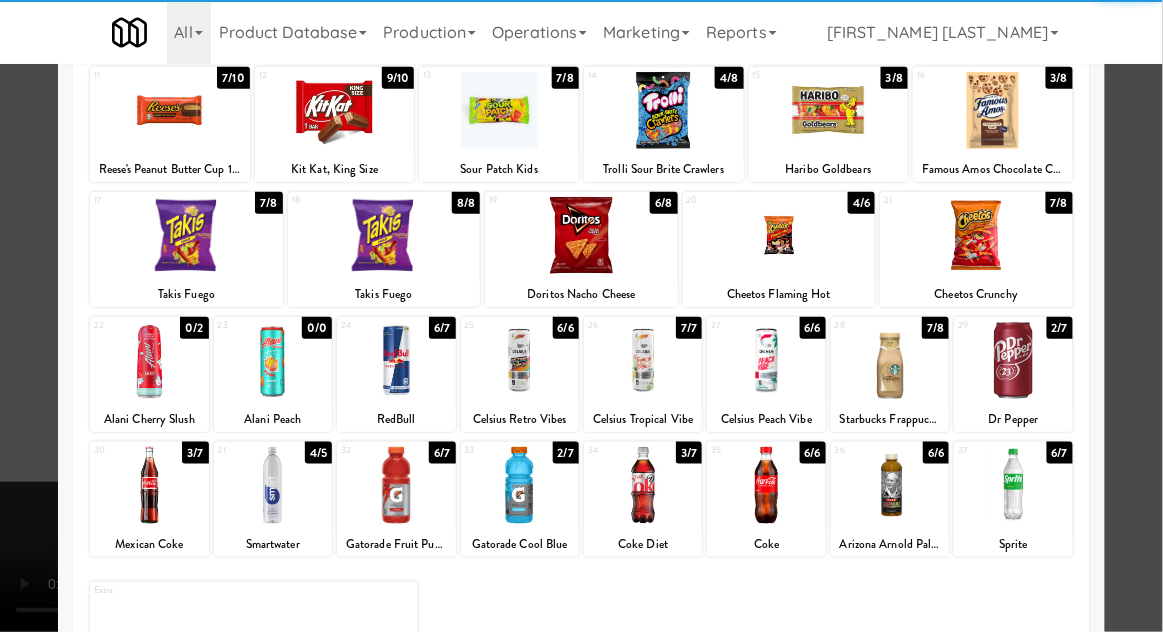 click at bounding box center [890, 485] 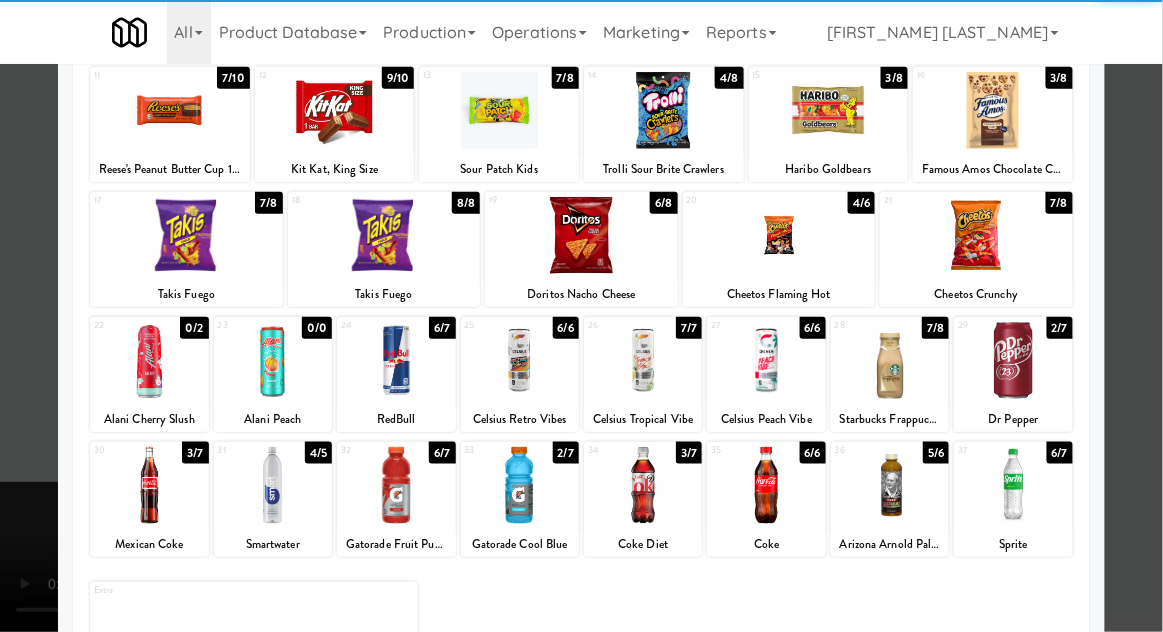 click at bounding box center [581, 316] 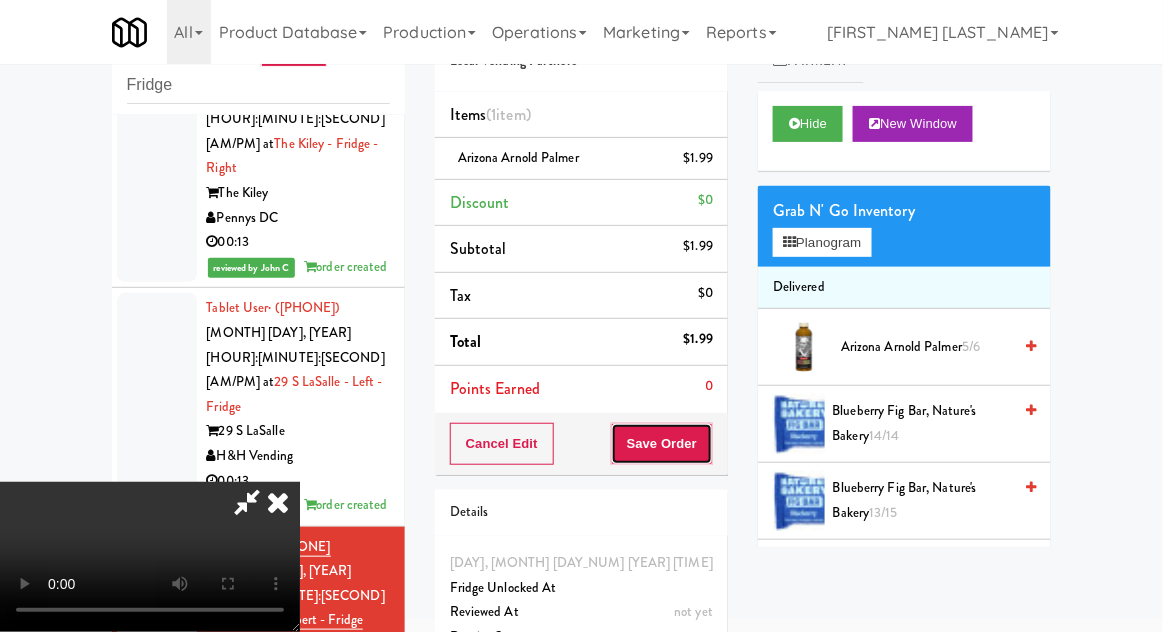 click on "Save Order" at bounding box center (662, 444) 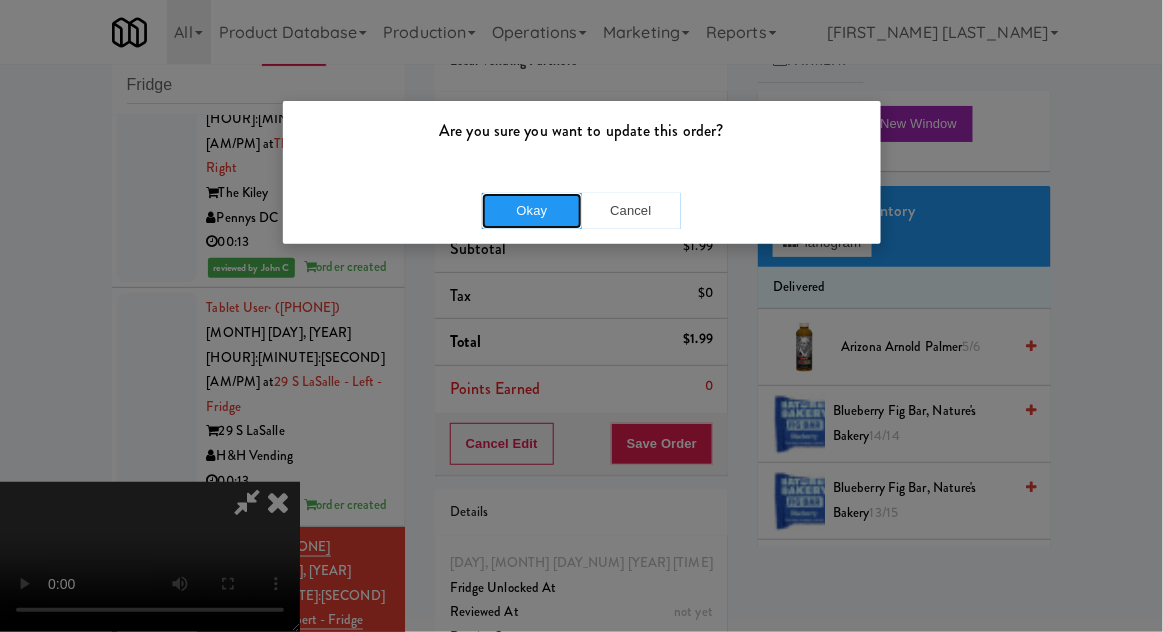 click on "Okay" at bounding box center (532, 211) 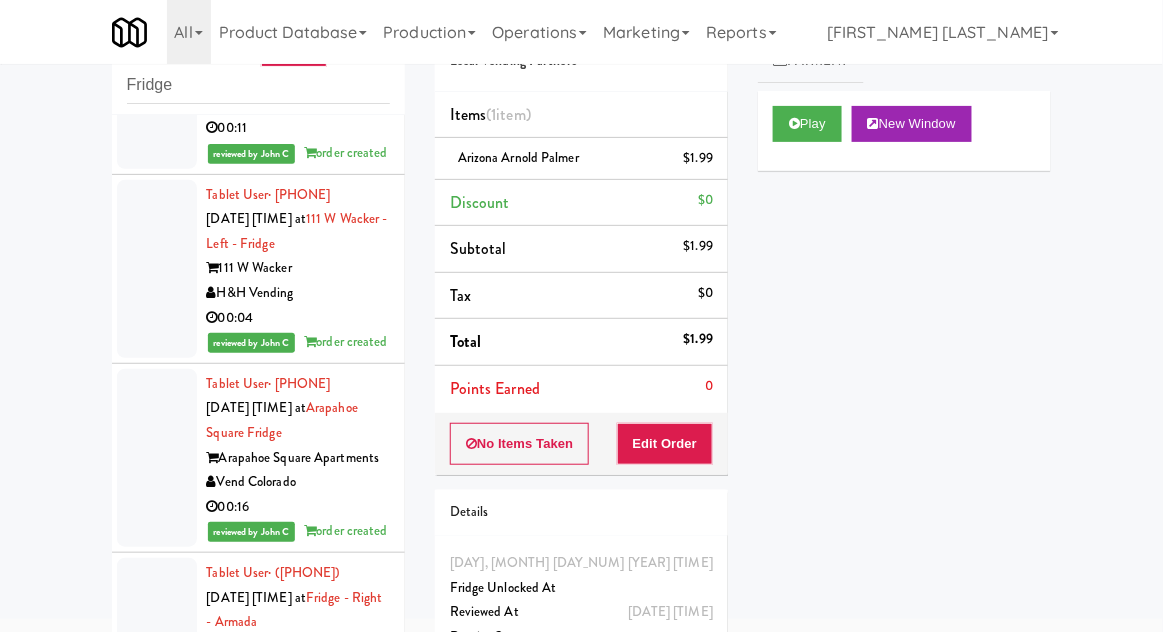 scroll, scrollTop: 0, scrollLeft: 0, axis: both 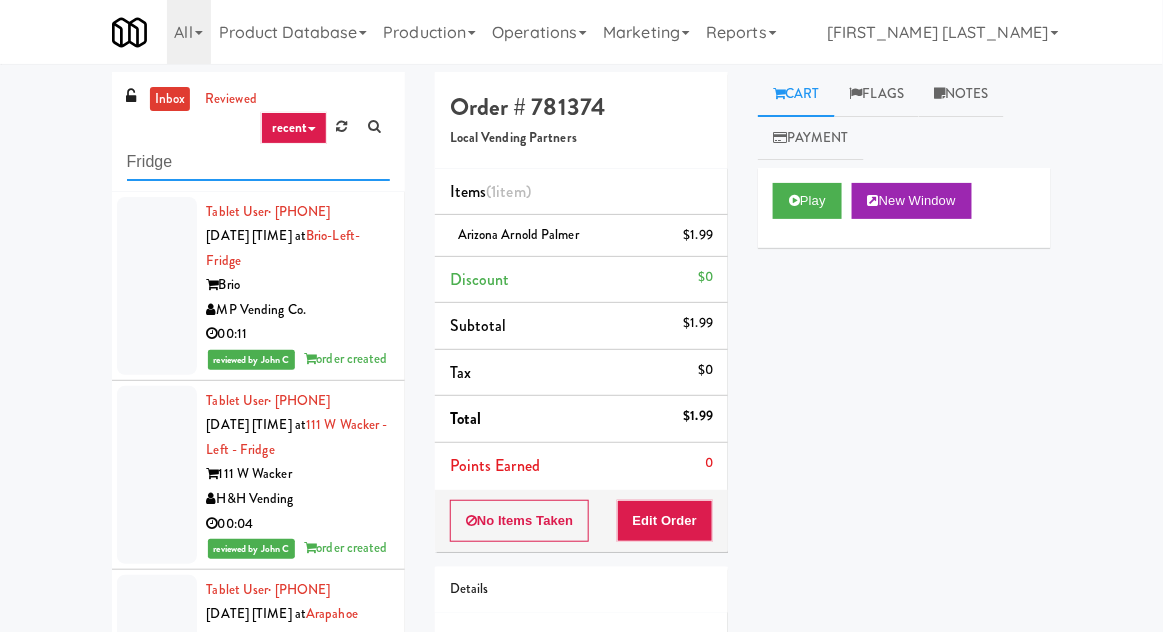 click on "Fridge" at bounding box center [258, 162] 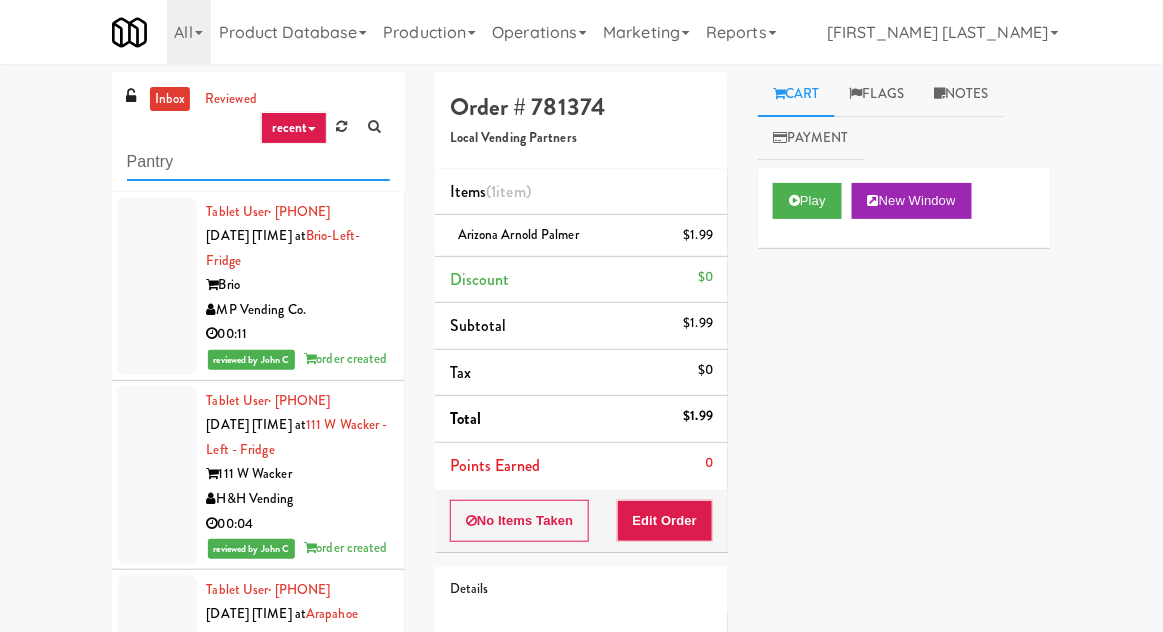 type on "Pantry" 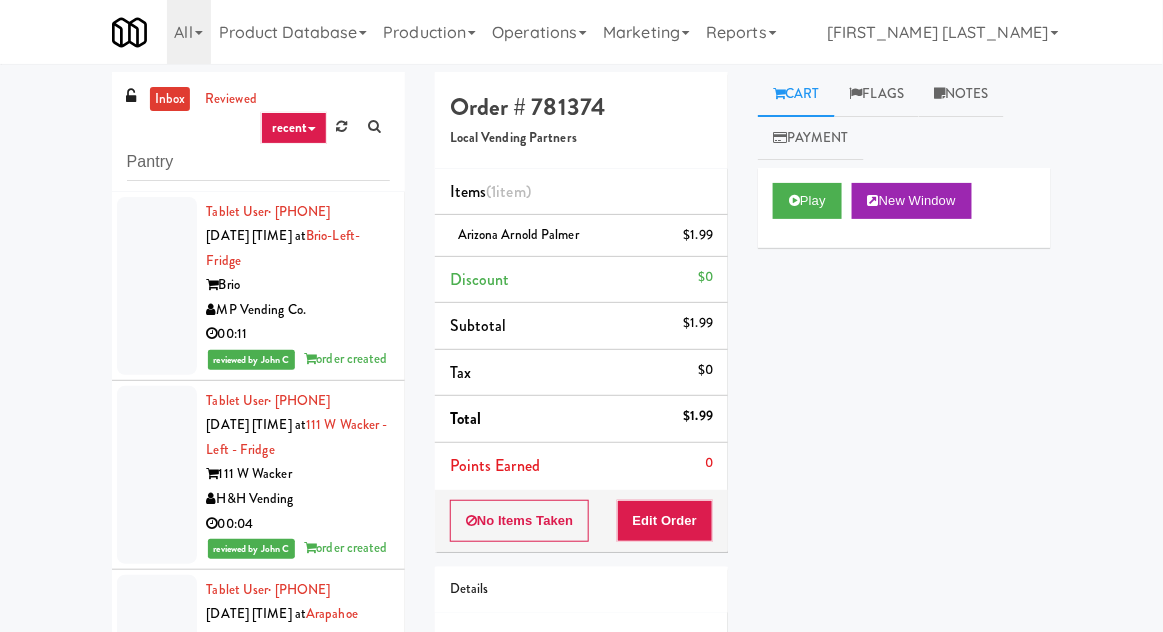 click on "inbox reviewed recent    all     unclear take     inventory issue     suspicious     failed     recent   Pantry Tablet User  · (858) 899-7621 Aug 3, 2025 9:55:44 PM at  Brio-Left- Fridge   Brio  MP Vending Co.  00:11 reviewed by John C  order created     Tablet User  · (847) 708-9237 Aug 3, 2025 9:56:35 PM at  111 W Wacker - Left - Fridge  111 W Wacker  H&H Vending  00:04 reviewed by John C  order created     Tablet User  · (806) 632-7300 Aug 3, 2025 9:57:54 PM at  Arapahoe Square Fridge  Arapahoe Square Apartments  Vend Colorado  00:16 reviewed by John C  order created     Tablet User  · (757) 769-6133 Aug 3, 2025 9:59:45 PM at  Fridge - Right - Armada  Armada Hoffler  VB Vending Company LLC  00:14 reviewed by John C  order created     Tablet User  · (805) 743-7103 Aug 3, 2025 10:21:30 PM at  1000 S Clark - Left - Fridge  1000 S Clark  H&H Vending  00:06 reviewed by John C  order created     Tablet User  · (256) 613-9783 Aug 3, 2025 10:29:21 PM at  Eleven North Fridge  Eleven North  00:06" at bounding box center [258, 439] 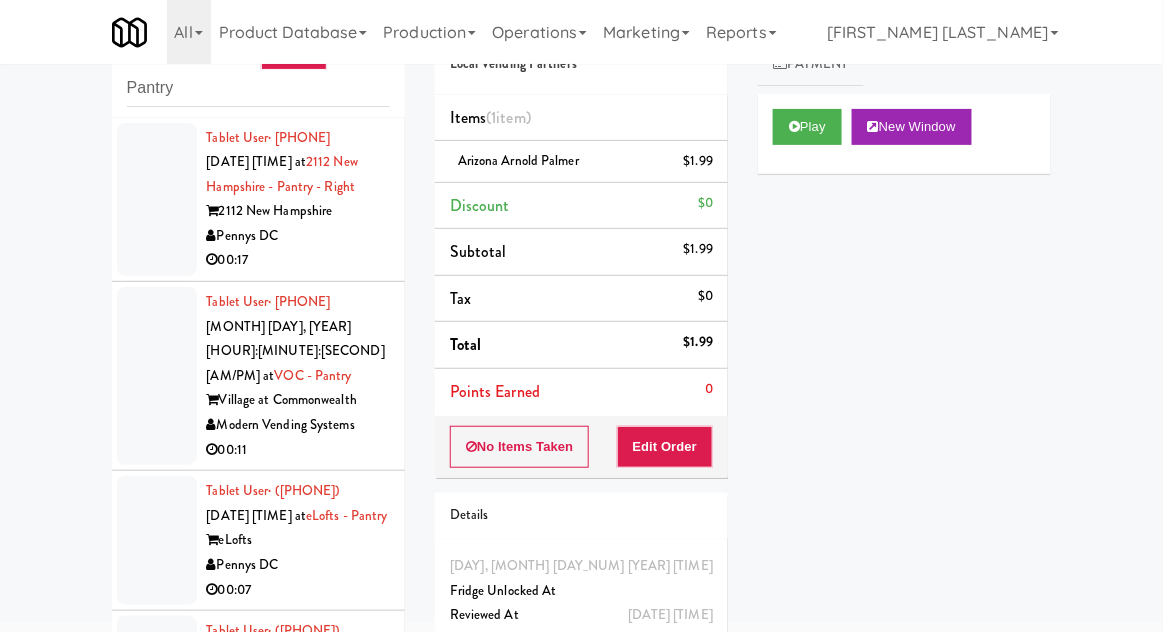 scroll, scrollTop: 173, scrollLeft: 0, axis: vertical 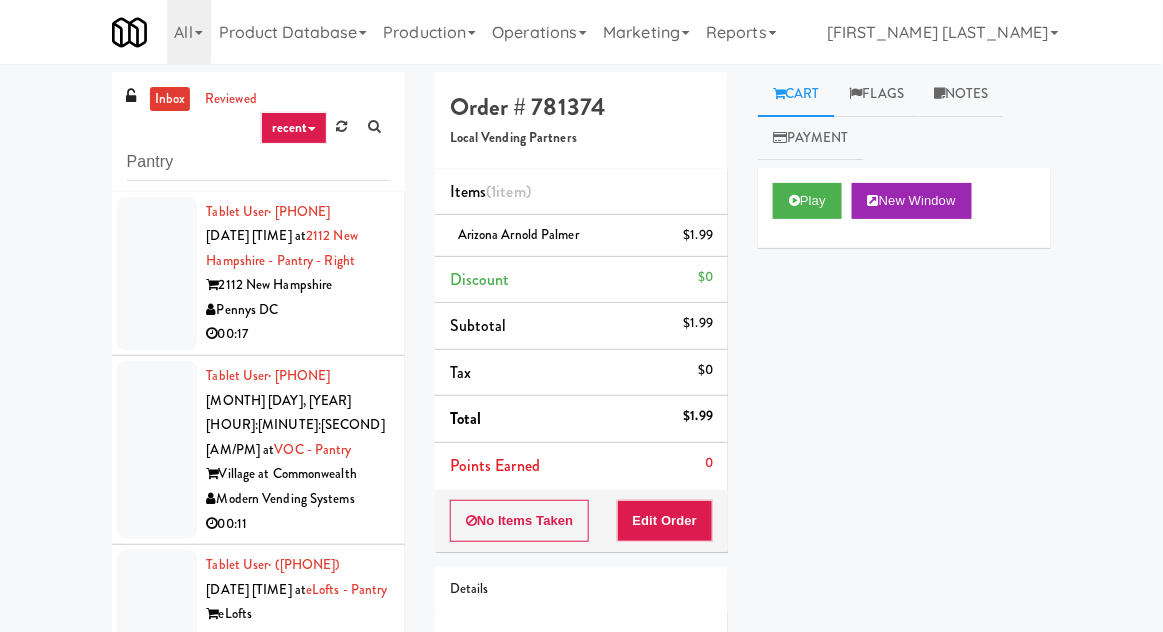 click at bounding box center (157, 274) 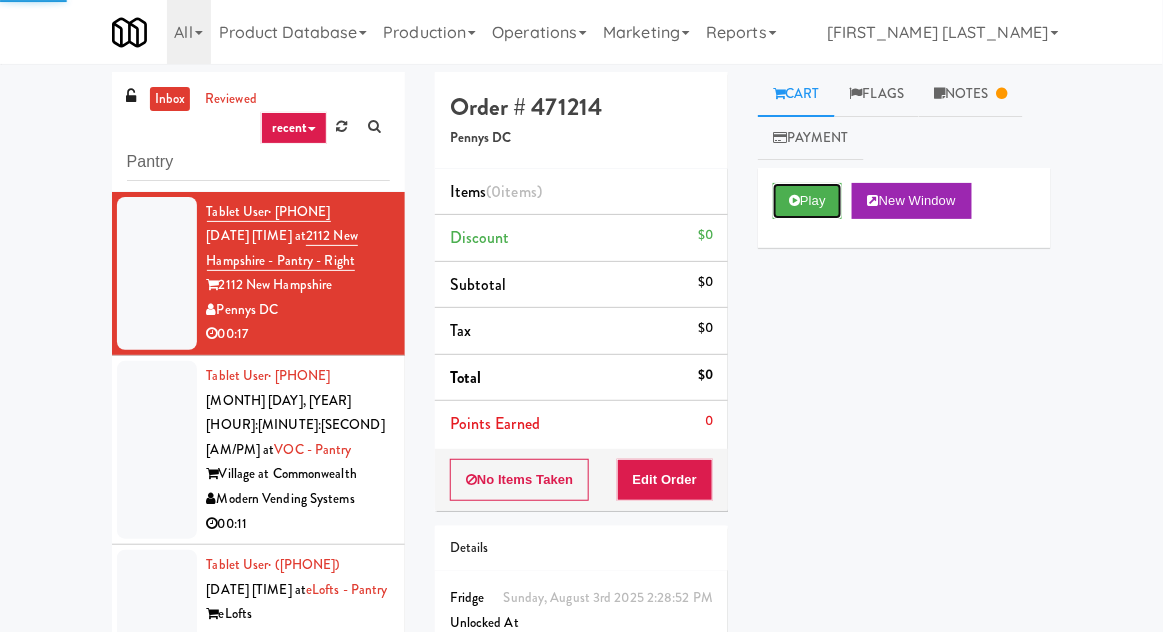 click on "Play" at bounding box center [807, 201] 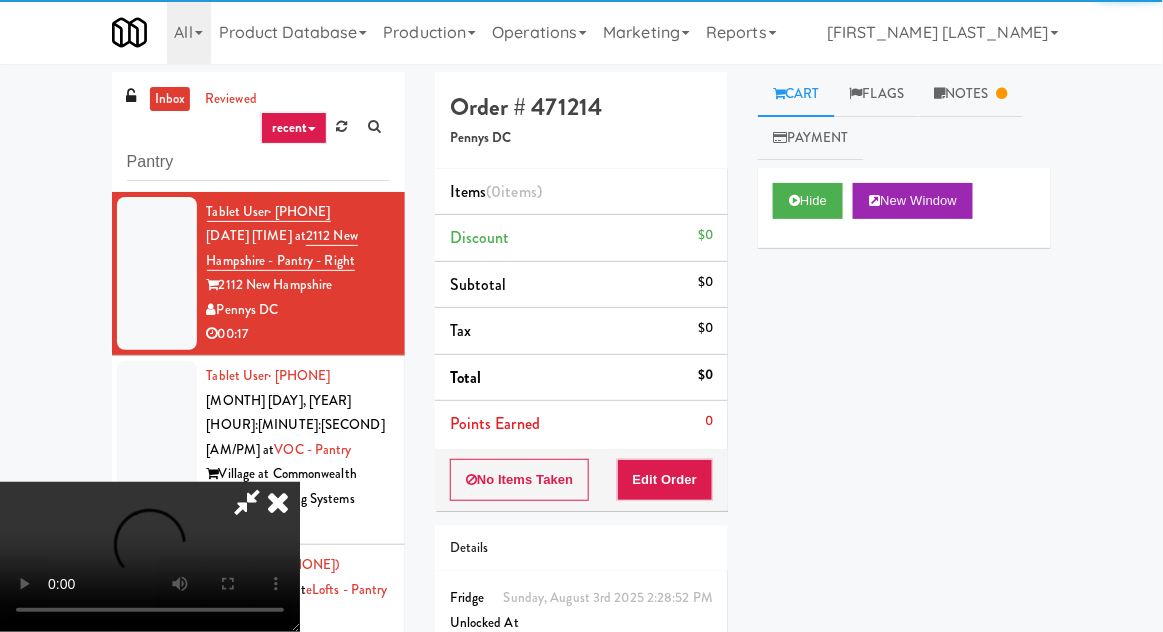 click at bounding box center (278, 502) 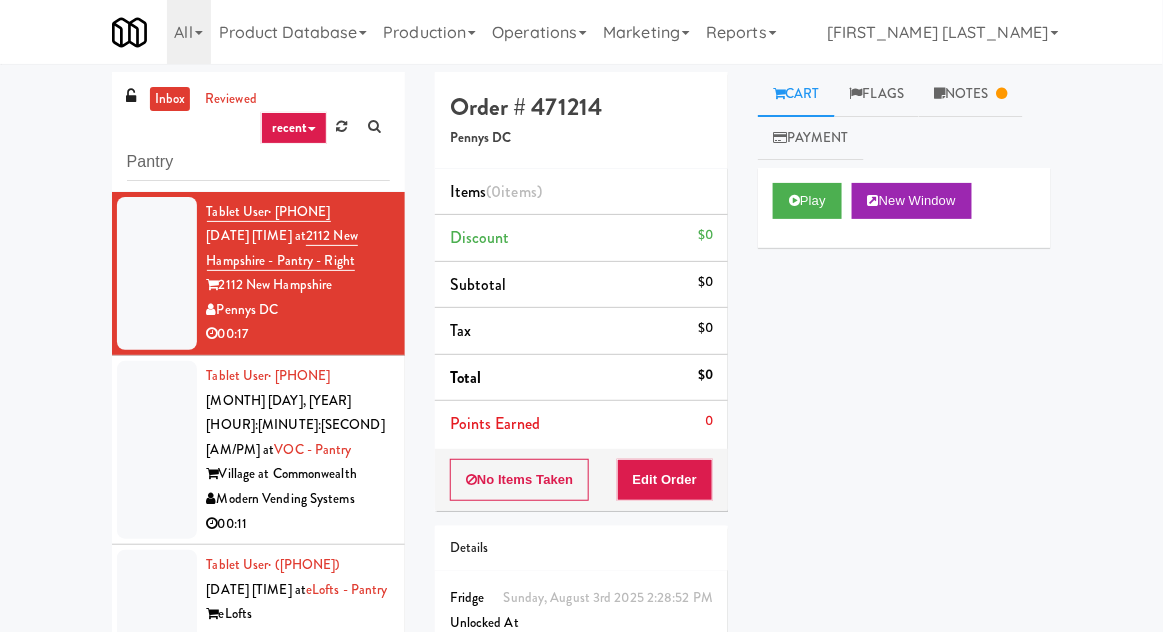 click at bounding box center (157, 450) 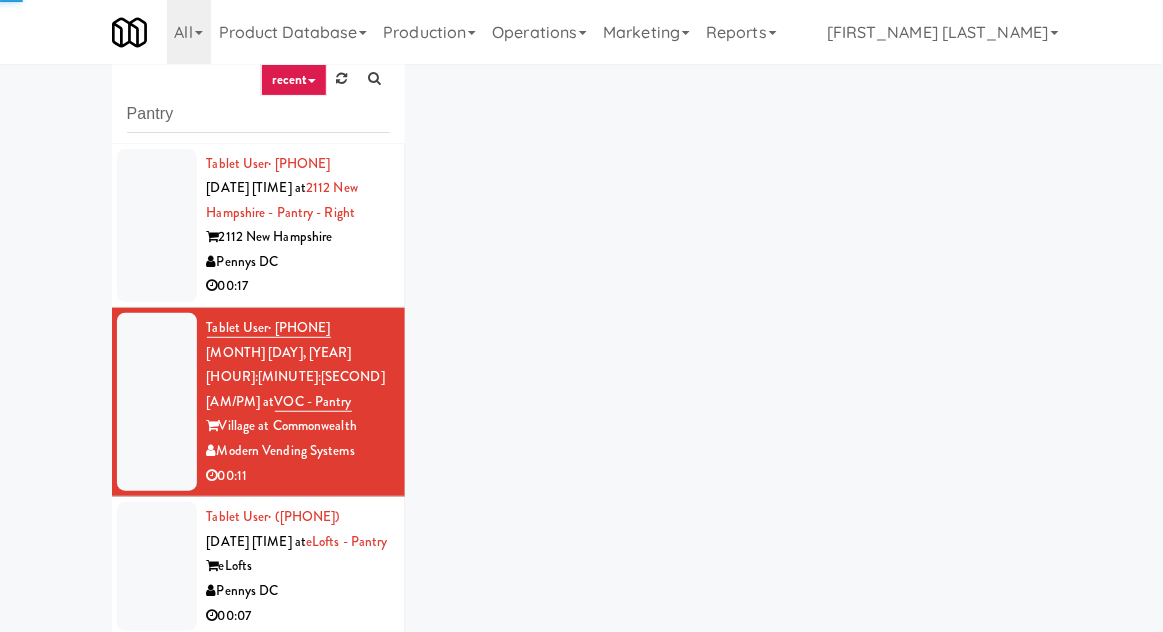 scroll, scrollTop: 173, scrollLeft: 0, axis: vertical 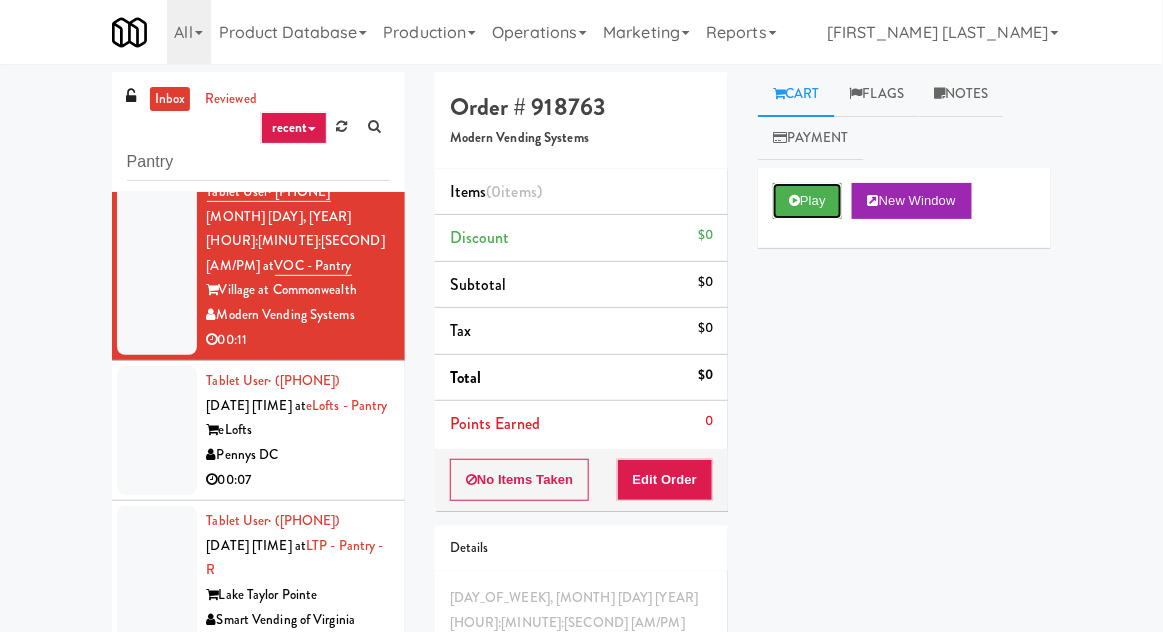 click on "Play" at bounding box center (807, 201) 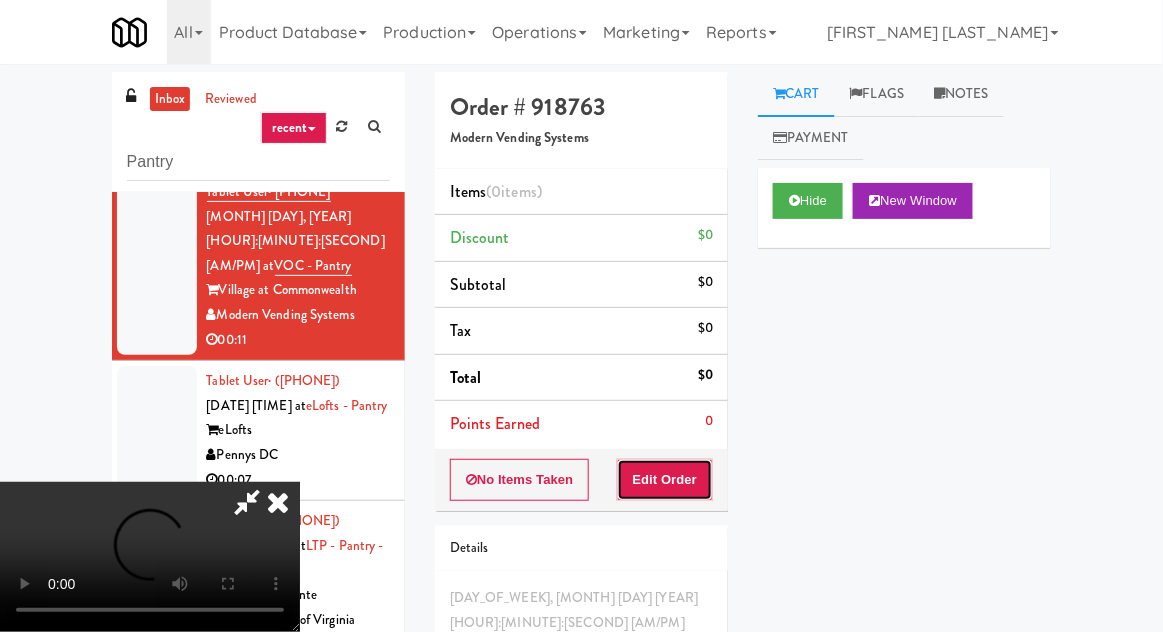 click on "Edit Order" at bounding box center [665, 480] 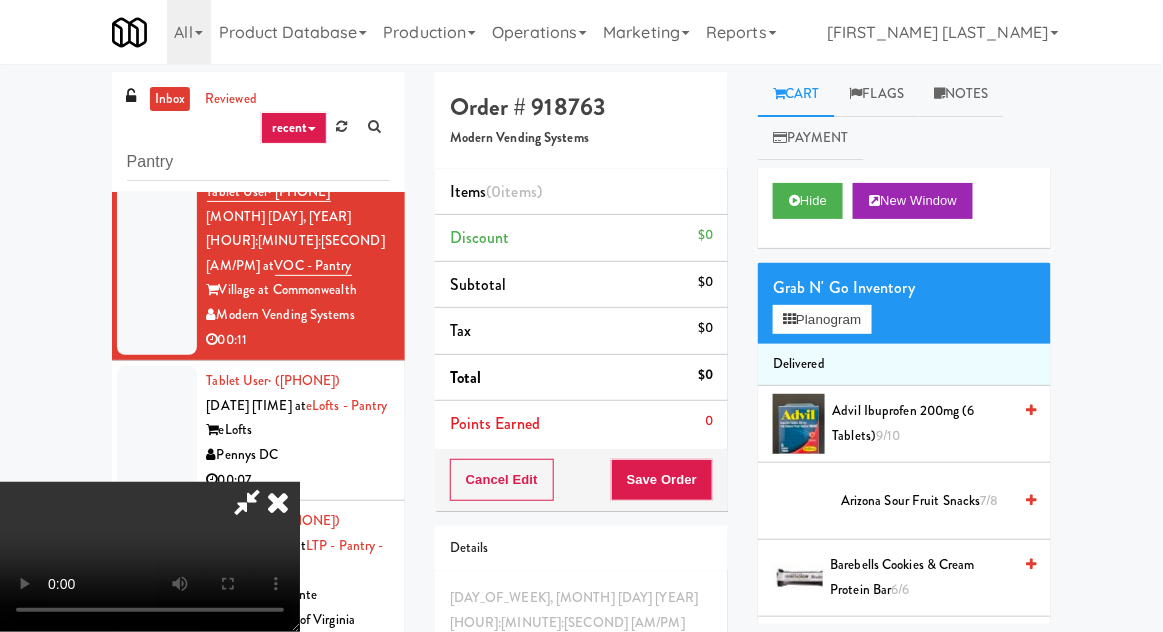 scroll, scrollTop: 35, scrollLeft: 0, axis: vertical 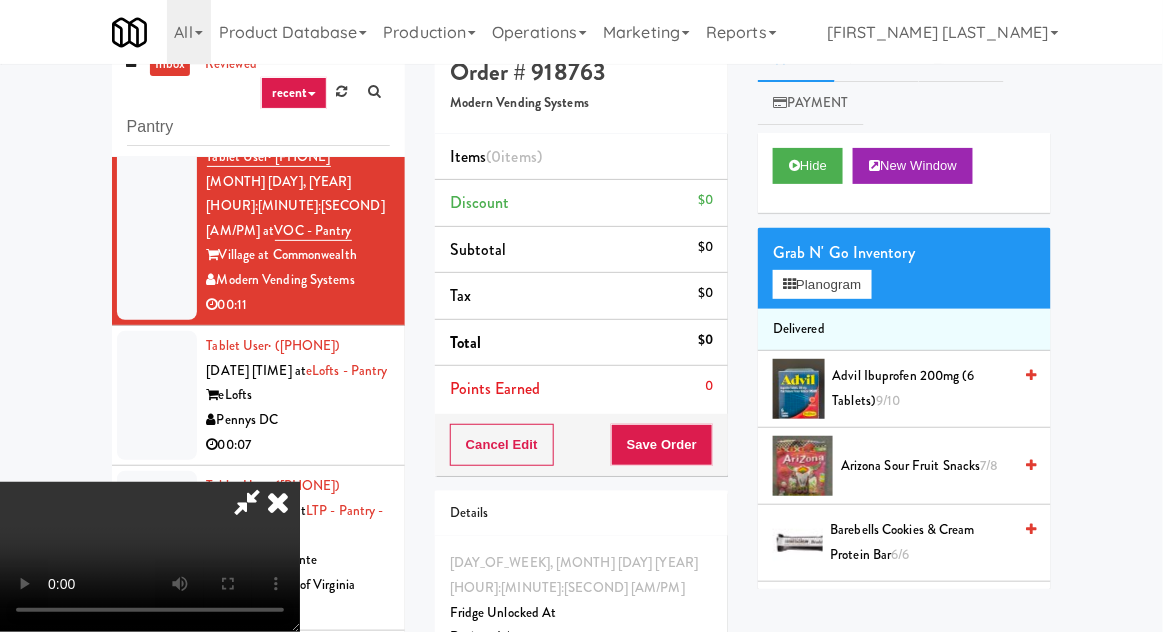 type 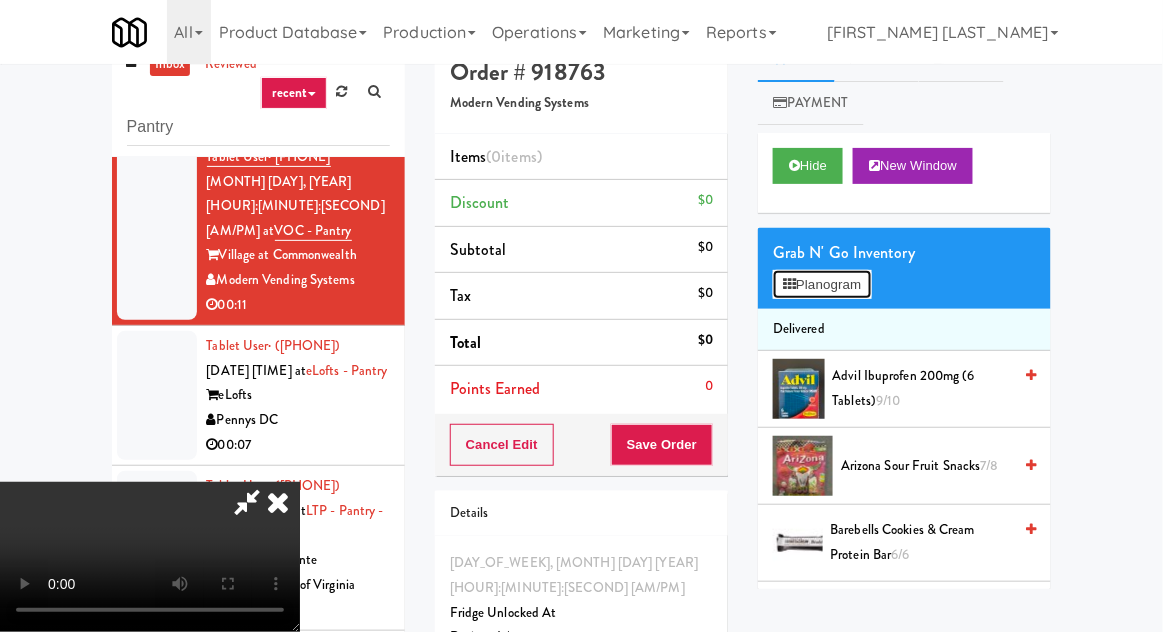 click on "Planogram" at bounding box center (822, 285) 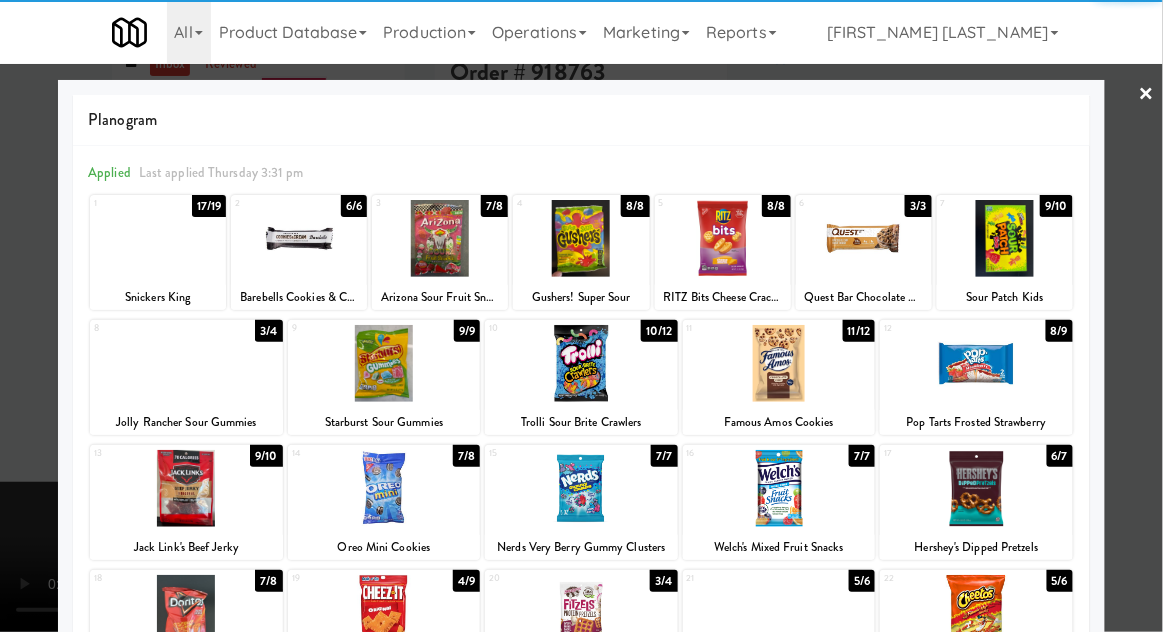 click at bounding box center (864, 238) 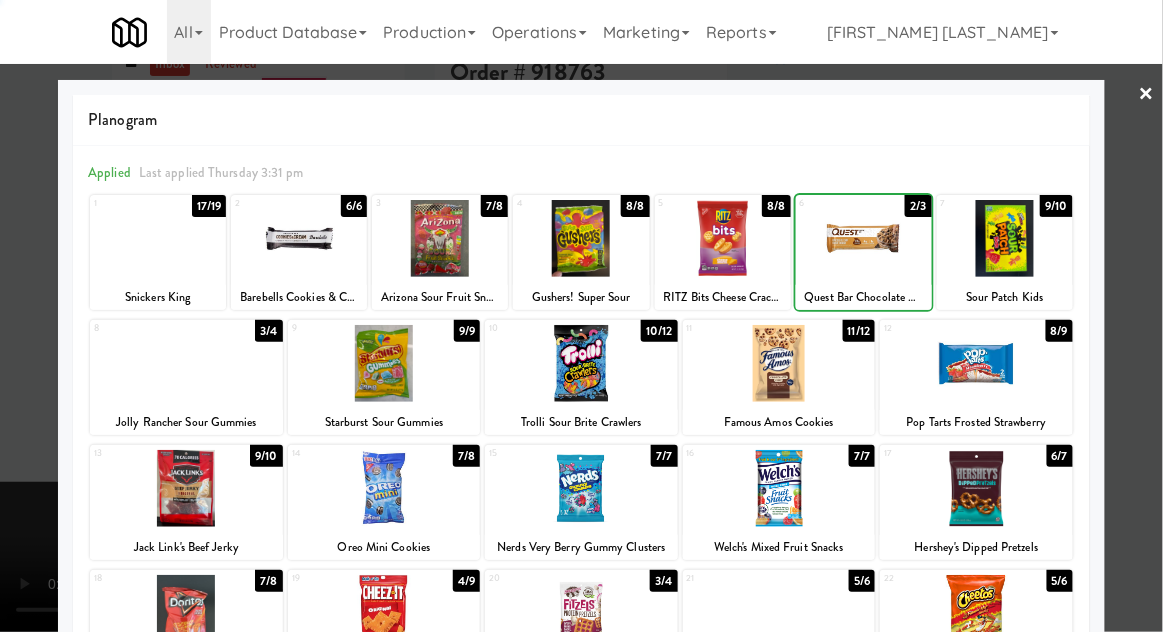 click at bounding box center [581, 316] 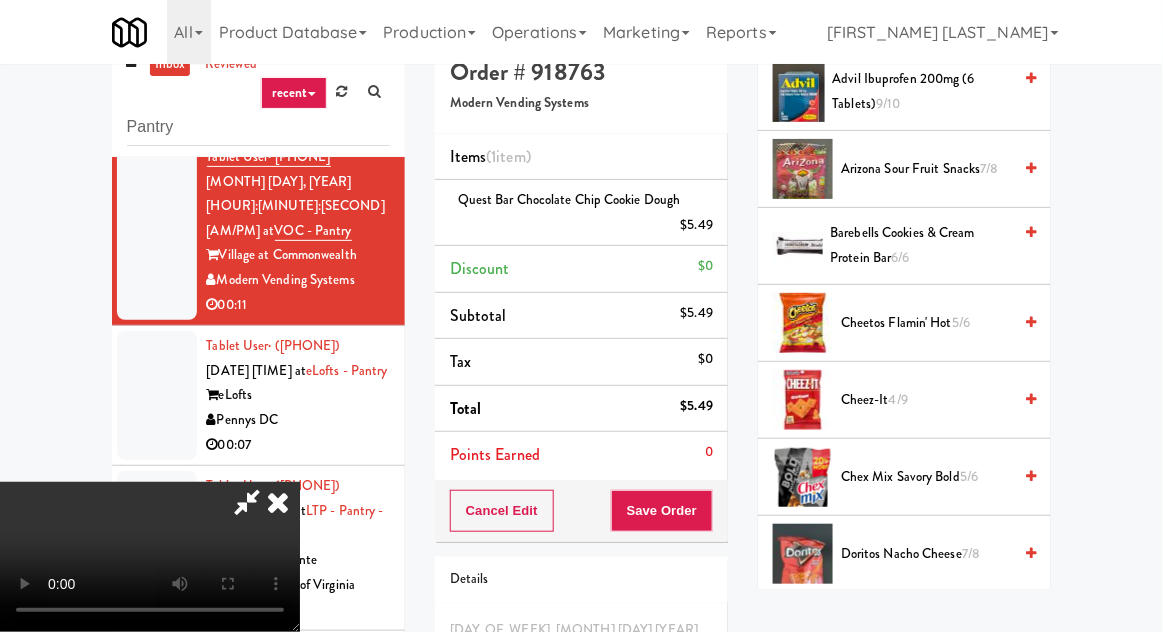 scroll, scrollTop: 312, scrollLeft: 0, axis: vertical 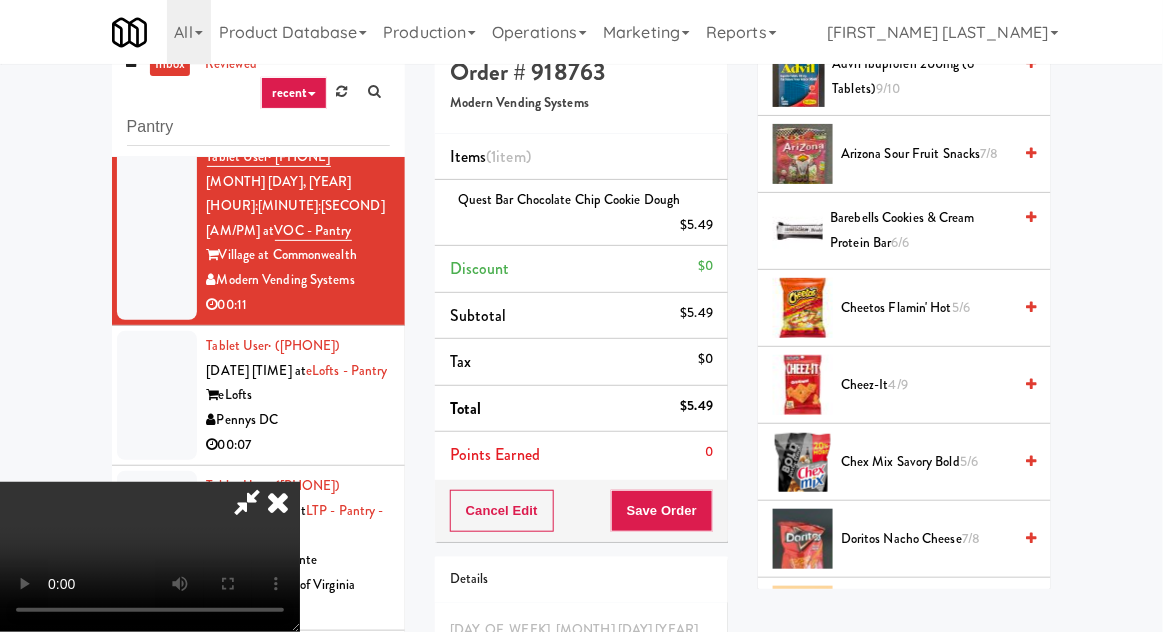 click on "Cheetos Flamin' Hot  5/6" at bounding box center [926, 308] 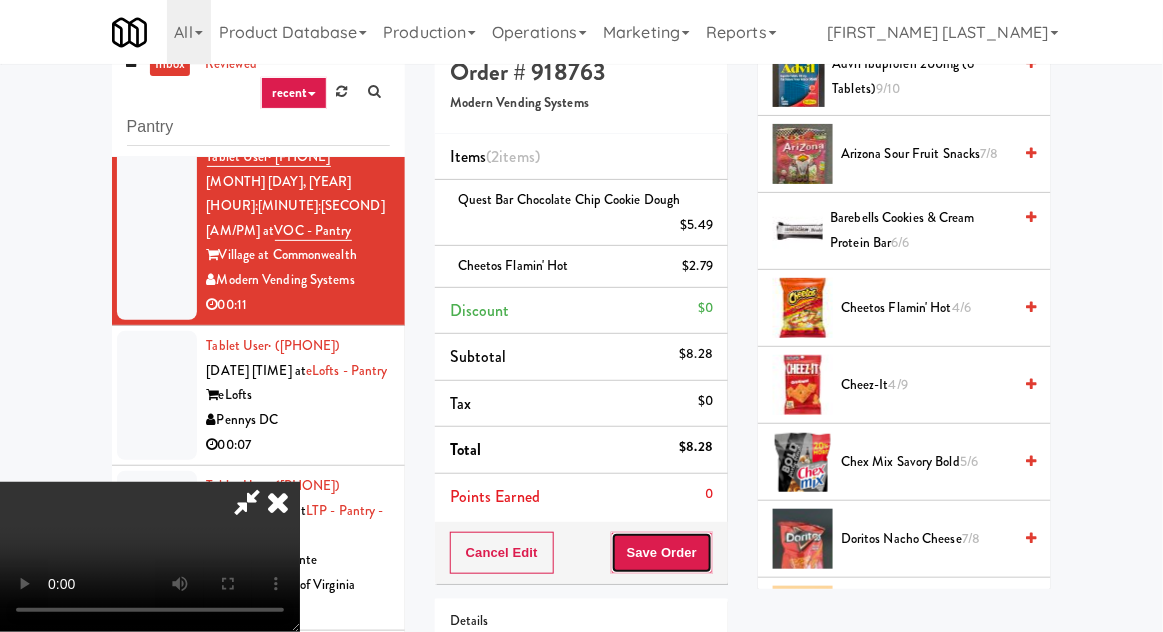 click on "Save Order" at bounding box center [662, 553] 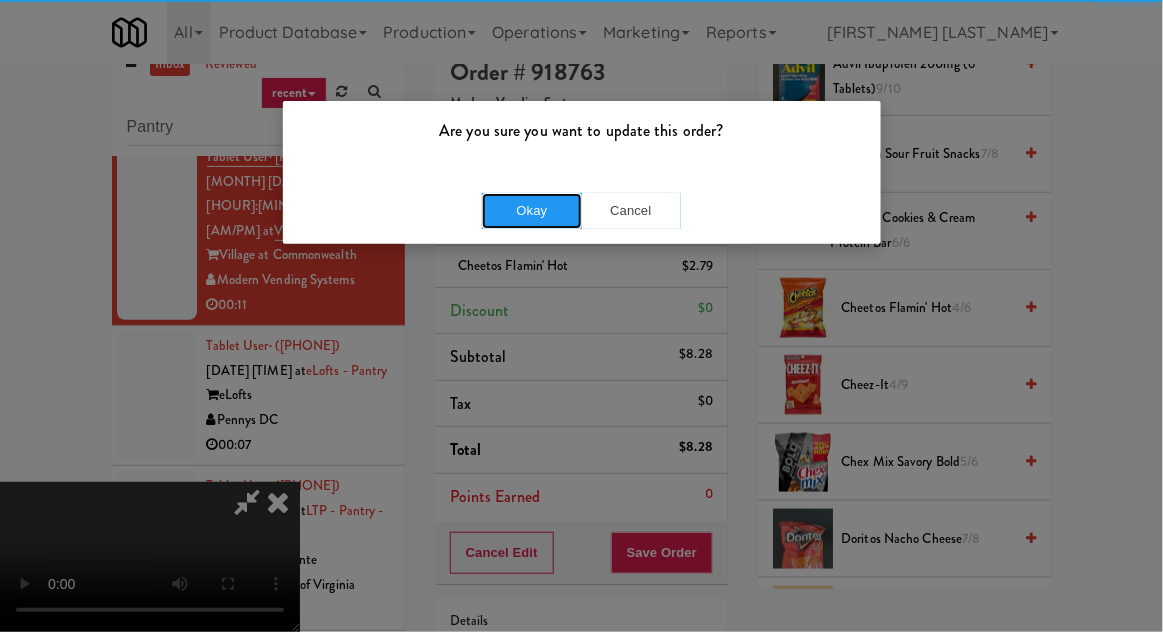 click on "Okay" at bounding box center (532, 211) 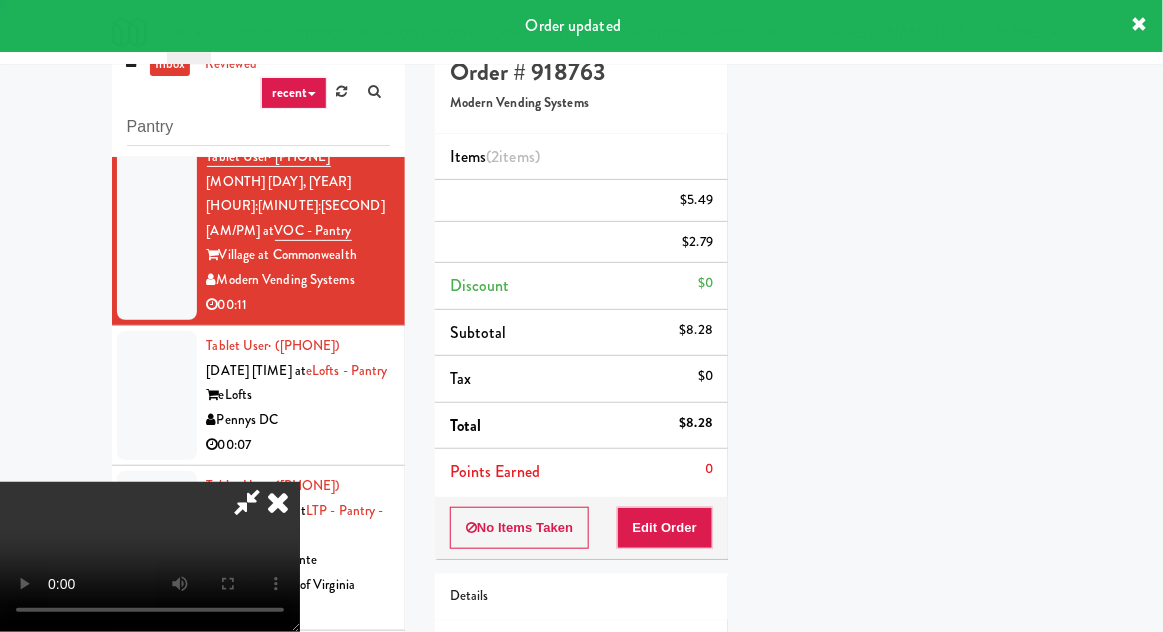 scroll, scrollTop: 197, scrollLeft: 0, axis: vertical 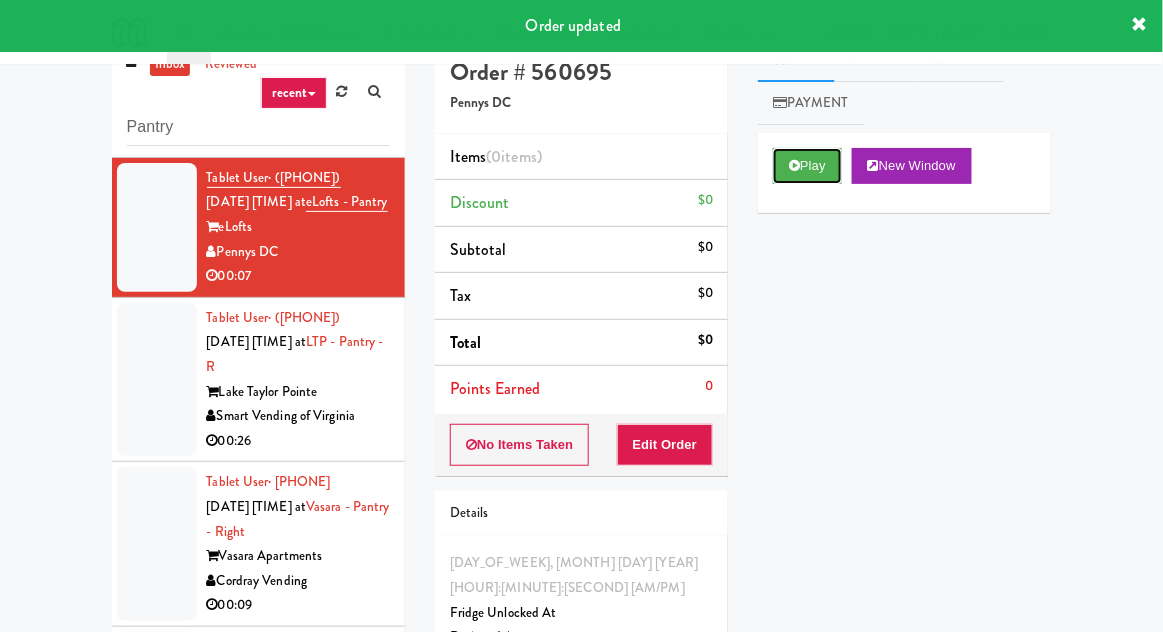 click on "Play" at bounding box center [807, 166] 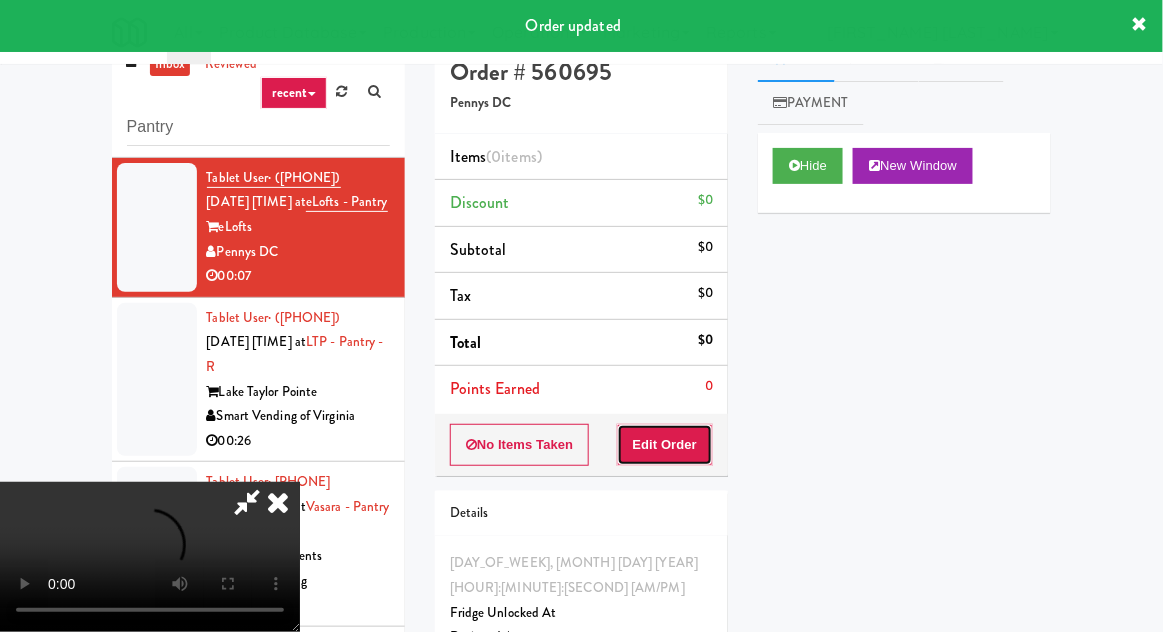 click on "Edit Order" at bounding box center [665, 445] 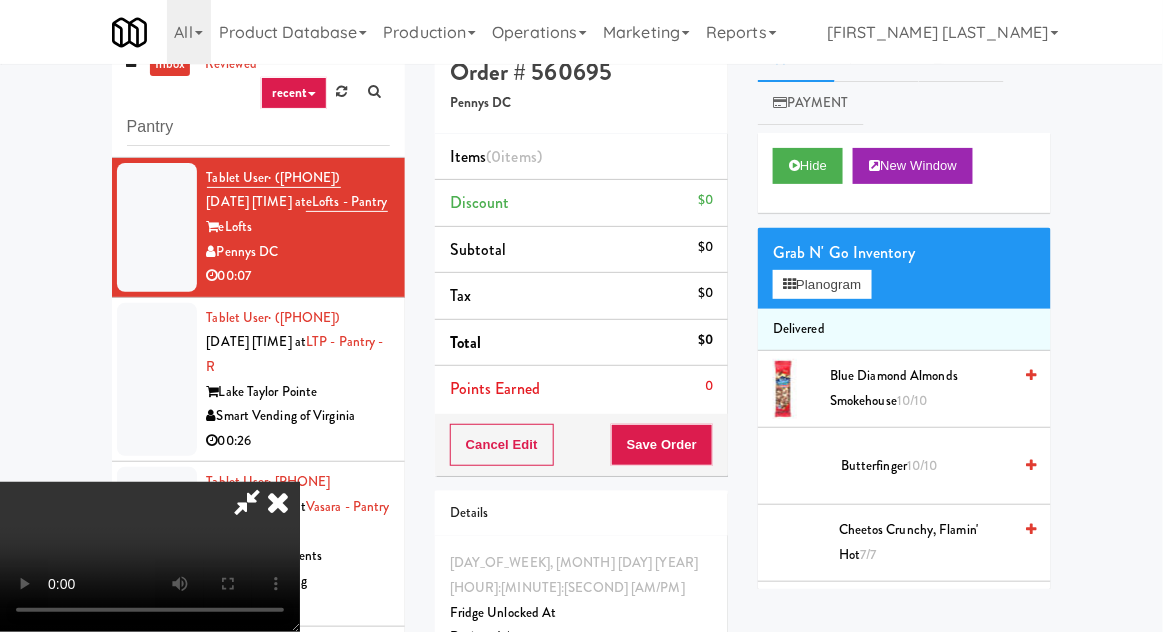 scroll, scrollTop: 73, scrollLeft: 0, axis: vertical 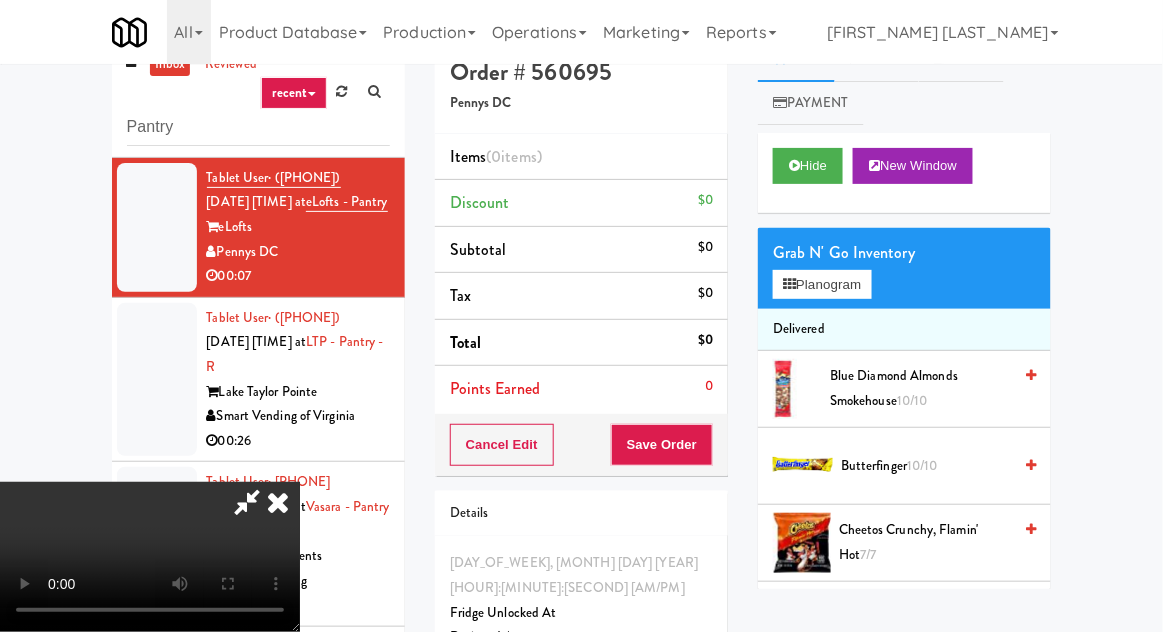 type 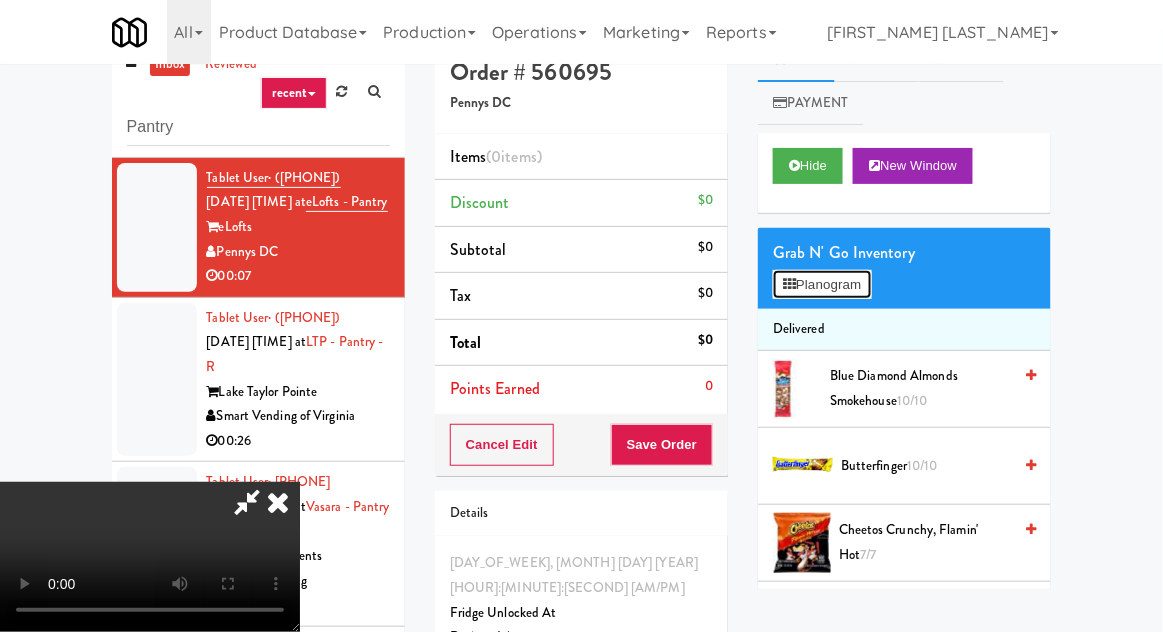 click on "Planogram" at bounding box center [822, 285] 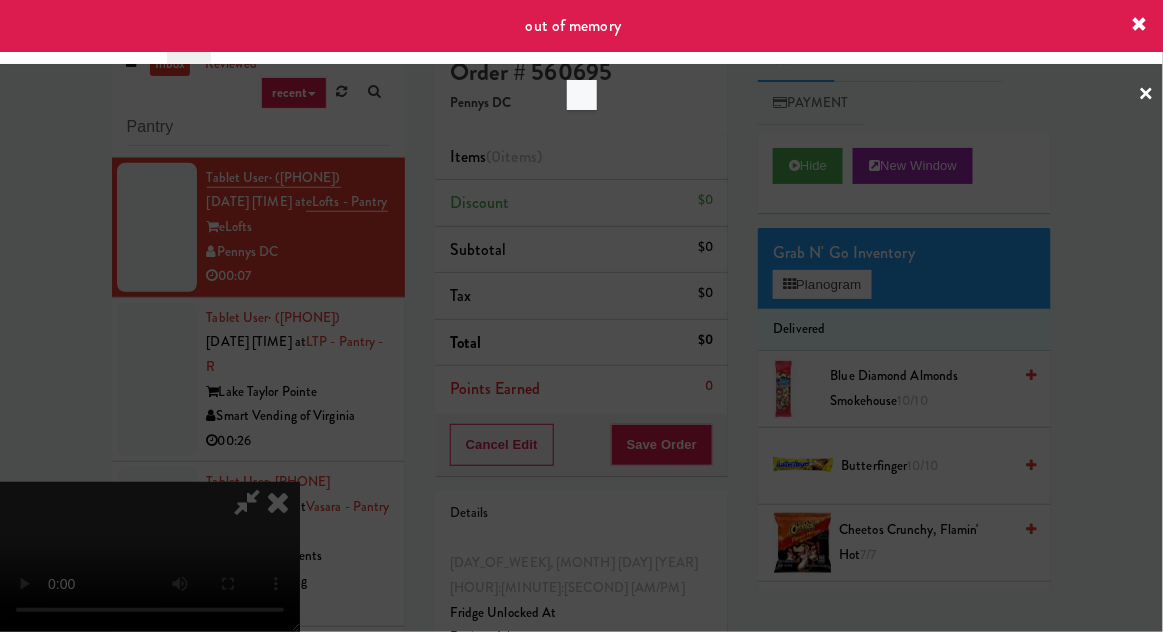click at bounding box center (581, 316) 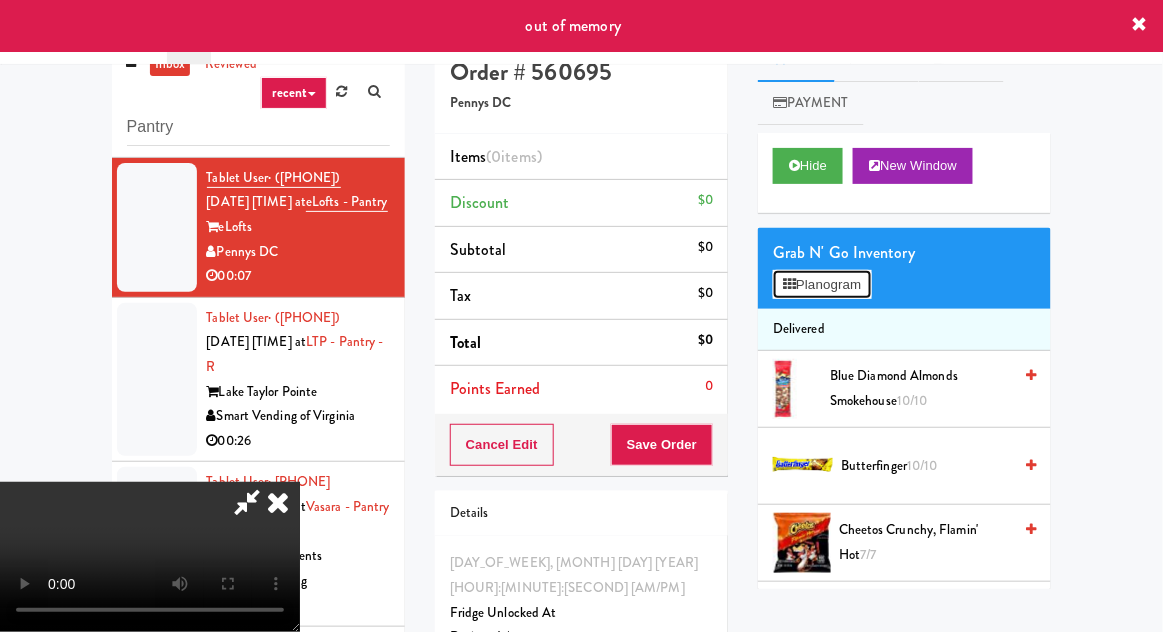 click on "Planogram" at bounding box center (822, 285) 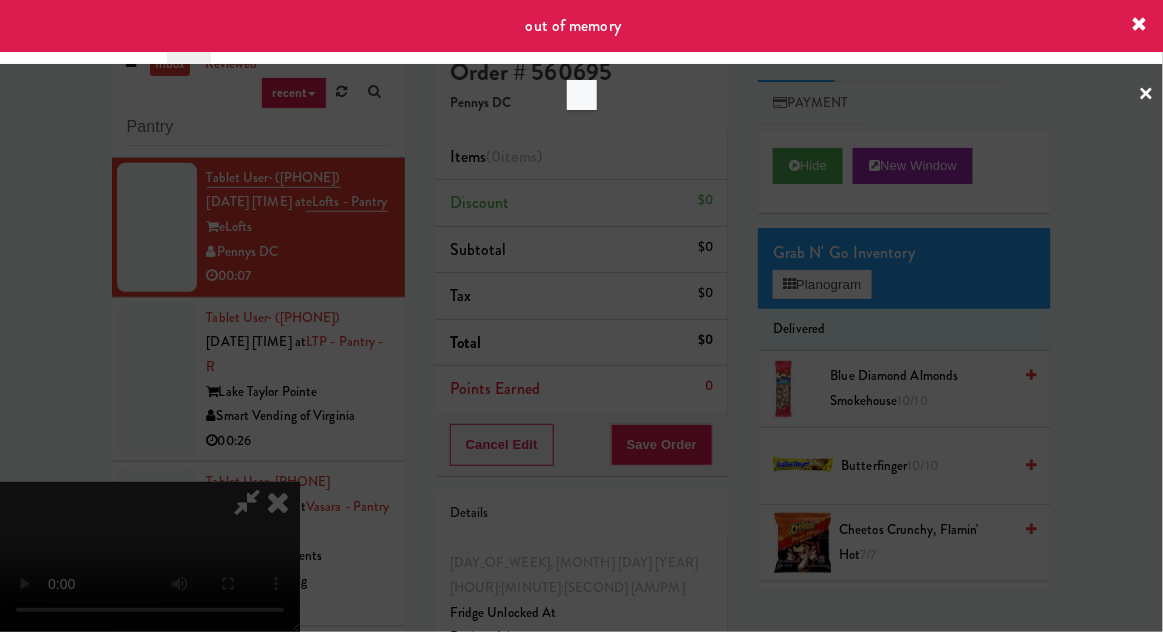 click at bounding box center [581, 316] 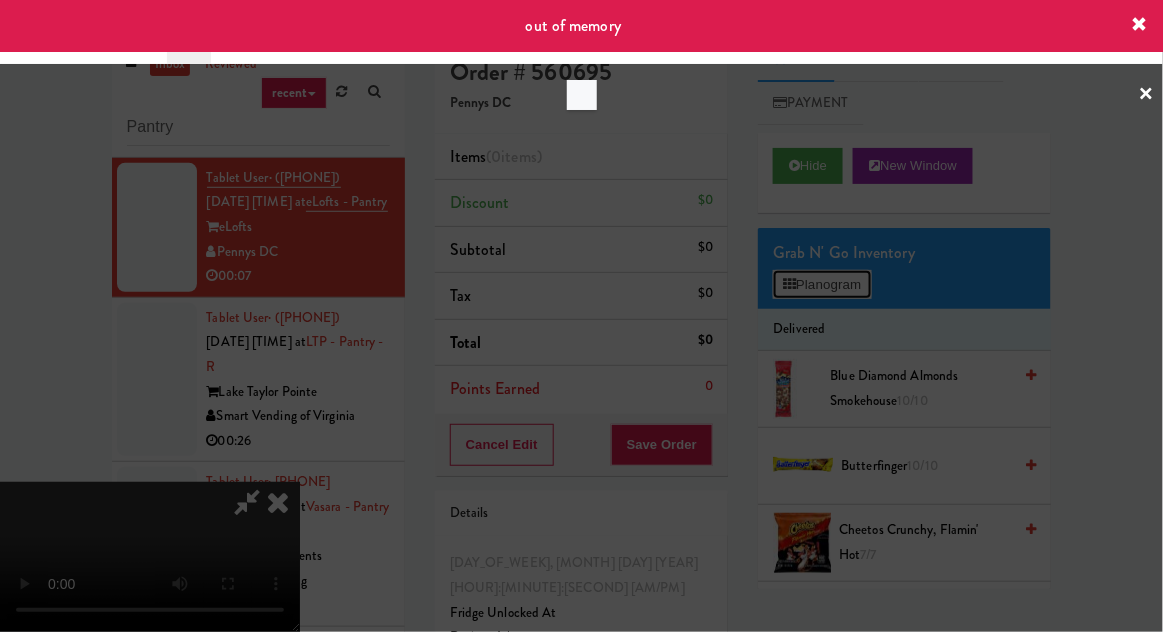 click on "Planogram" at bounding box center [822, 285] 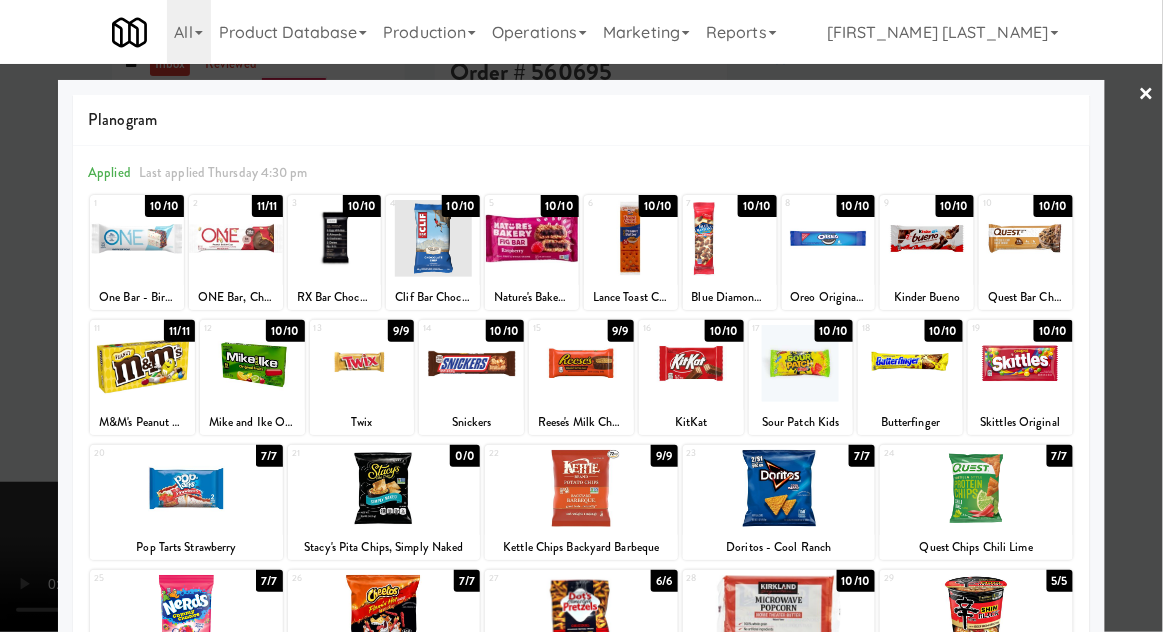 click at bounding box center (581, 316) 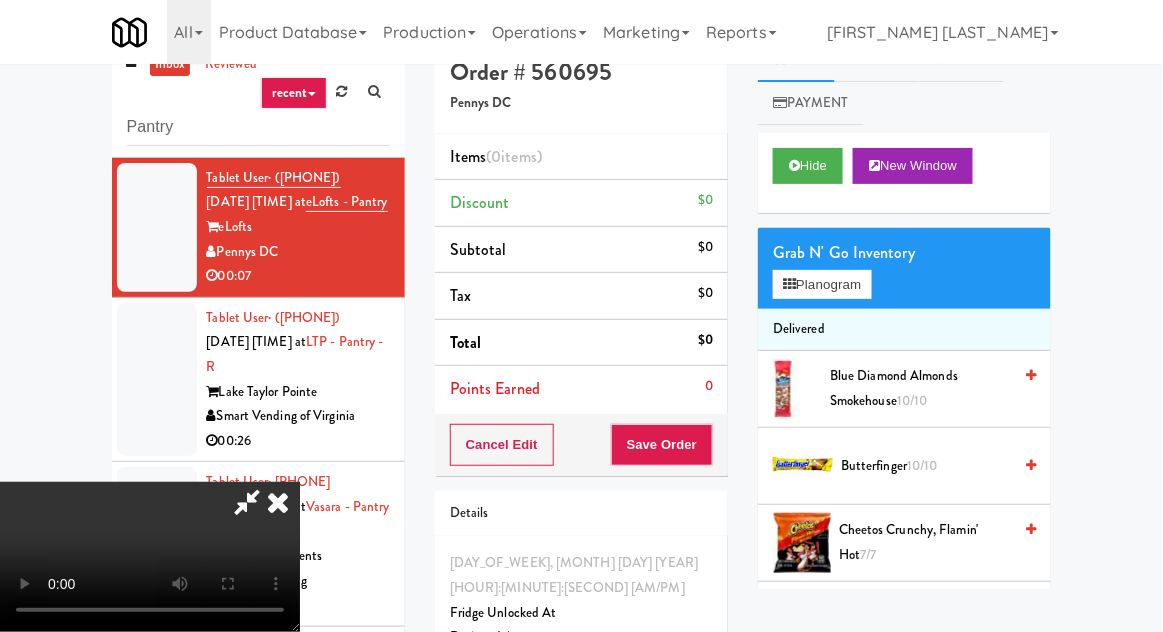 scroll, scrollTop: 50, scrollLeft: 0, axis: vertical 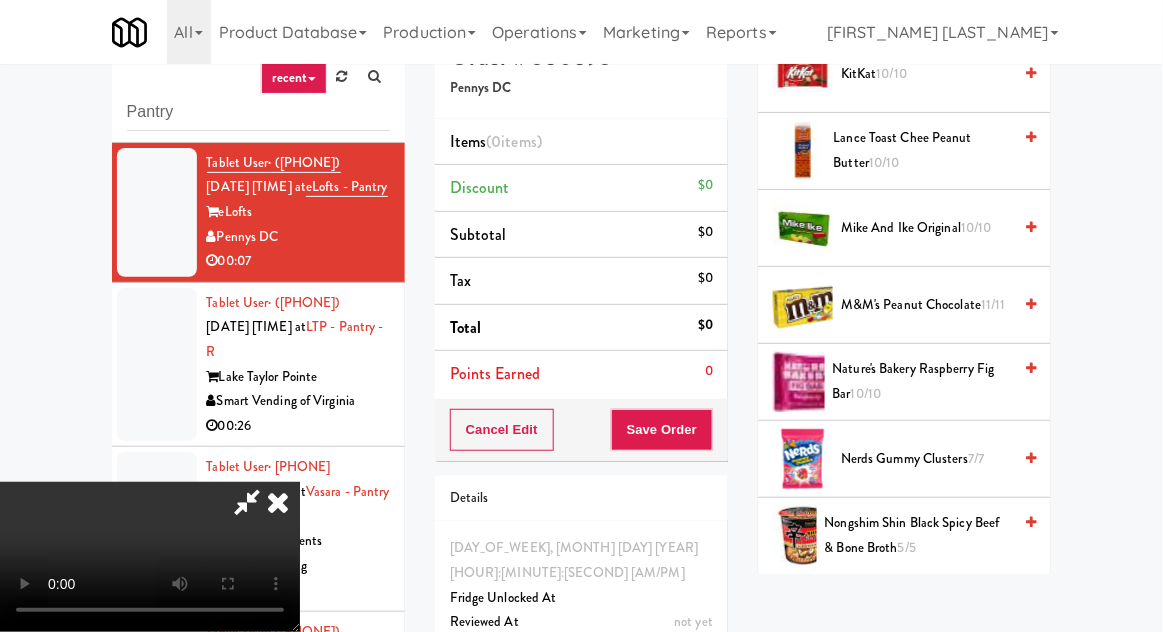 click on "Nature's Bakery Raspberry Fig Bar  10/10" at bounding box center (922, 381) 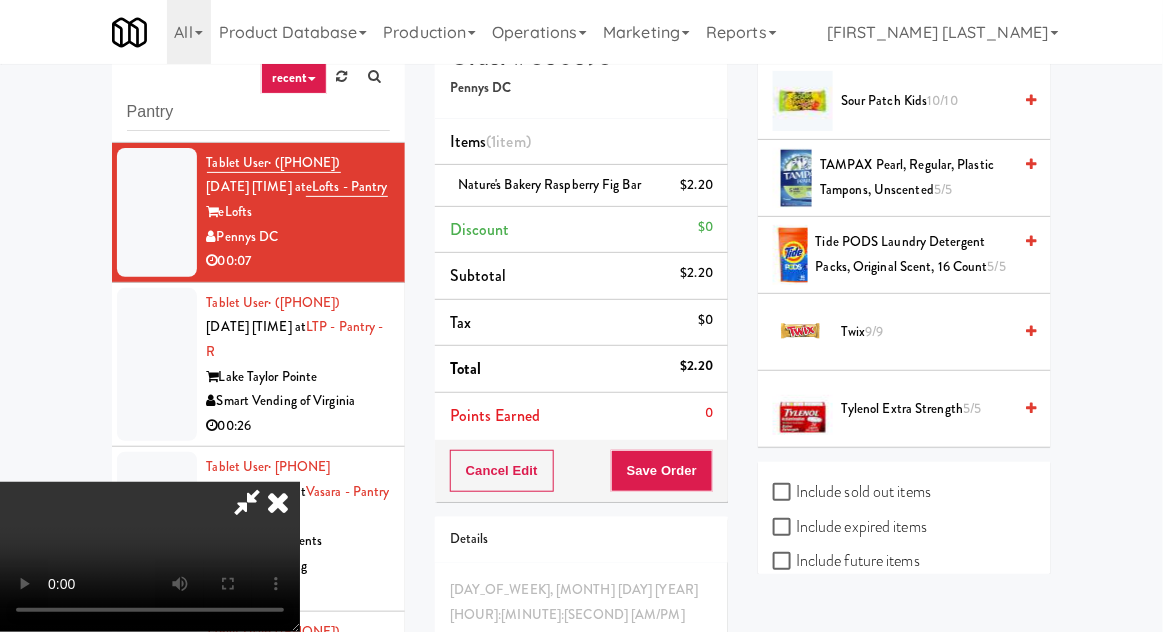 click on "Include static items" at bounding box center [844, 596] 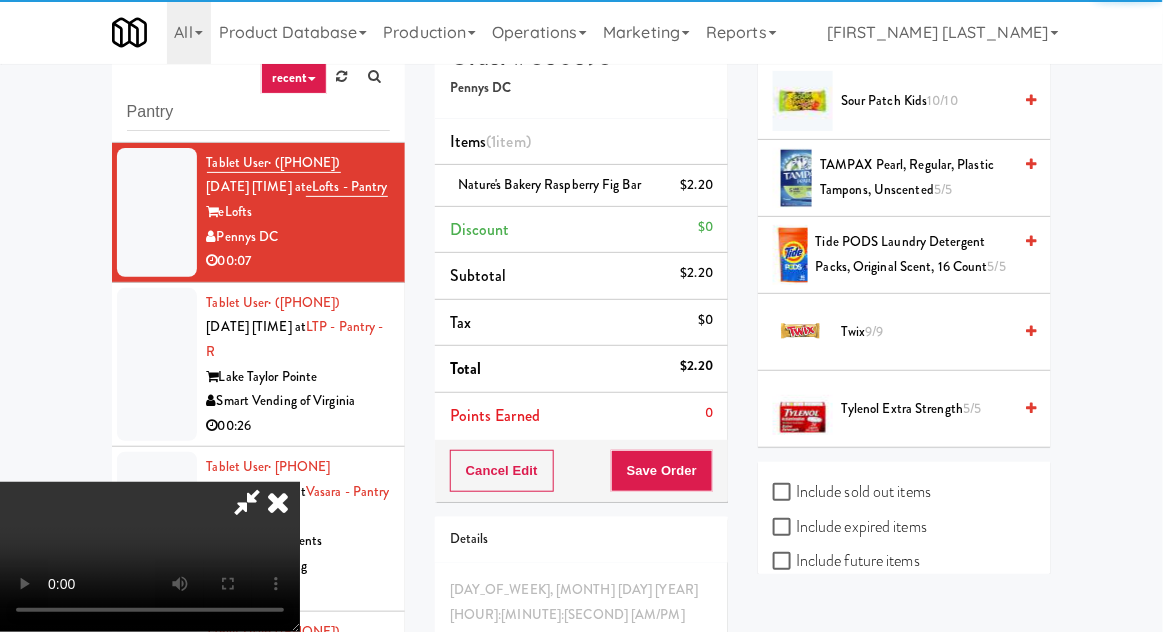 click on "Hide  New Window Grab N' Go Inventory  Planogram Delivered  Blue Diamond Almonds Smokehouse  10/10 Butterfinger  10/10 Cheetos Crunchy, Flamin' Hot  7/7 Clif Bar Chocolate Chip  10/10 Crest 3D White  5/5 Doritos - Cool Ranch  7/7 Dot's Homestyle Pretzels  6/6 Kettle Chips Backyard Barbeque  9/9 Kinder Bueno  10/10 Kirkland Movie Theater Butter Popcorn  10/10 Kirkland Paper Towels  1/1 KitKat  10/10 Lance Toast Chee Peanut Butter  10/10 Mike and Ike Original  10/10 M&M's Peanut Chocolate  11/11 Nature's Bakery Raspberry Fig Bar  9/10 Nerds Gummy Clusters  7/7 Nongshim Shin Black Spicy Beef & Bone Broth  5/5 One Bar - Birthday Cake  10/10 ONE Bar, Chocolate Peanut Butter Cup  11/11 Oreo Original Cookie  10/10 Pop Tarts Strawberry  7/7 Quest Bar Chocolate Chip Cookie Dough  10/10 Quest Chips Chili Lime  7/7 Reese's Milk Chocolate Peanut Butter  9/9 RX Bar Chocolate Sea Salt  10/10 Seventh Generation Toilet Paper  5/5 Skittles Original  10/10 Snickers  10/10 Sour Patch Kids  10/10 5/5 5/5 Twix  9/9 5/5  Clear" at bounding box center (904, -854) 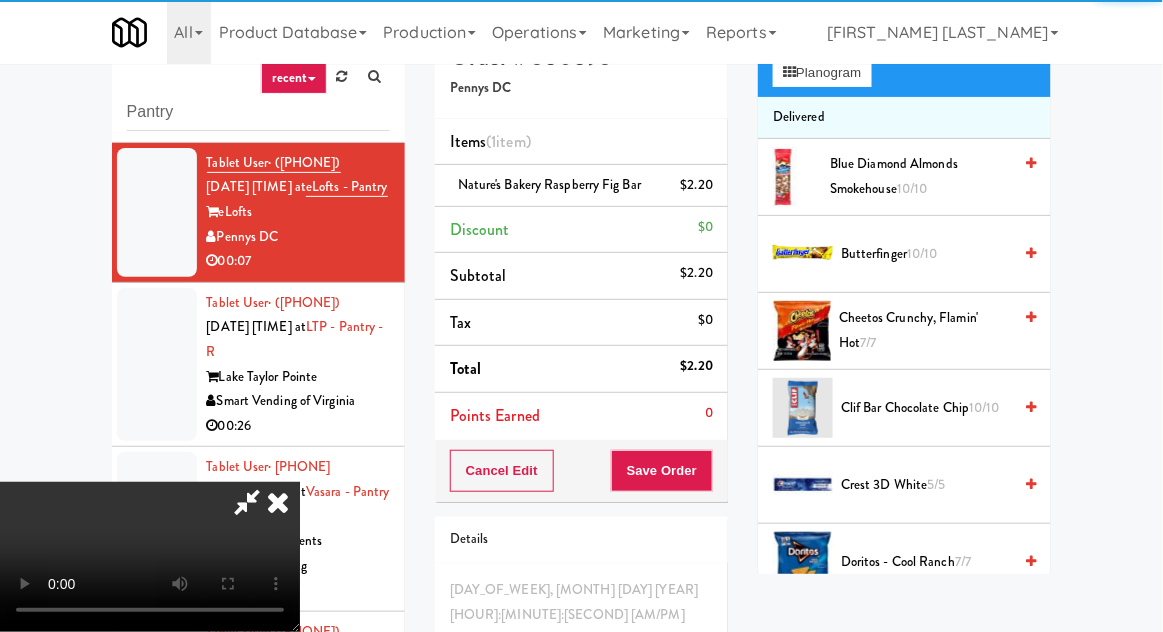 click on "Hide  New Window Grab N' Go Inventory  Planogram Delivered  Blue Diamond Almonds Smokehouse  10/10 Butterfinger  10/10 Cheetos Crunchy, Flamin' Hot  7/7 Clif Bar Chocolate Chip  10/10 Crest 3D White  5/5 Doritos - Cool Ranch  7/7 Dot's Homestyle Pretzels  6/6 Kettle Chips Backyard Barbeque  9/9 Kinder Bueno  10/10 Kirkland Movie Theater Butter Popcorn  10/10 Kirkland Paper Towels  1/1 KitKat  10/10 Lance Toast Chee Peanut Butter  10/10 Mike and Ike Original  10/10 M&M's Peanut Chocolate  11/11 Nature's Bakery Raspberry Fig Bar  9/10 Nerds Gummy Clusters  7/7 Nongshim Shin Black Spicy Beef & Bone Broth  5/5 One Bar - Birthday Cake  10/10 ONE Bar, Chocolate Peanut Butter Cup  11/11 Oreo Original Cookie  10/10 Pop Tarts Strawberry  7/7 Quest Bar Chocolate Chip Cookie Dough  10/10 Quest Chips Chili Lime  7/7 Reese's Milk Chocolate Peanut Butter  9/9 RX Bar Chocolate Sea Salt  10/10 Seventh Generation Toilet Paper  5/5 Skittles Original  10/10 Snickers  10/10 Sour Patch Kids  10/10 5/5 5/5 Twix  9/9 5/5  Clear" at bounding box center [904, 1455] 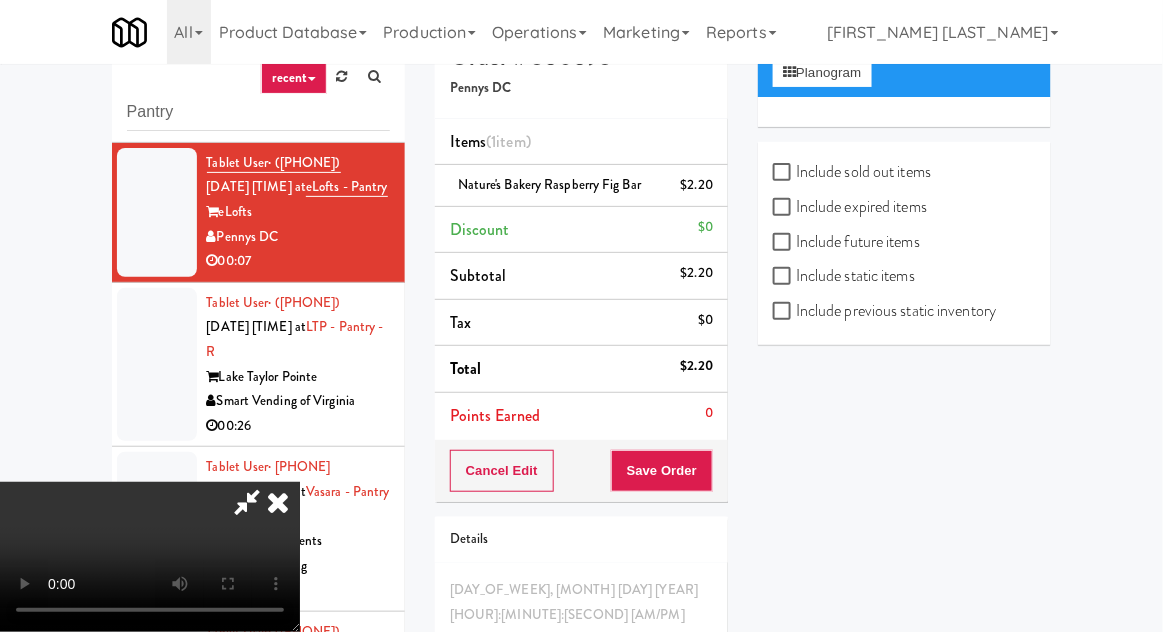 click on "Include static items" at bounding box center [844, 276] 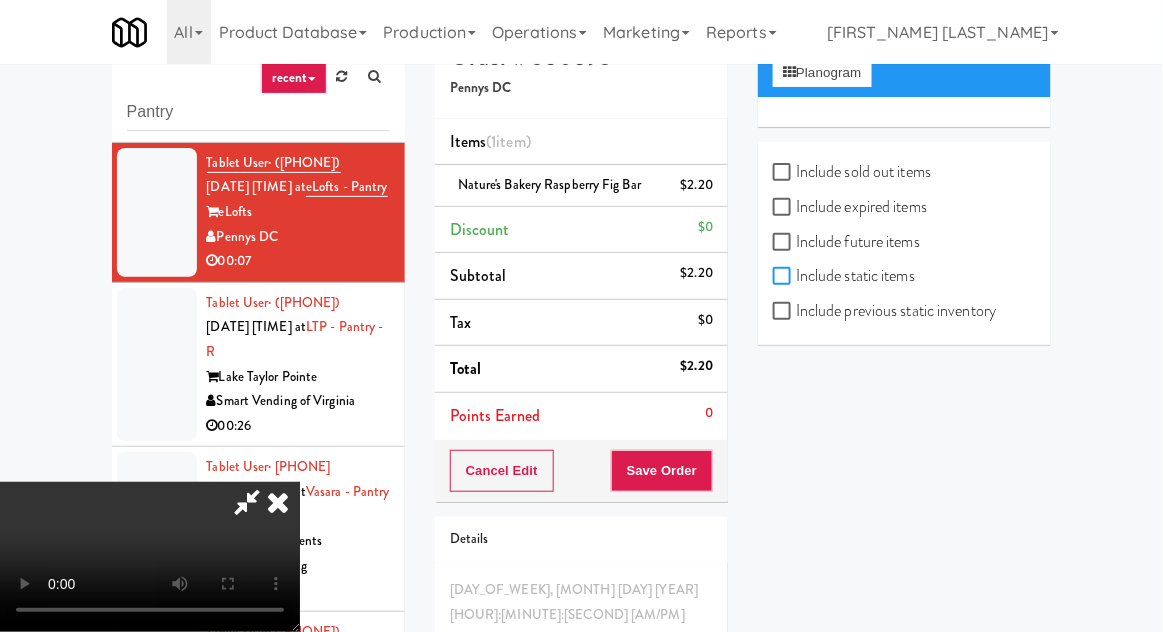 click on "Include static items" at bounding box center (784, 277) 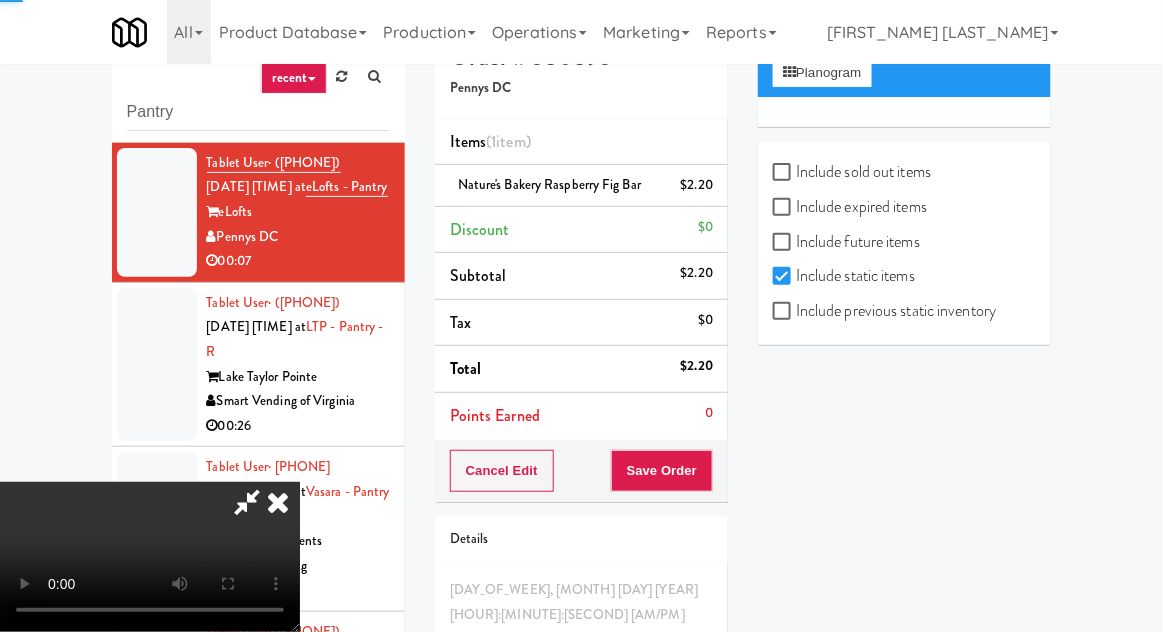click on "Include previous static inventory" at bounding box center (884, 311) 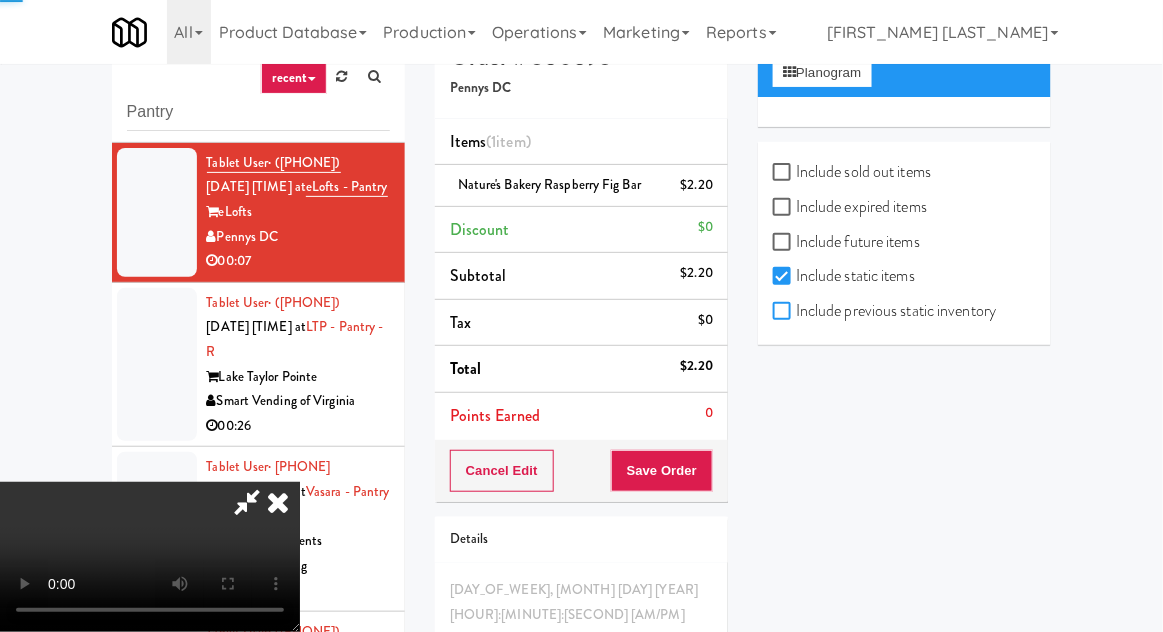 click on "Include previous static inventory" at bounding box center [784, 312] 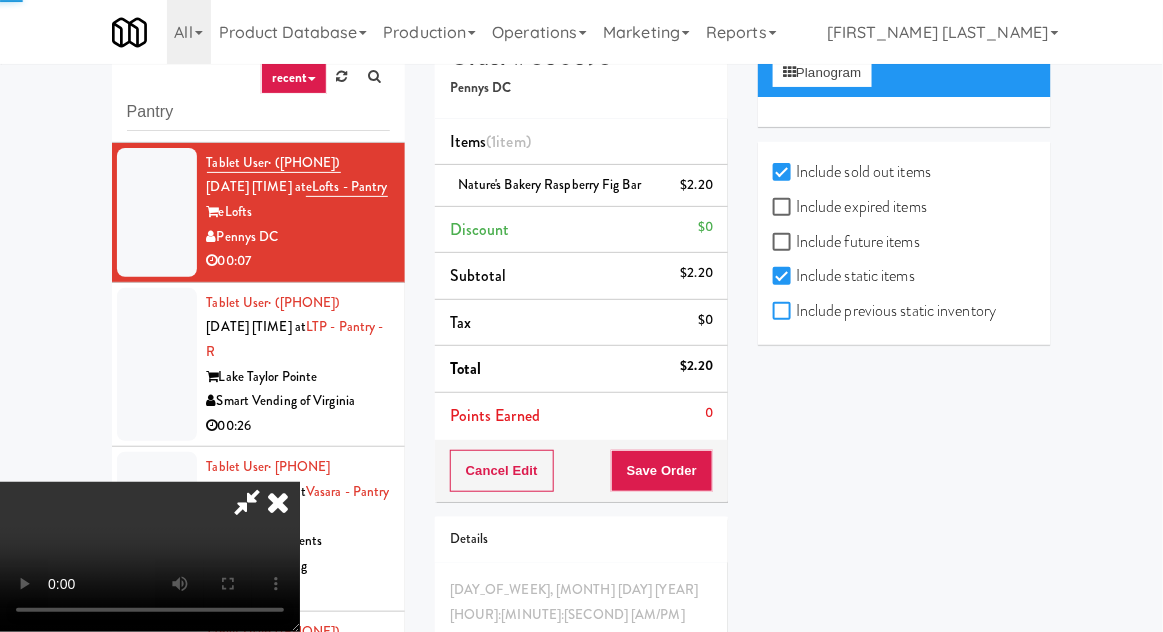 checkbox on "true" 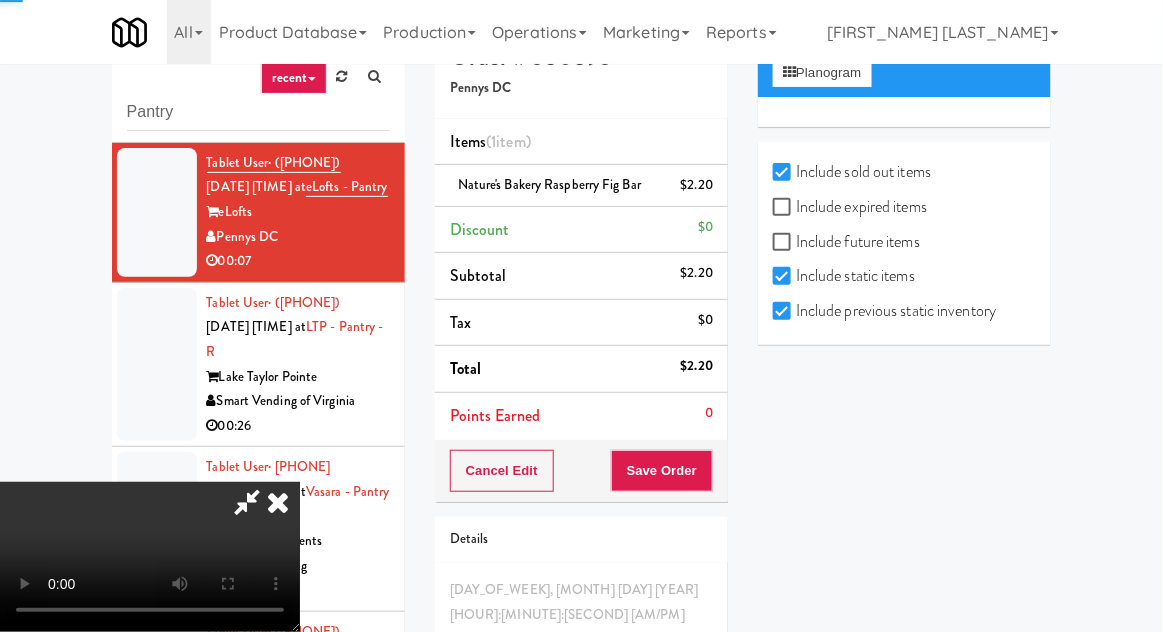 checkbox on "true" 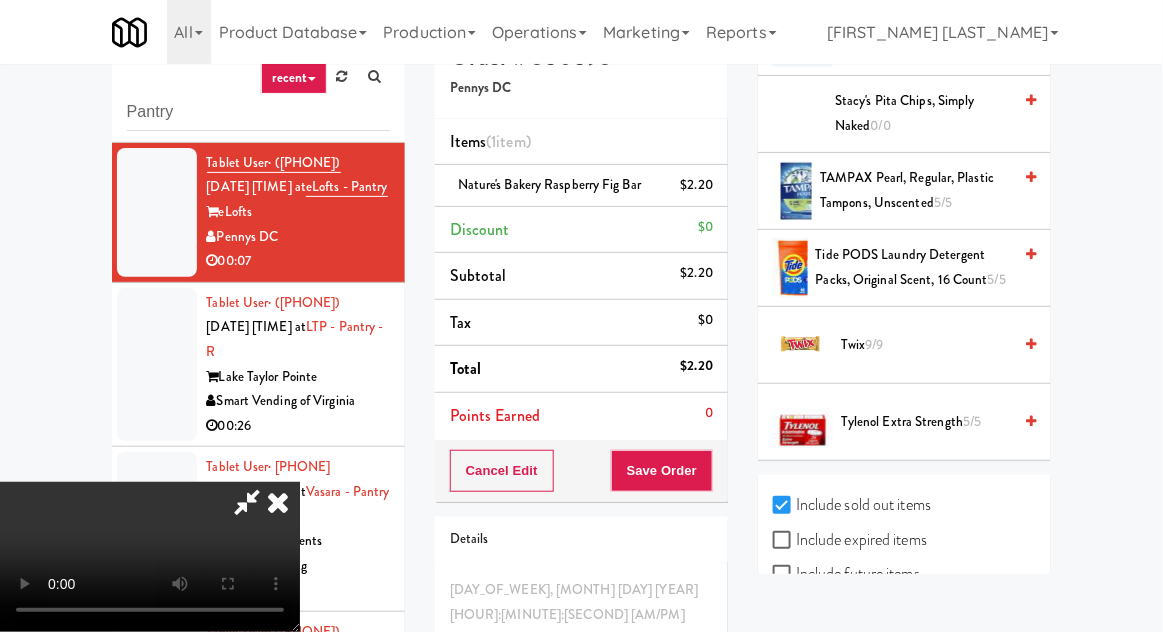 scroll, scrollTop: 2582, scrollLeft: 0, axis: vertical 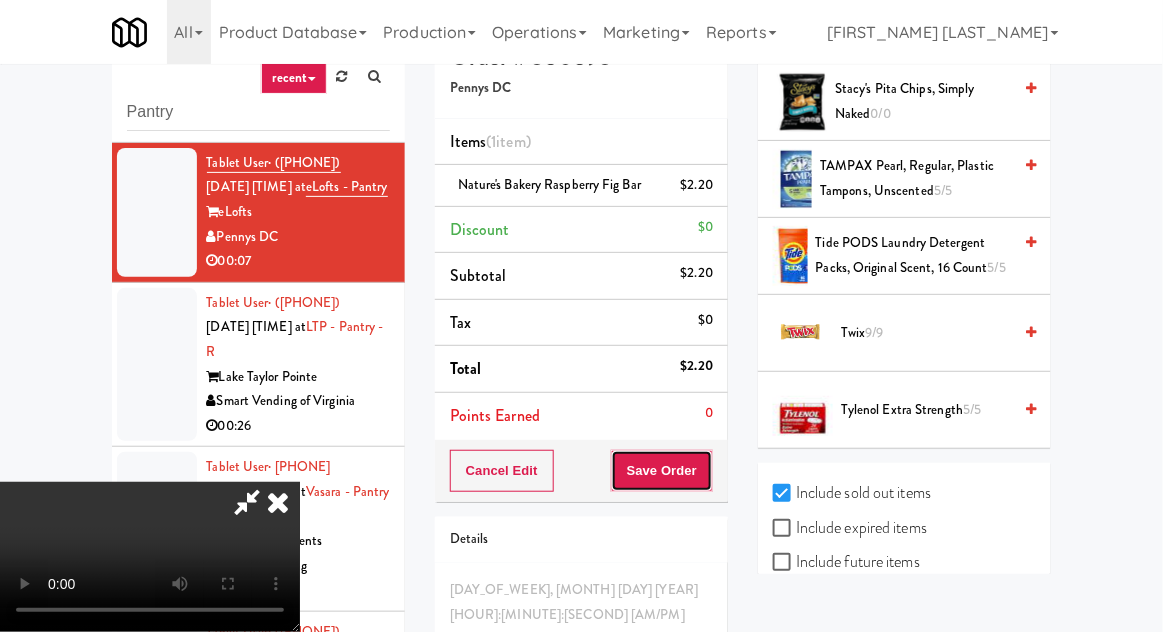 click on "Save Order" at bounding box center [662, 471] 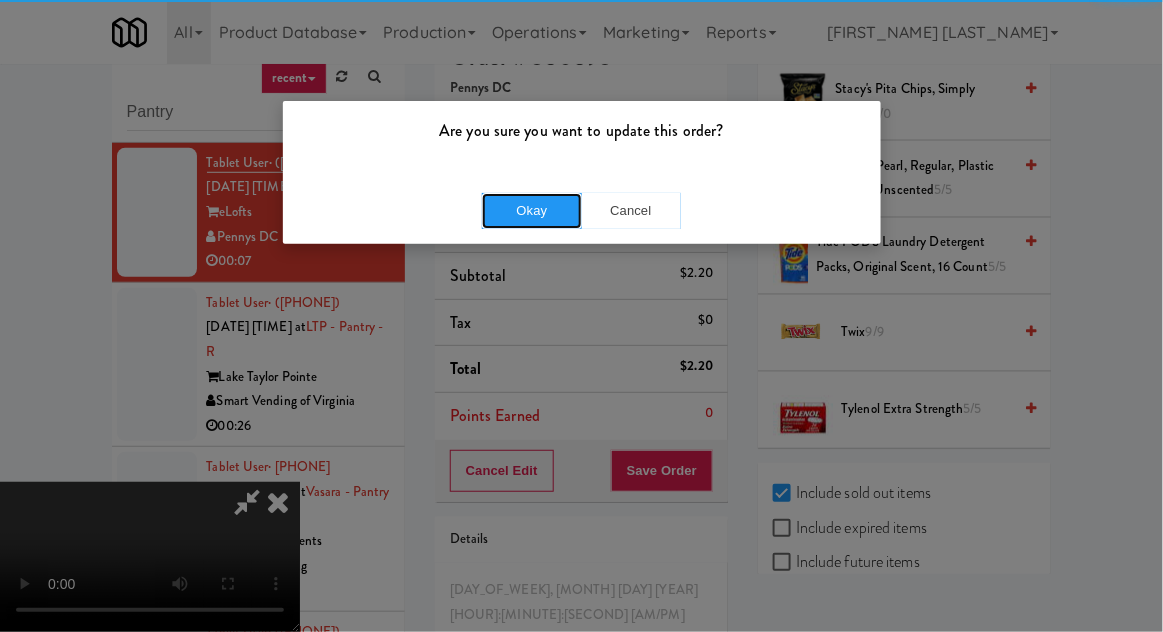 click on "Okay" at bounding box center [532, 211] 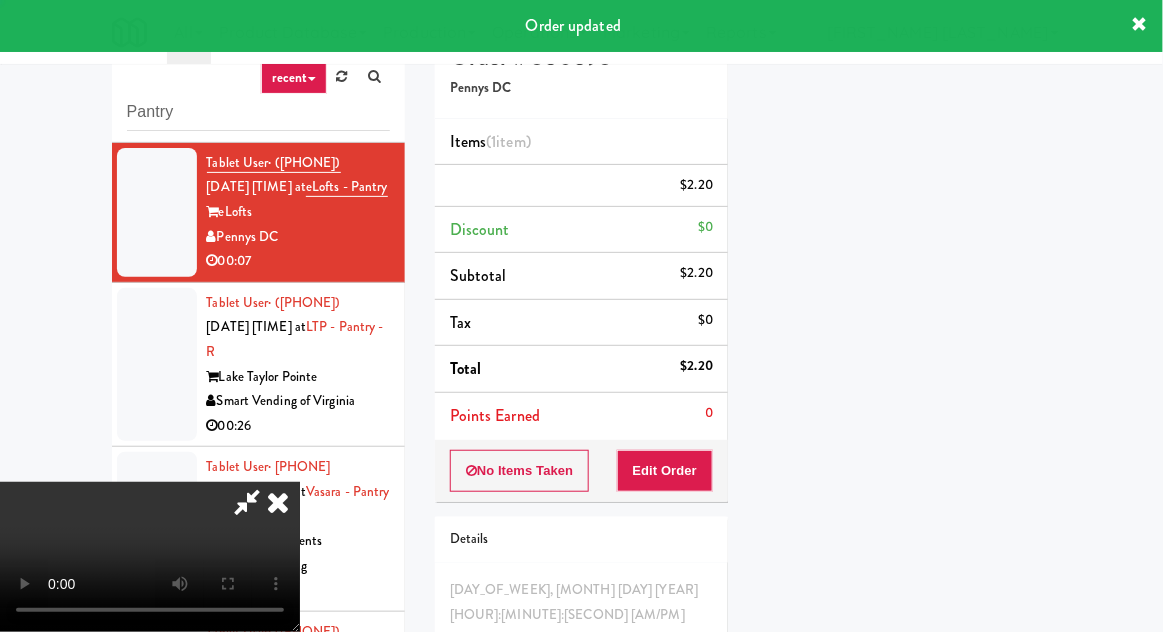 scroll, scrollTop: 197, scrollLeft: 0, axis: vertical 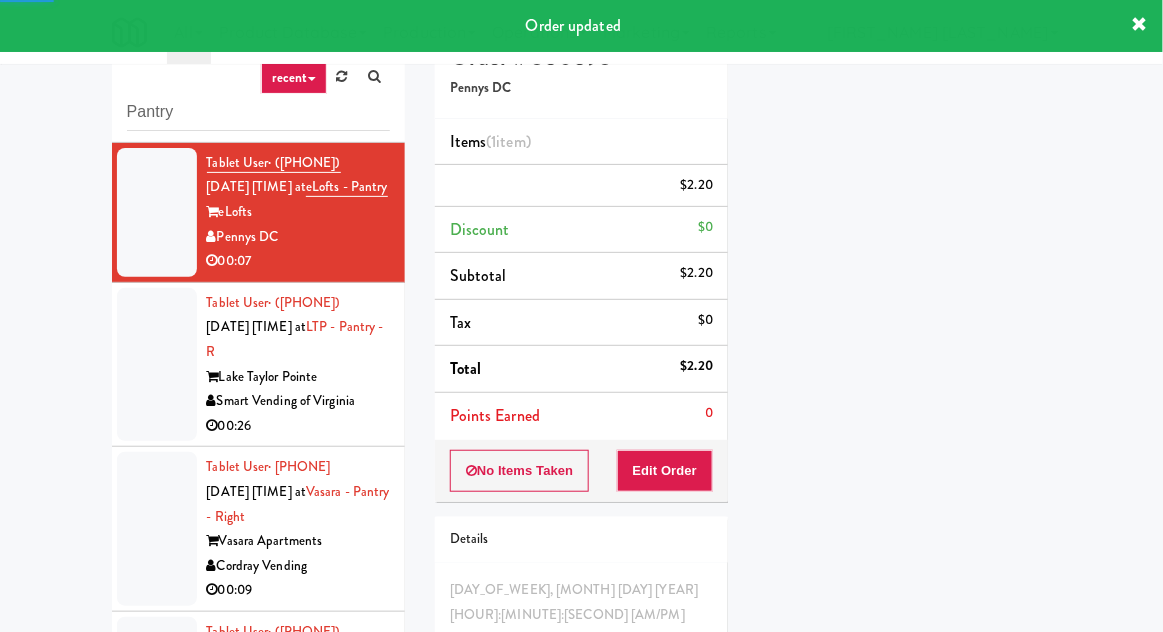 click at bounding box center (157, 365) 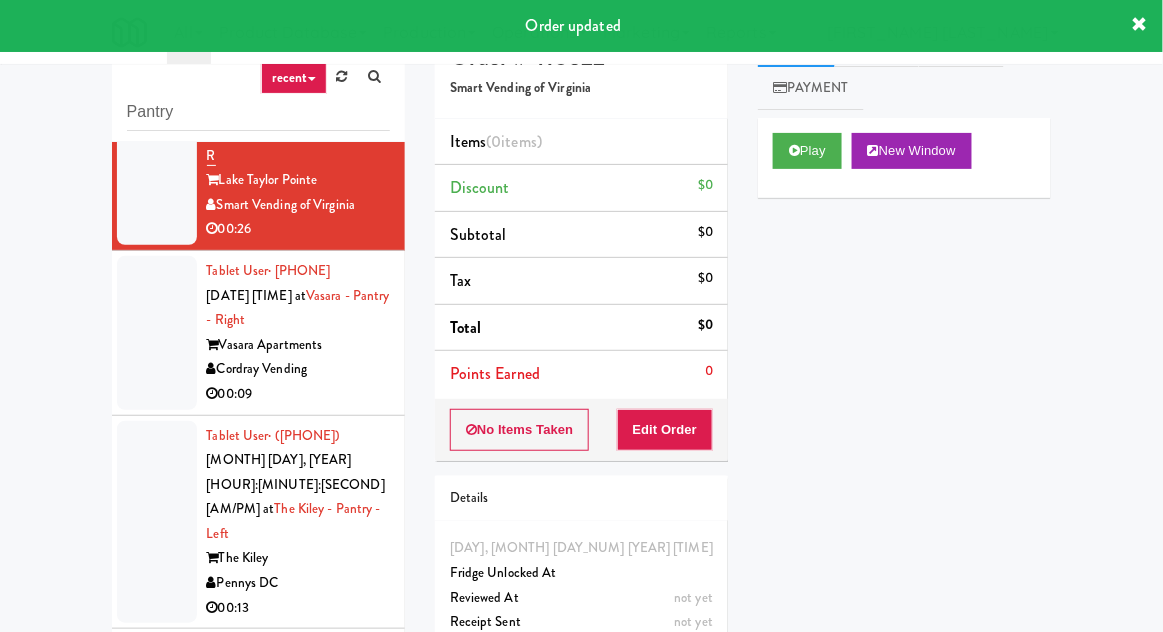 scroll, scrollTop: 609, scrollLeft: 0, axis: vertical 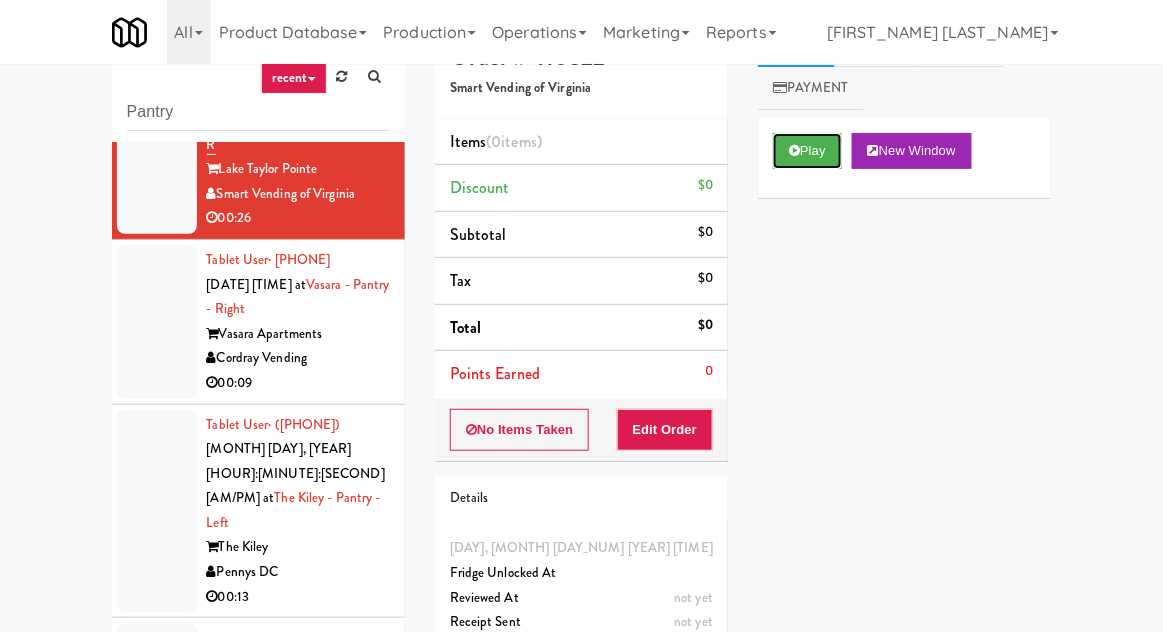 click on "Play" at bounding box center (807, 151) 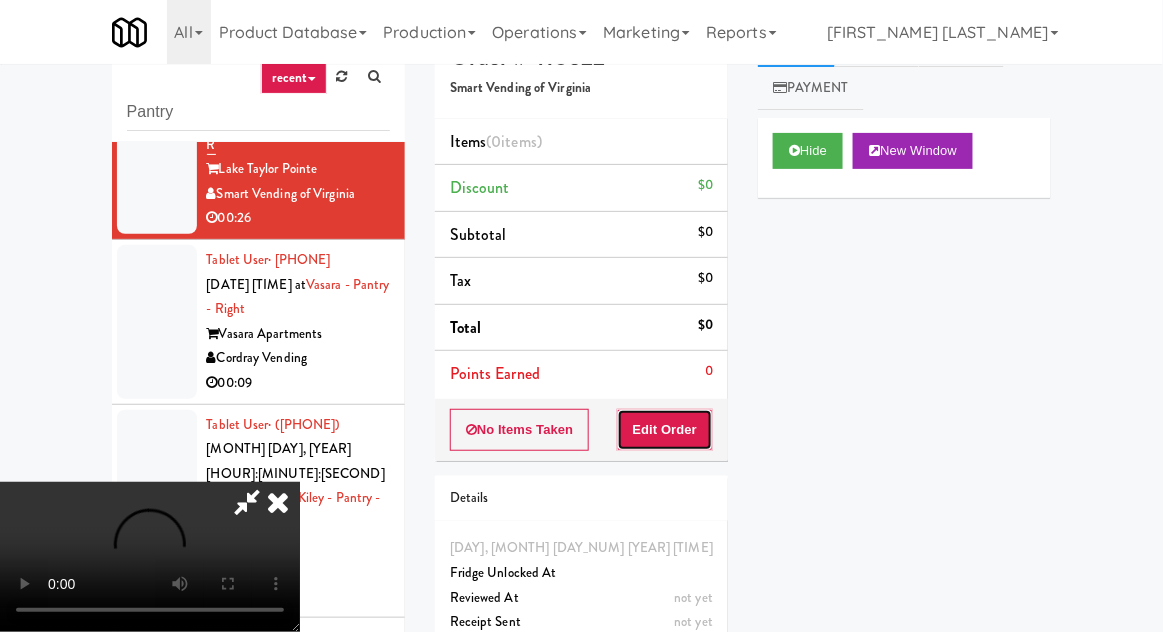 click on "Edit Order" at bounding box center [665, 430] 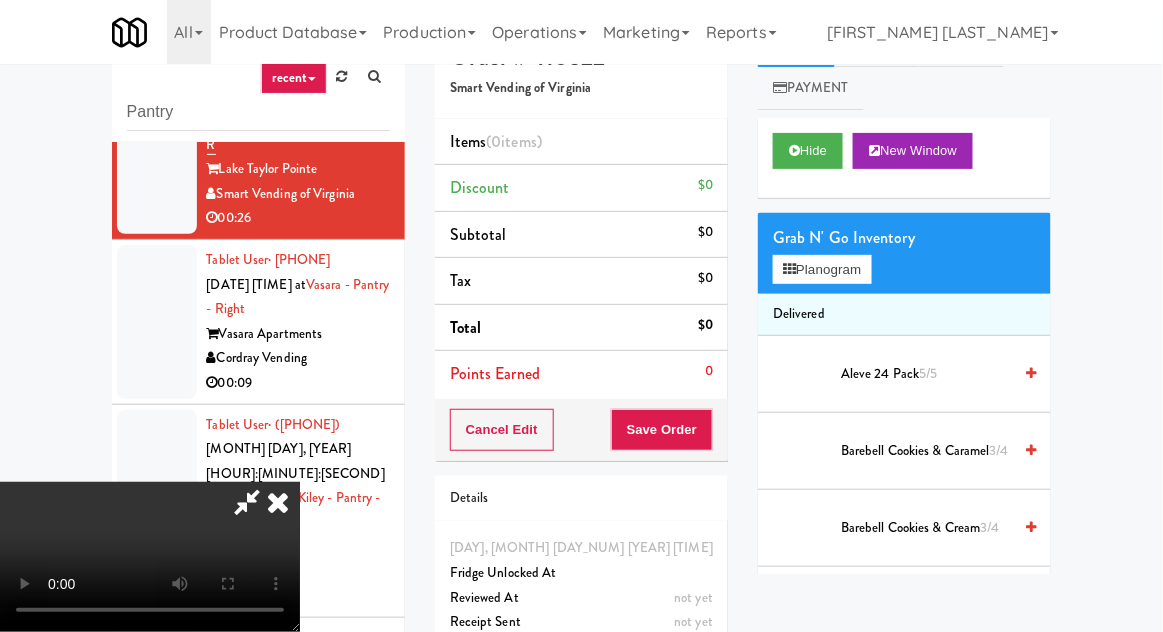 scroll, scrollTop: 77, scrollLeft: 0, axis: vertical 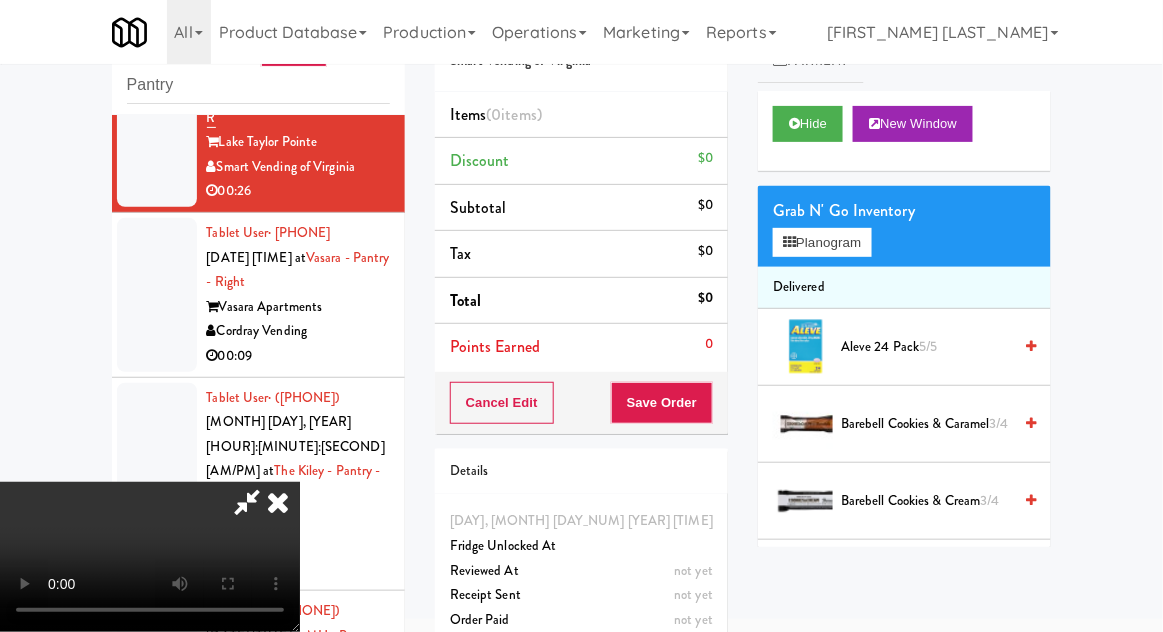 type 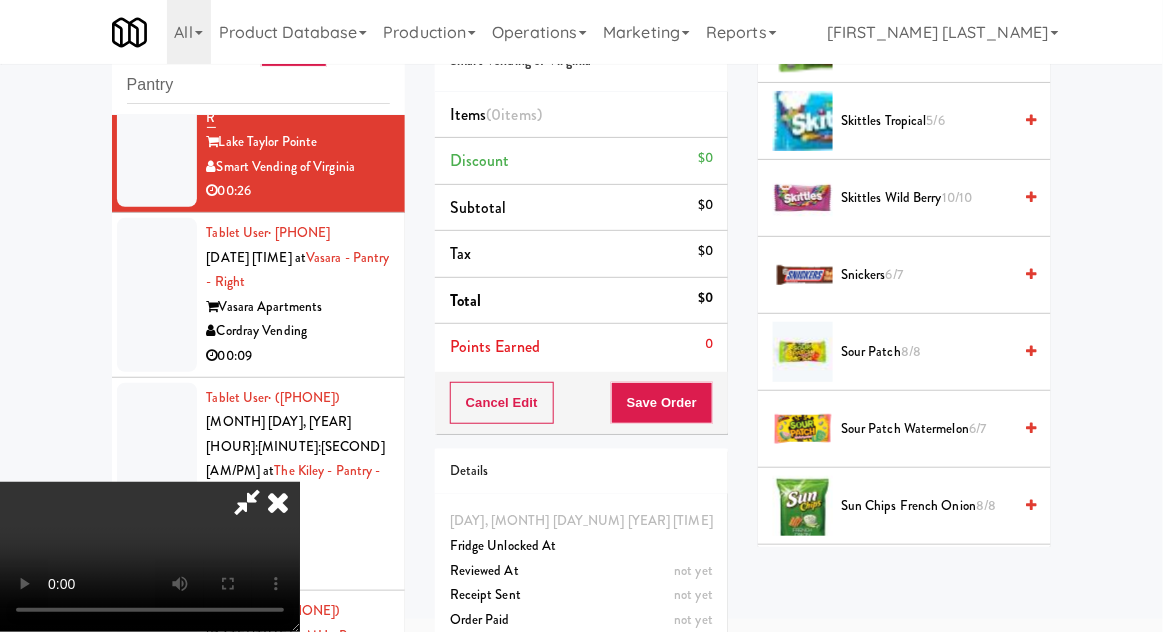 scroll, scrollTop: 1990, scrollLeft: 0, axis: vertical 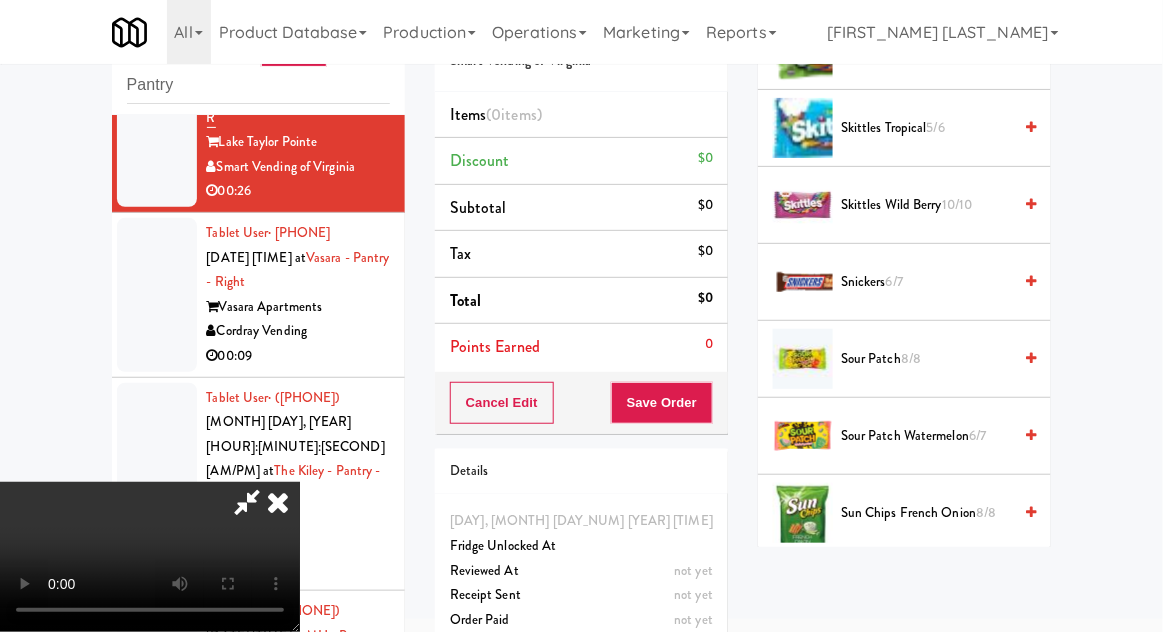 click on "Sour Patch Watermelon  6/7" at bounding box center [926, 436] 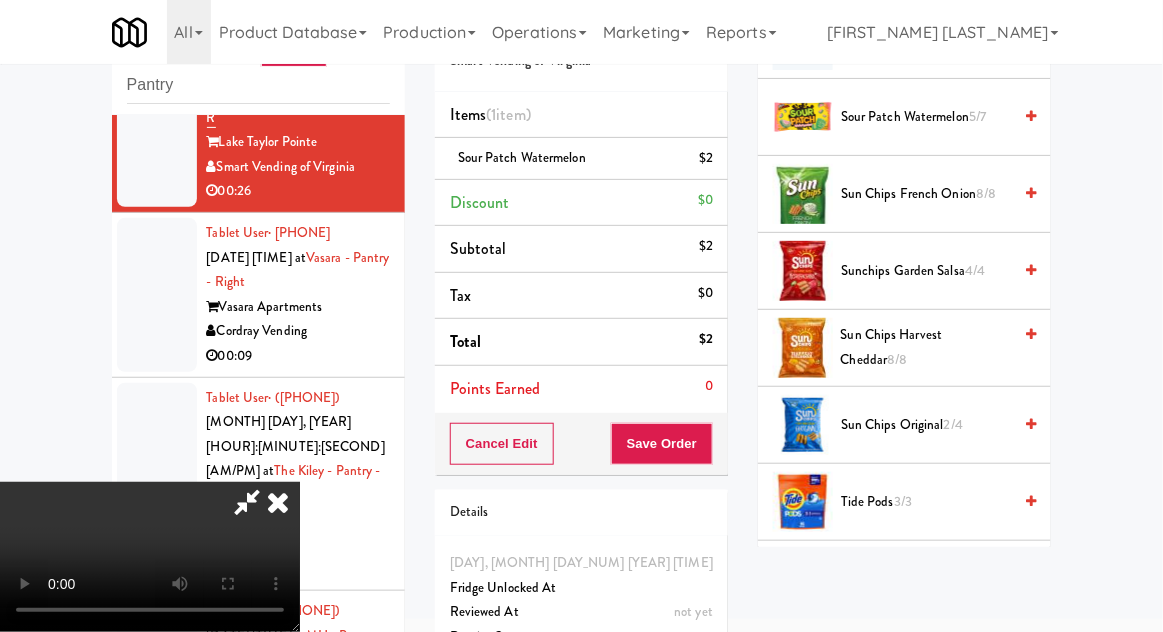 scroll, scrollTop: 2312, scrollLeft: 0, axis: vertical 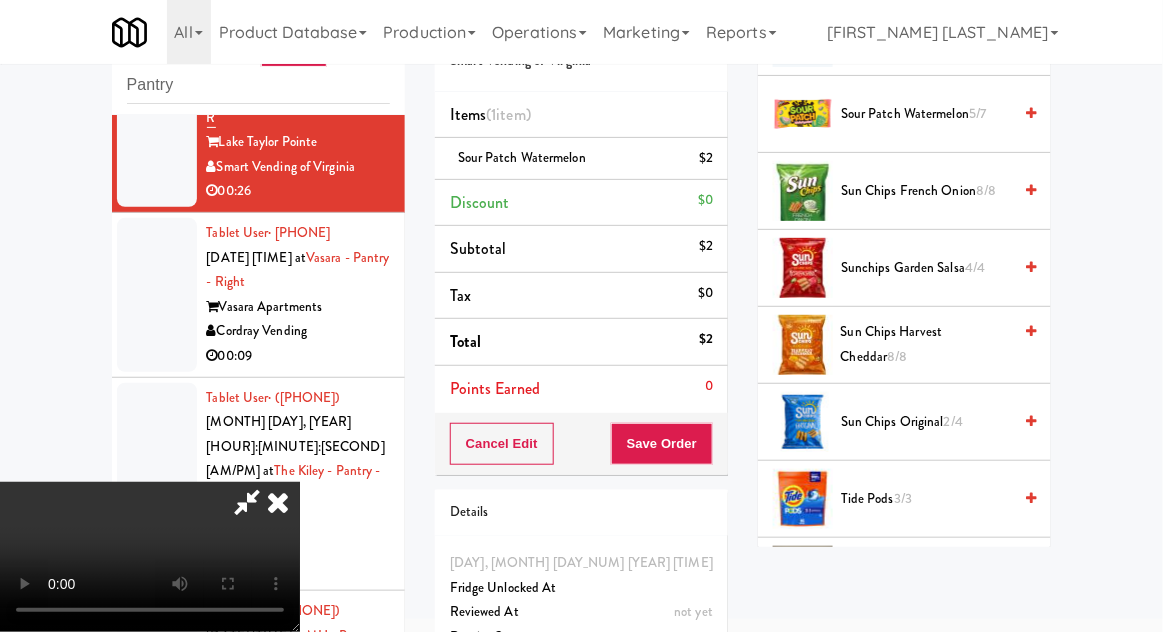click on "2/4" at bounding box center (953, 421) 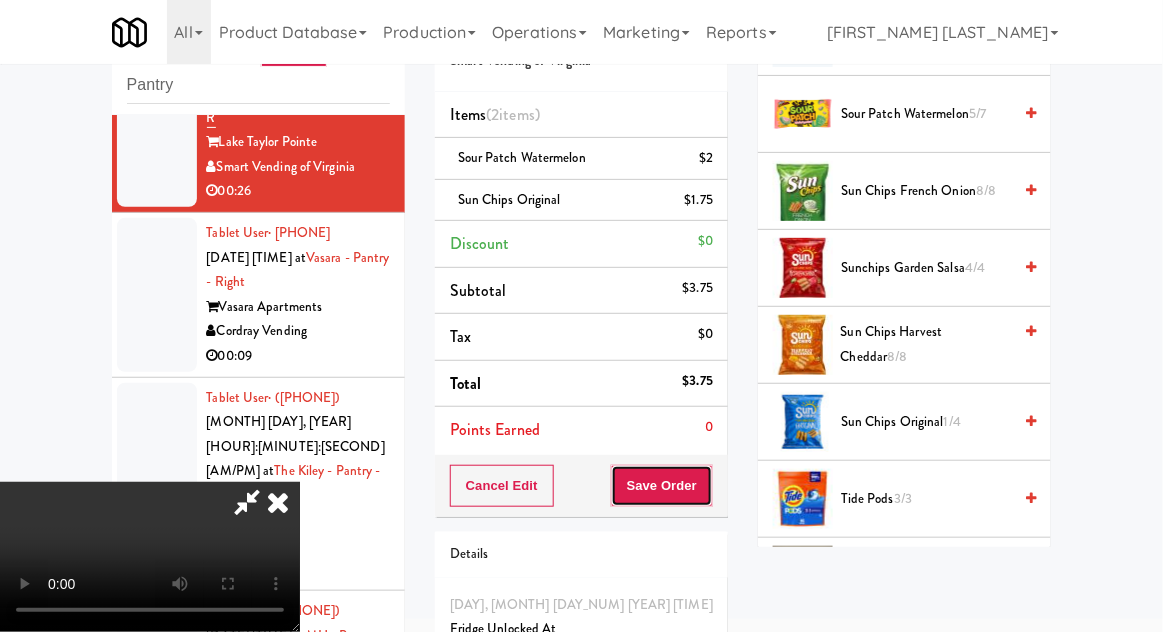 click on "Save Order" at bounding box center [662, 486] 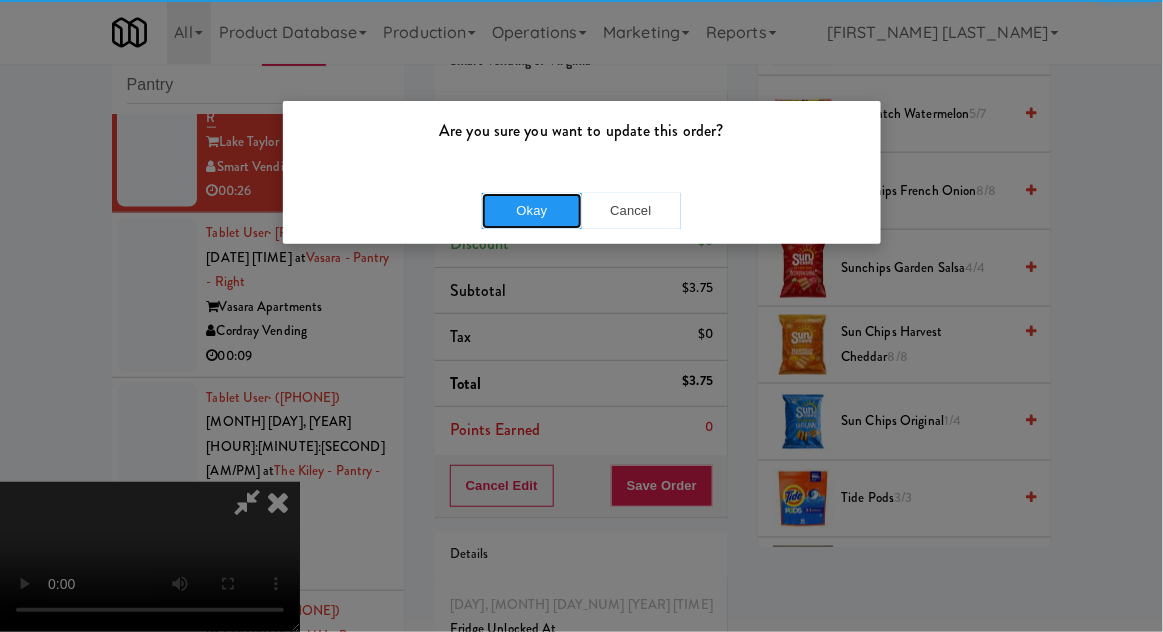 click on "Okay" at bounding box center [532, 211] 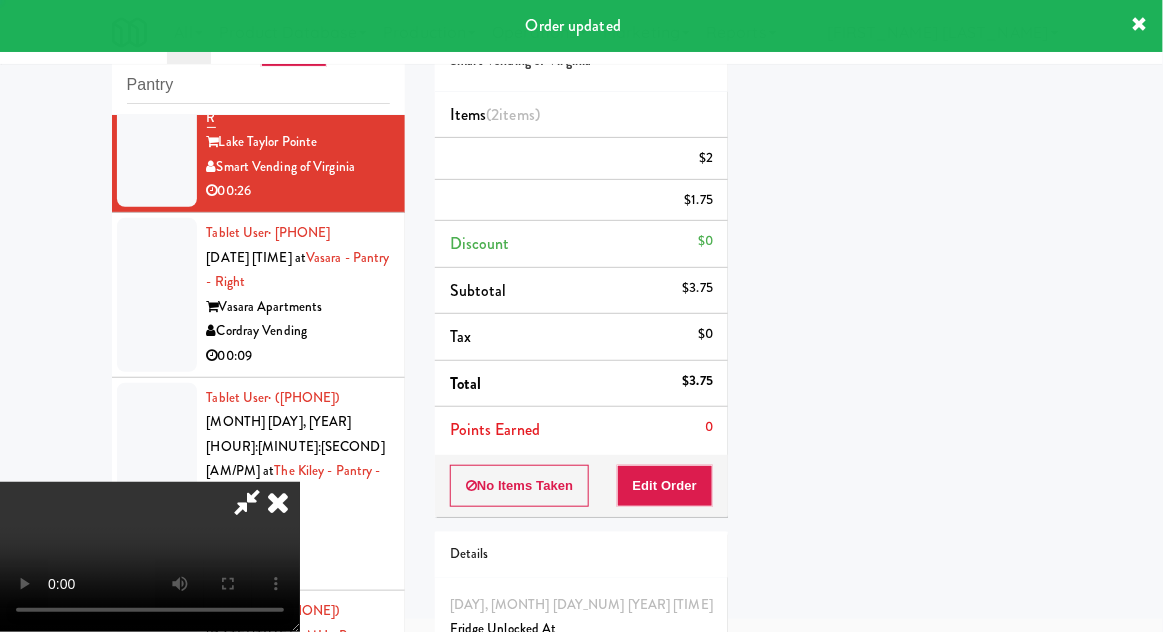 scroll, scrollTop: 197, scrollLeft: 0, axis: vertical 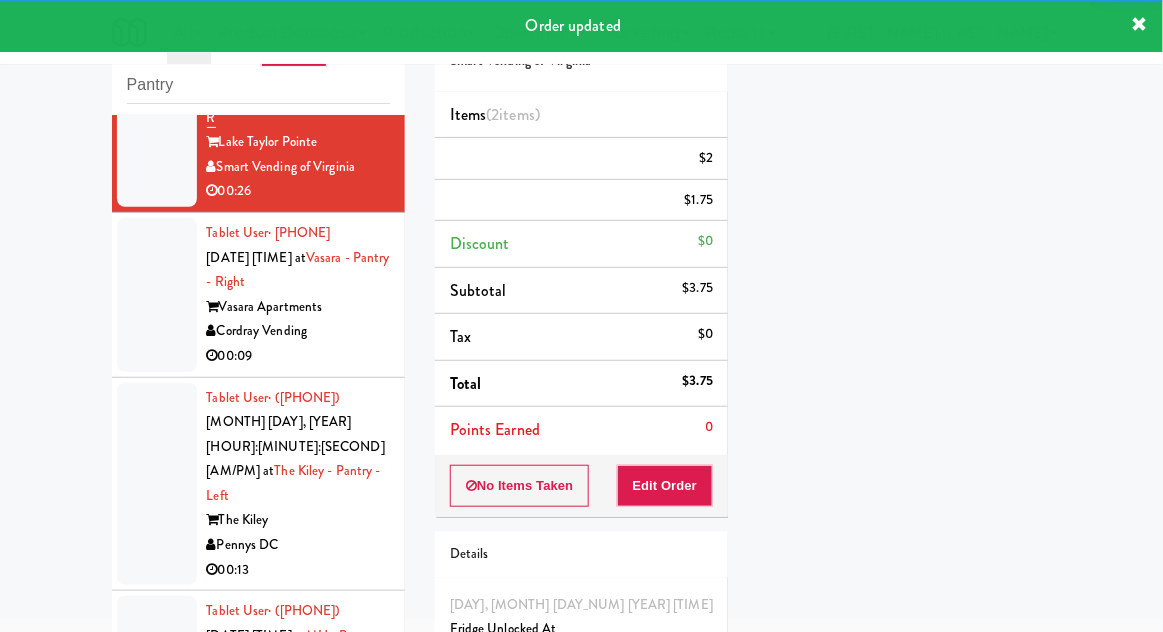 click at bounding box center [157, 295] 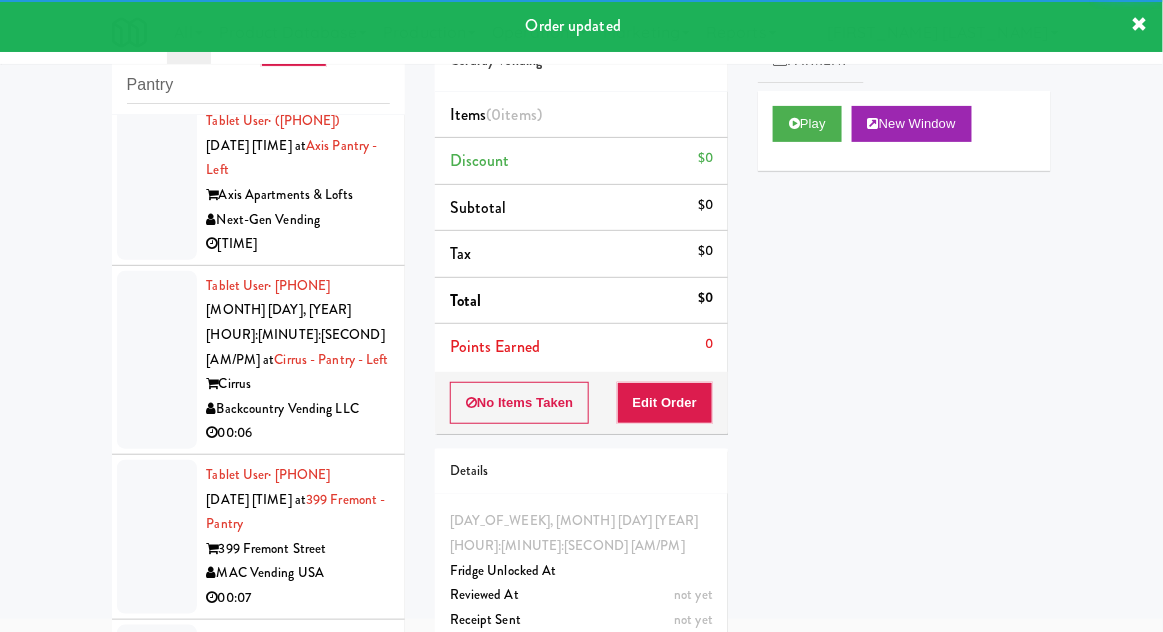 scroll, scrollTop: 2177, scrollLeft: 0, axis: vertical 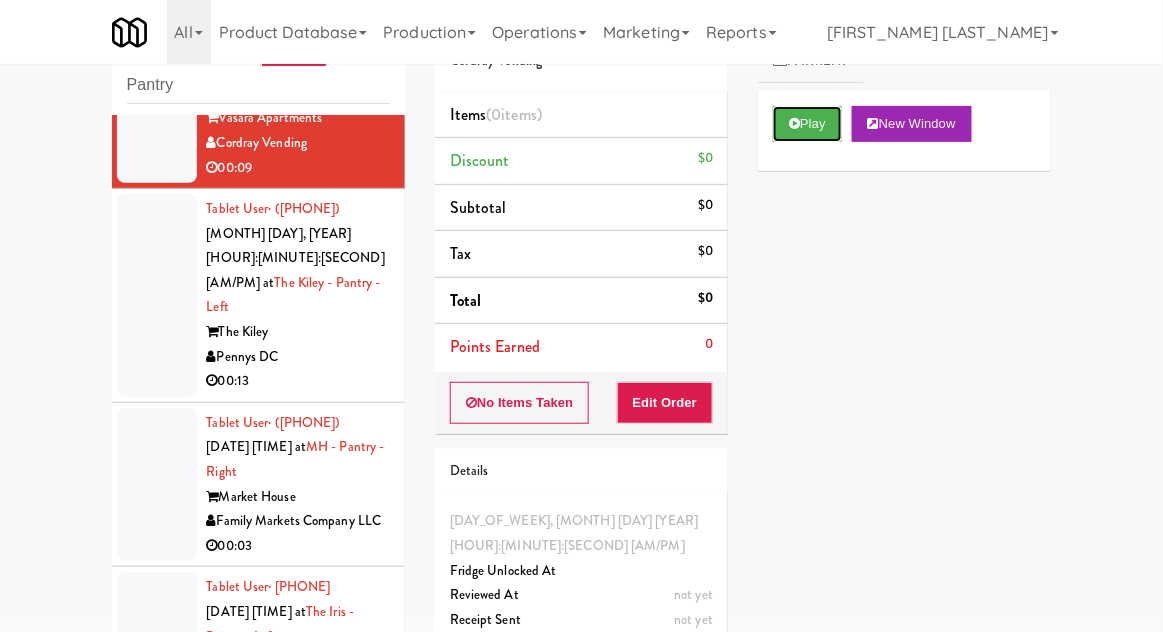 click on "Play" at bounding box center [807, 124] 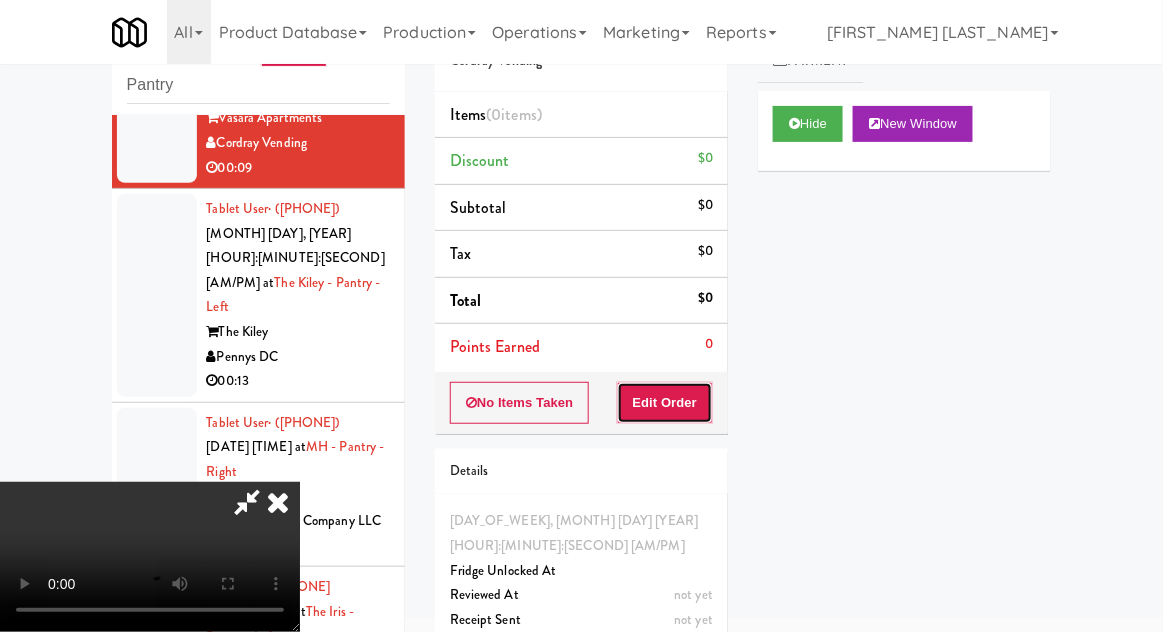 click on "Edit Order" at bounding box center (665, 403) 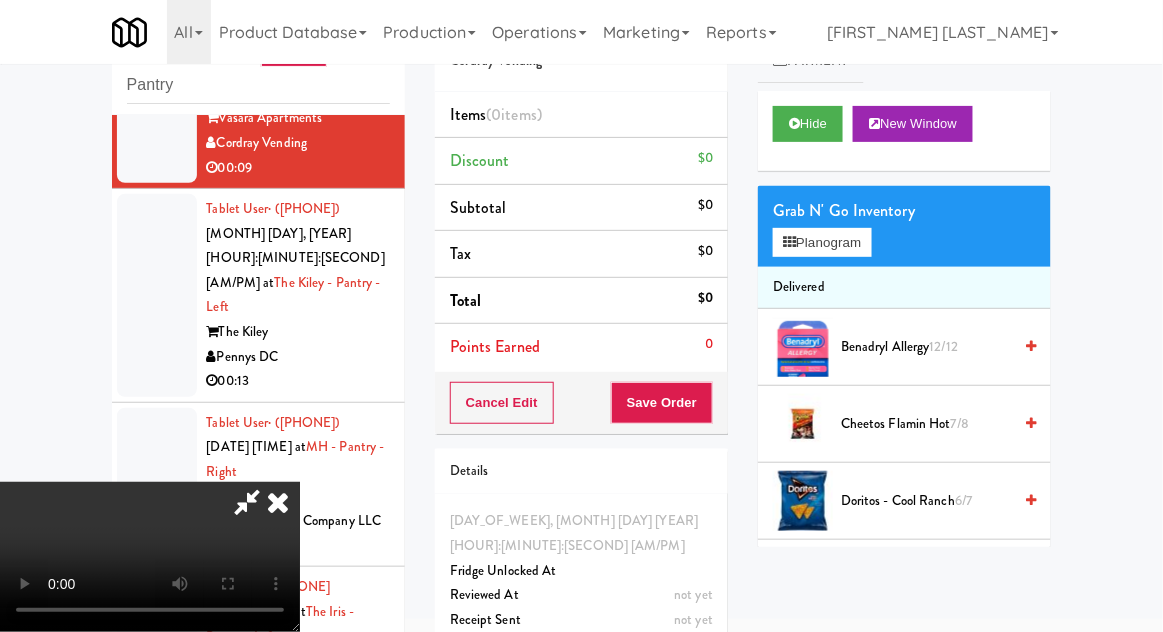 type 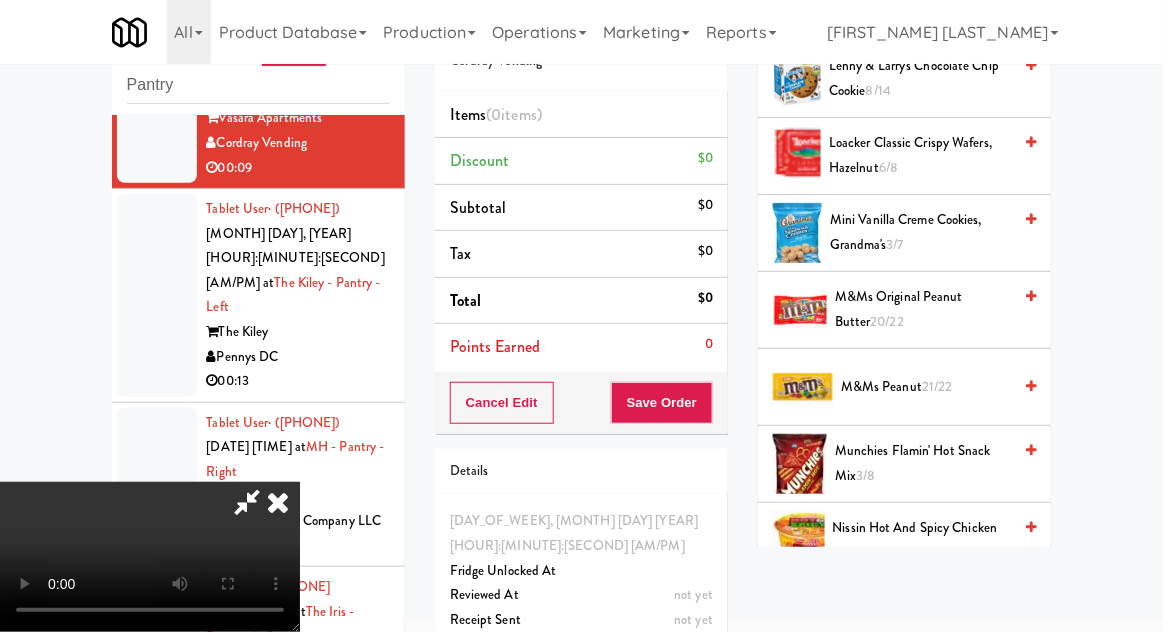 scroll, scrollTop: 1969, scrollLeft: 0, axis: vertical 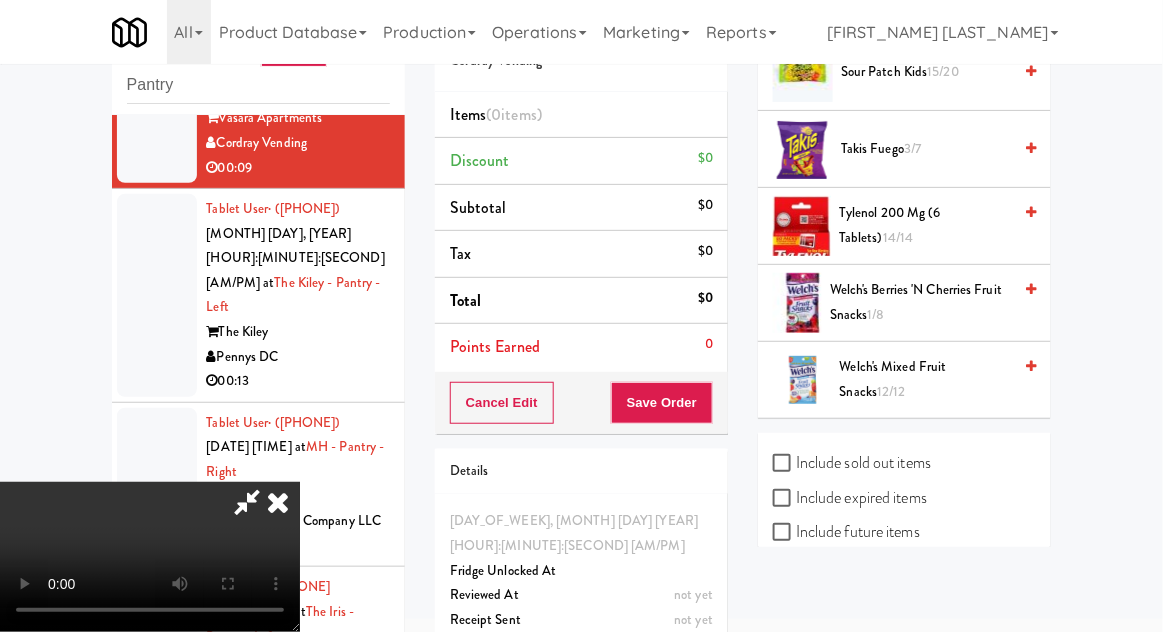 click on "Welch's Mixed Fruit Snacks  12/12" at bounding box center (926, 379) 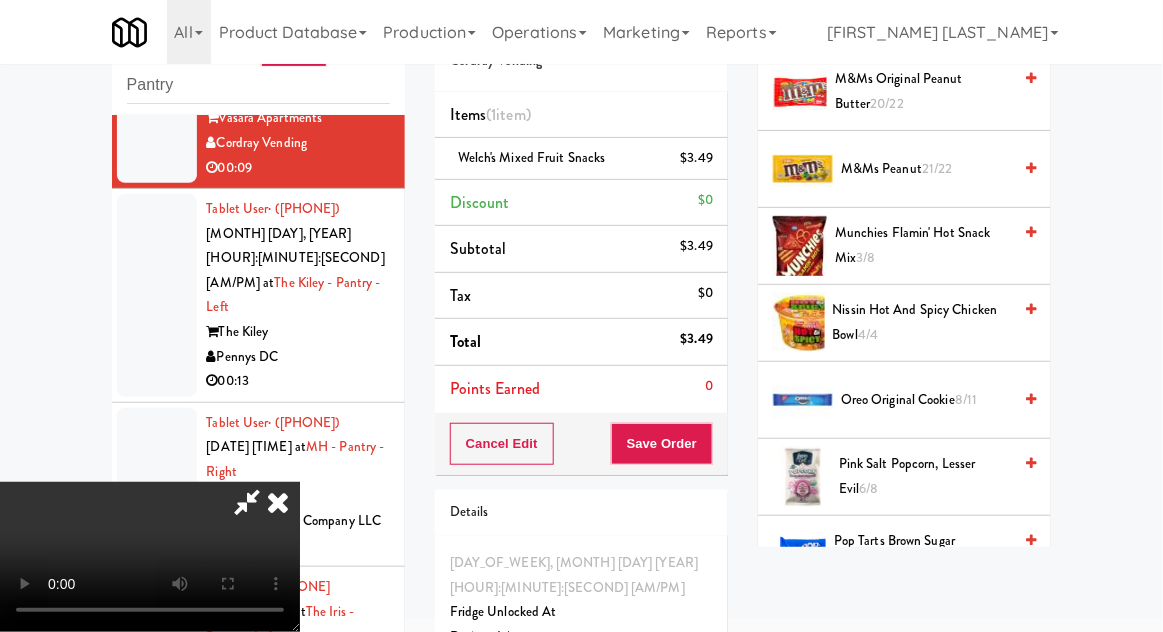 scroll, scrollTop: 1176, scrollLeft: 0, axis: vertical 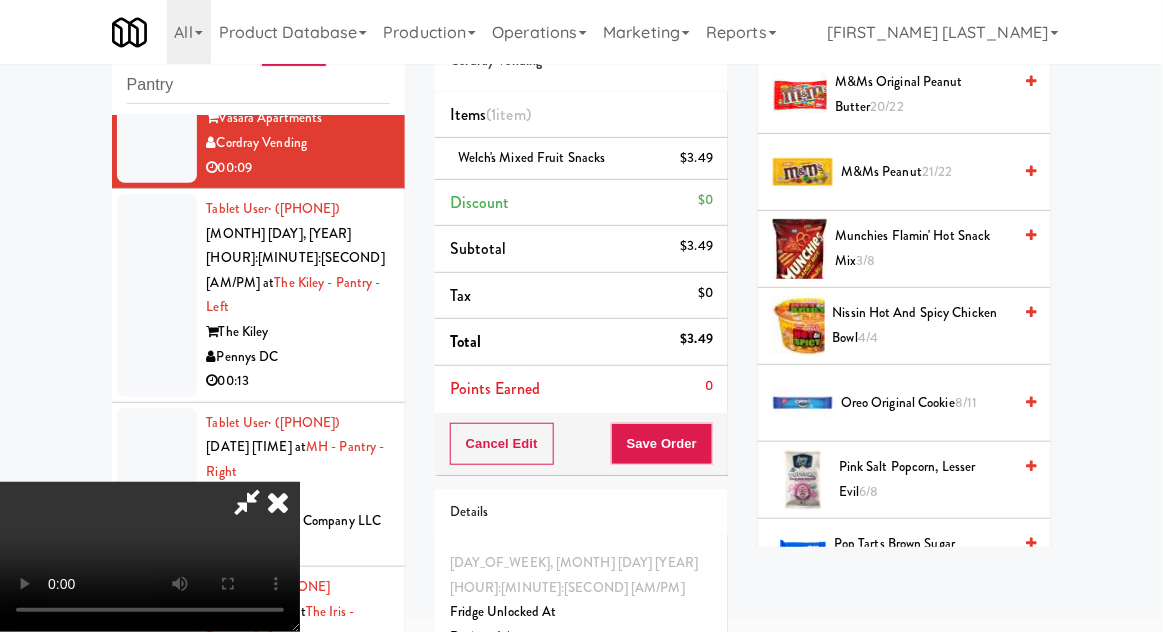 click on "8/11" at bounding box center [966, 402] 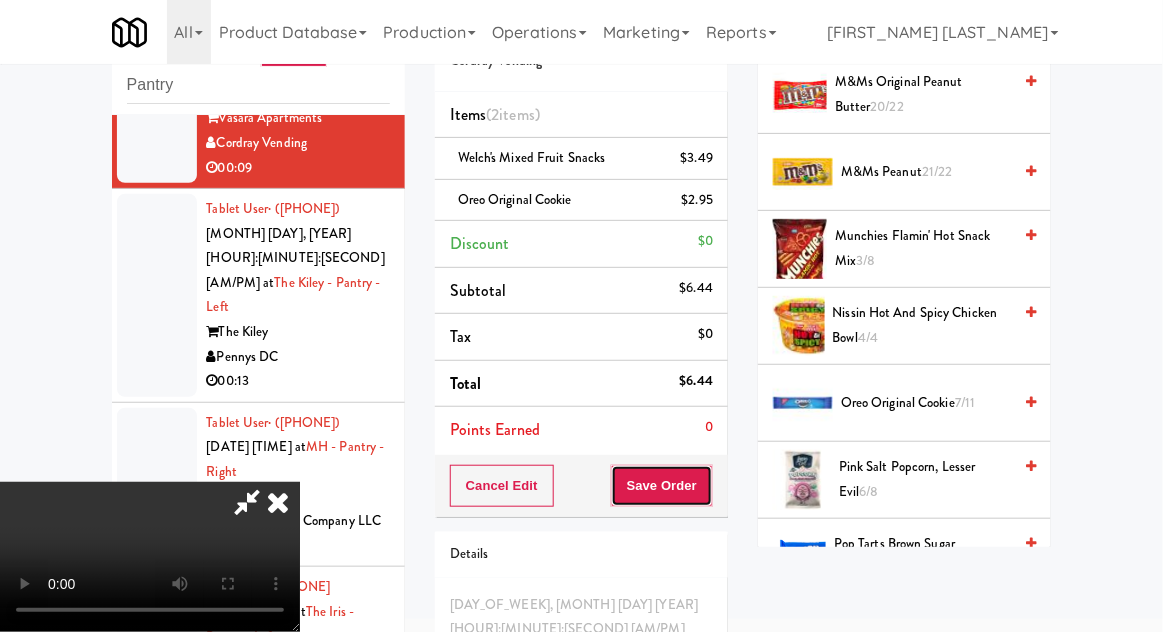 click on "Save Order" at bounding box center (662, 486) 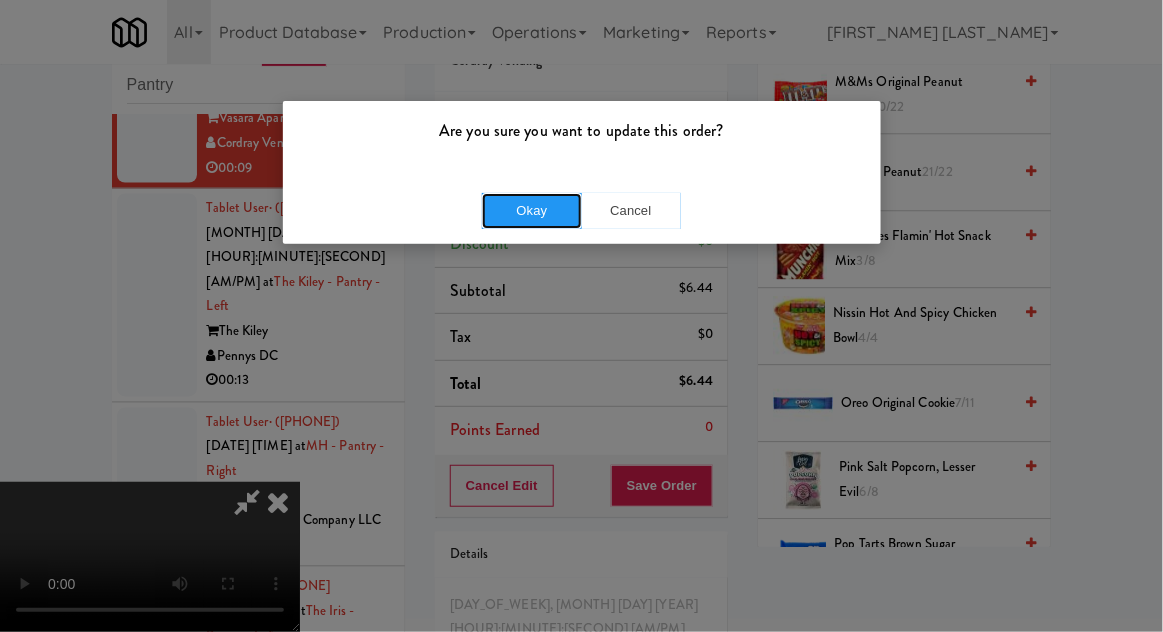 click on "Okay" at bounding box center (532, 211) 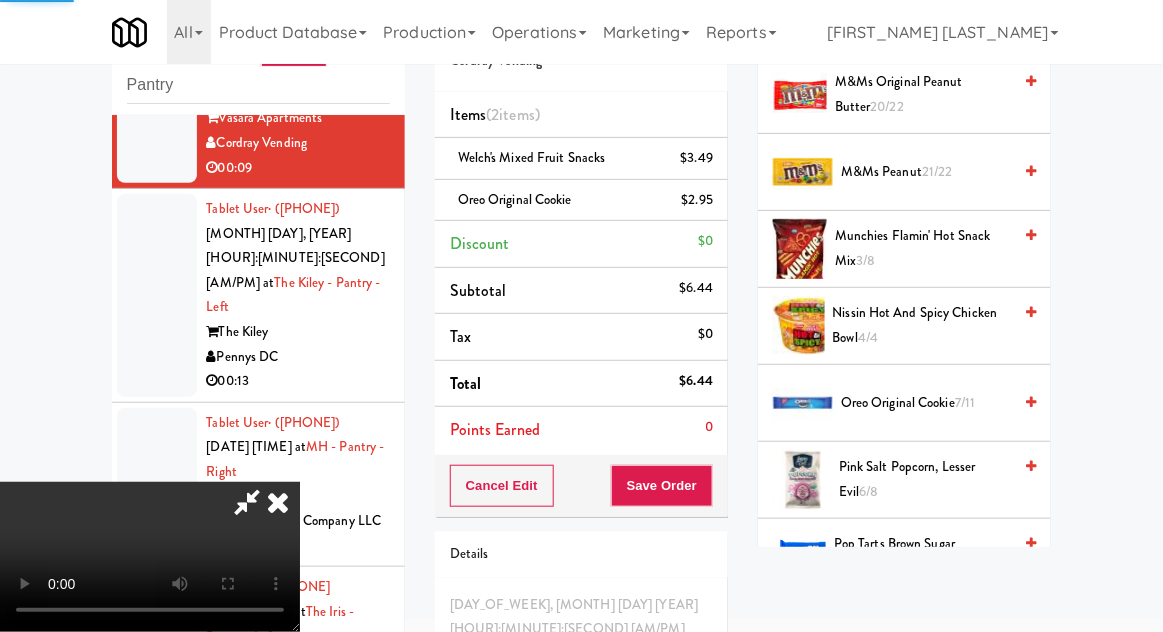 scroll, scrollTop: 197, scrollLeft: 0, axis: vertical 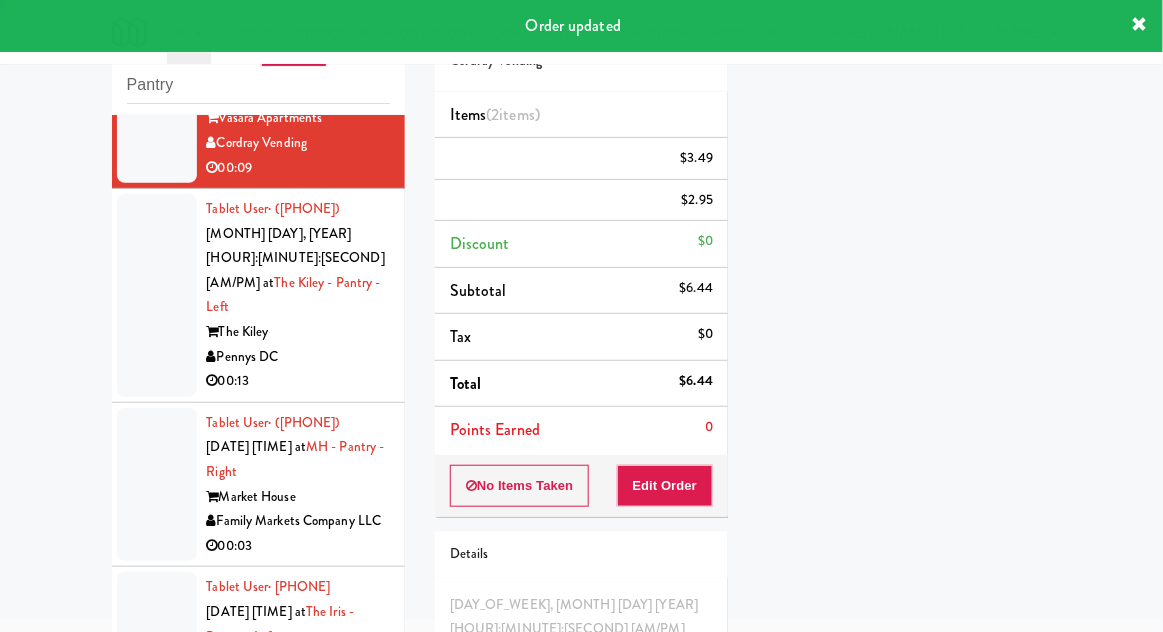 click at bounding box center (157, 295) 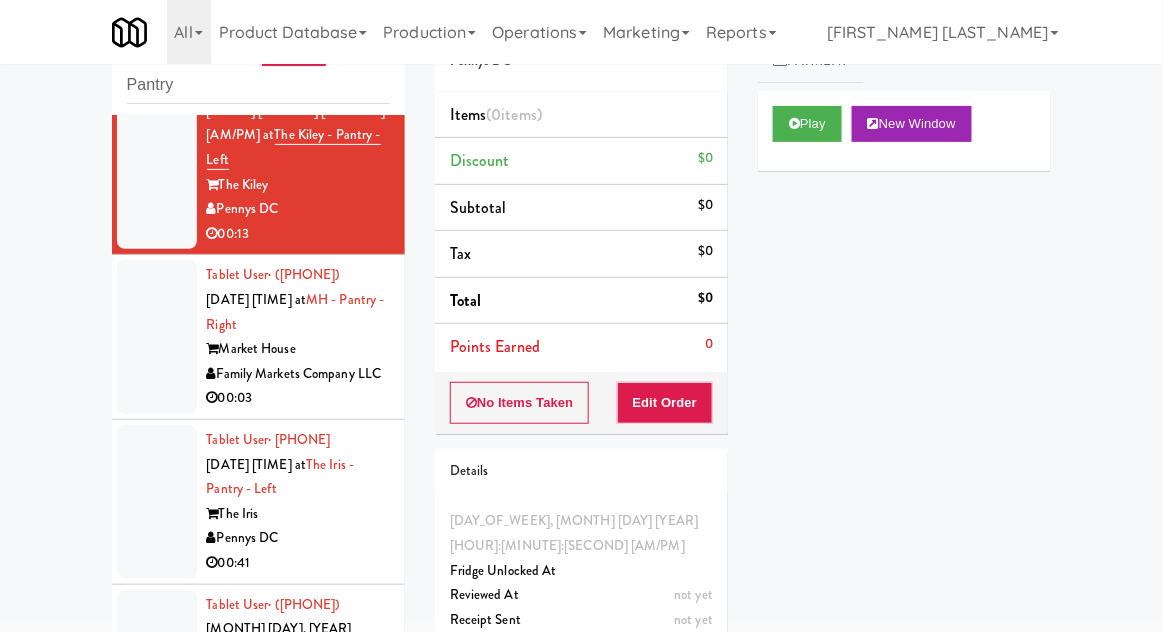 scroll, scrollTop: 1009, scrollLeft: 0, axis: vertical 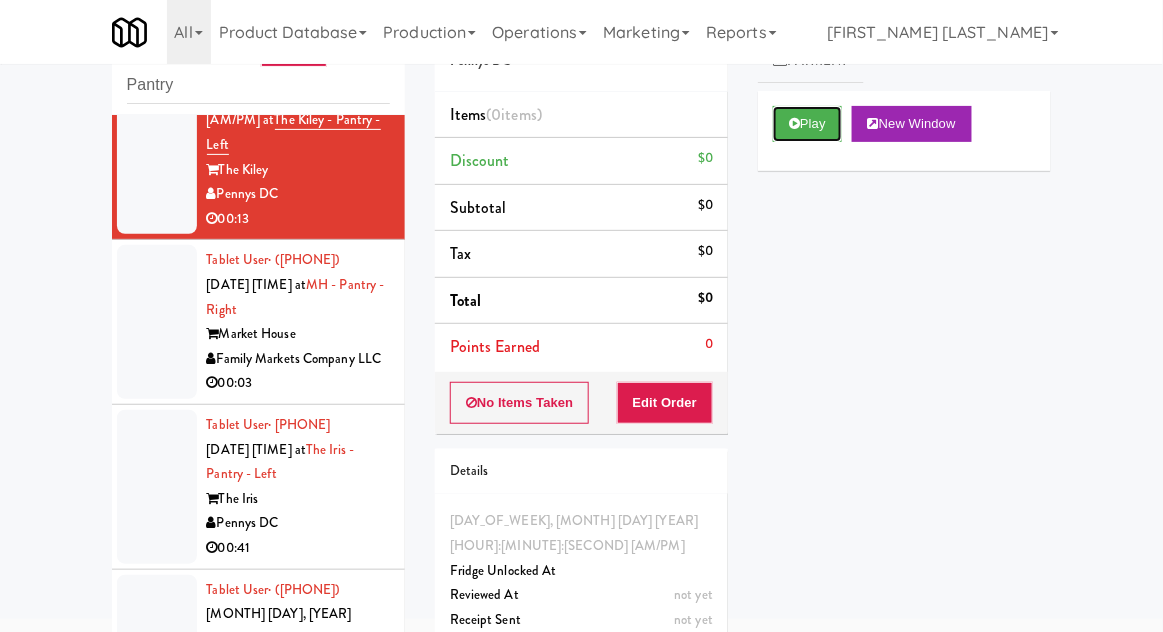 click on "Play" at bounding box center [807, 124] 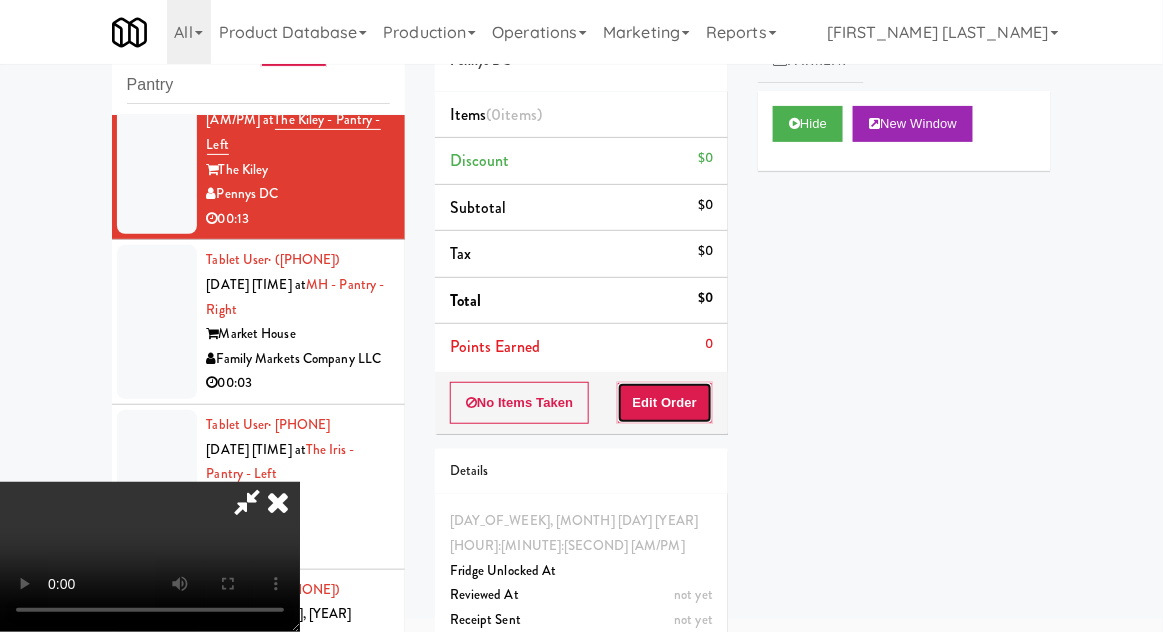 click on "Edit Order" at bounding box center [665, 403] 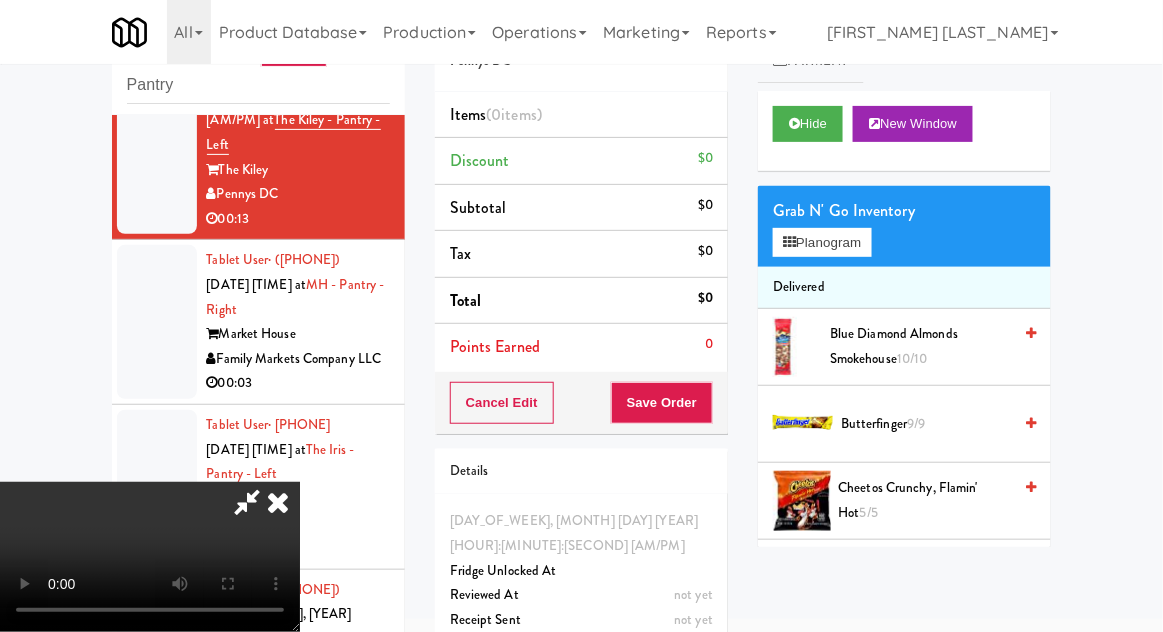 scroll, scrollTop: 73, scrollLeft: 0, axis: vertical 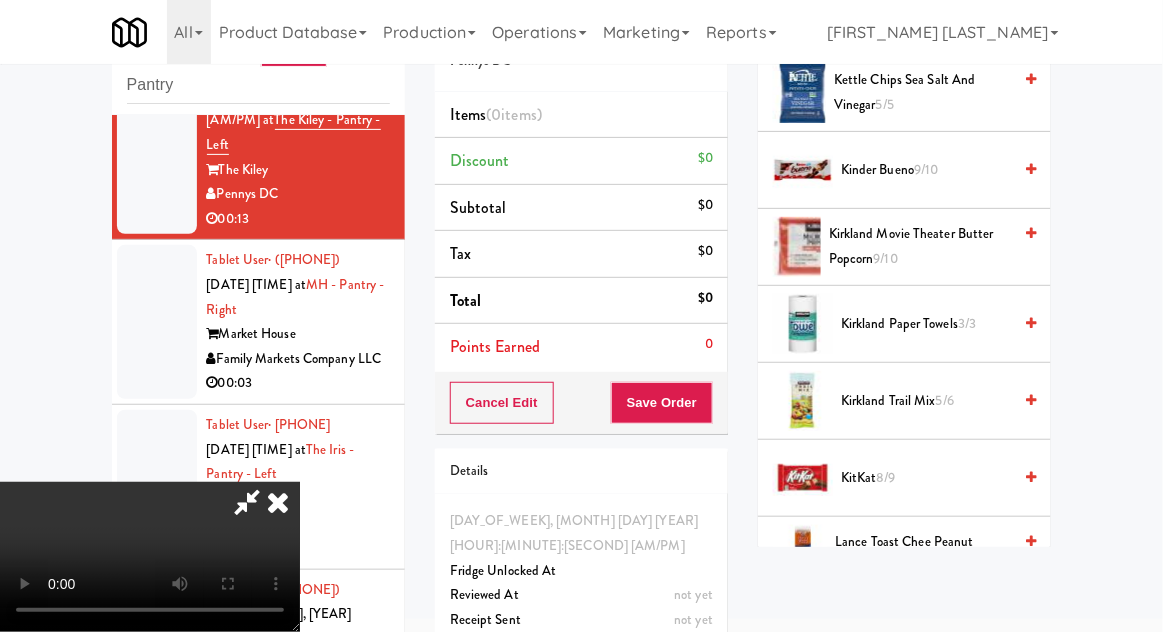 click on "KitKat  8/9" at bounding box center [926, 478] 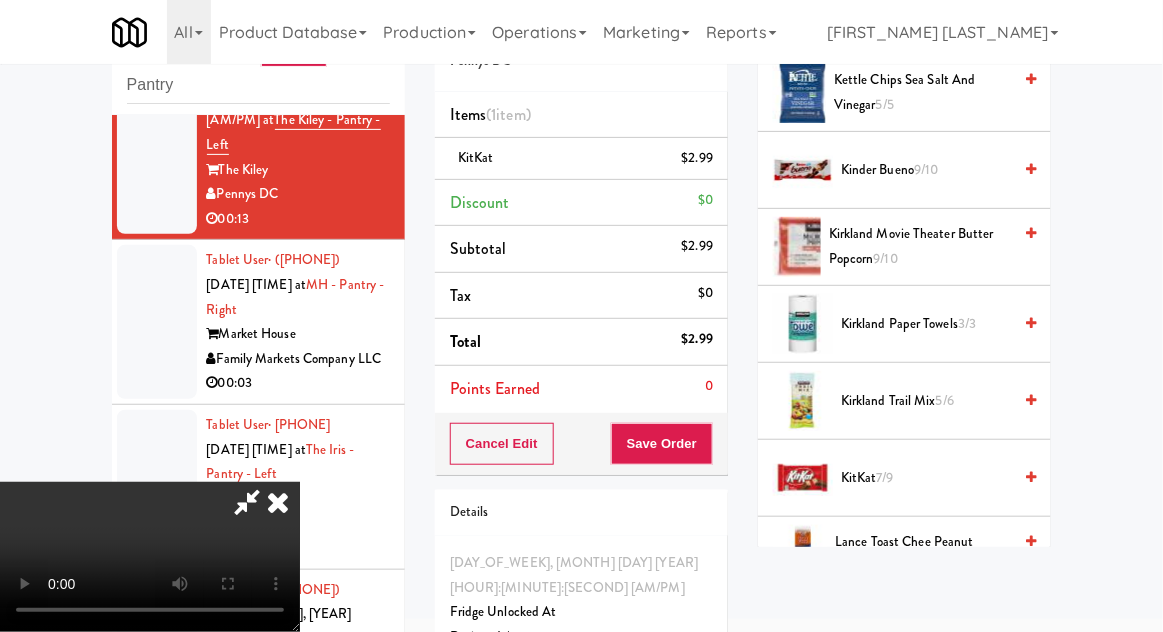 scroll, scrollTop: 73, scrollLeft: 0, axis: vertical 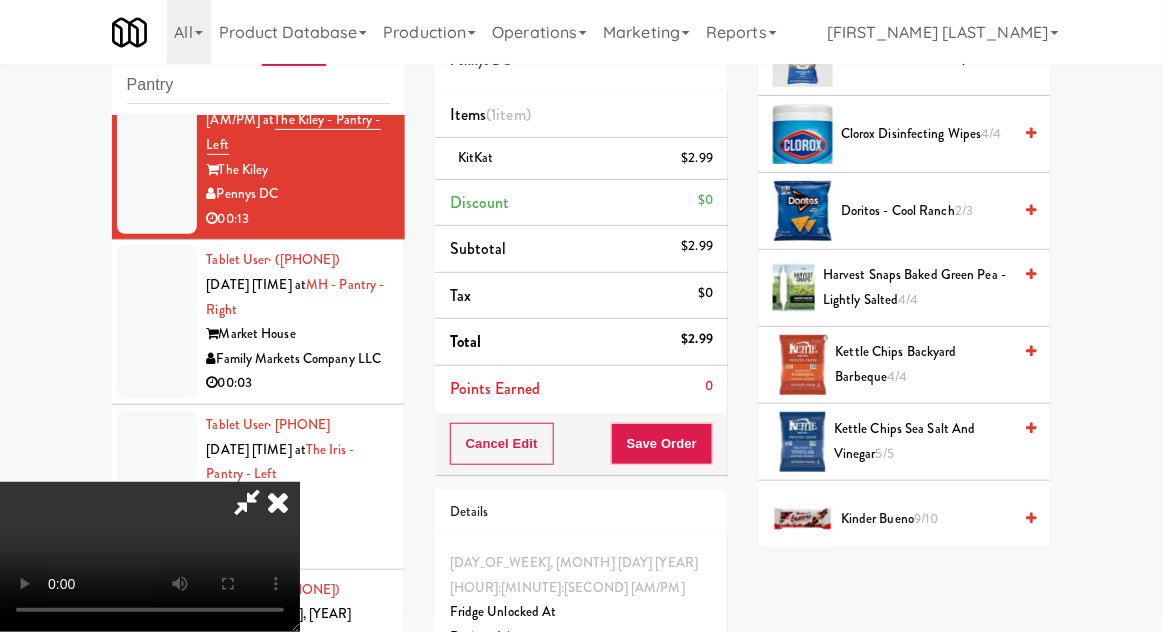 click on "Kettle Chips Sea Salt and Vinegar  5/5" at bounding box center [922, 441] 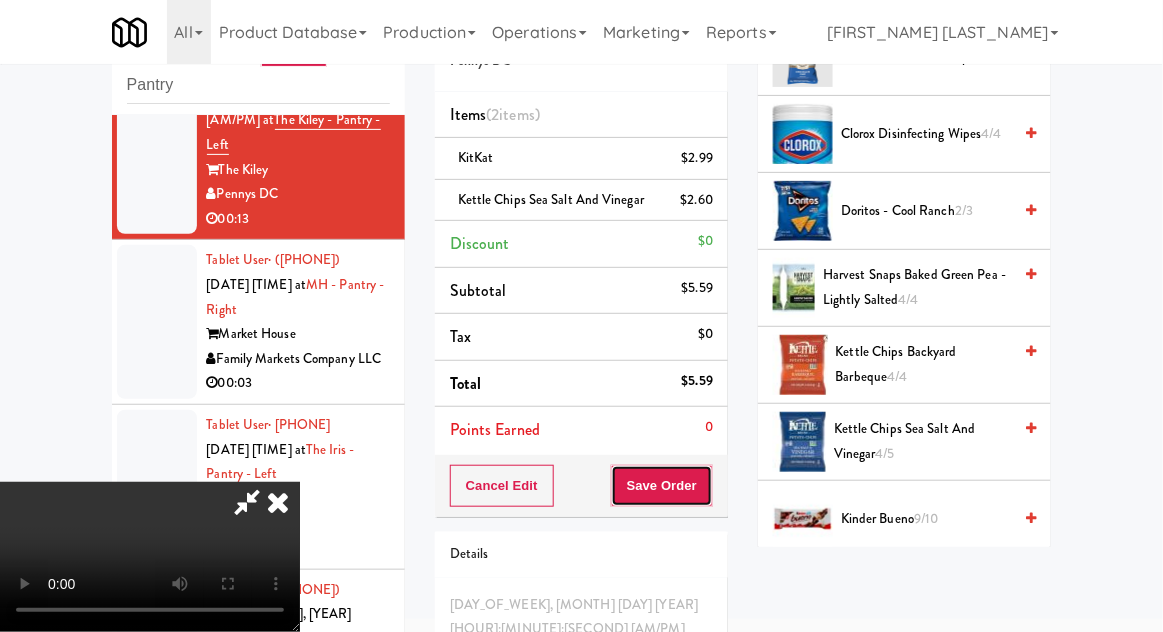 click on "Save Order" at bounding box center [662, 486] 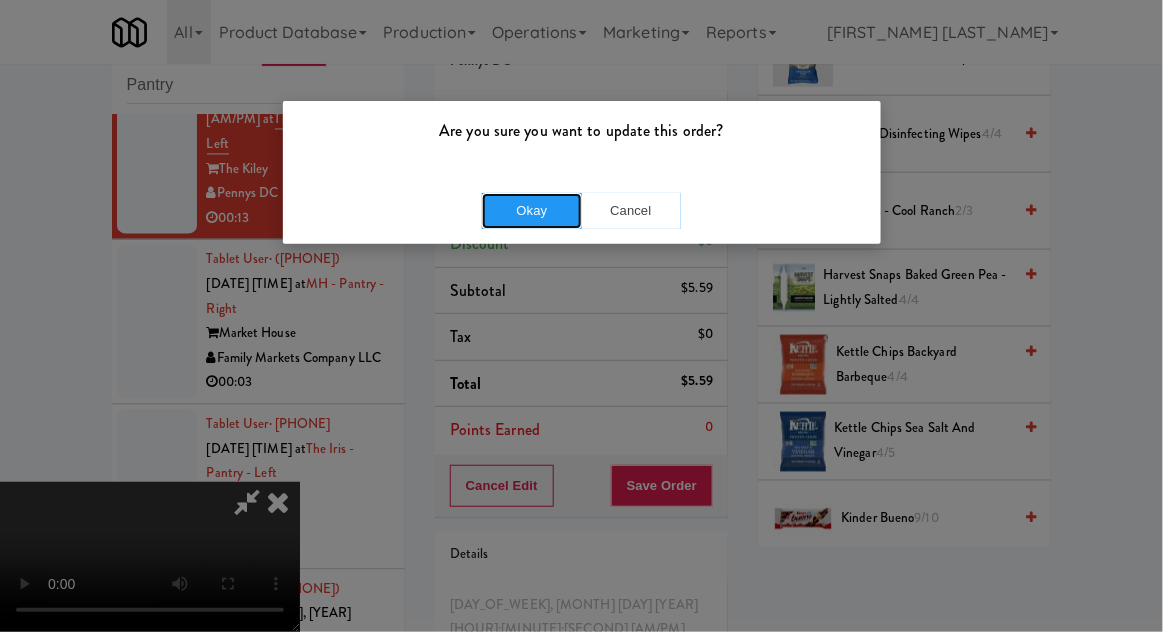 click on "Okay" at bounding box center [532, 211] 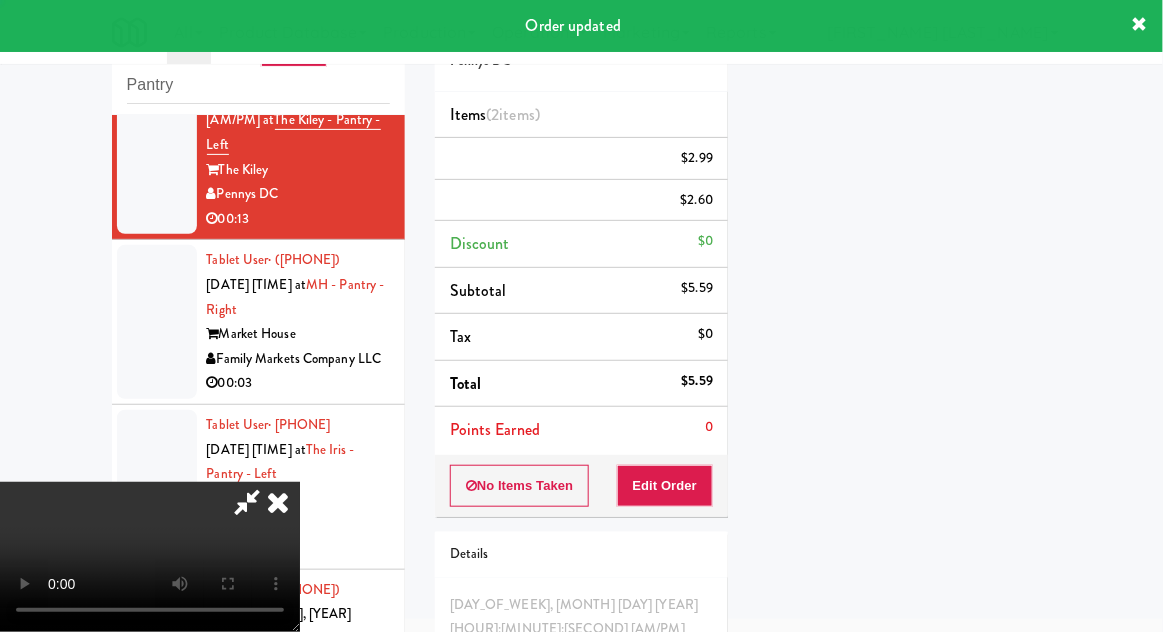 scroll, scrollTop: 197, scrollLeft: 0, axis: vertical 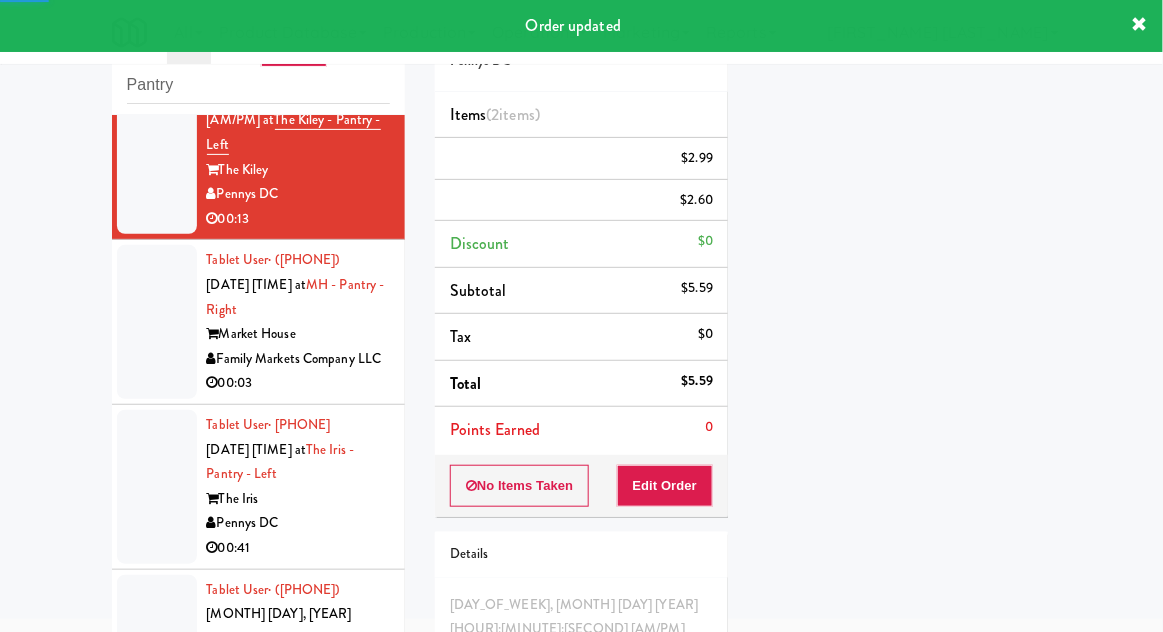 click at bounding box center [157, 322] 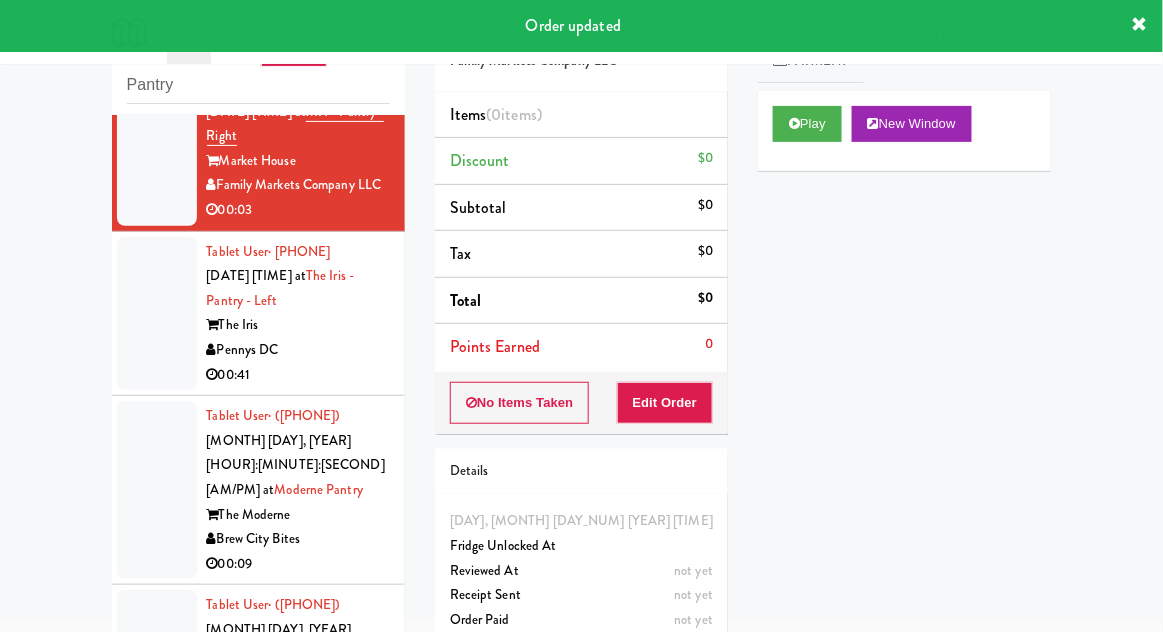 scroll, scrollTop: 1219, scrollLeft: 0, axis: vertical 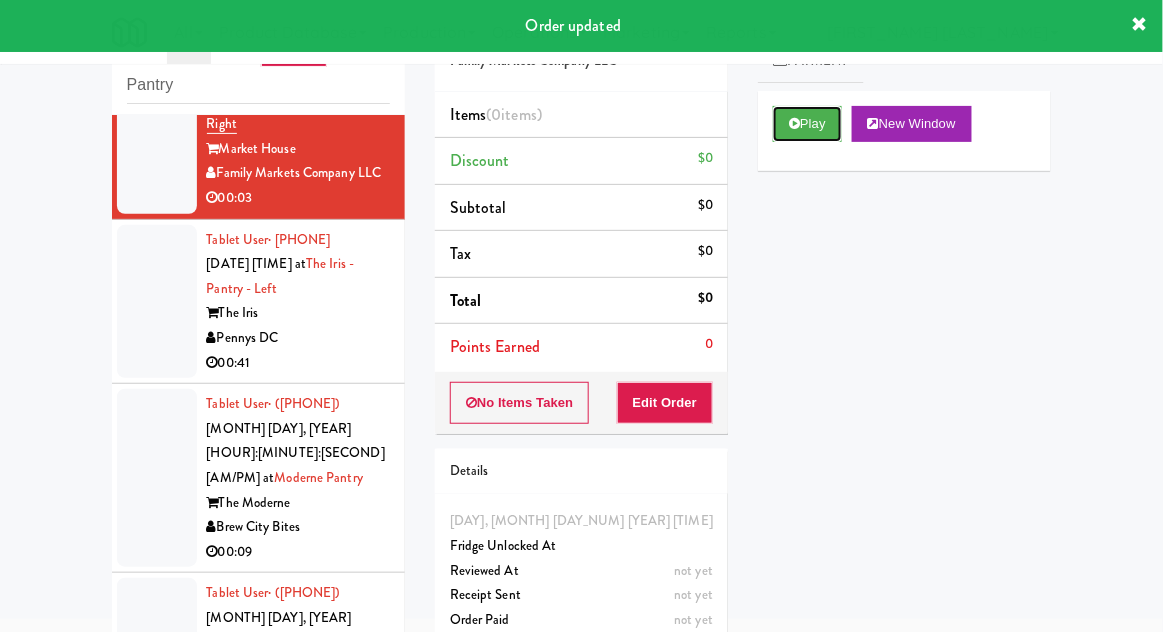 click on "Play" at bounding box center (807, 124) 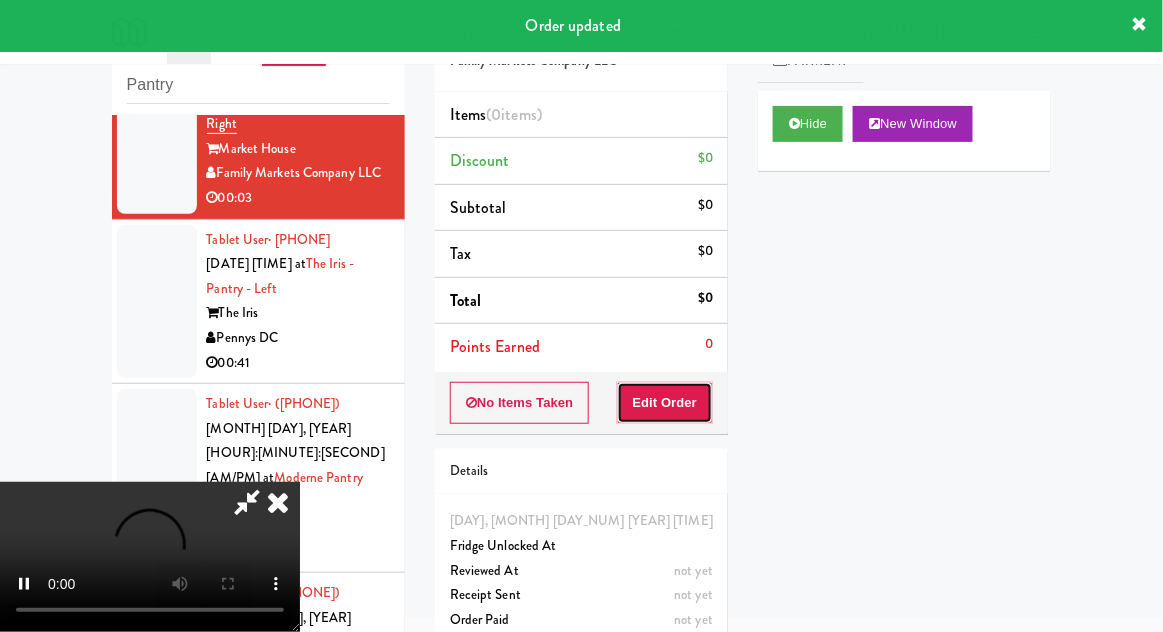 click on "Edit Order" at bounding box center (665, 403) 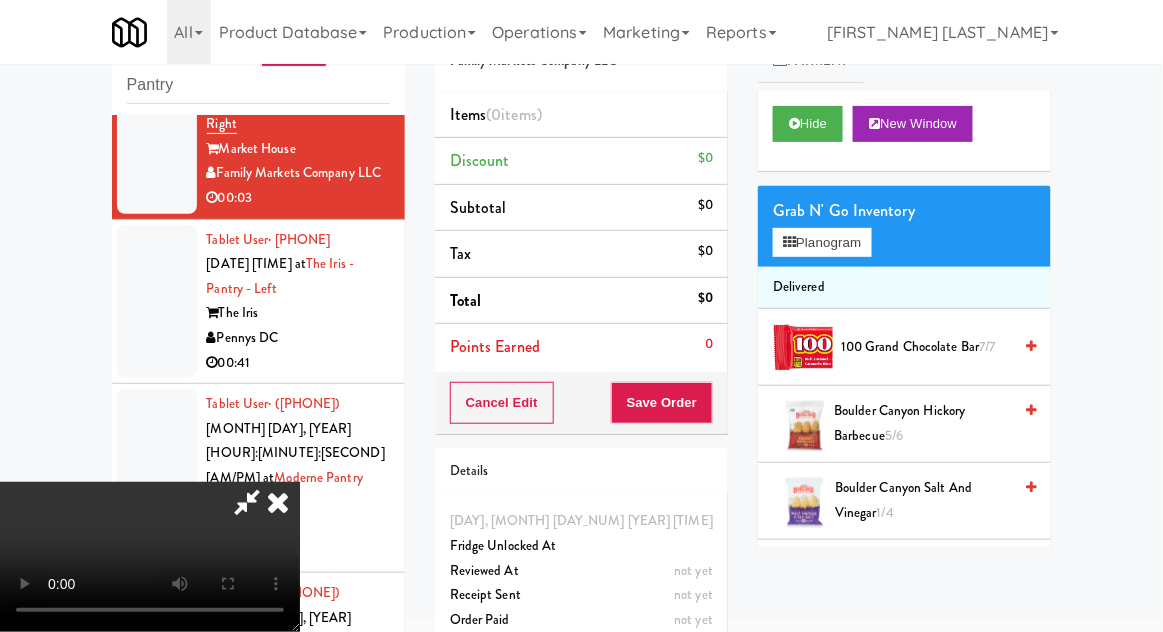 type 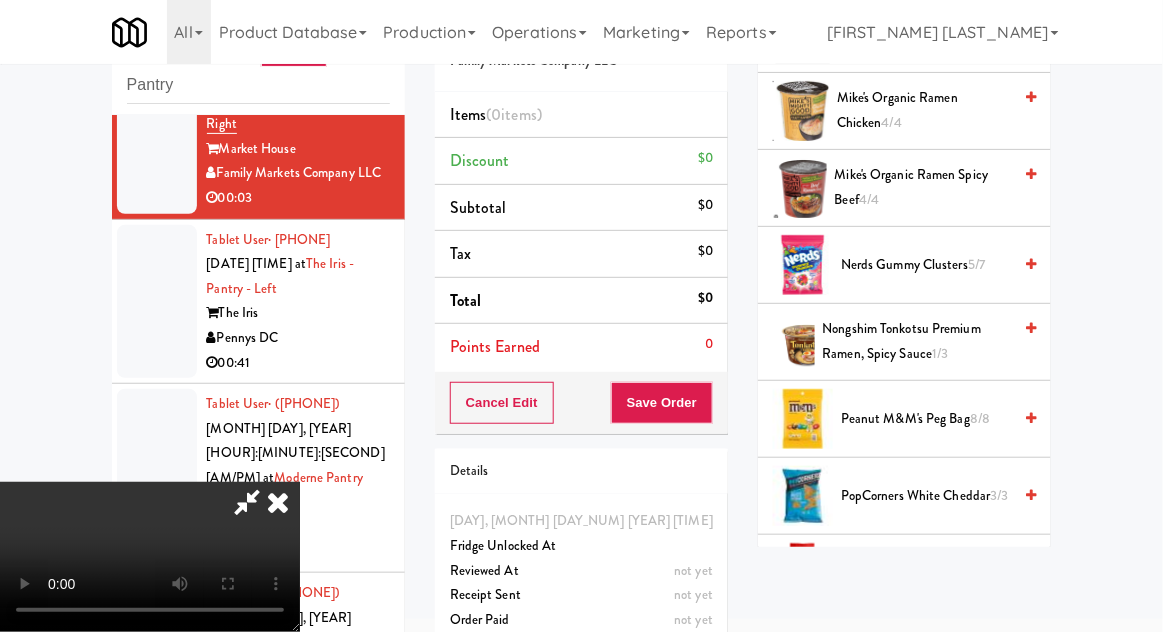 scroll, scrollTop: 1312, scrollLeft: 0, axis: vertical 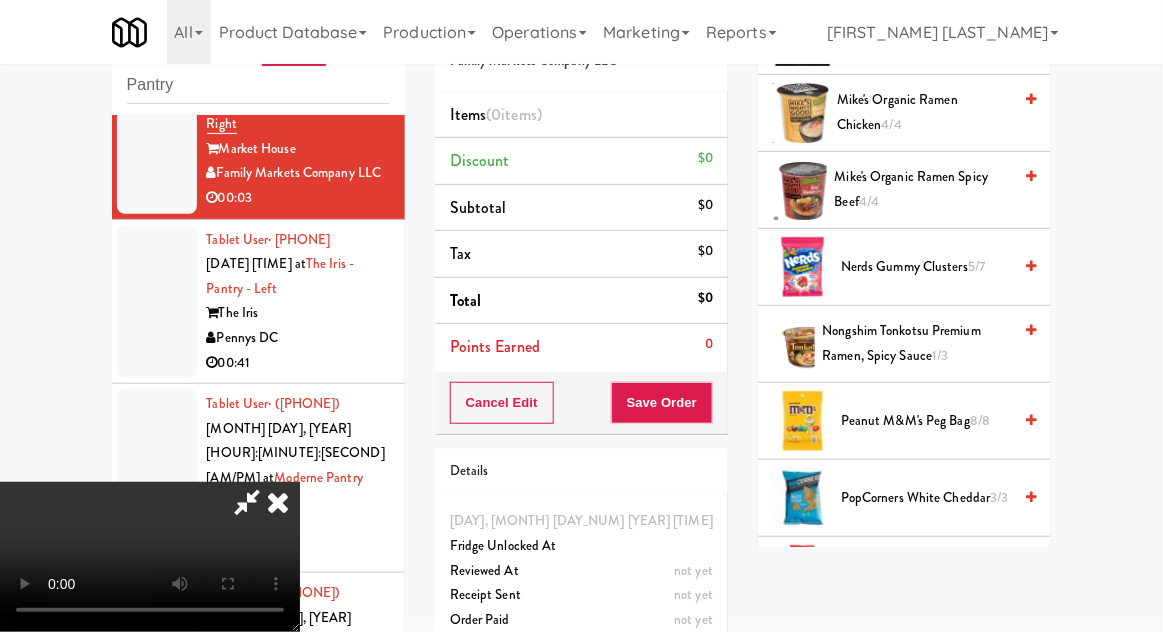 click on "PopCorners White Cheddar  3/3" at bounding box center [926, 498] 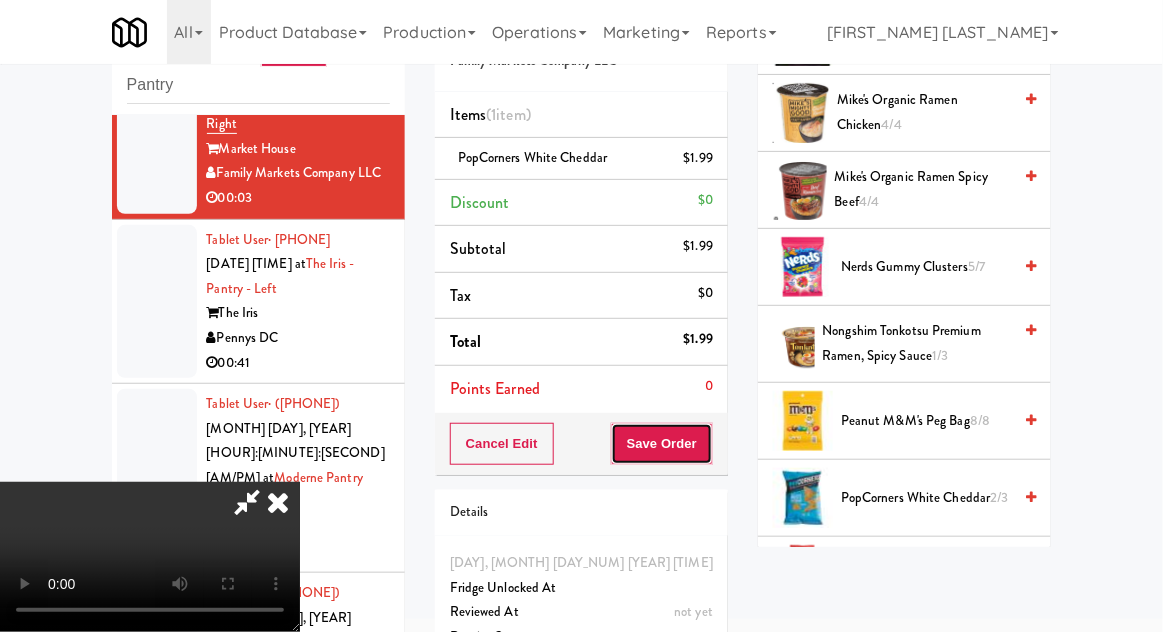 click on "Save Order" at bounding box center (662, 444) 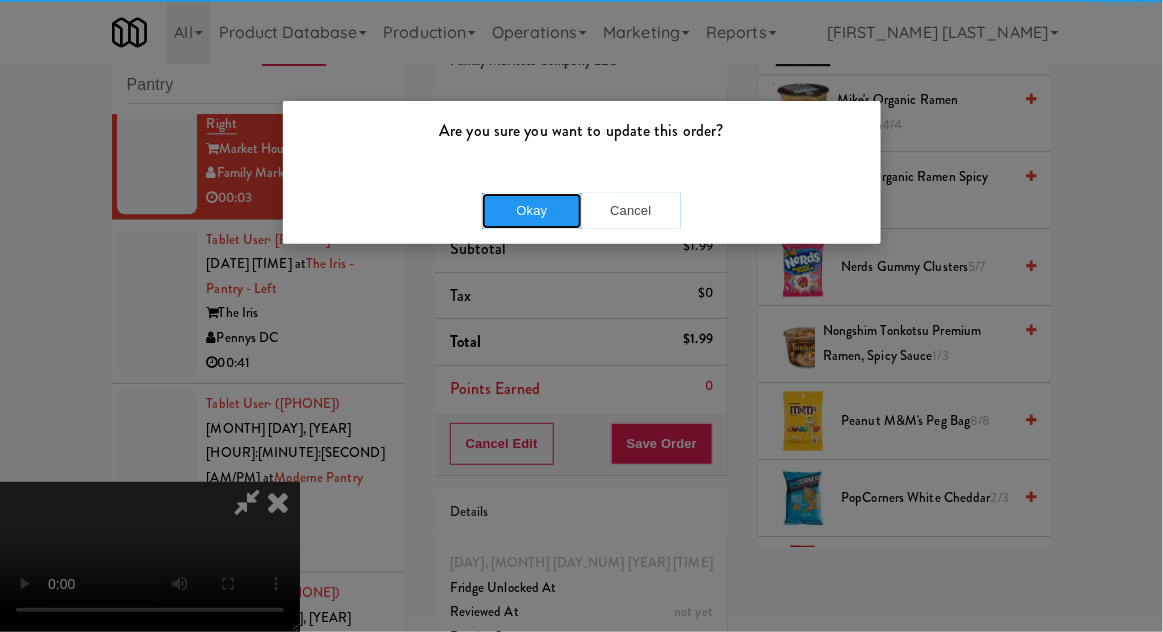 click on "Okay" at bounding box center [532, 211] 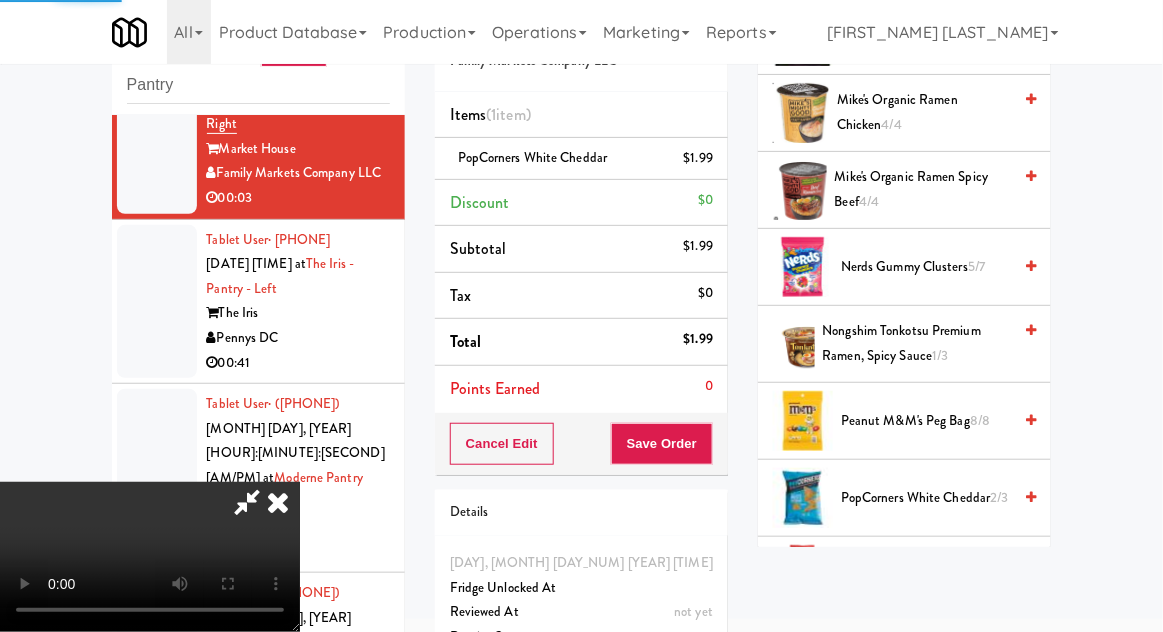 scroll, scrollTop: 197, scrollLeft: 0, axis: vertical 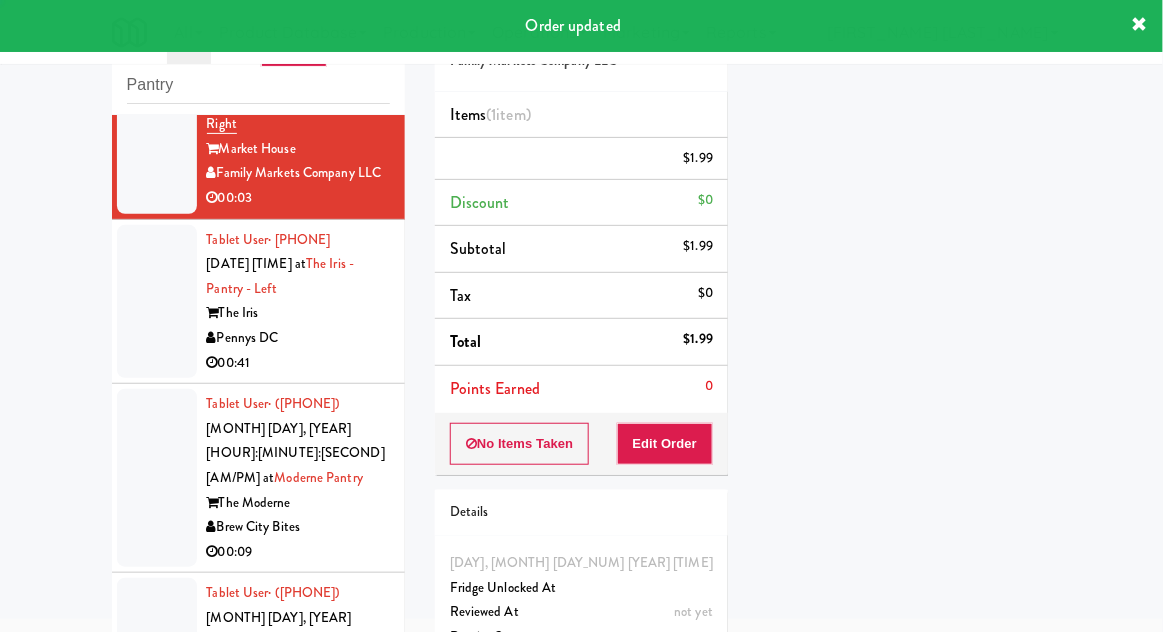 click at bounding box center (157, 302) 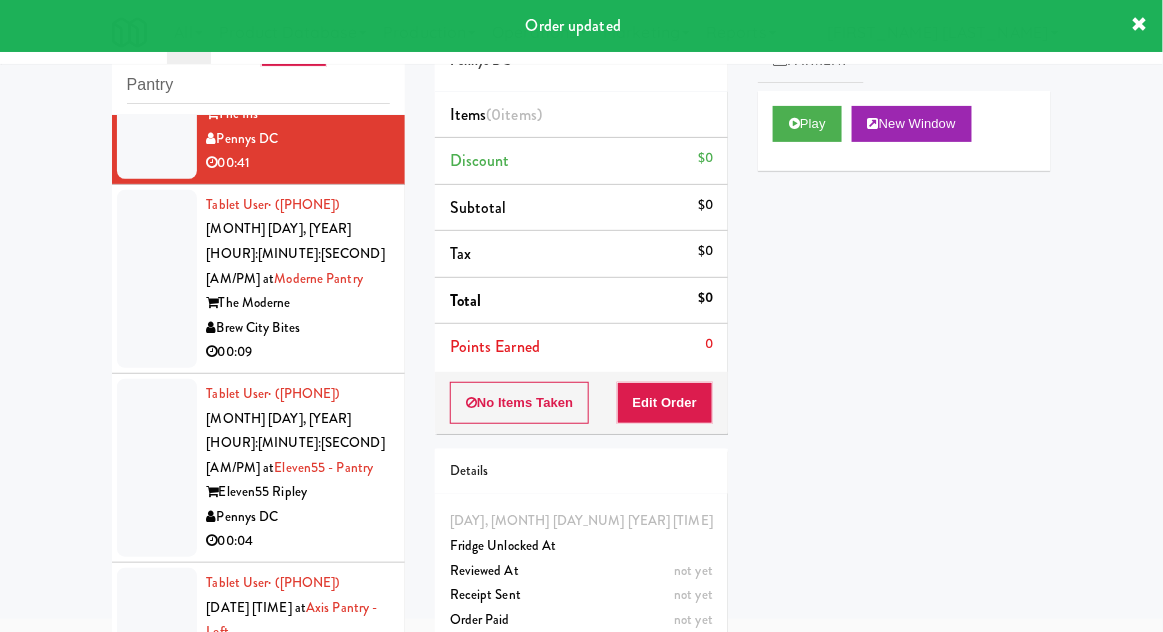 scroll, scrollTop: 1442, scrollLeft: 0, axis: vertical 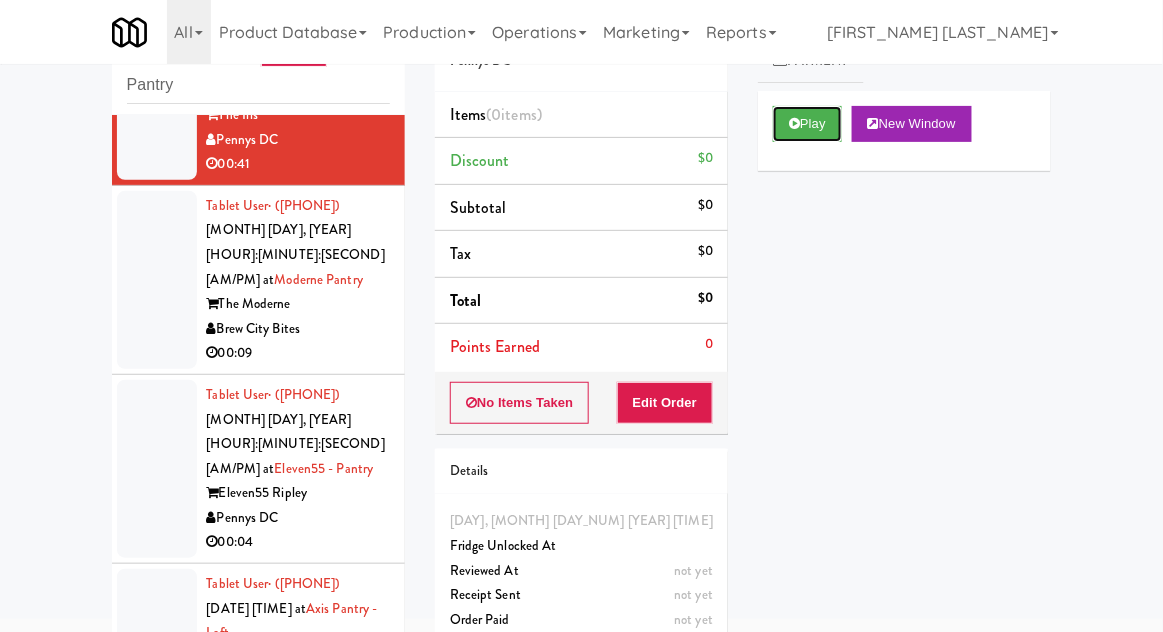 click on "Play" at bounding box center (807, 124) 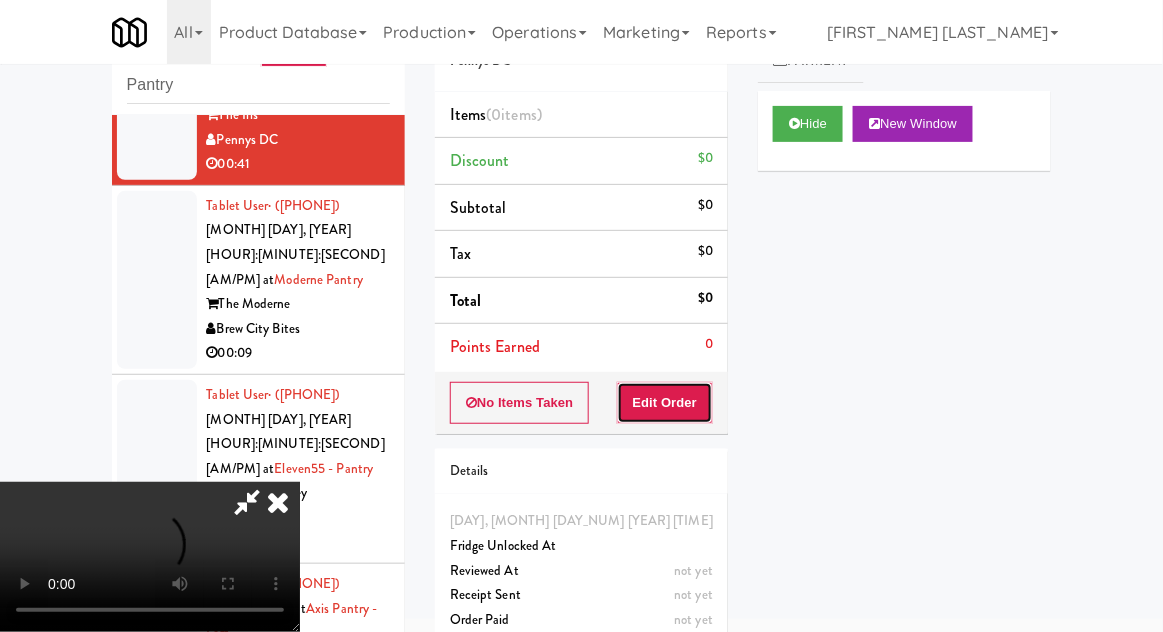 click on "Edit Order" at bounding box center (665, 403) 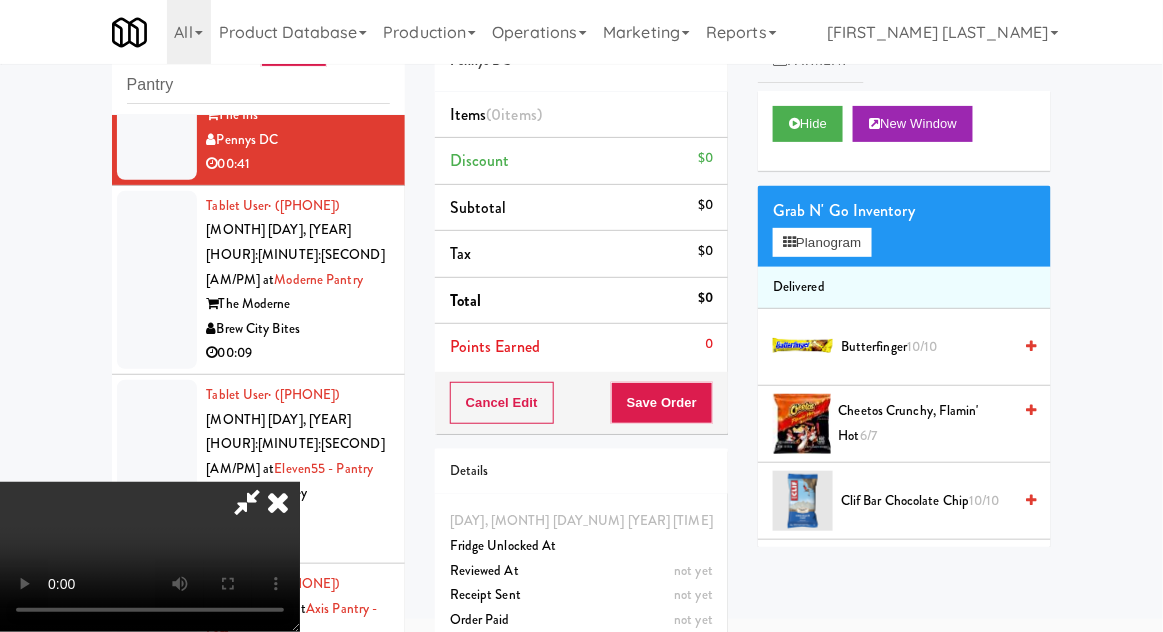 type 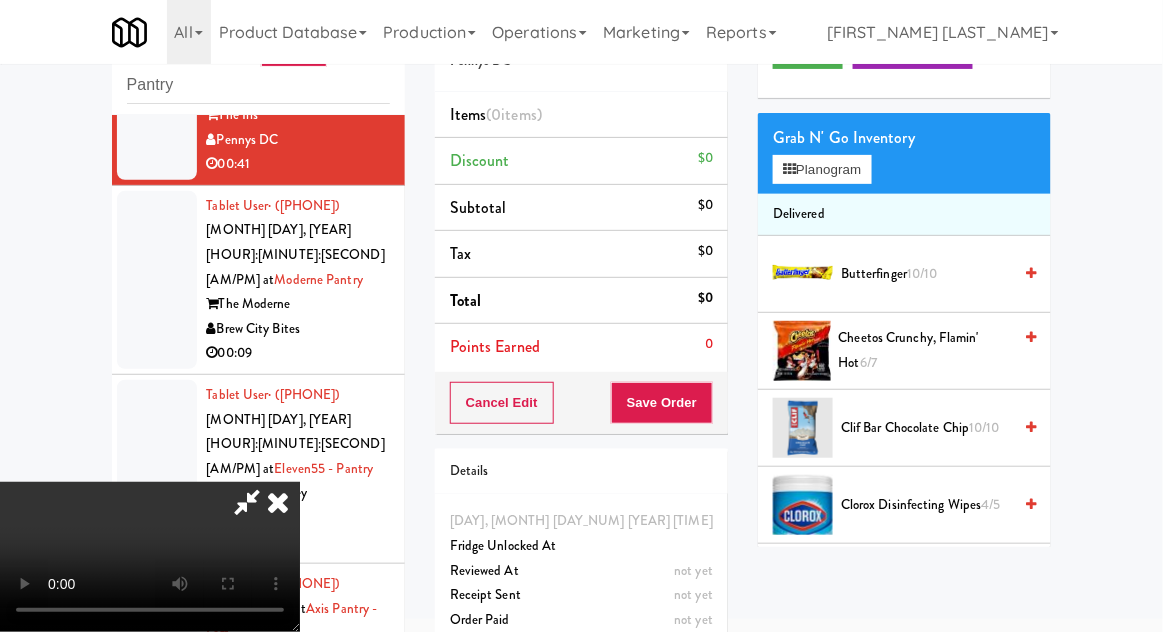 scroll, scrollTop: 66, scrollLeft: 0, axis: vertical 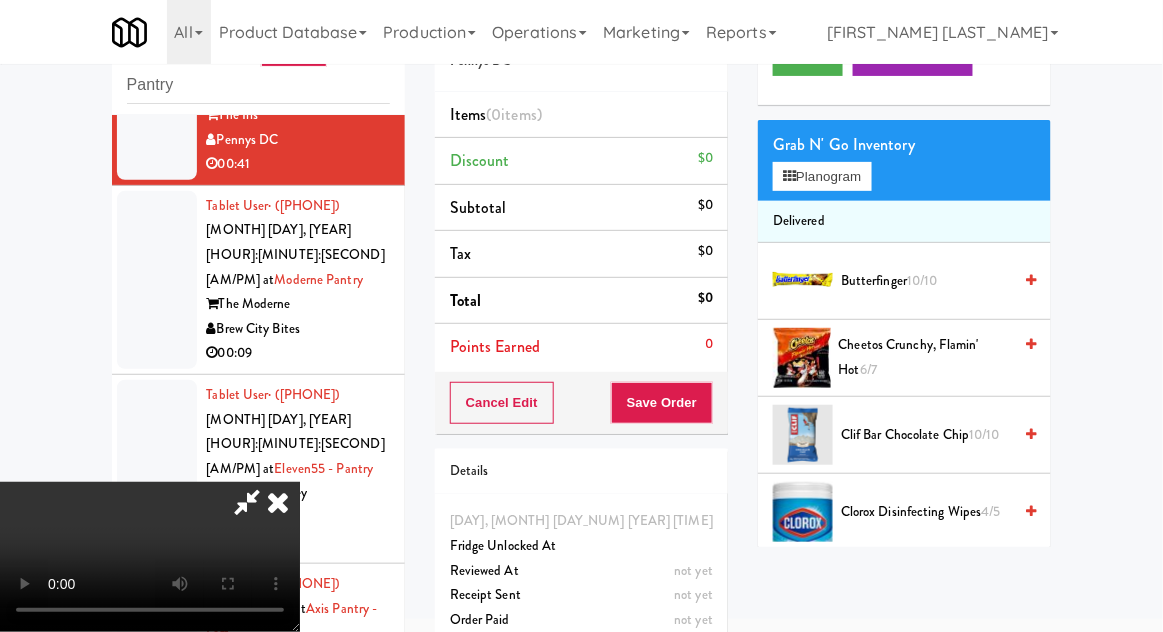 click on "Cheetos Crunchy, Flamin' Hot  6/7" at bounding box center (925, 357) 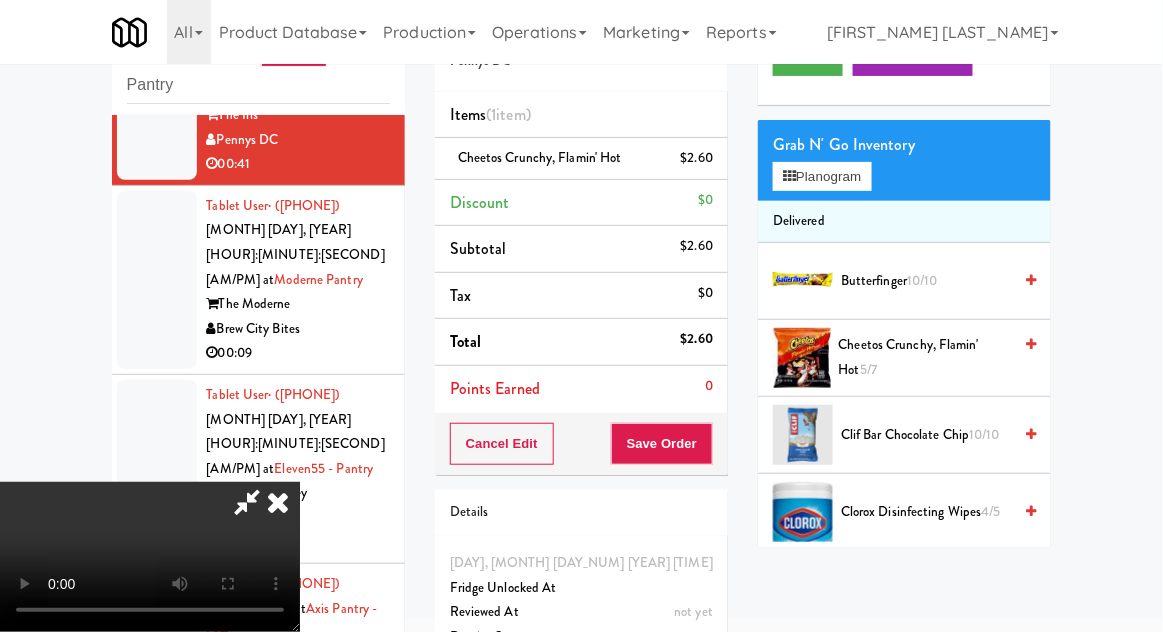 click on "Cheetos Crunchy, Flamin' Hot  5/7" at bounding box center [925, 357] 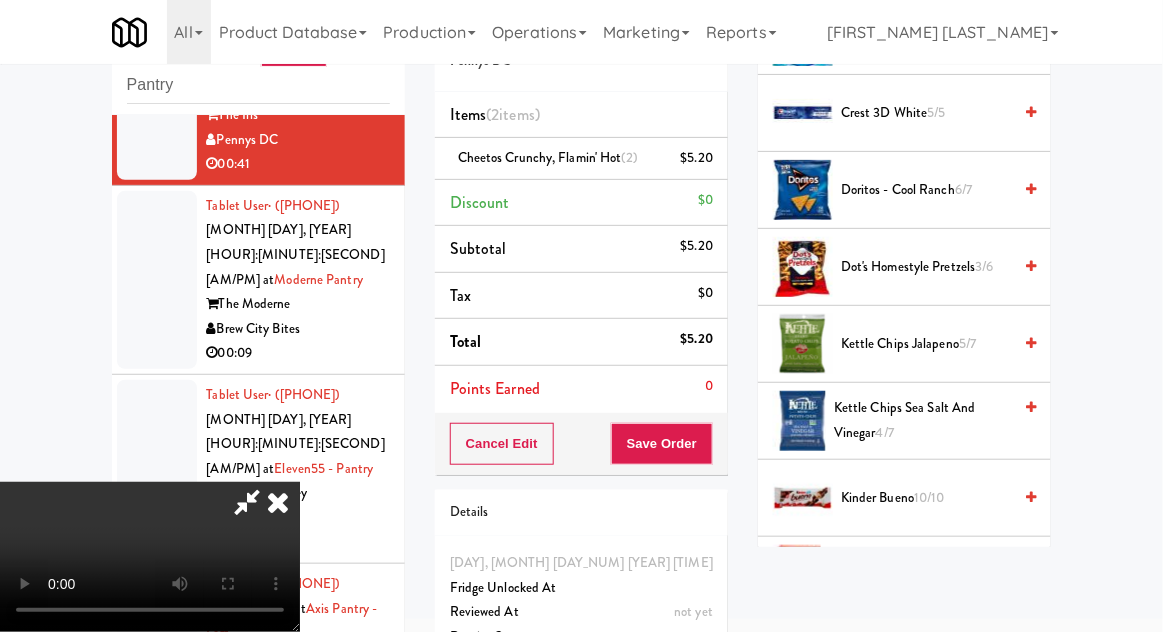scroll, scrollTop: 551, scrollLeft: 0, axis: vertical 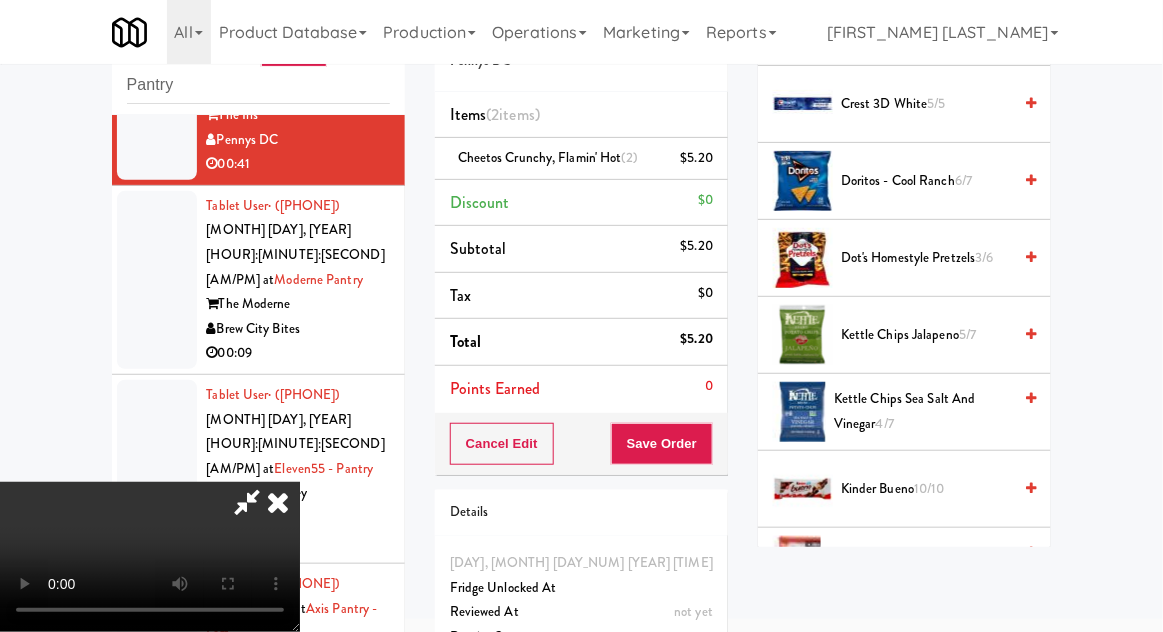 click on "Kettle Chips Jalapeno  5/7" at bounding box center (926, 335) 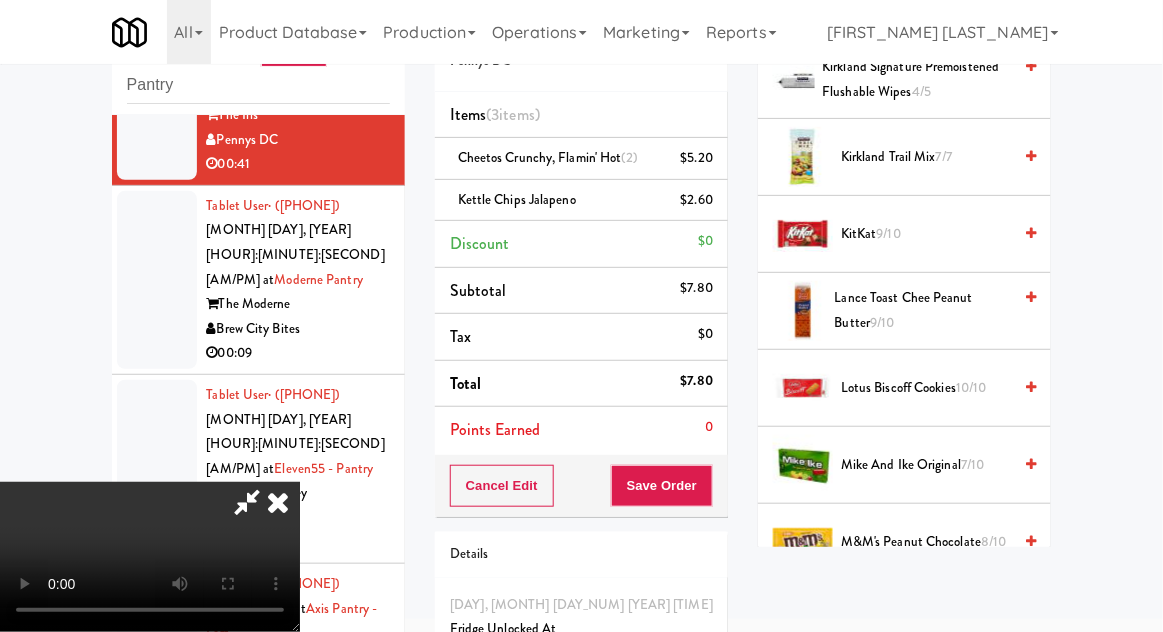 scroll, scrollTop: 1229, scrollLeft: 0, axis: vertical 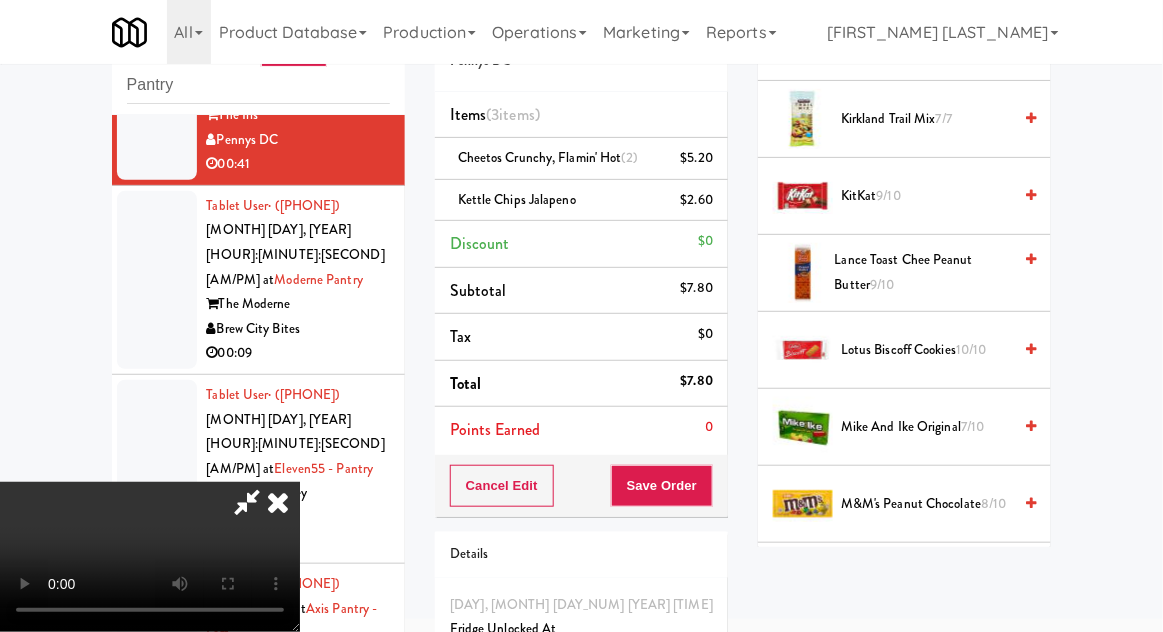 click on "Mike and Ike Original  7/10" at bounding box center (926, 427) 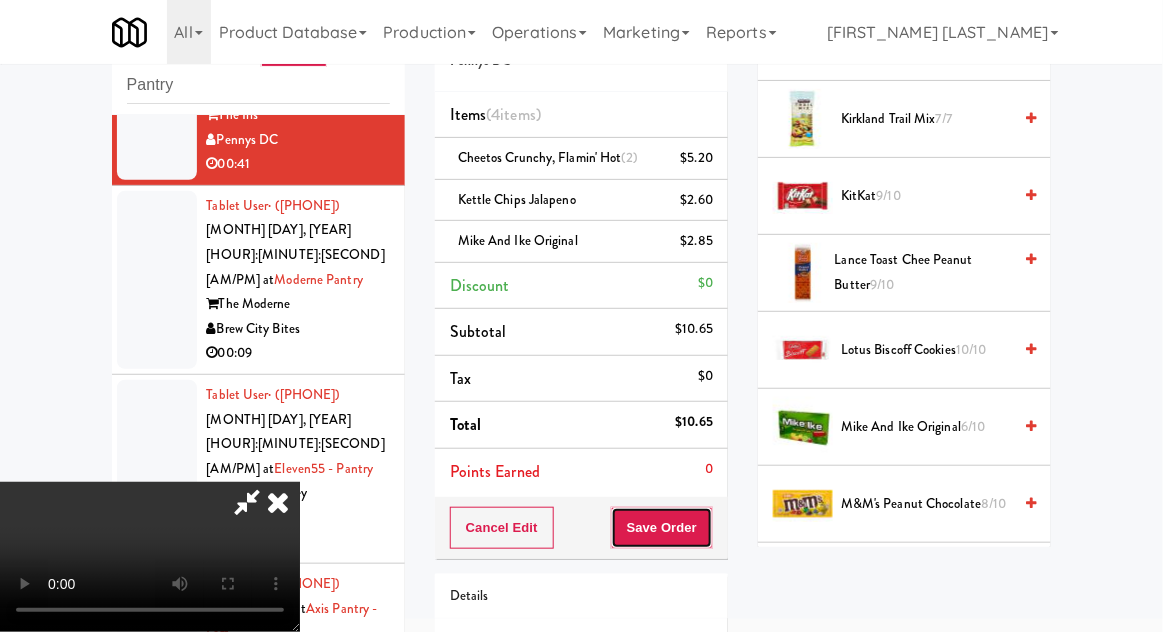 click on "Save Order" at bounding box center (662, 528) 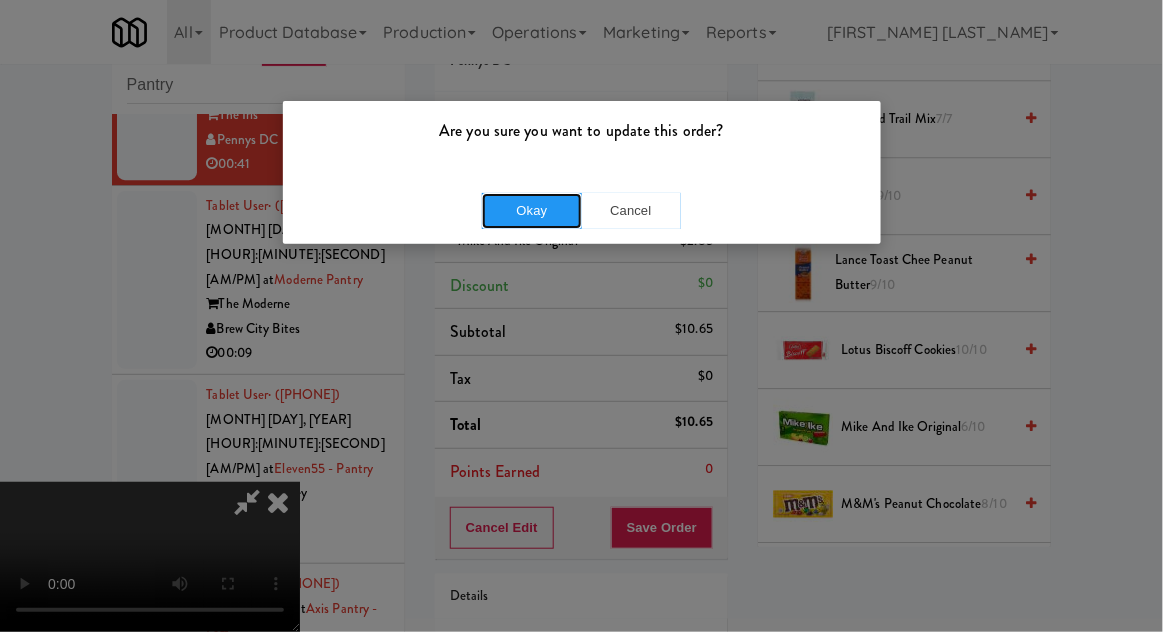 click on "Okay" at bounding box center (532, 211) 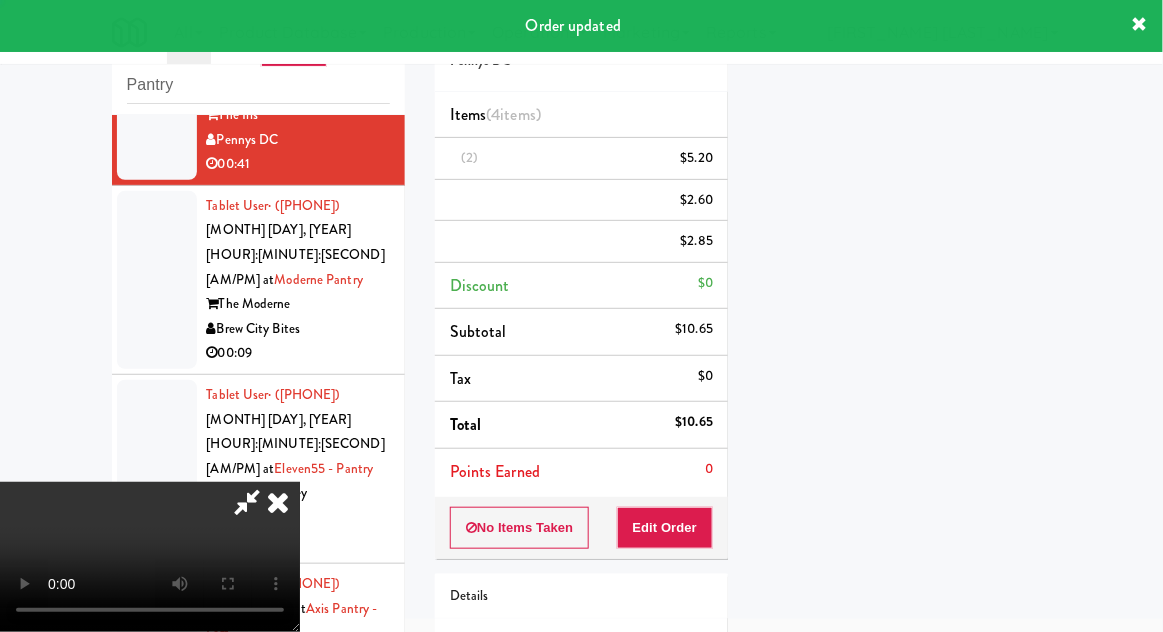 scroll, scrollTop: 197, scrollLeft: 0, axis: vertical 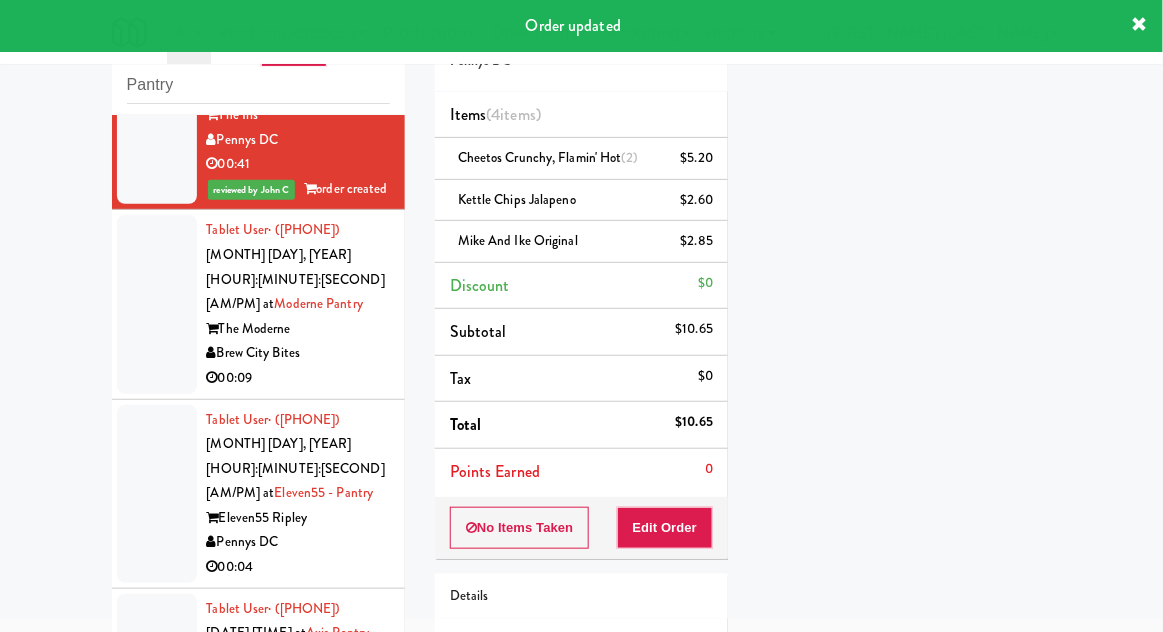 click at bounding box center (157, 304) 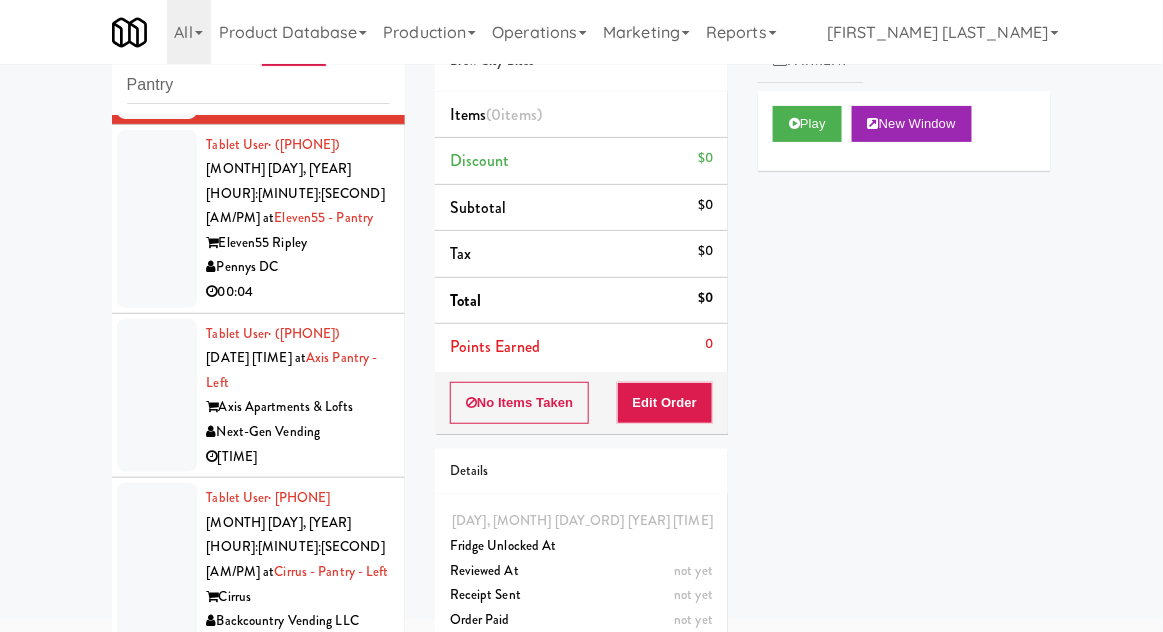 scroll, scrollTop: 1691, scrollLeft: 0, axis: vertical 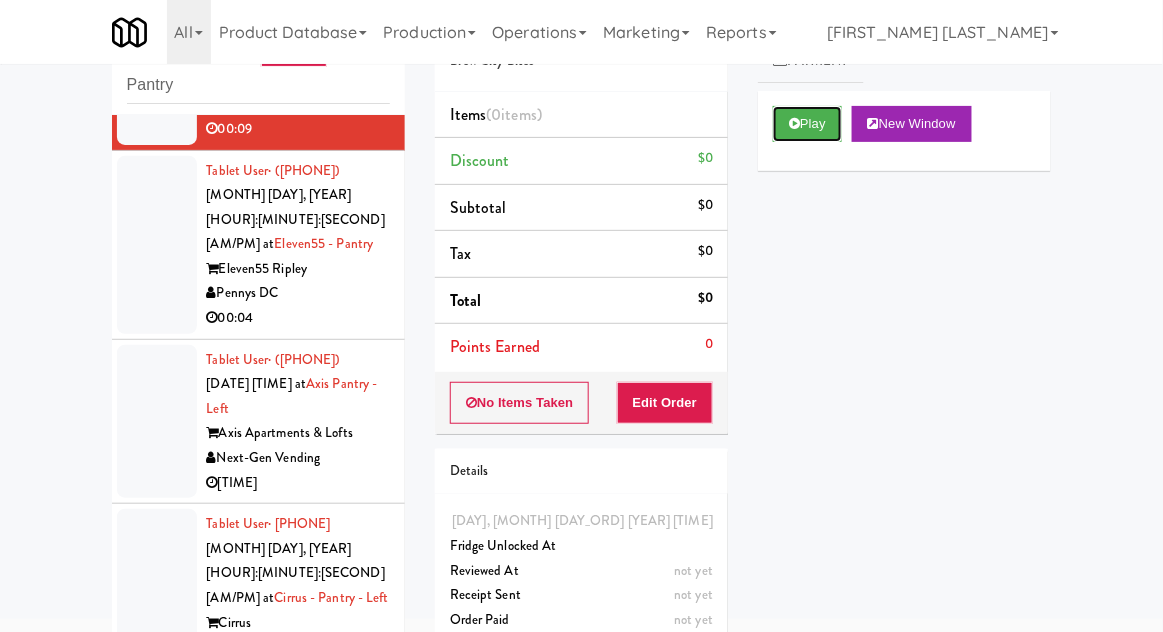 click at bounding box center (794, 123) 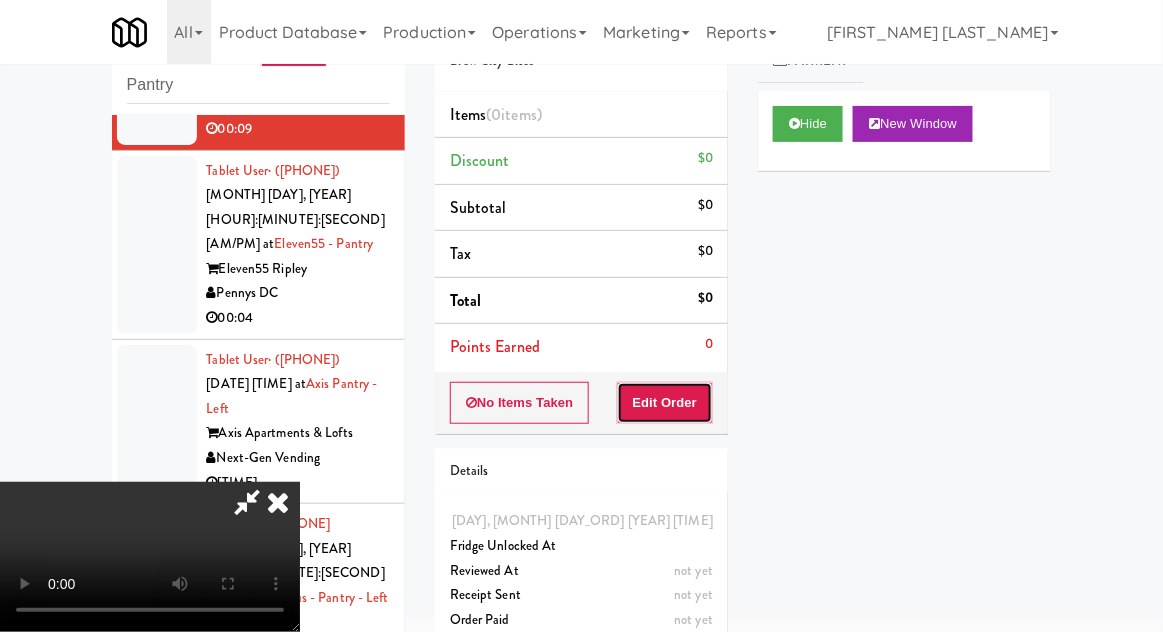 click on "Edit Order" at bounding box center (665, 403) 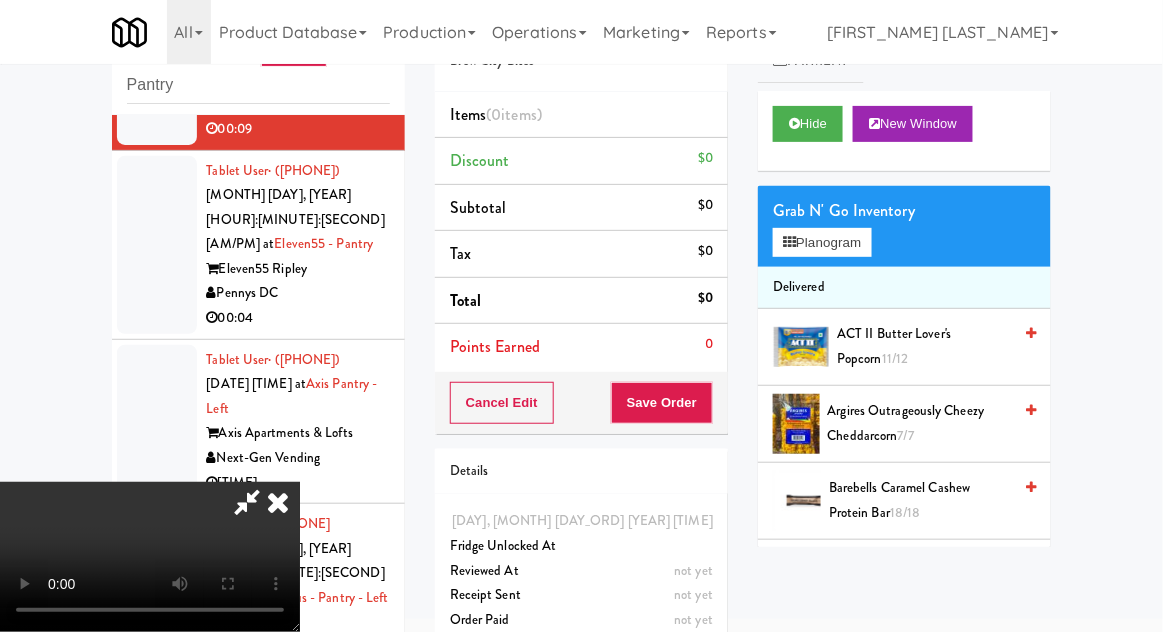 scroll, scrollTop: 73, scrollLeft: 0, axis: vertical 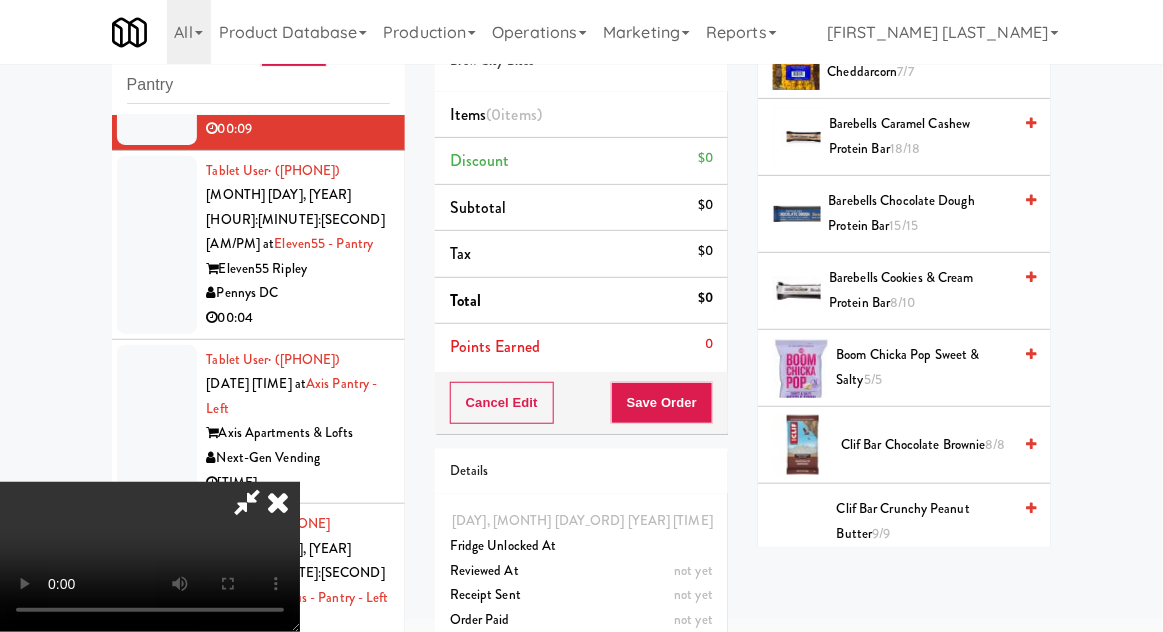 click on "Boom Chicka Pop Sweet & Salty  5/5" at bounding box center [924, 367] 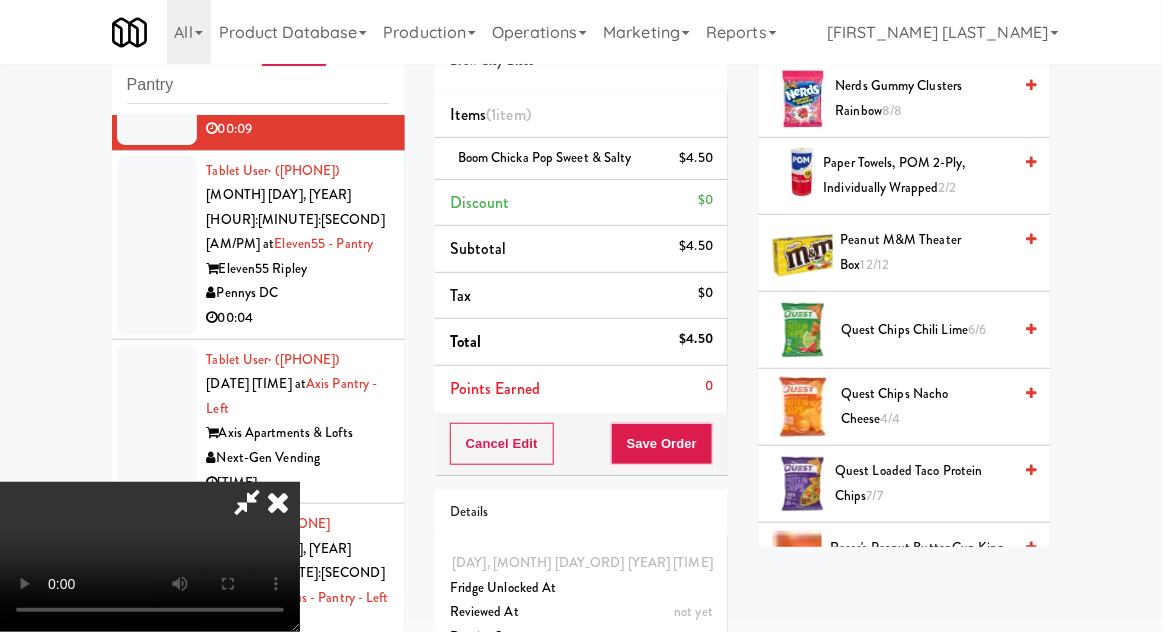 scroll, scrollTop: 1327, scrollLeft: 0, axis: vertical 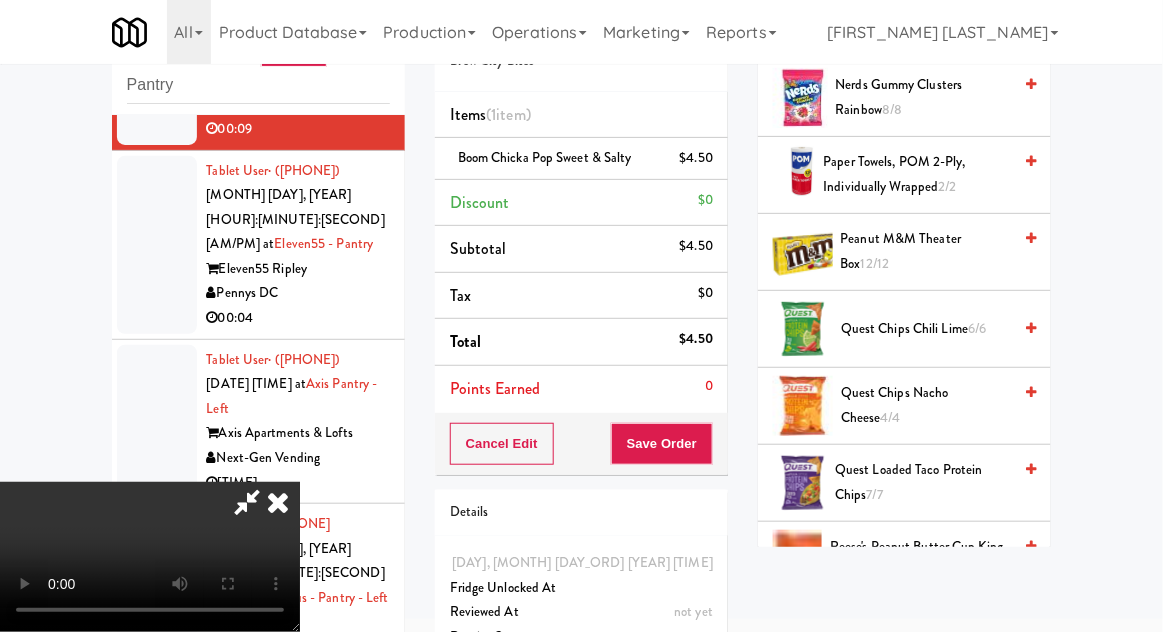 click on "Quest Chips Chili Lime  6/6" at bounding box center [926, 329] 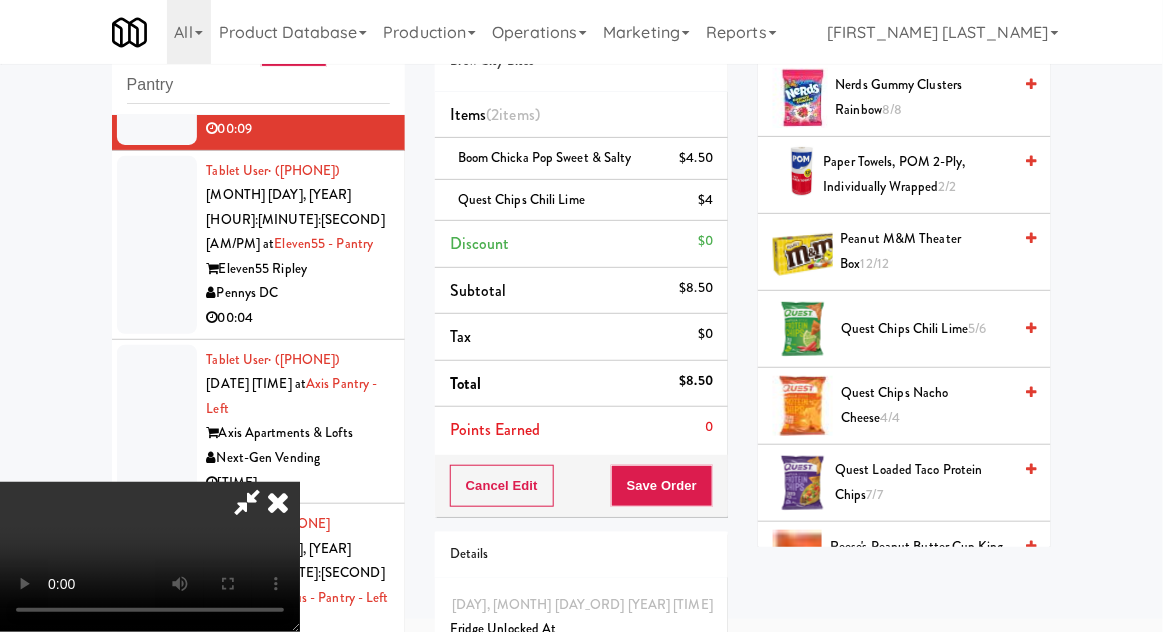 scroll, scrollTop: 73, scrollLeft: 0, axis: vertical 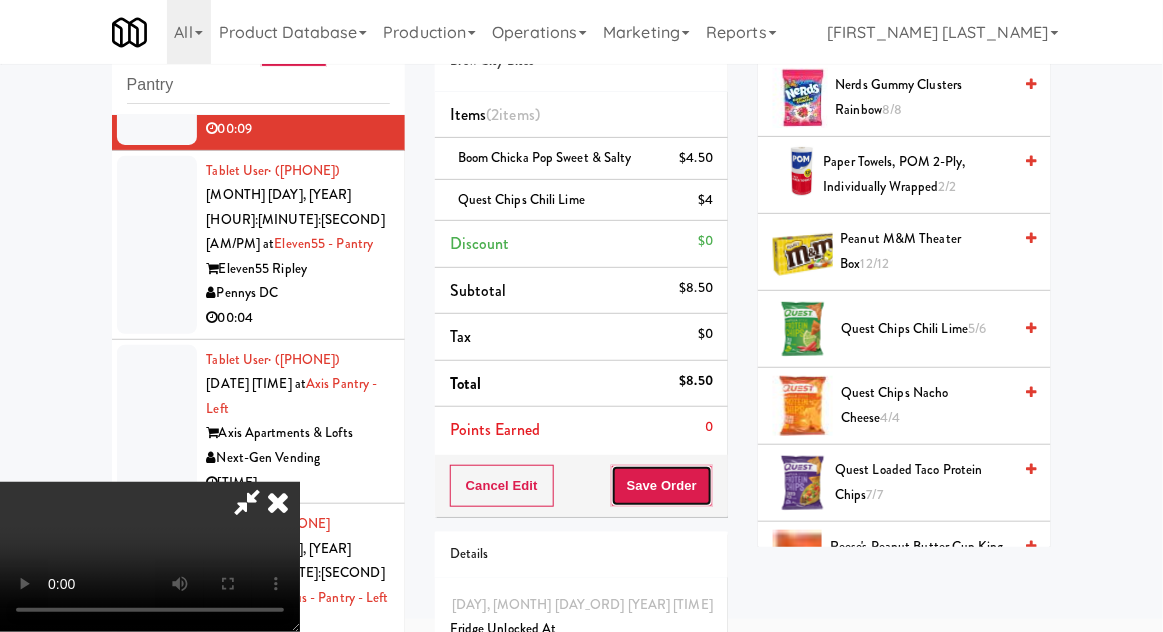 click on "Save Order" at bounding box center (662, 486) 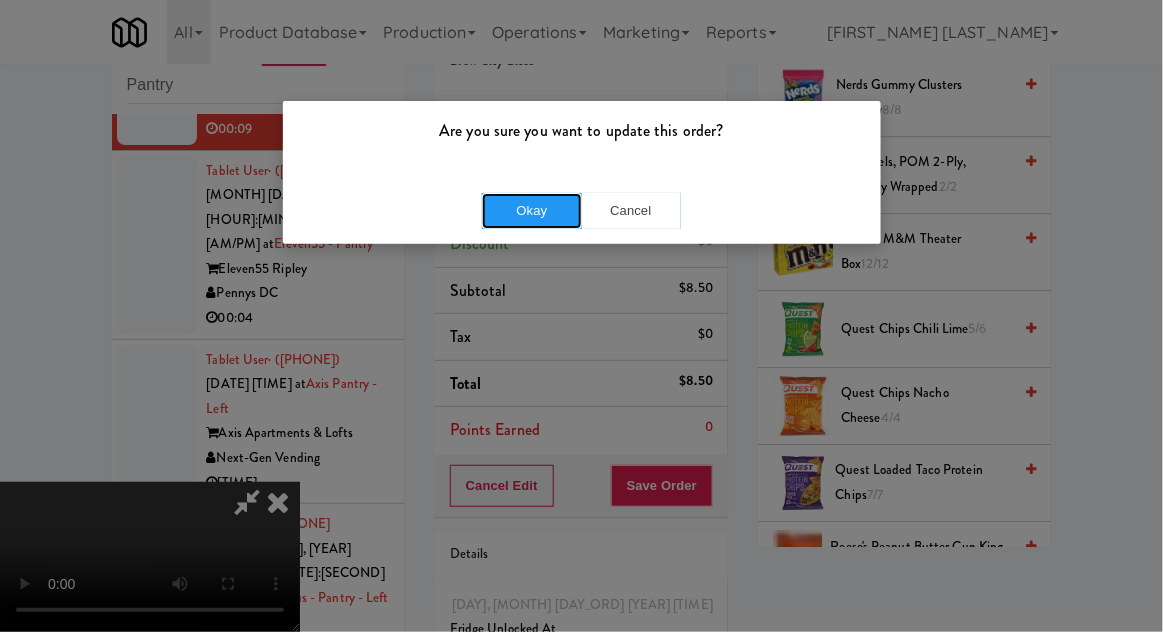click on "Okay" at bounding box center [532, 211] 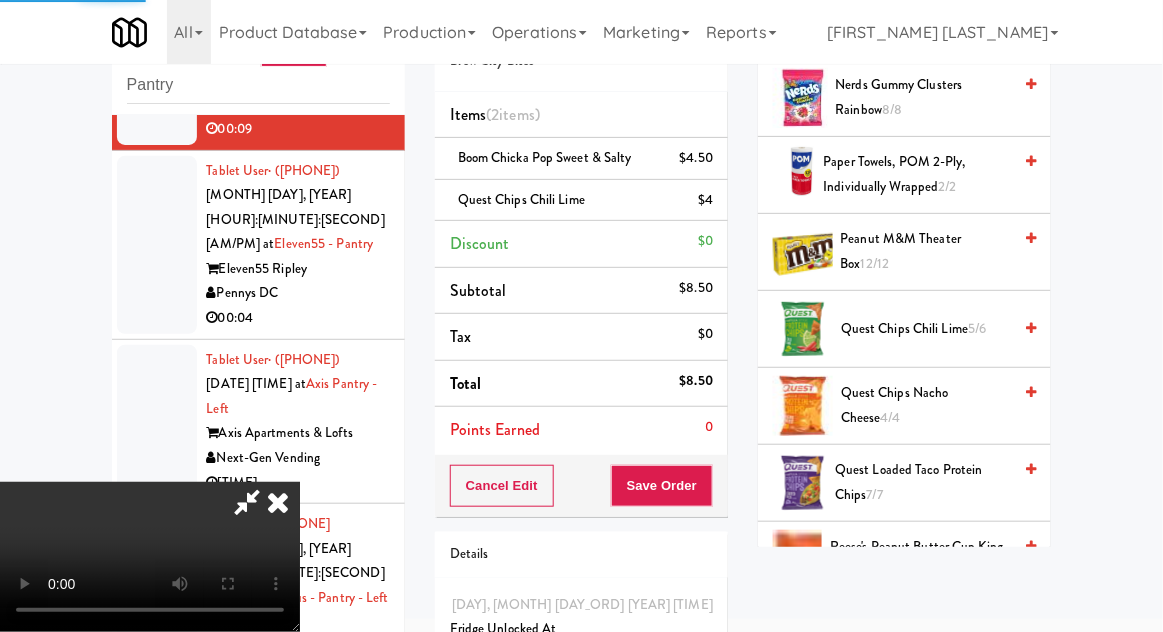 scroll, scrollTop: 197, scrollLeft: 0, axis: vertical 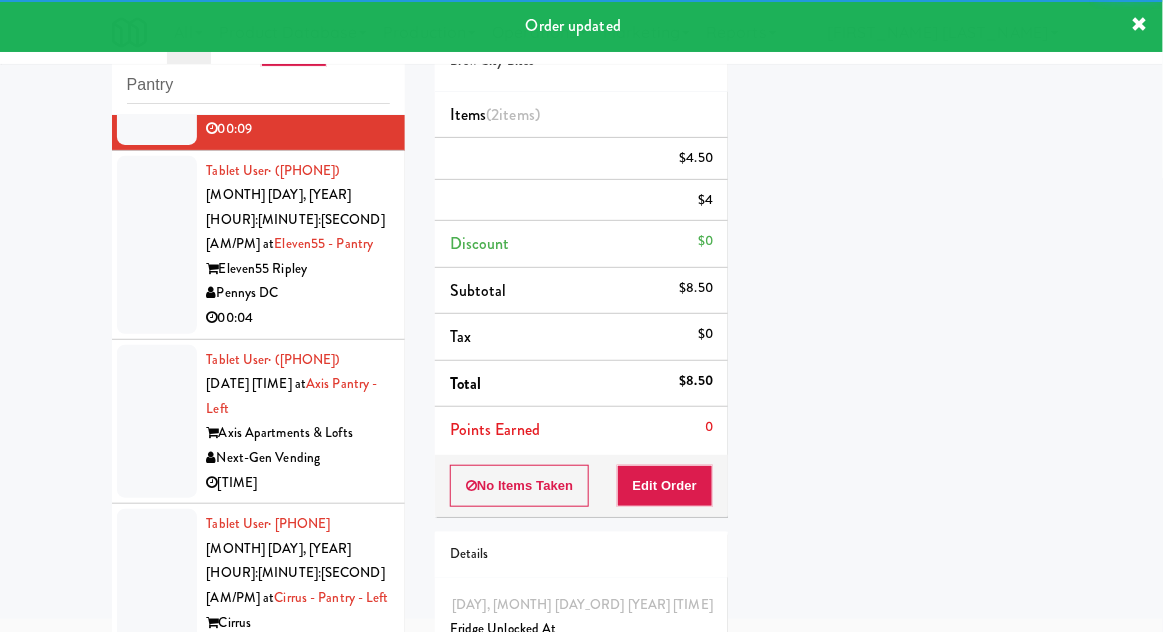 click at bounding box center (157, 245) 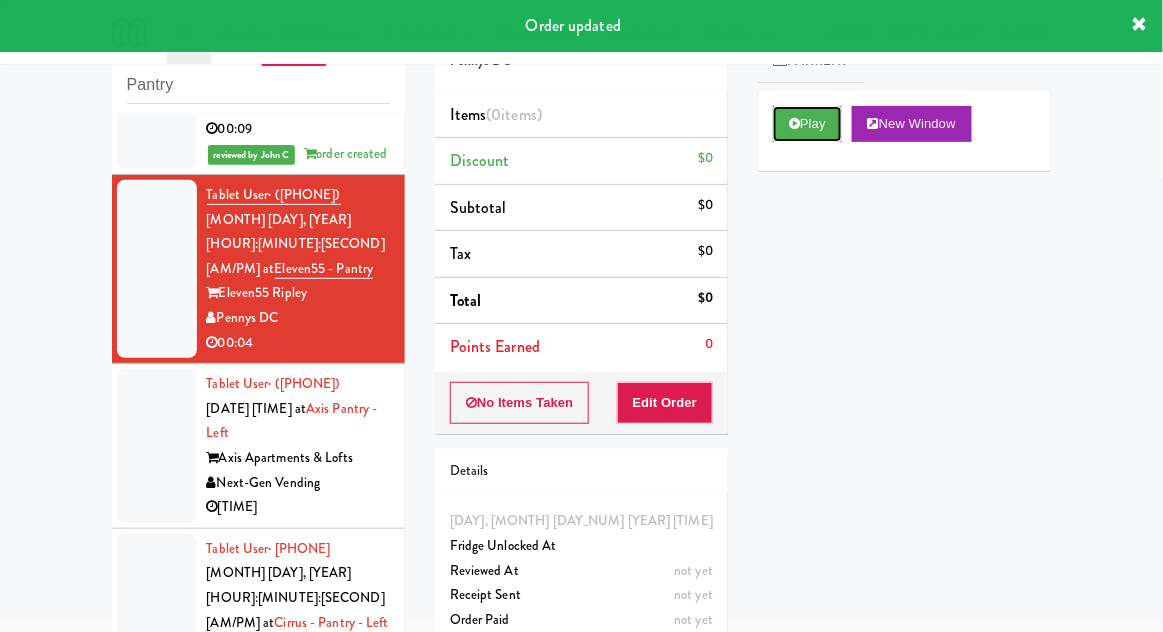 click on "Play" at bounding box center [807, 124] 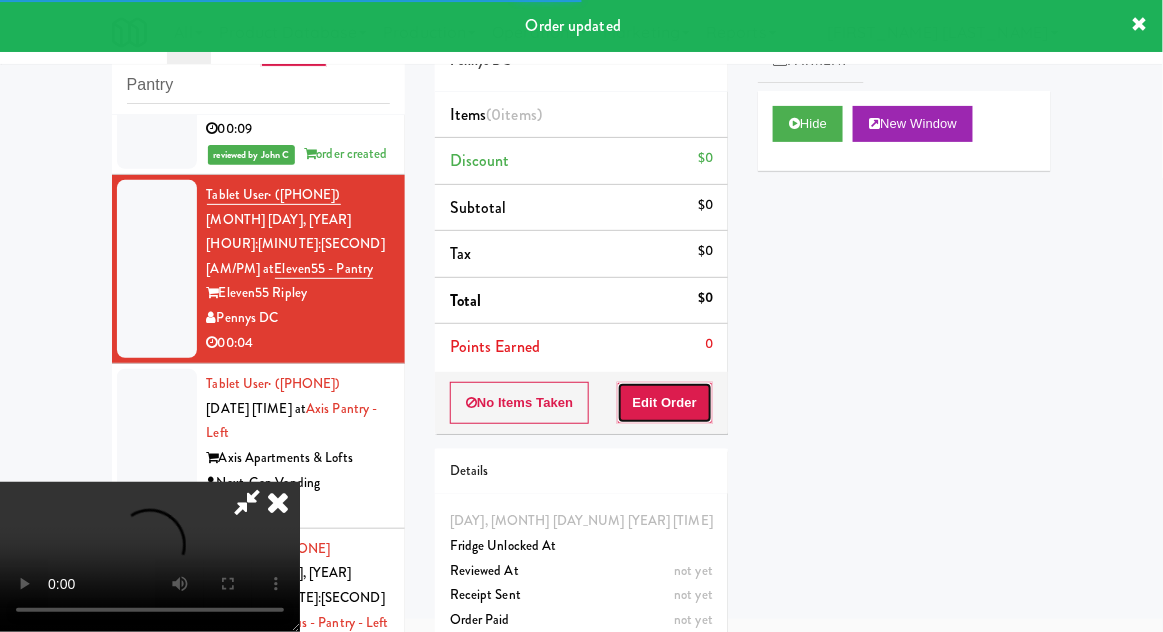 click on "Edit Order" at bounding box center [665, 403] 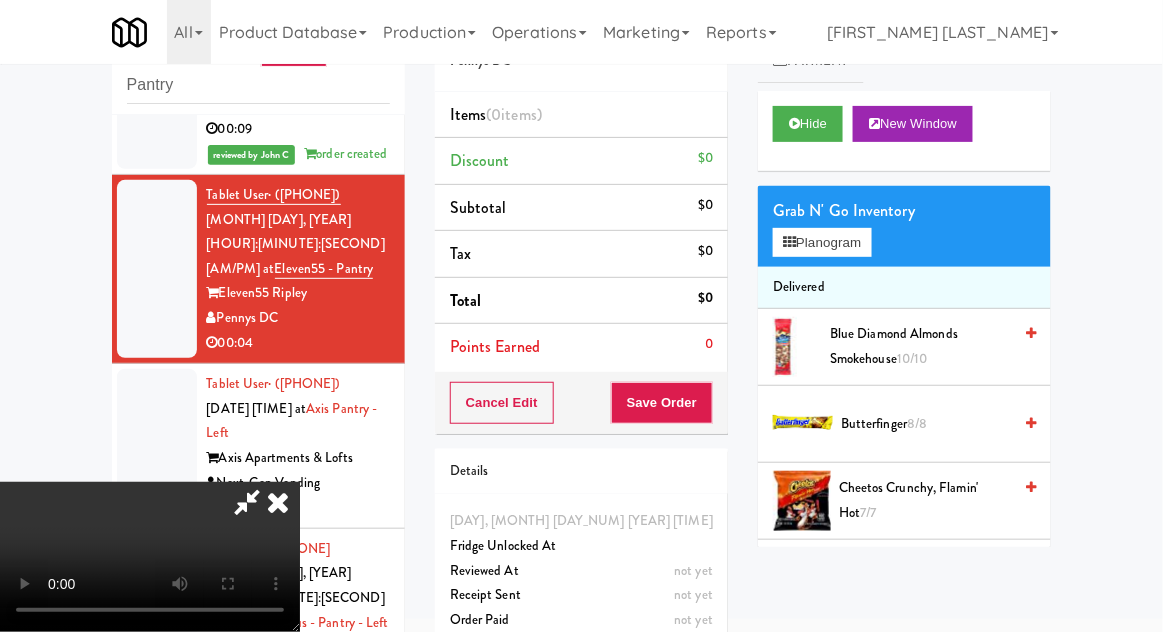 scroll, scrollTop: 73, scrollLeft: 0, axis: vertical 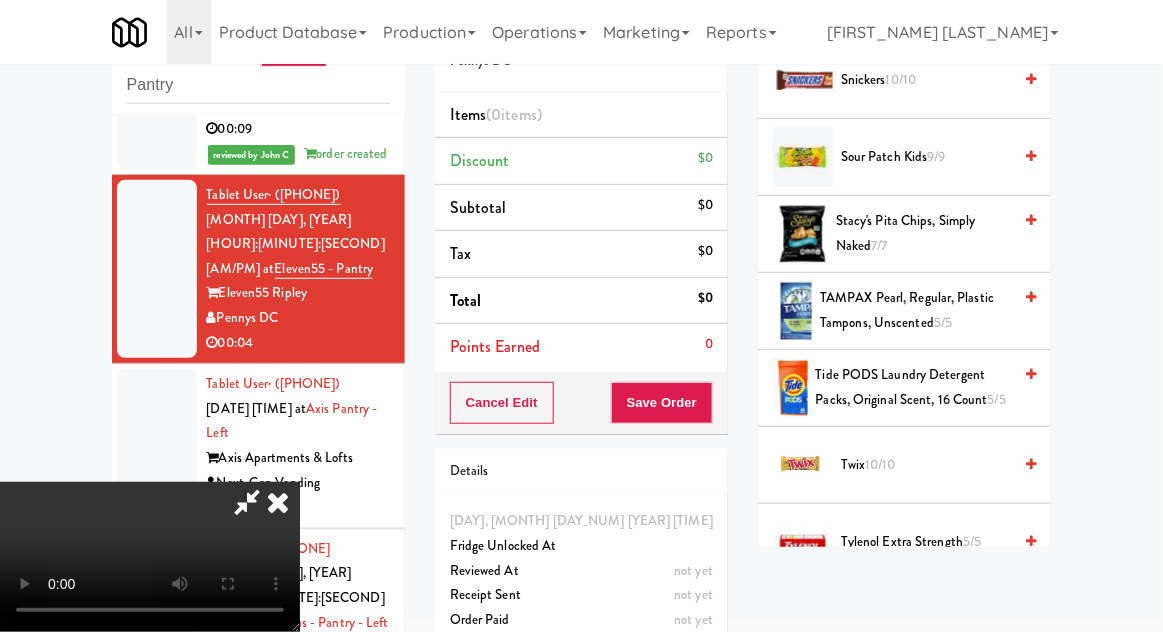 click on "Twix  10/10" at bounding box center (926, 465) 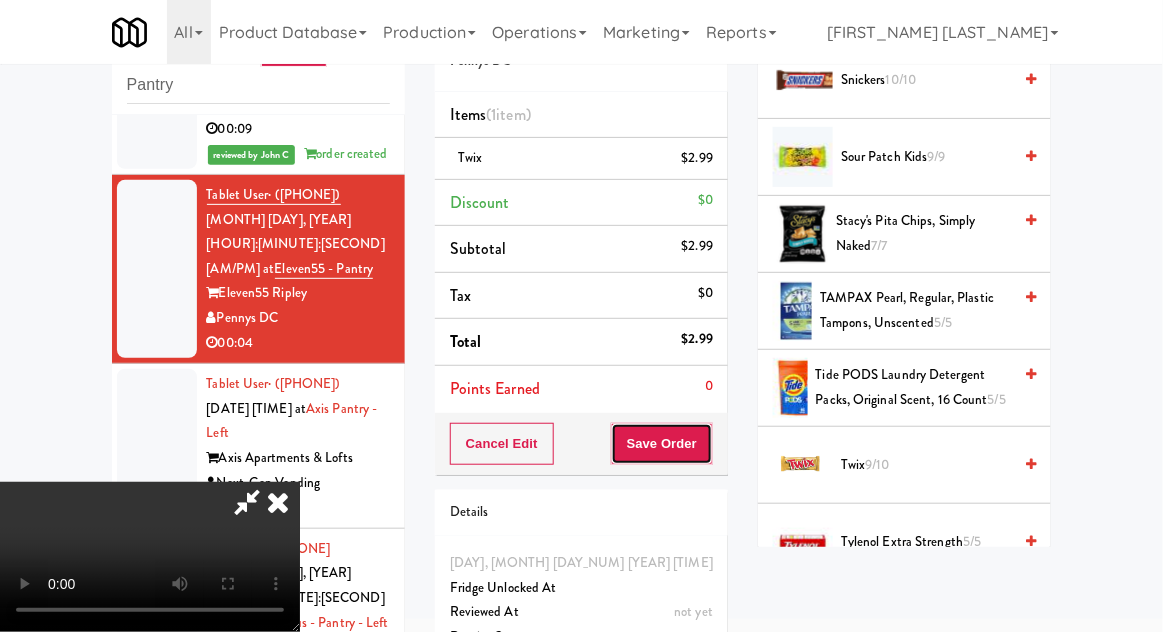 click on "Save Order" at bounding box center (662, 444) 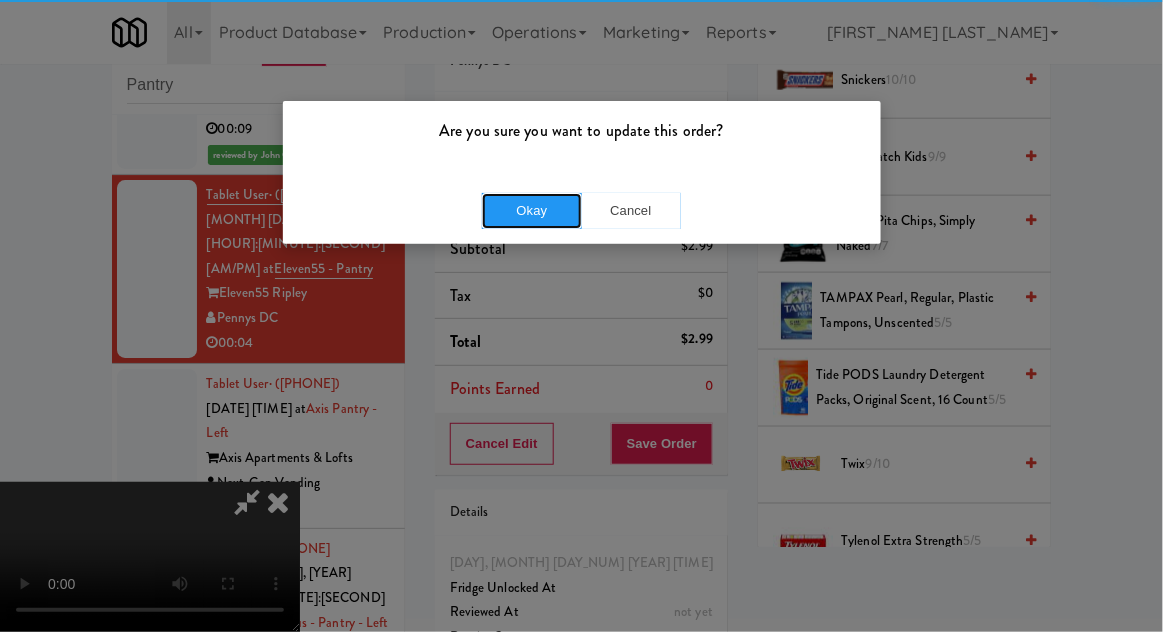 click on "Okay" at bounding box center (532, 211) 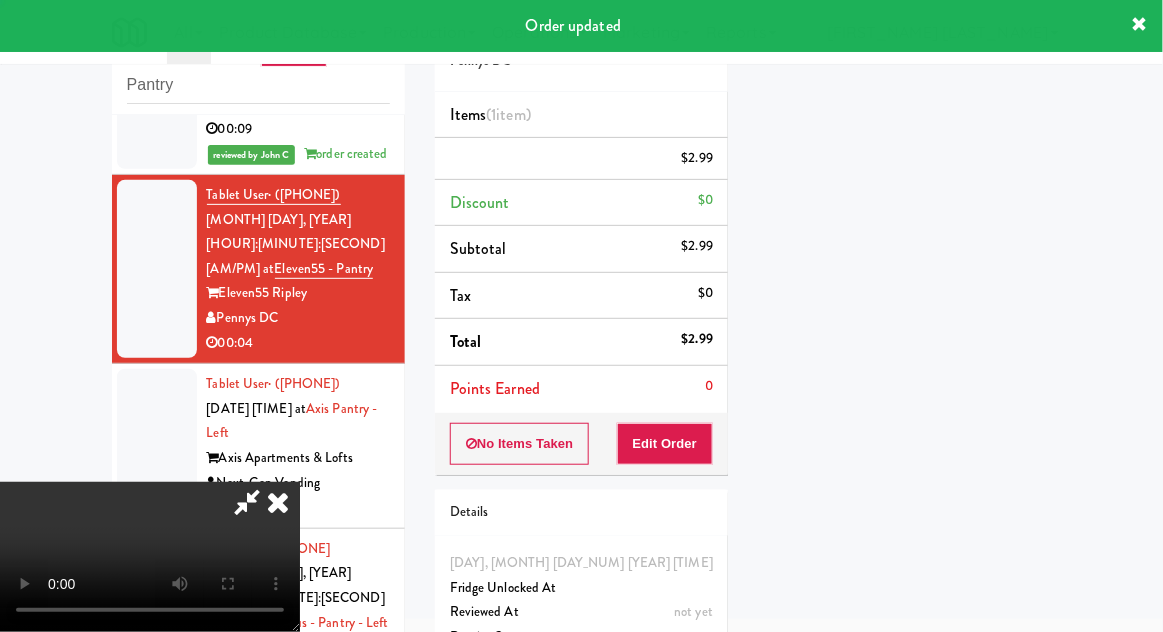 scroll, scrollTop: 197, scrollLeft: 0, axis: vertical 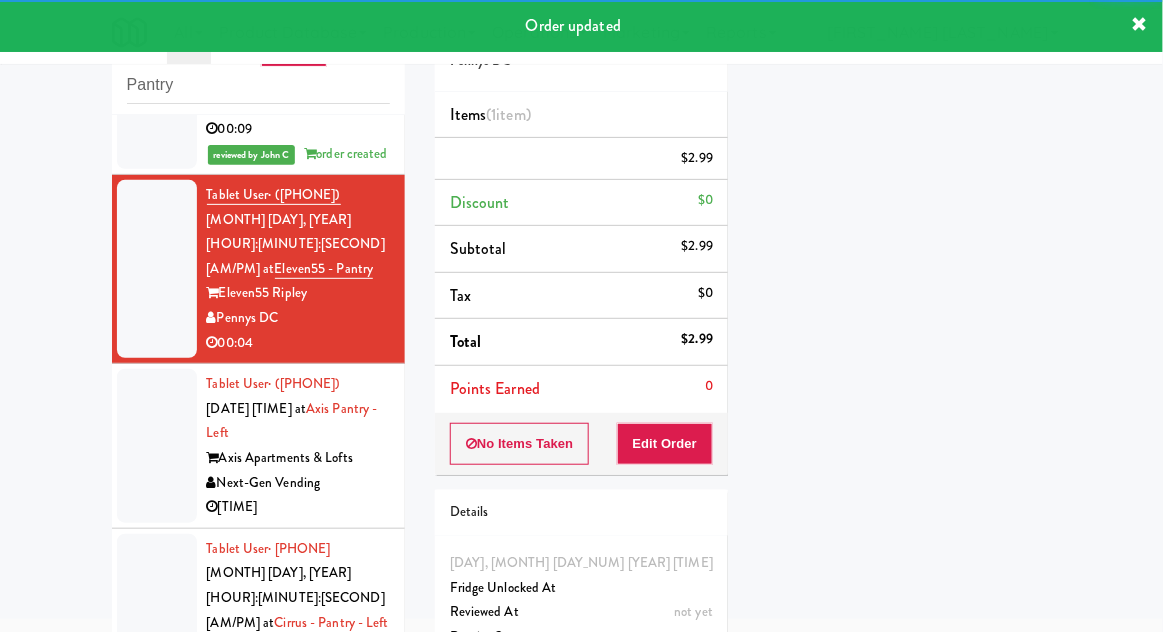 click at bounding box center [157, 446] 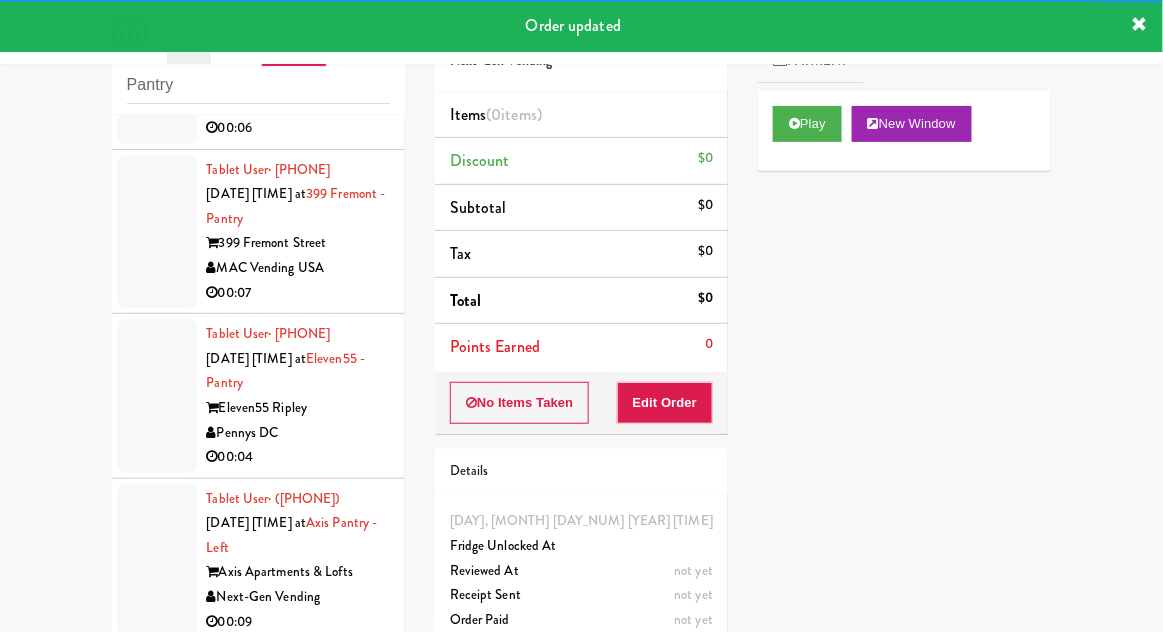 scroll, scrollTop: 2278, scrollLeft: 0, axis: vertical 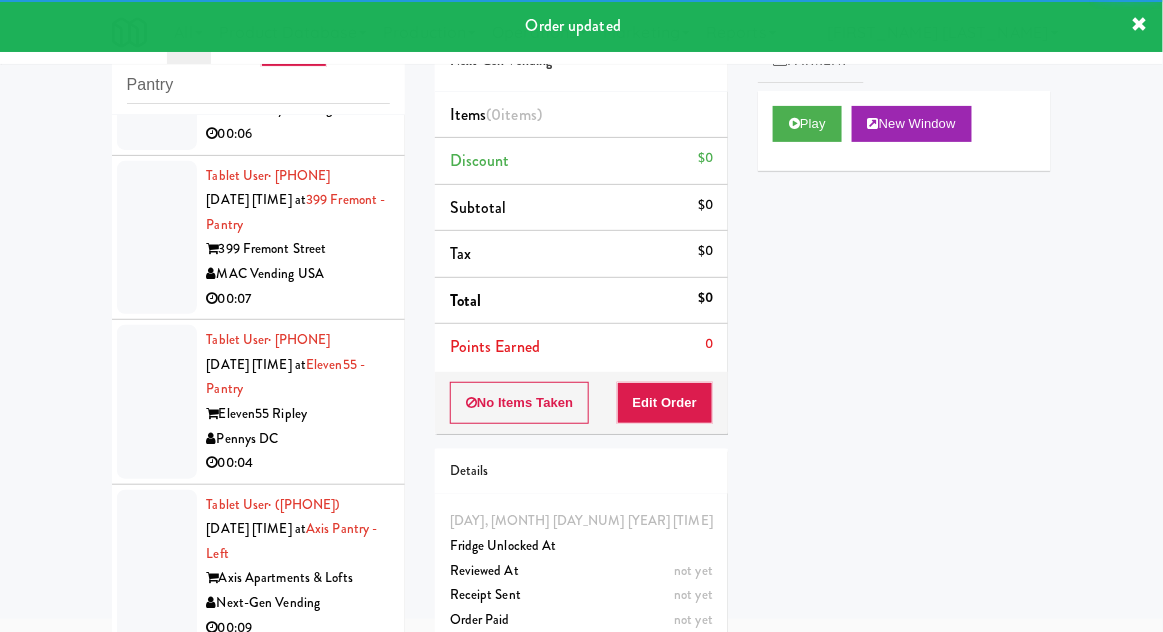 click at bounding box center (157, 60) 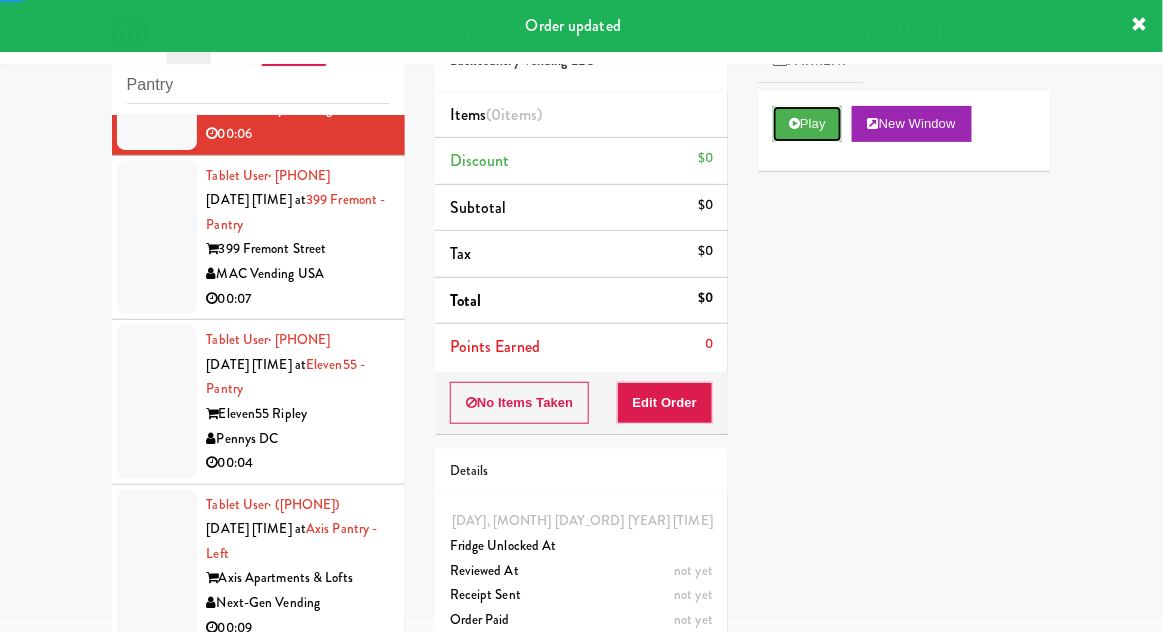click on "Play" at bounding box center [807, 124] 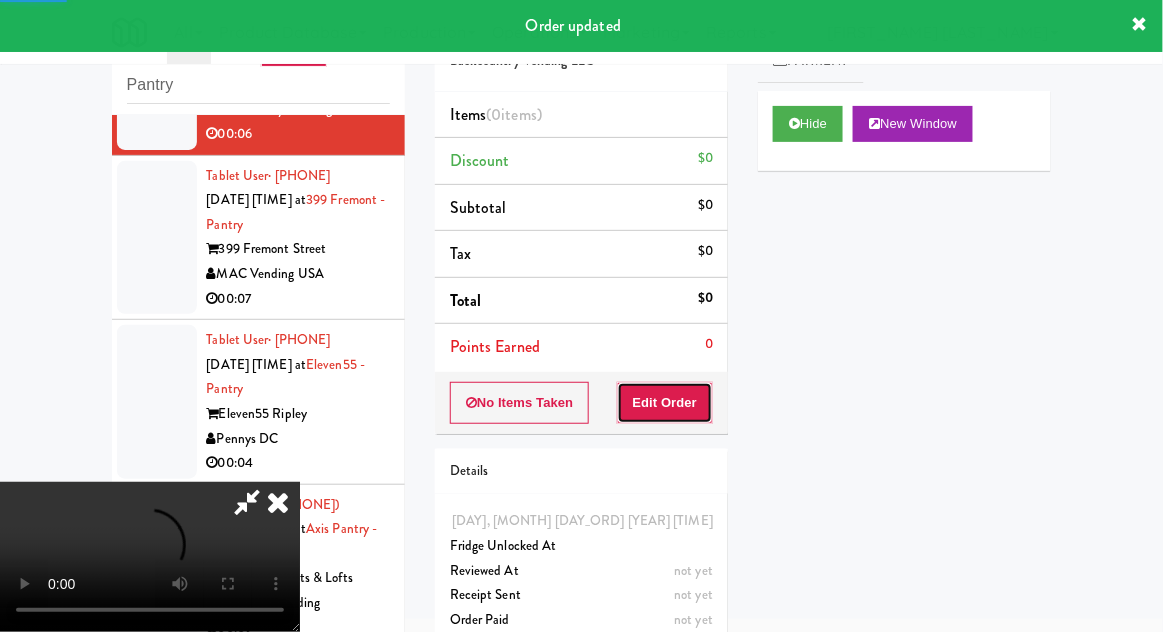 click on "Edit Order" at bounding box center (665, 403) 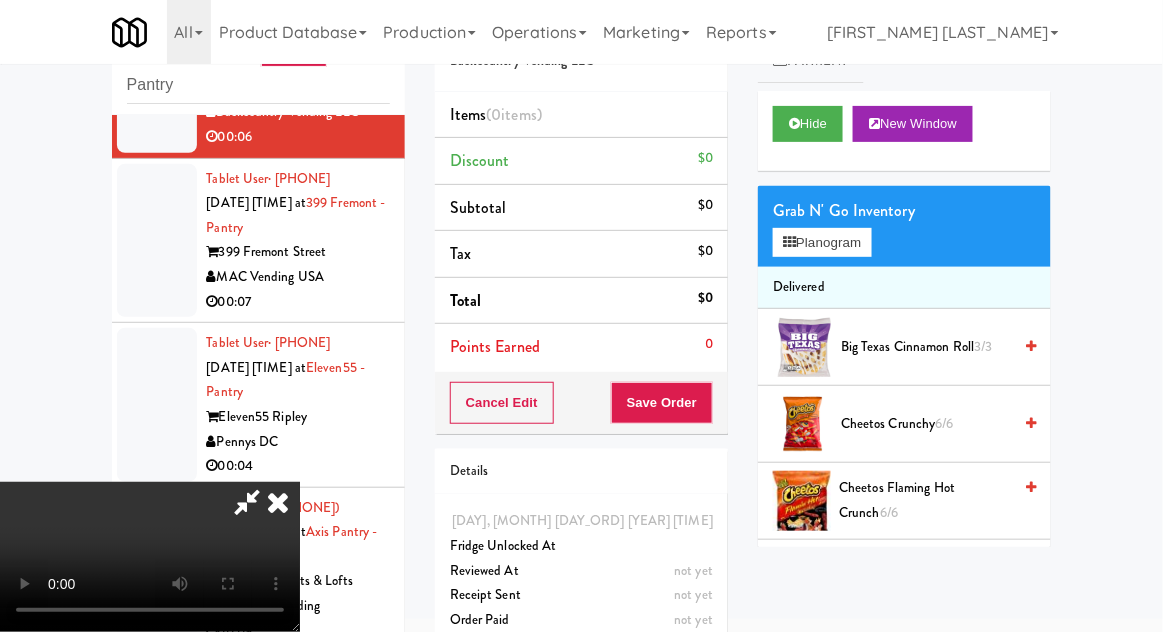 scroll, scrollTop: 2271, scrollLeft: 0, axis: vertical 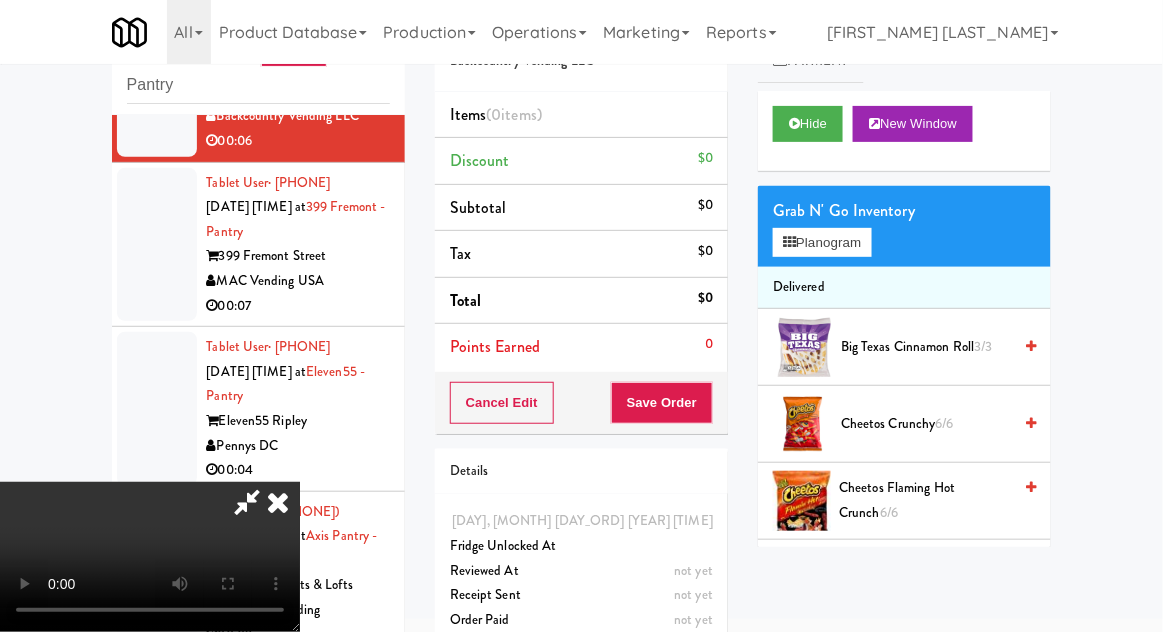 type 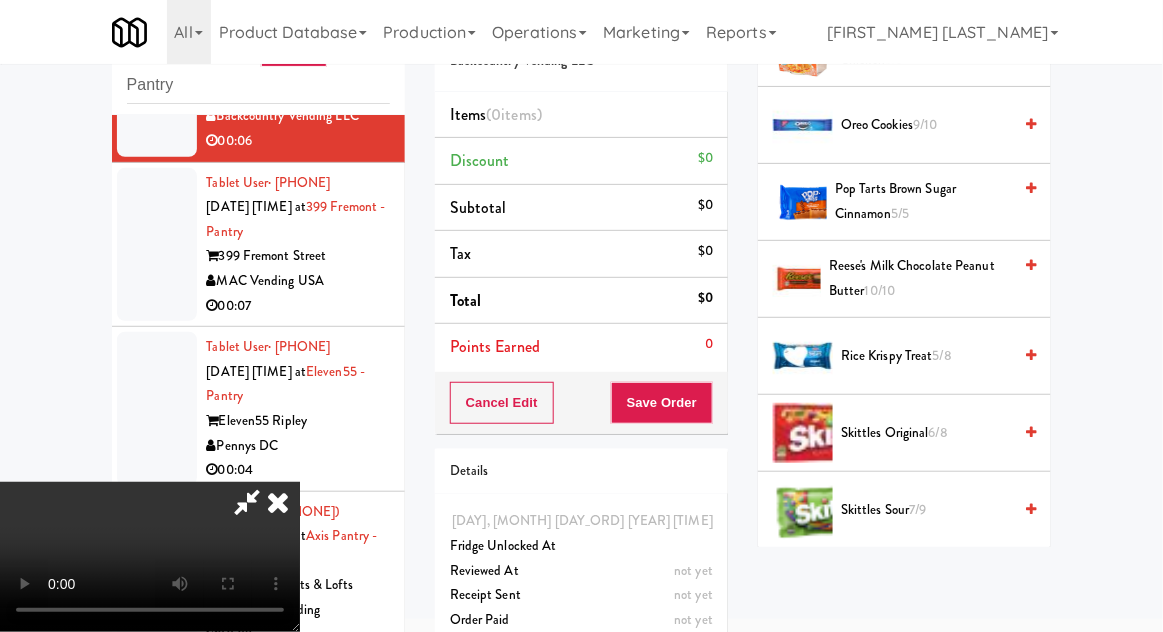scroll, scrollTop: 1532, scrollLeft: 0, axis: vertical 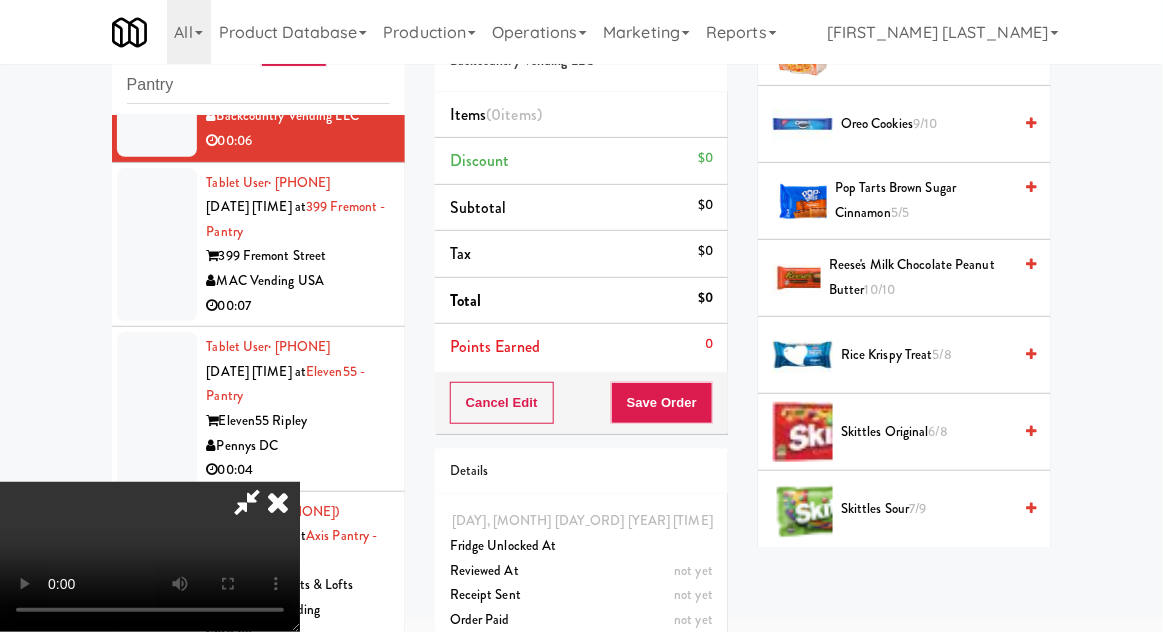 click on "Skittles Sour  7/9" at bounding box center [926, 509] 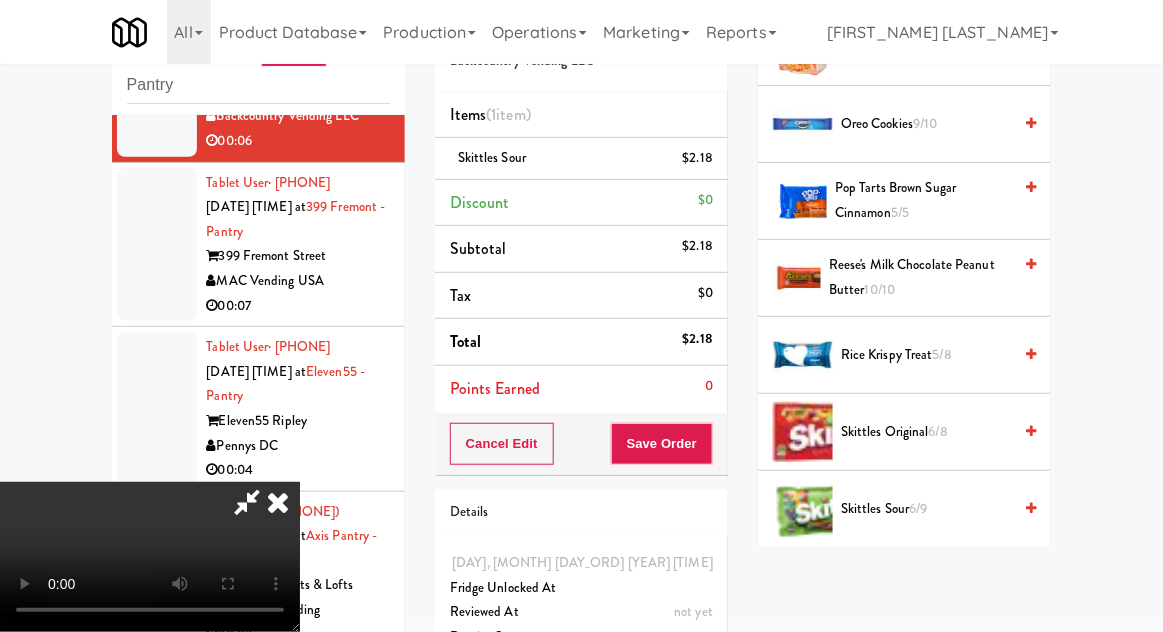 click on "Cancel Edit Save Order" at bounding box center [581, 444] 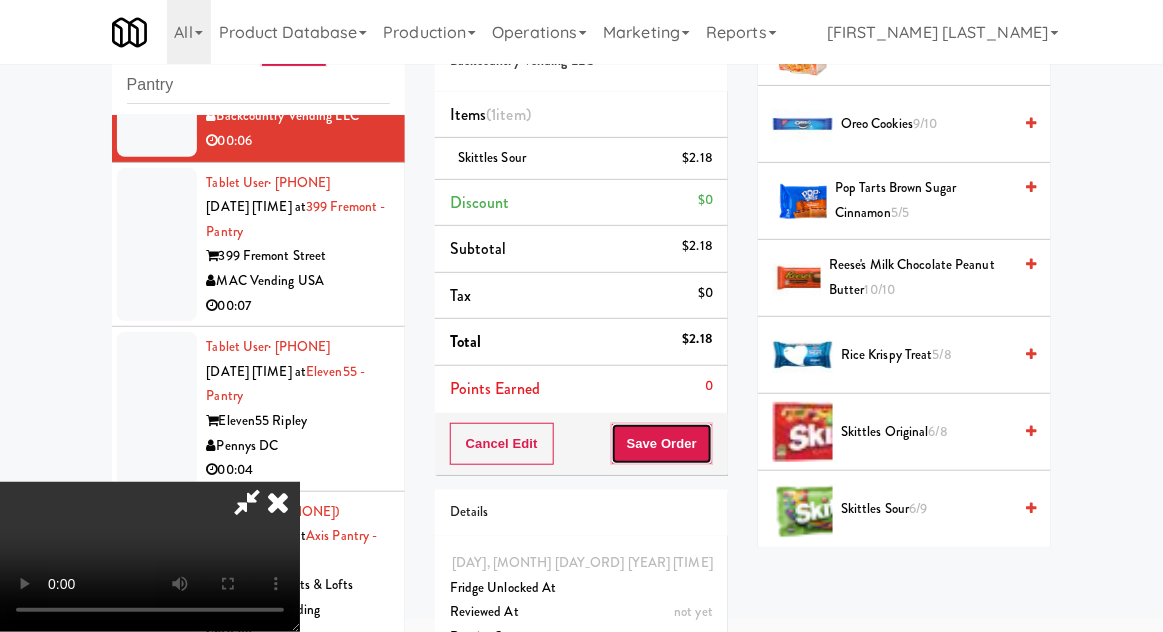 click on "Save Order" at bounding box center (662, 444) 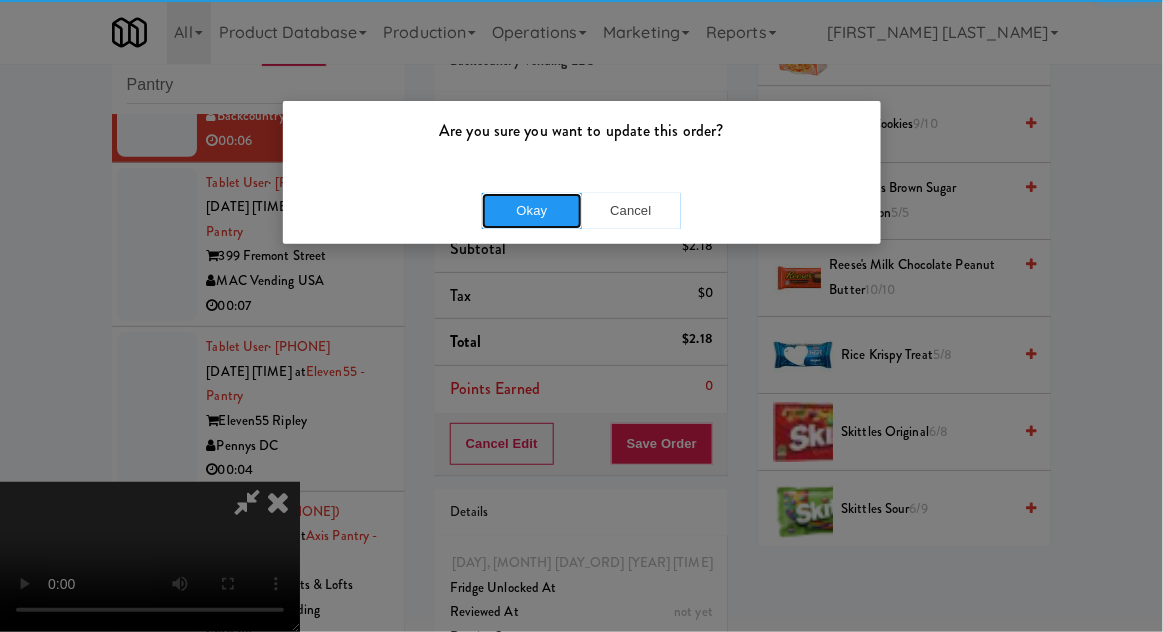 click on "Okay" at bounding box center [532, 211] 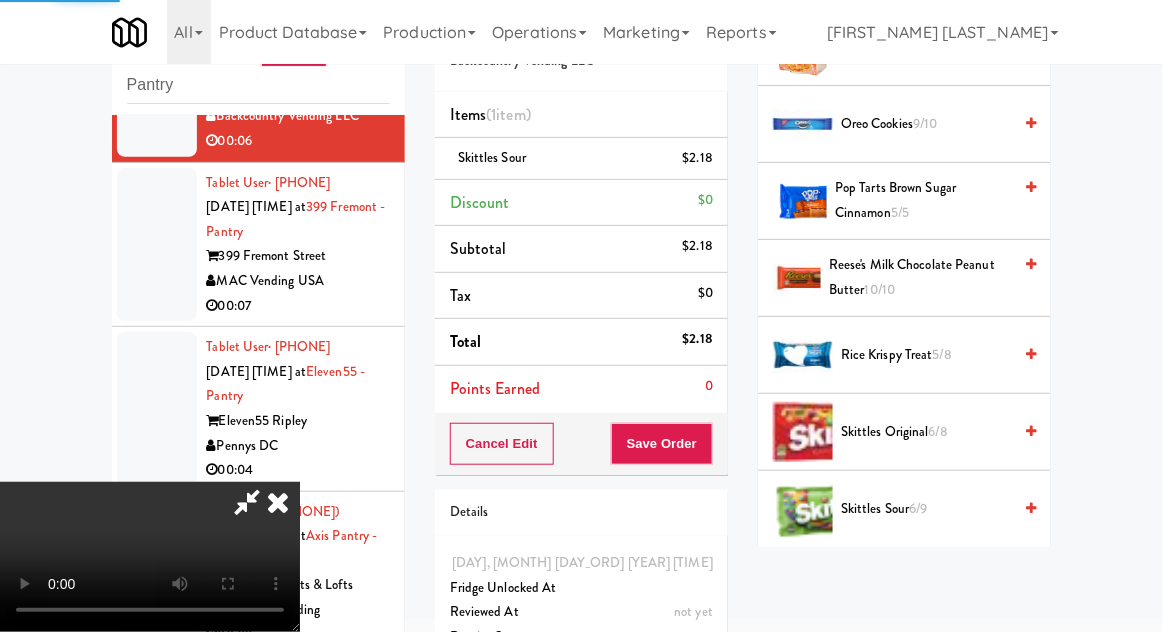 scroll, scrollTop: 197, scrollLeft: 0, axis: vertical 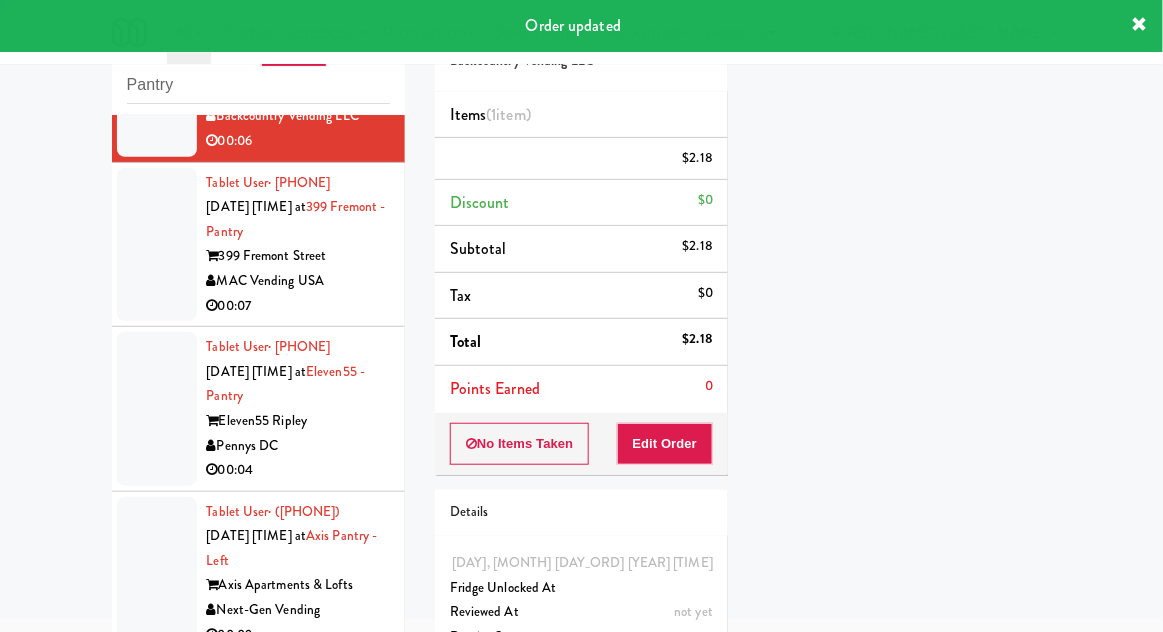 click at bounding box center [157, 245] 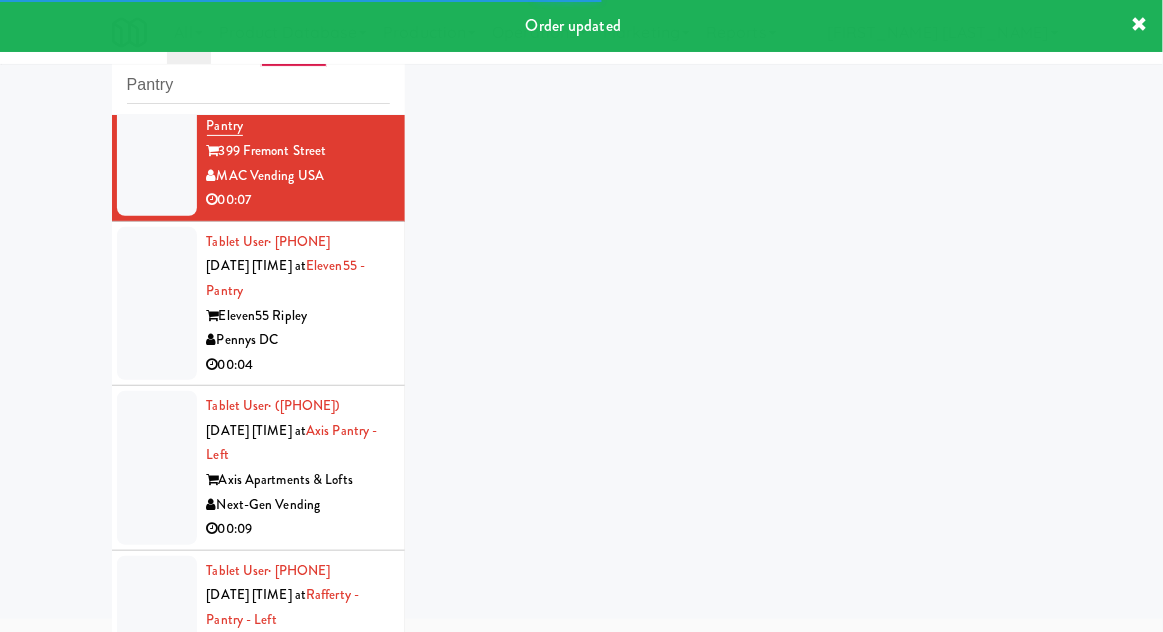 scroll, scrollTop: 2522, scrollLeft: 0, axis: vertical 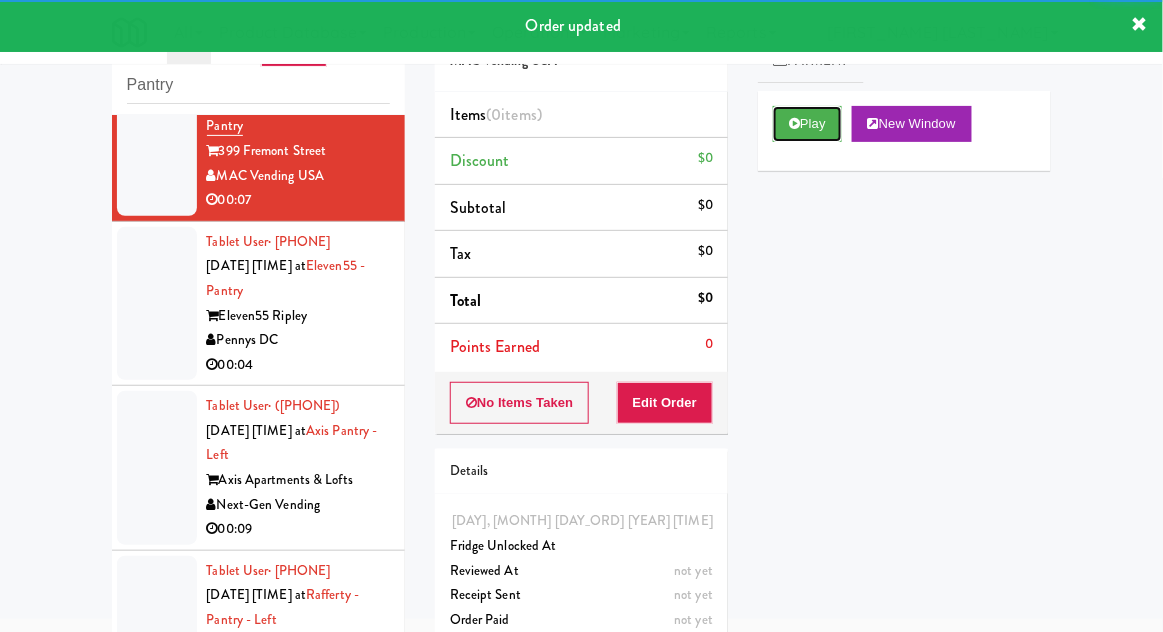 click on "Play" at bounding box center [807, 124] 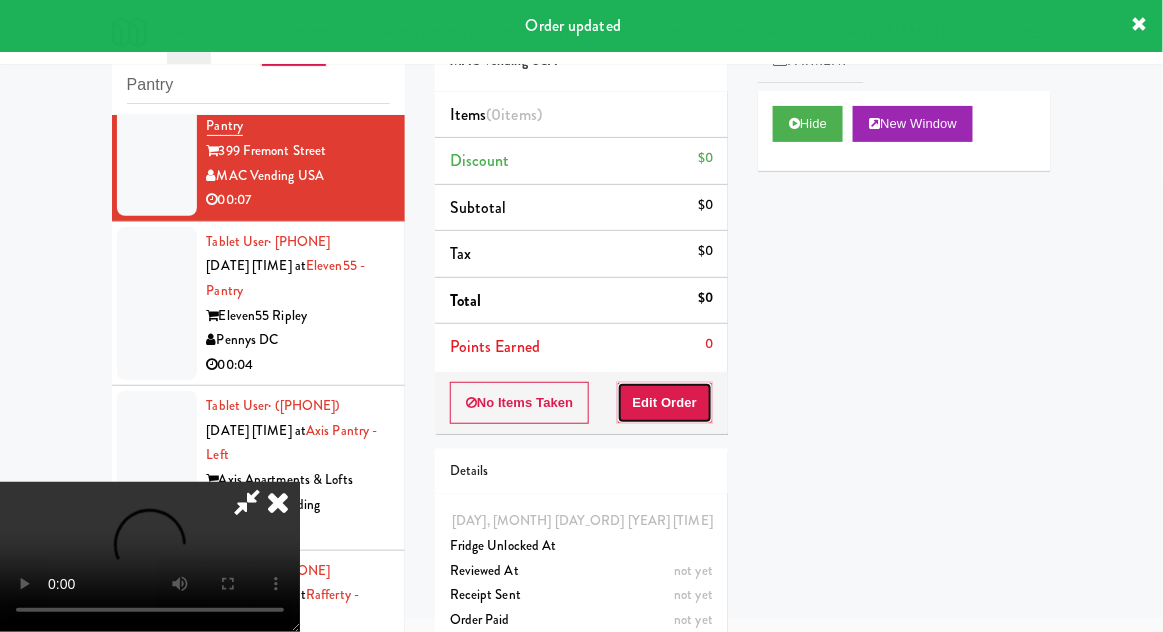 click on "Edit Order" at bounding box center [665, 403] 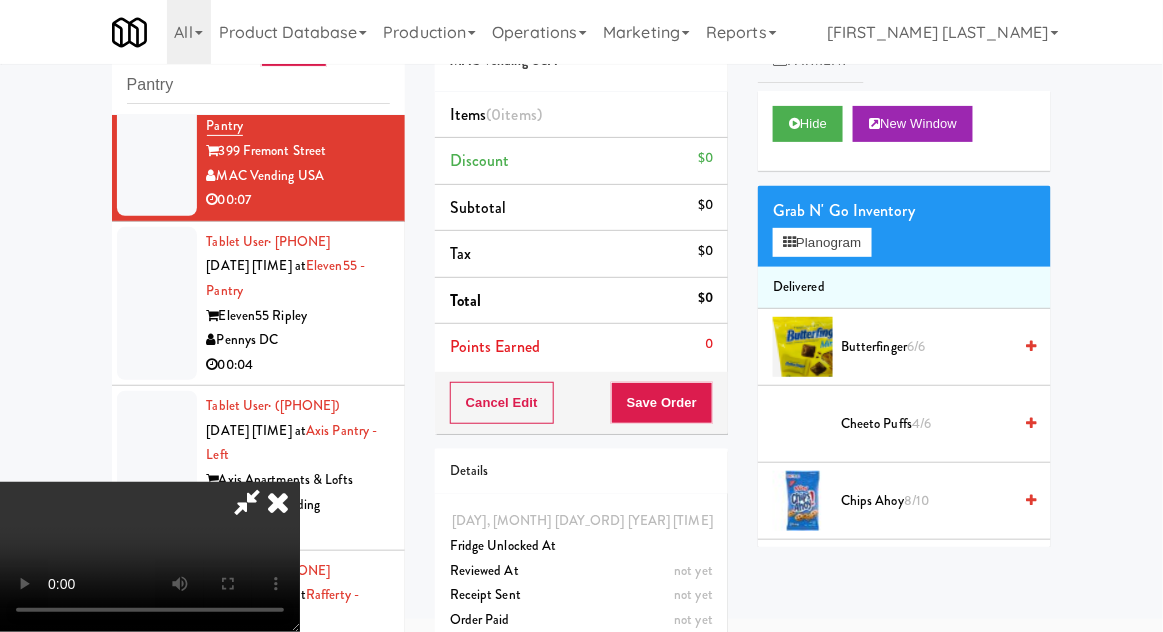 scroll, scrollTop: 73, scrollLeft: 0, axis: vertical 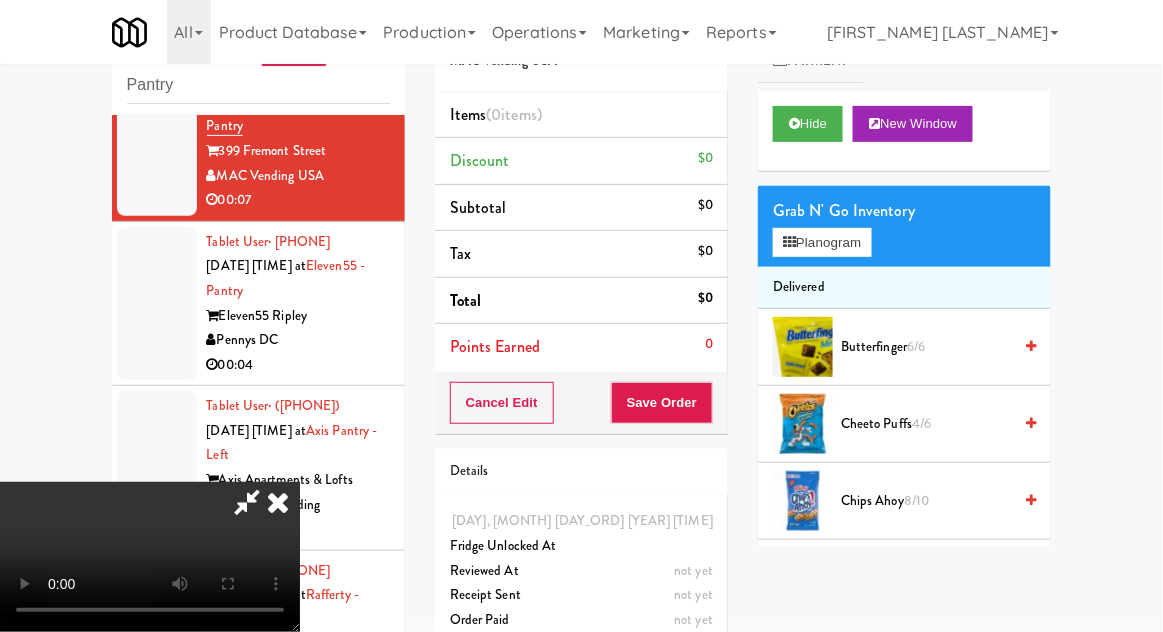 type 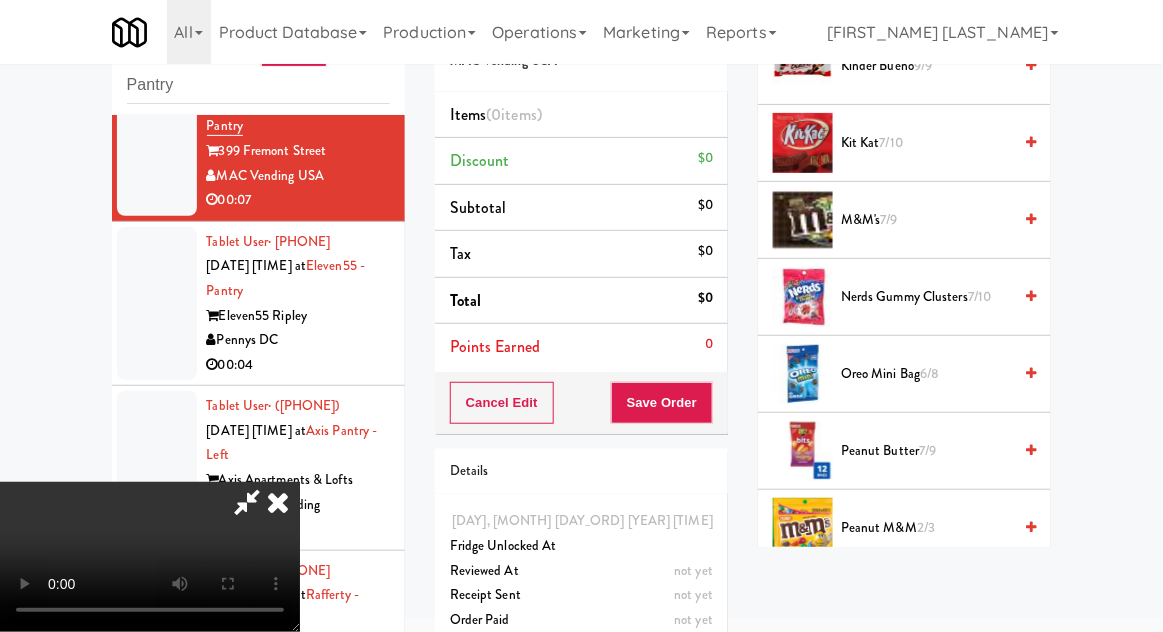 scroll, scrollTop: 738, scrollLeft: 0, axis: vertical 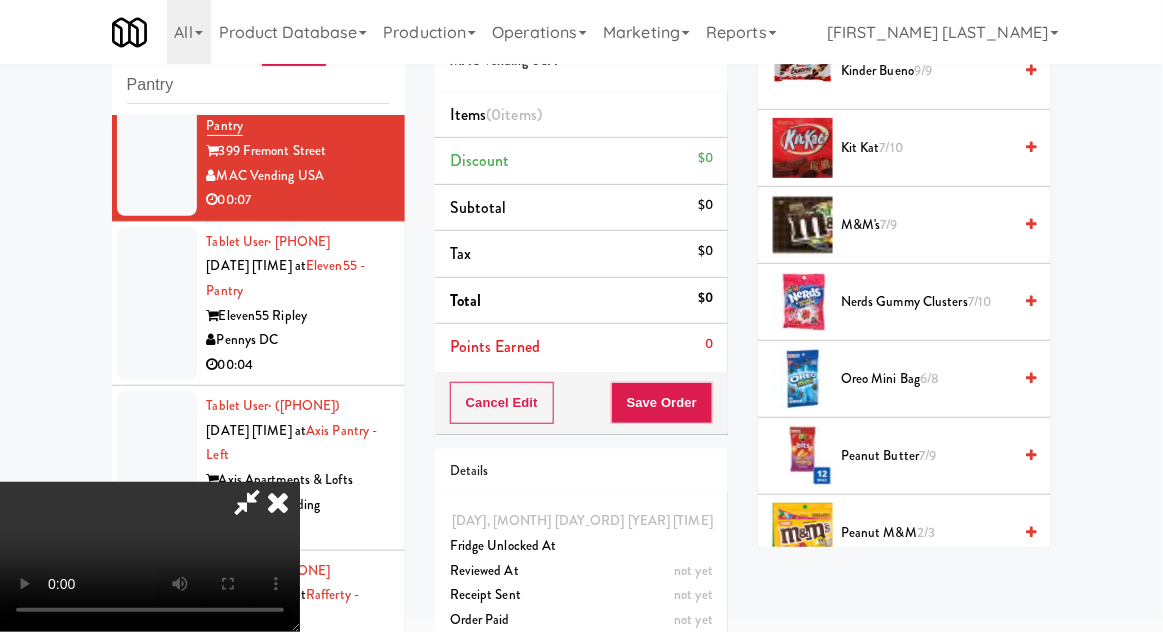 click on "7/10" at bounding box center [979, 301] 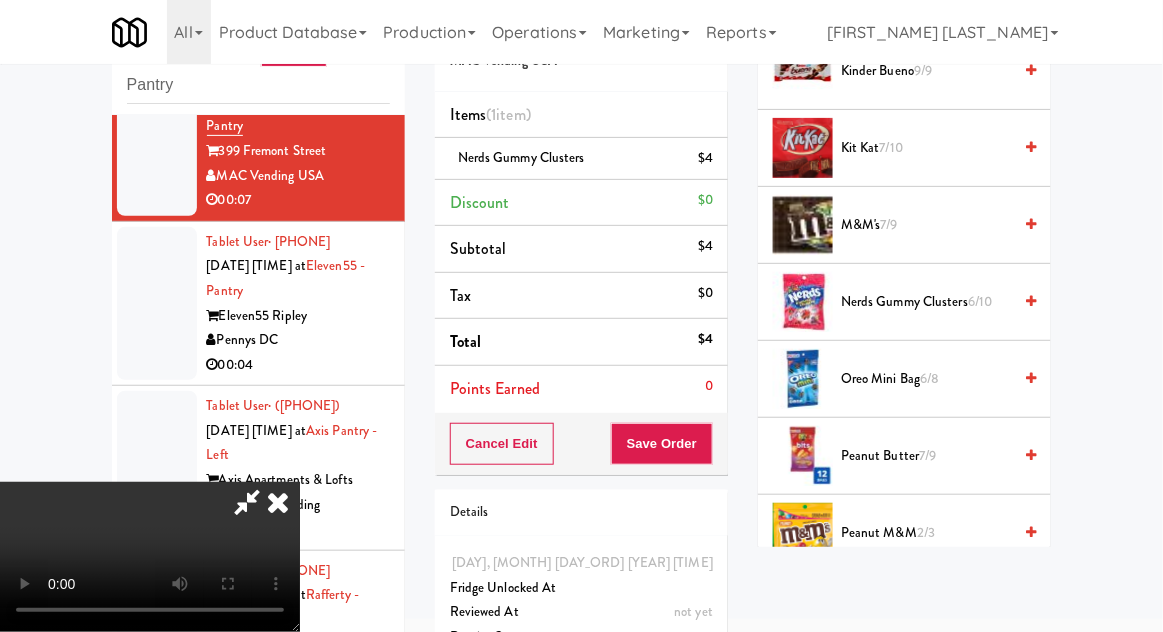 scroll, scrollTop: 73, scrollLeft: 0, axis: vertical 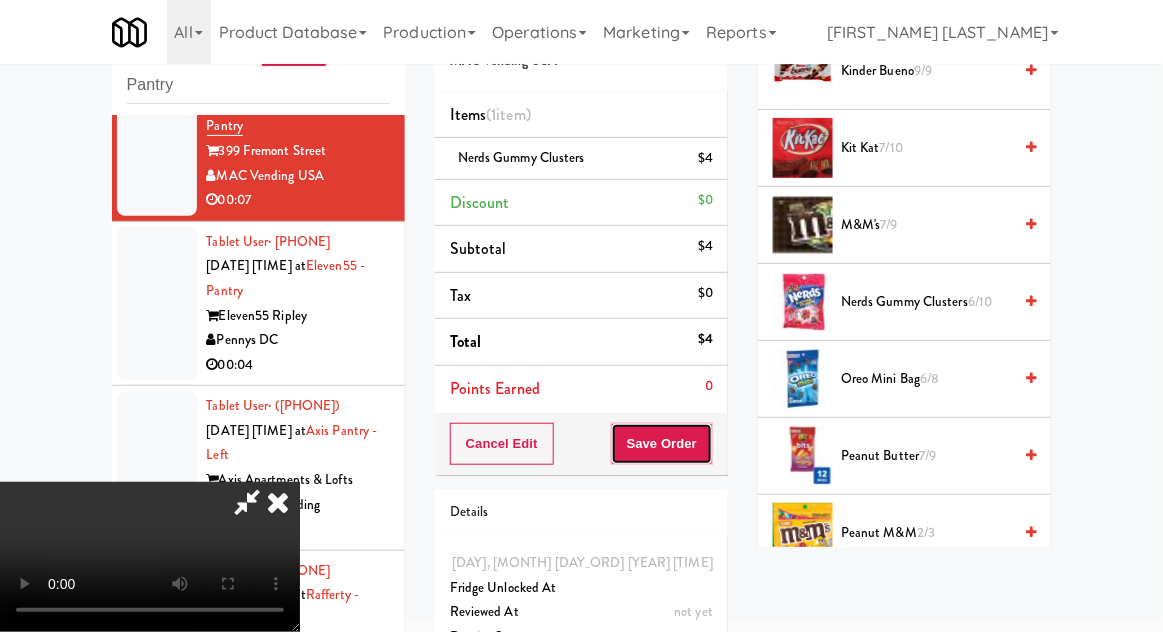 click on "Save Order" at bounding box center [662, 444] 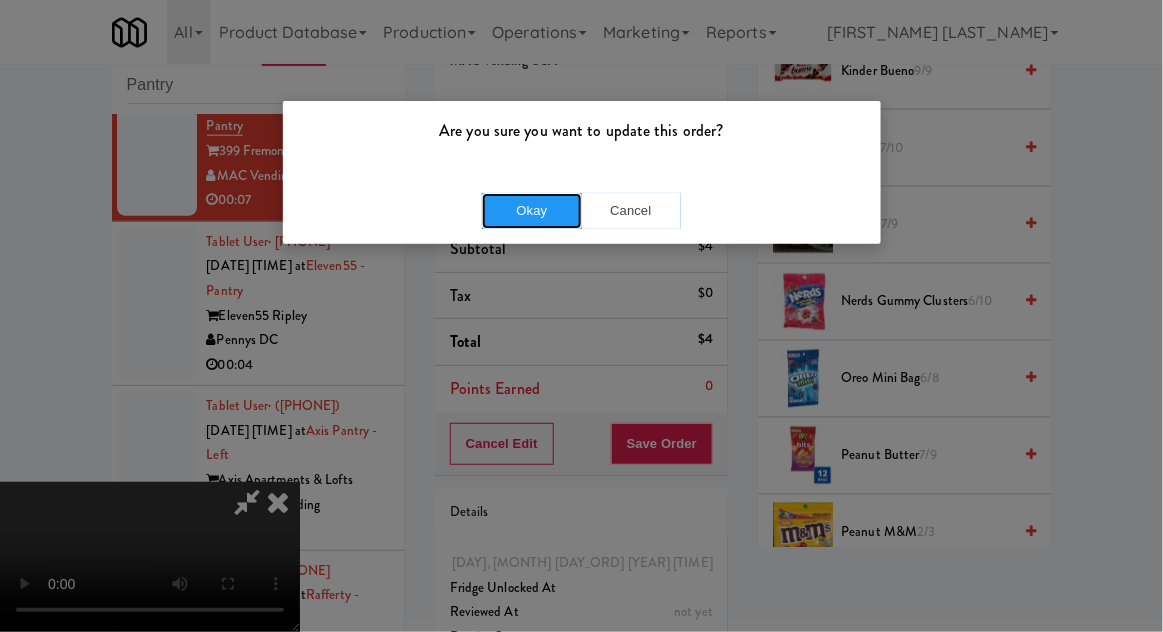 click on "Okay" at bounding box center (532, 211) 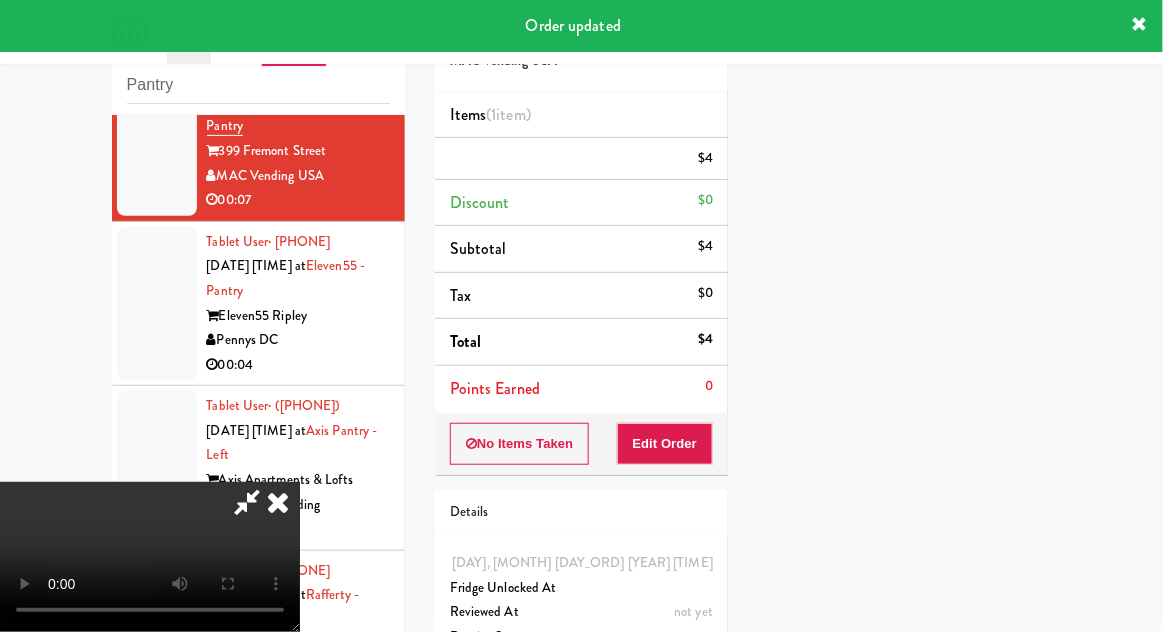 scroll, scrollTop: 197, scrollLeft: 0, axis: vertical 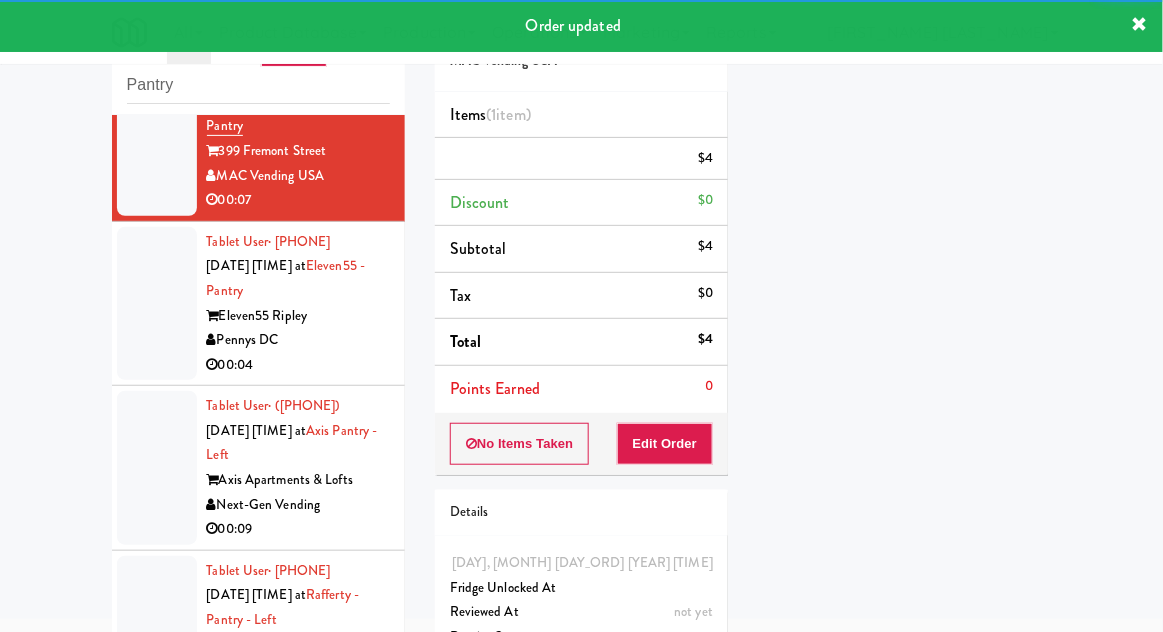 click at bounding box center [157, 304] 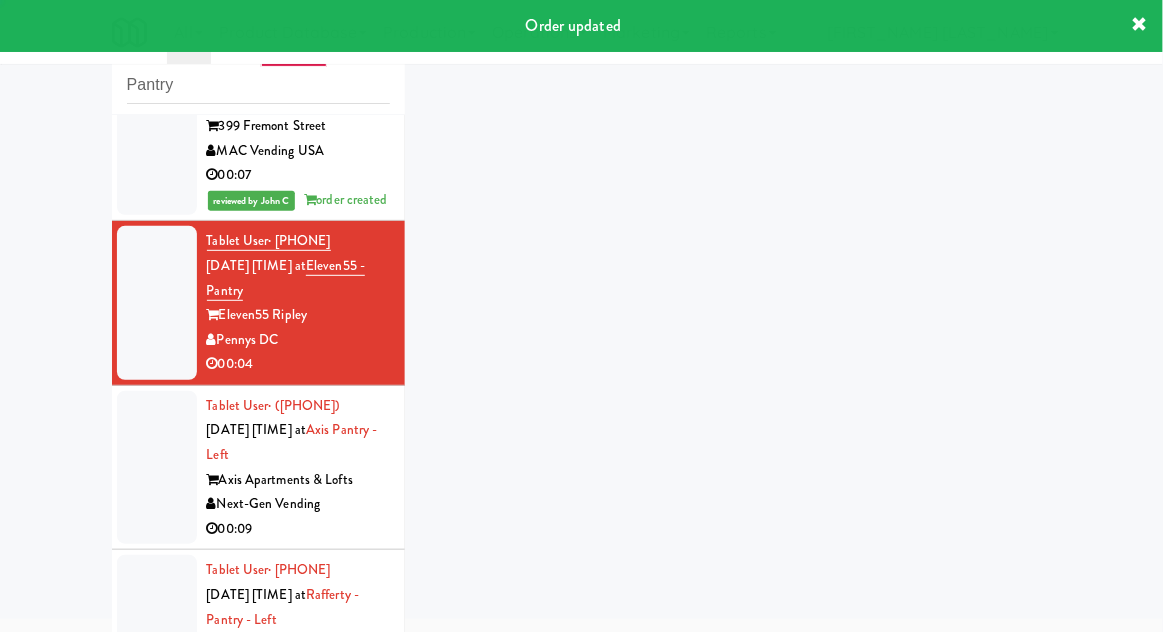 scroll, scrollTop: 2571, scrollLeft: 0, axis: vertical 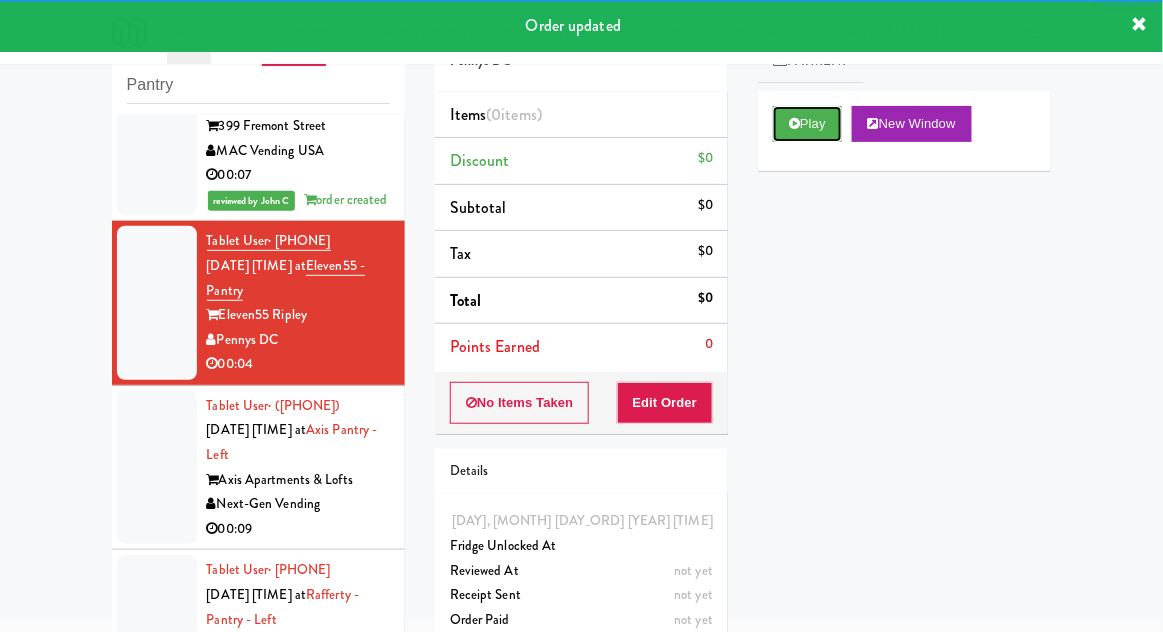 click on "Play" at bounding box center (807, 124) 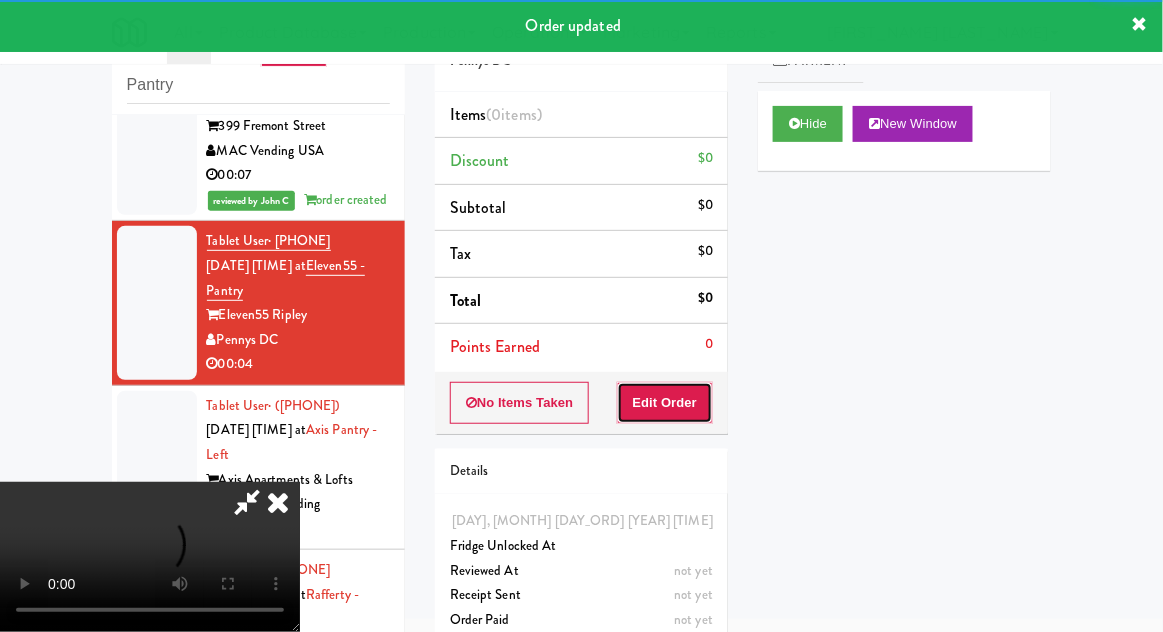 click on "Edit Order" at bounding box center [665, 403] 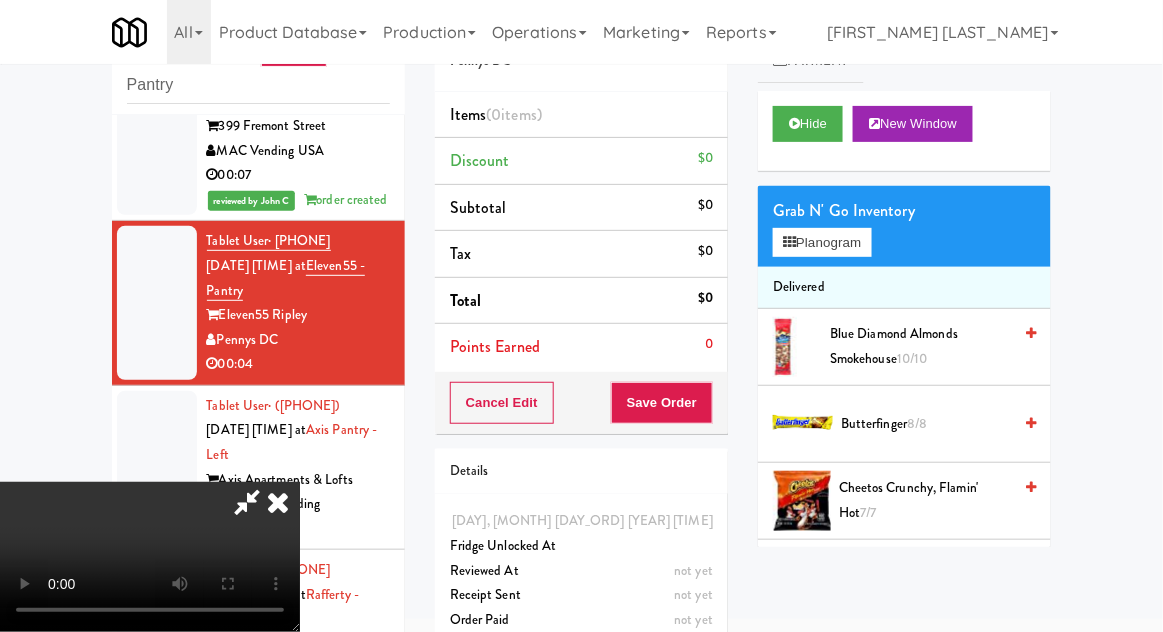 scroll, scrollTop: 73, scrollLeft: 0, axis: vertical 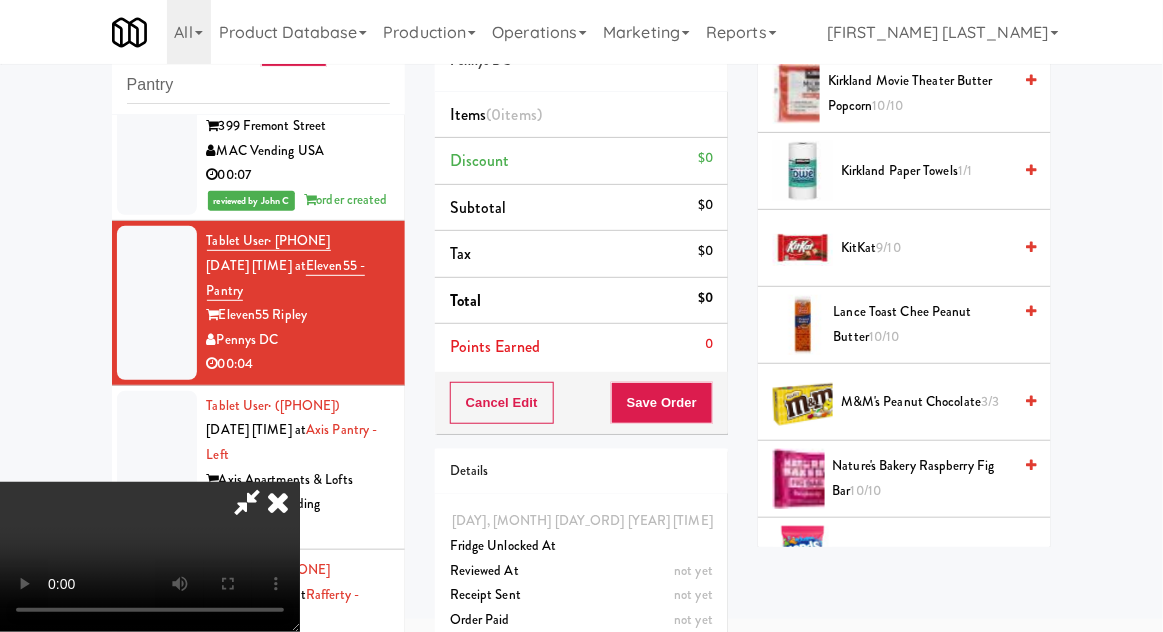click on "M&M's Peanut Chocolate  3/3" at bounding box center [926, 402] 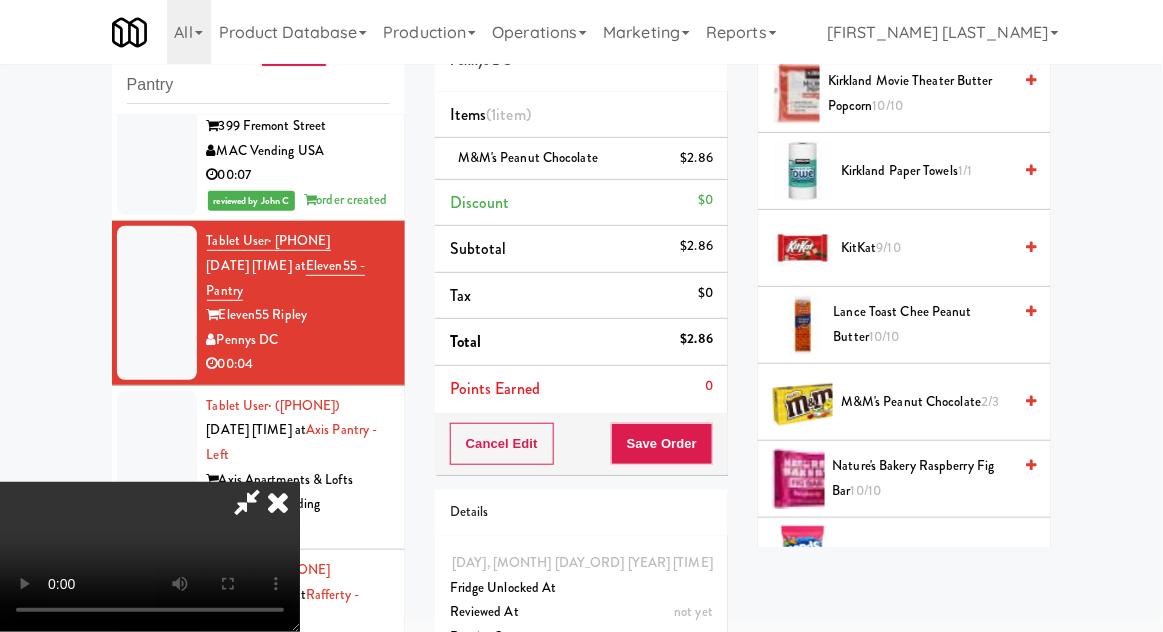 scroll, scrollTop: 73, scrollLeft: 0, axis: vertical 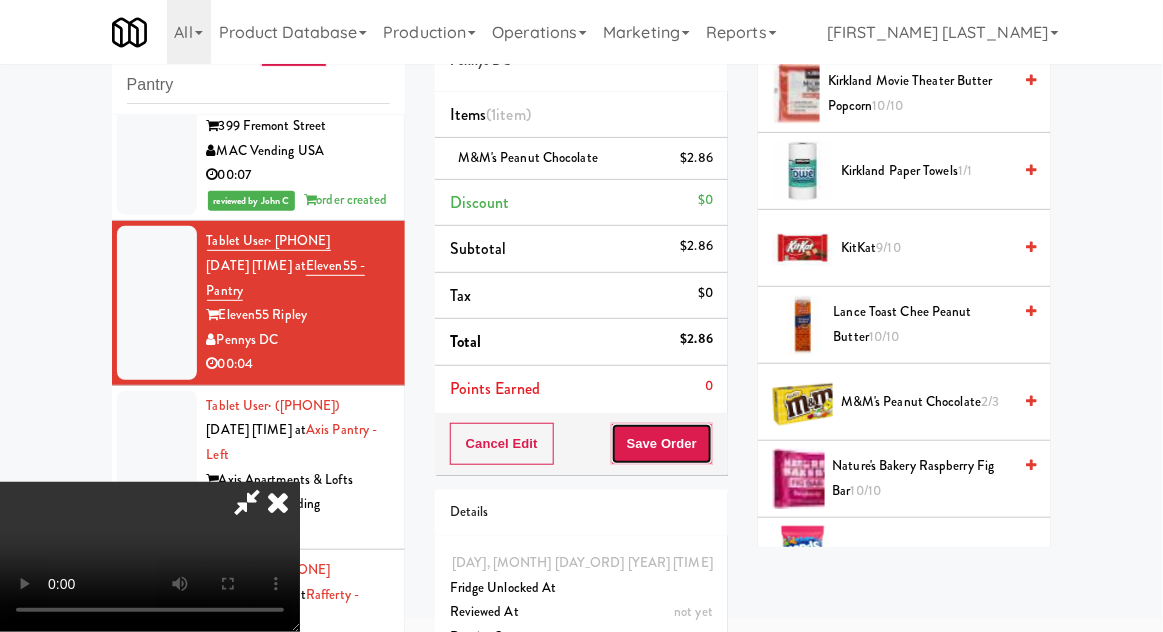 click on "Save Order" at bounding box center (662, 444) 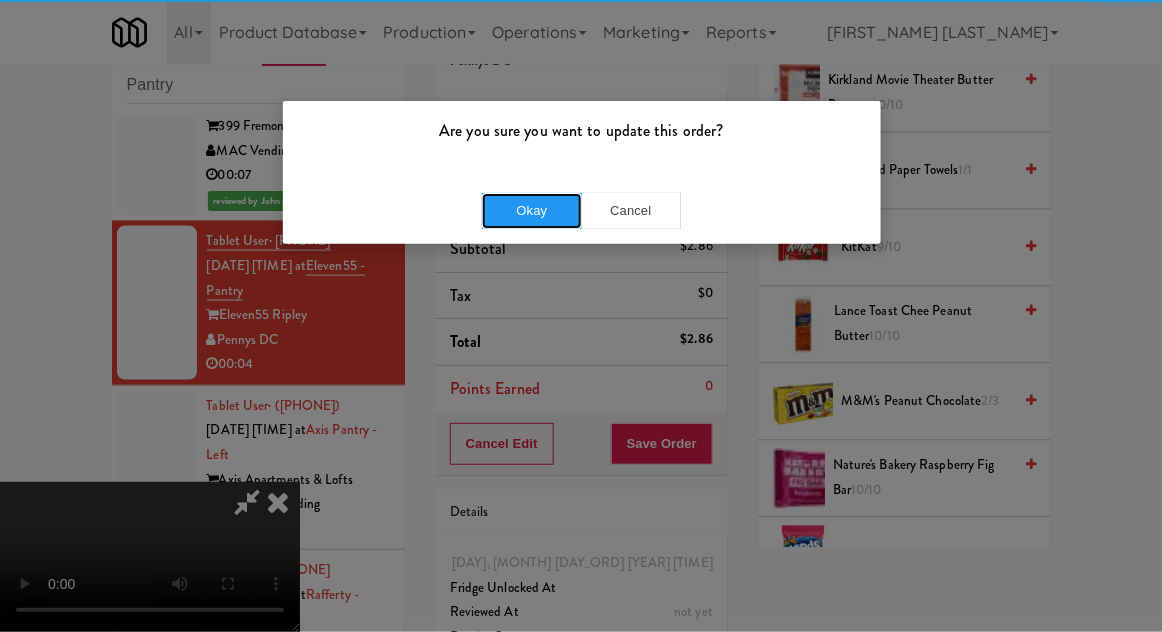 click on "Okay" at bounding box center (532, 211) 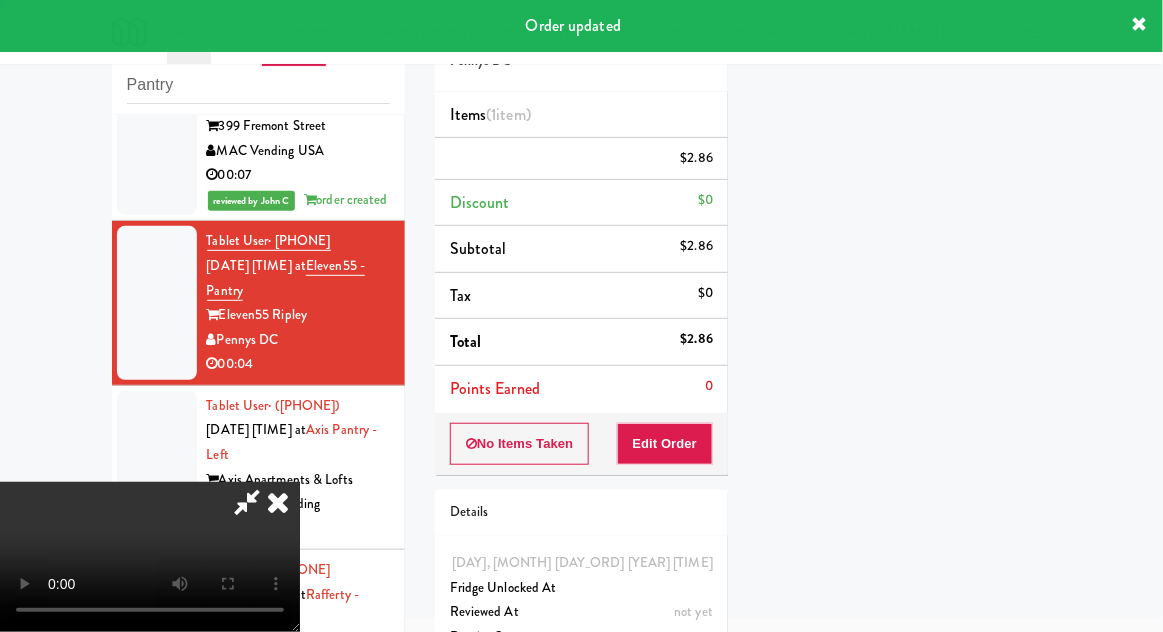 scroll, scrollTop: 197, scrollLeft: 0, axis: vertical 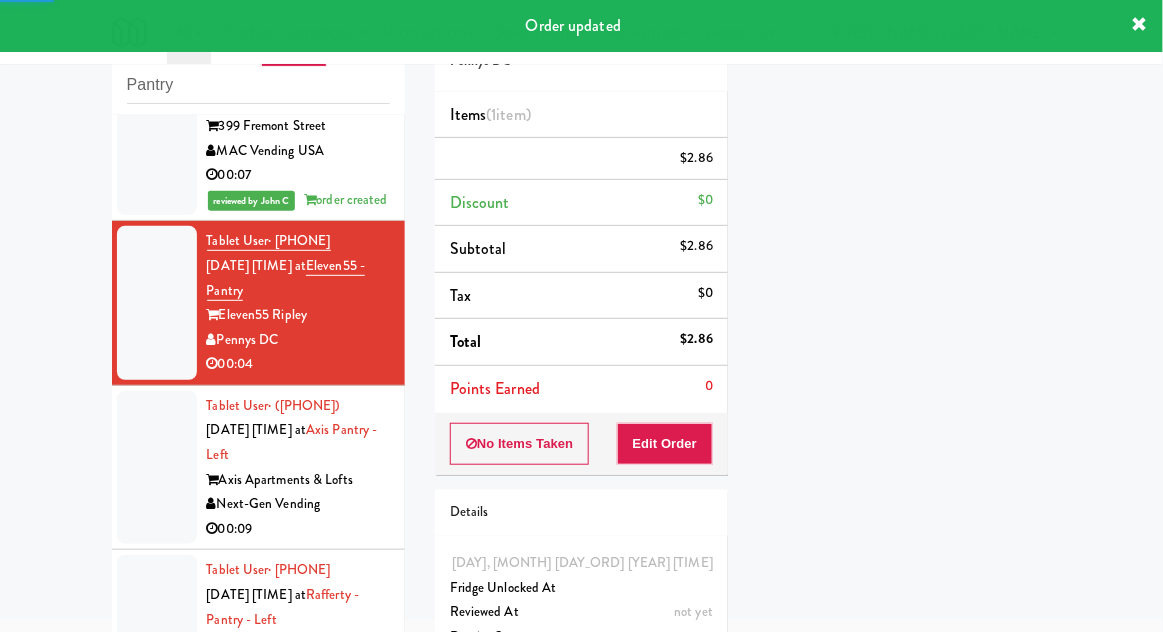 click at bounding box center (157, 468) 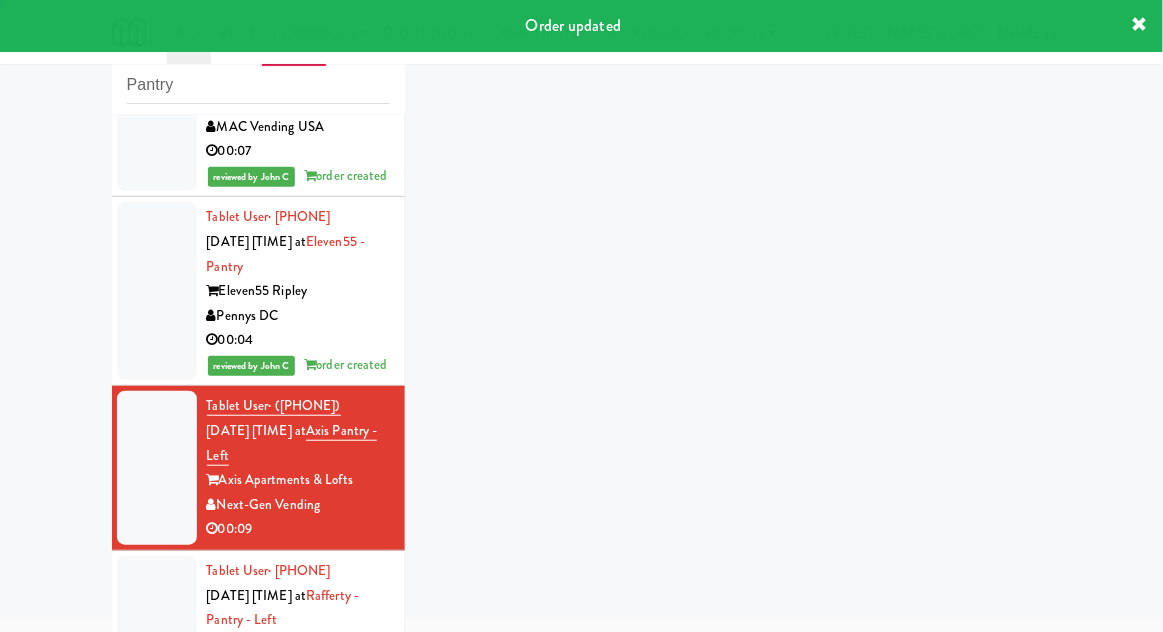 scroll, scrollTop: 2620, scrollLeft: 0, axis: vertical 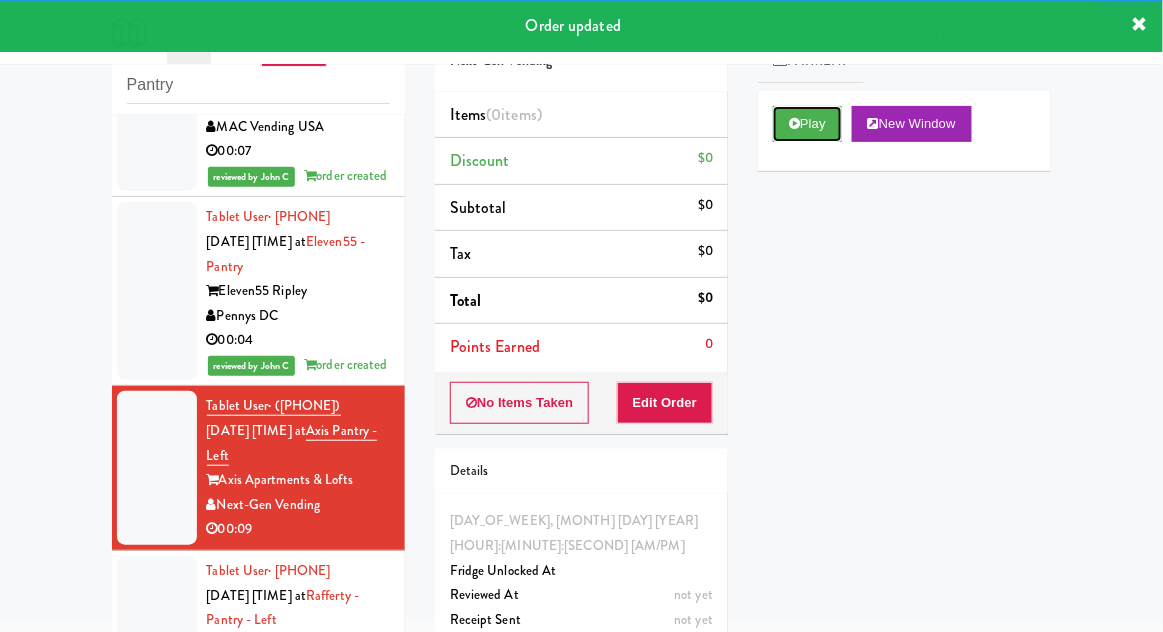 click on "Play" at bounding box center (807, 124) 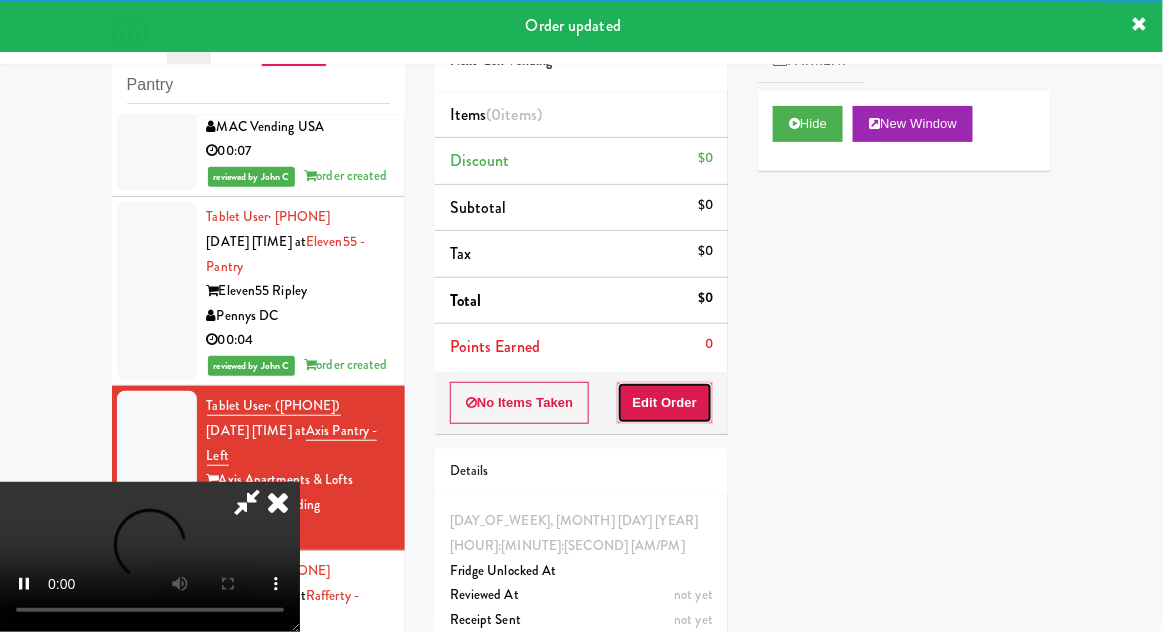 click on "Edit Order" at bounding box center [665, 403] 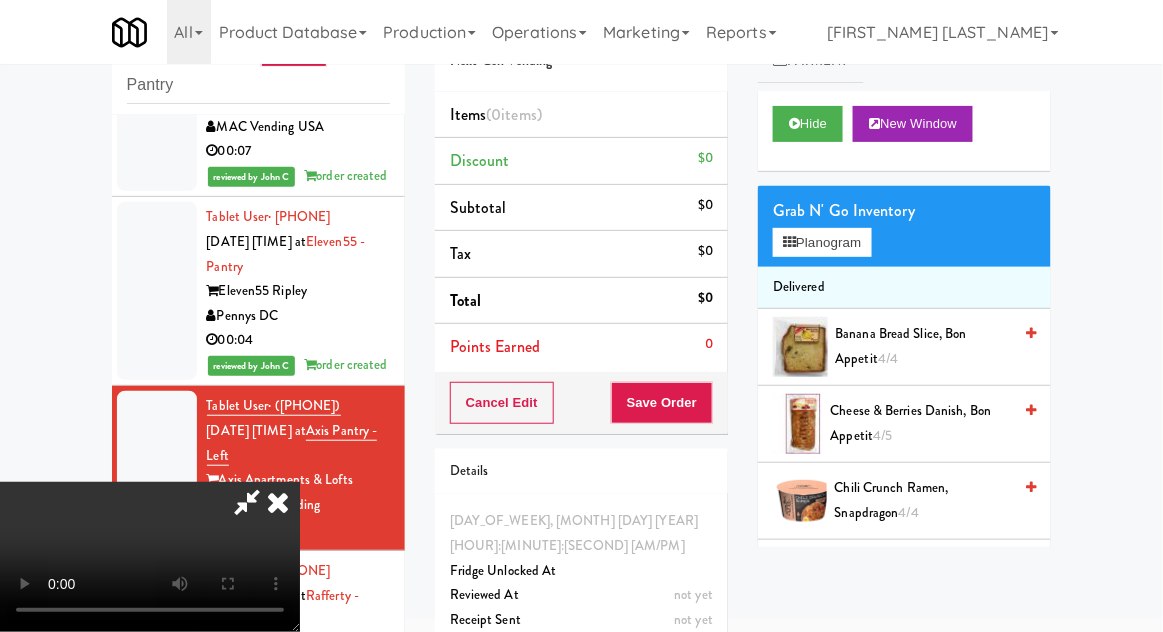scroll, scrollTop: 73, scrollLeft: 0, axis: vertical 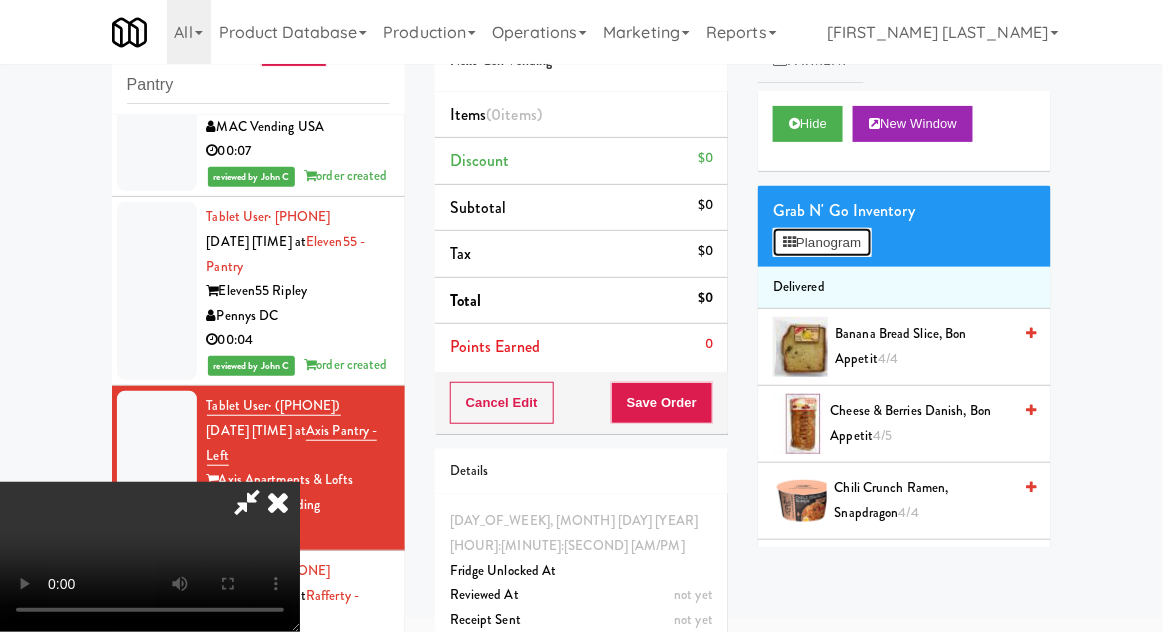 click on "Planogram" at bounding box center (822, 243) 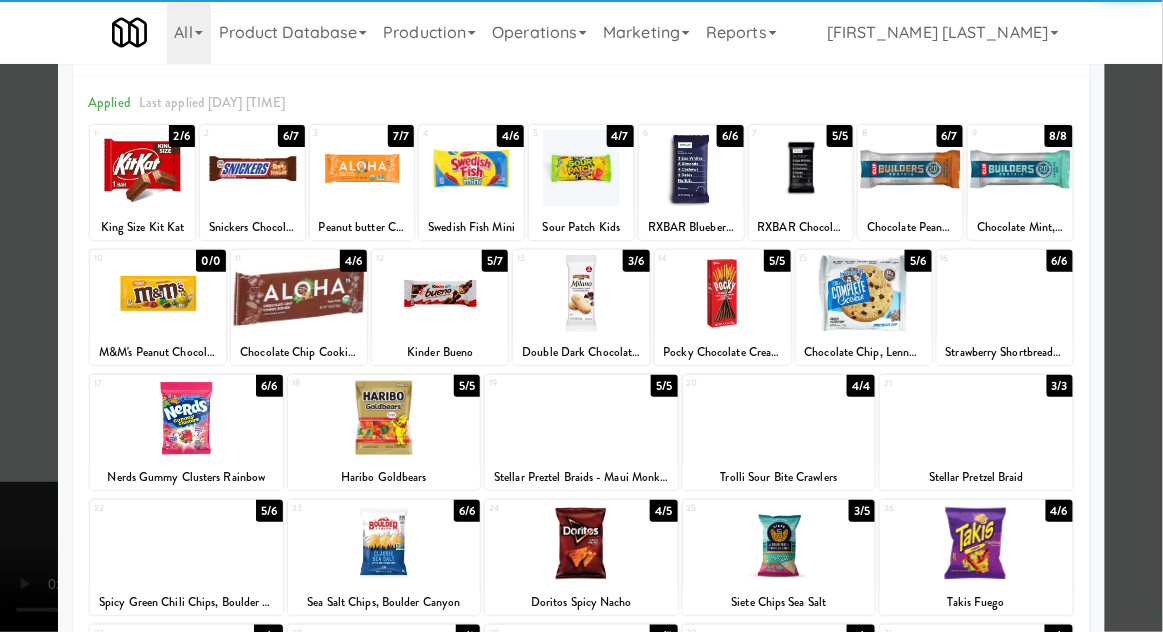 scroll, scrollTop: 253, scrollLeft: 0, axis: vertical 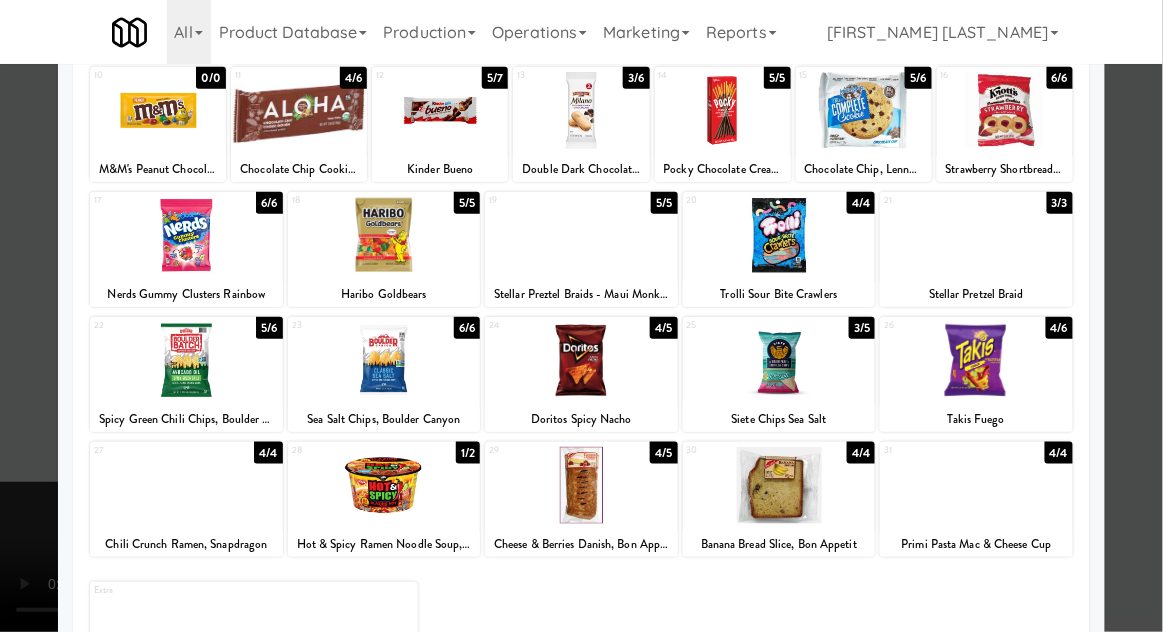 click at bounding box center (779, 485) 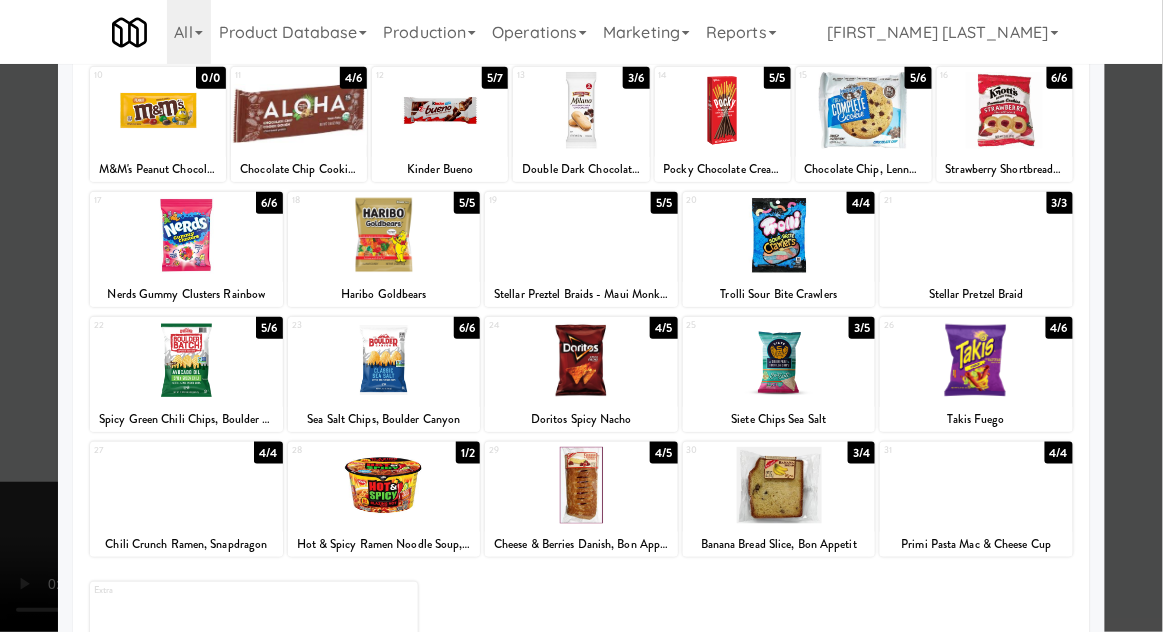 click at bounding box center [581, 316] 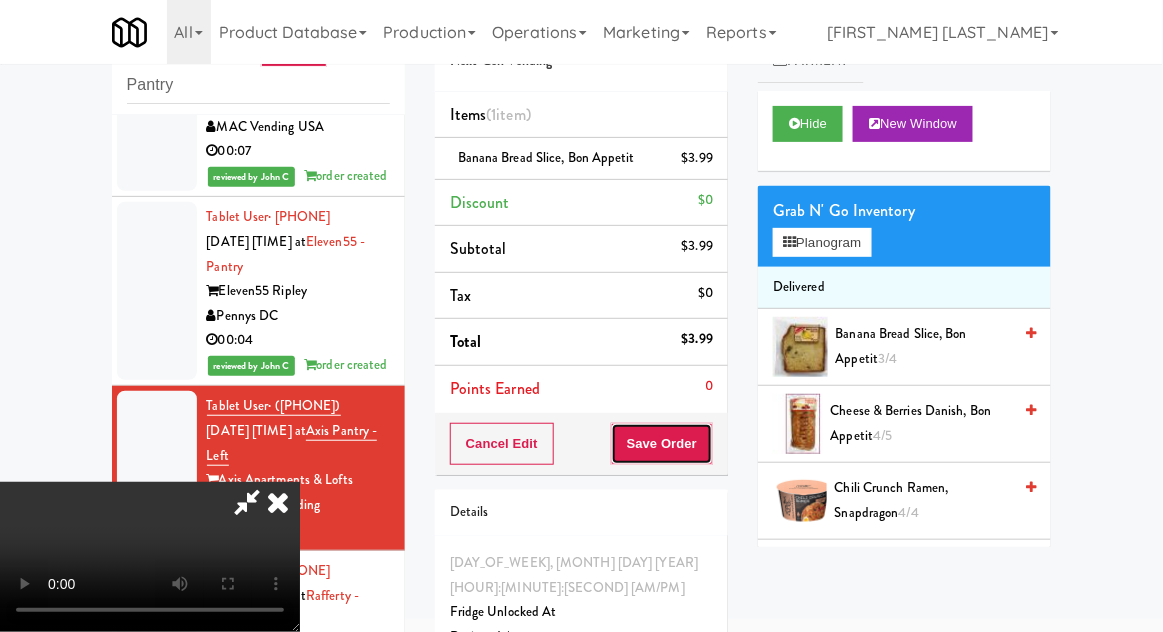 click on "Save Order" at bounding box center (662, 444) 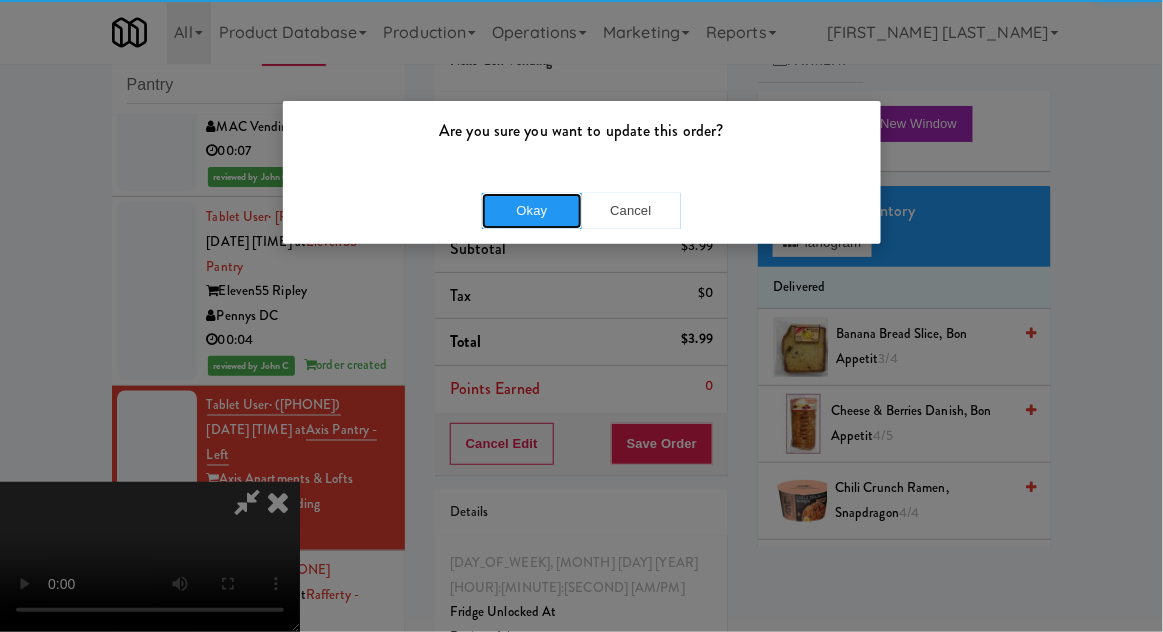 click on "Okay" at bounding box center (532, 211) 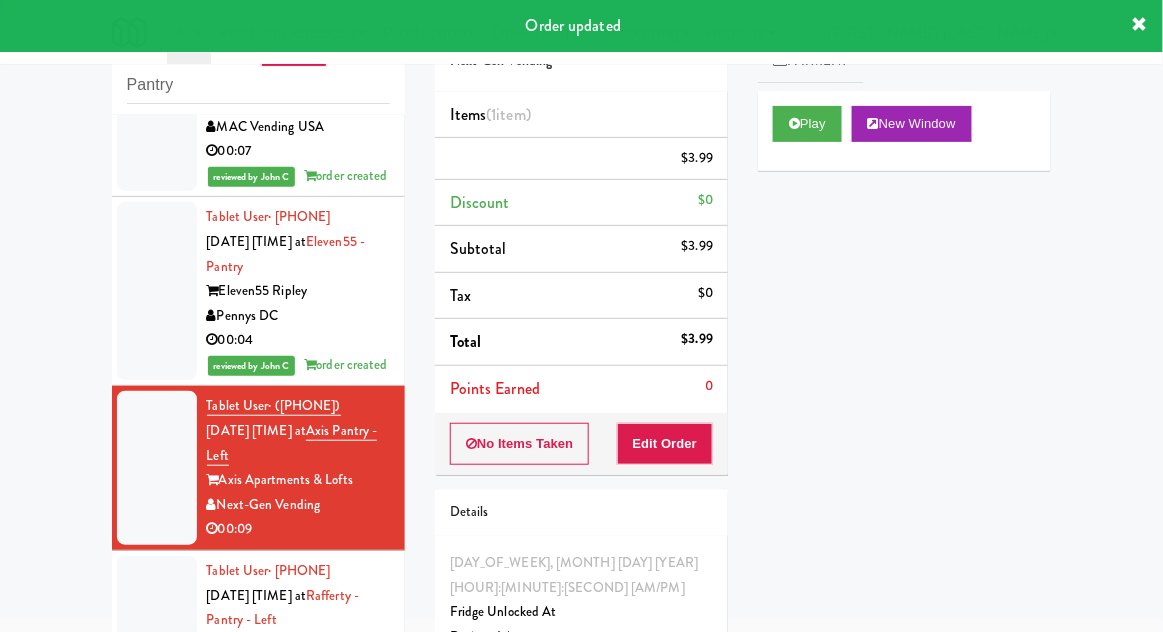 scroll, scrollTop: 0, scrollLeft: 0, axis: both 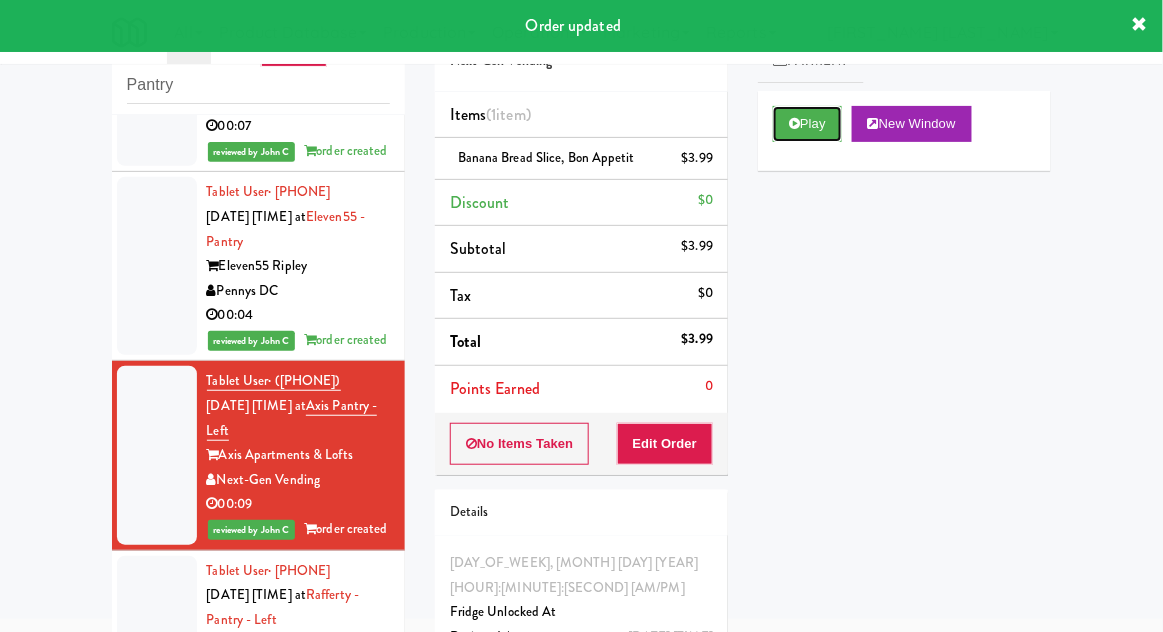 click on "Play" at bounding box center [807, 124] 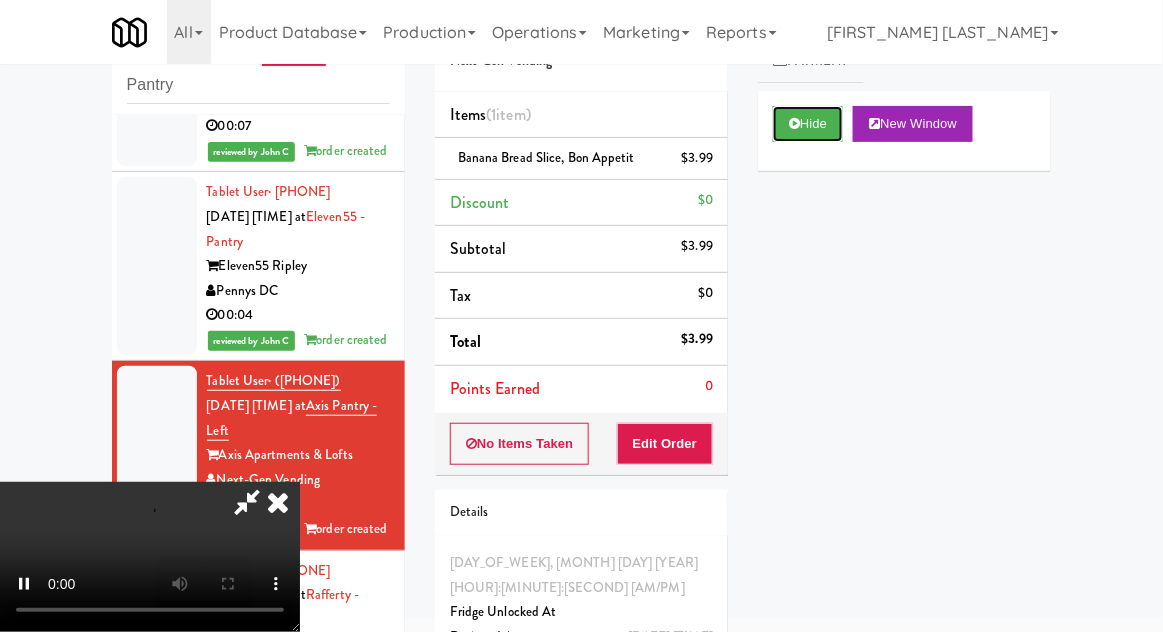 scroll, scrollTop: 73, scrollLeft: 0, axis: vertical 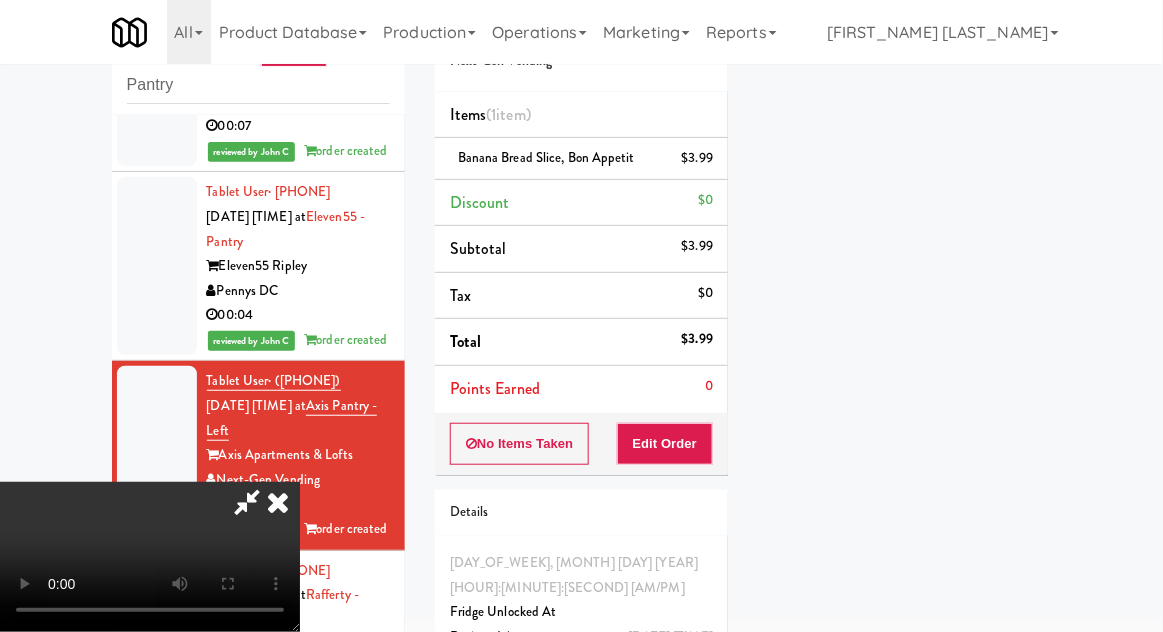 click at bounding box center (278, 502) 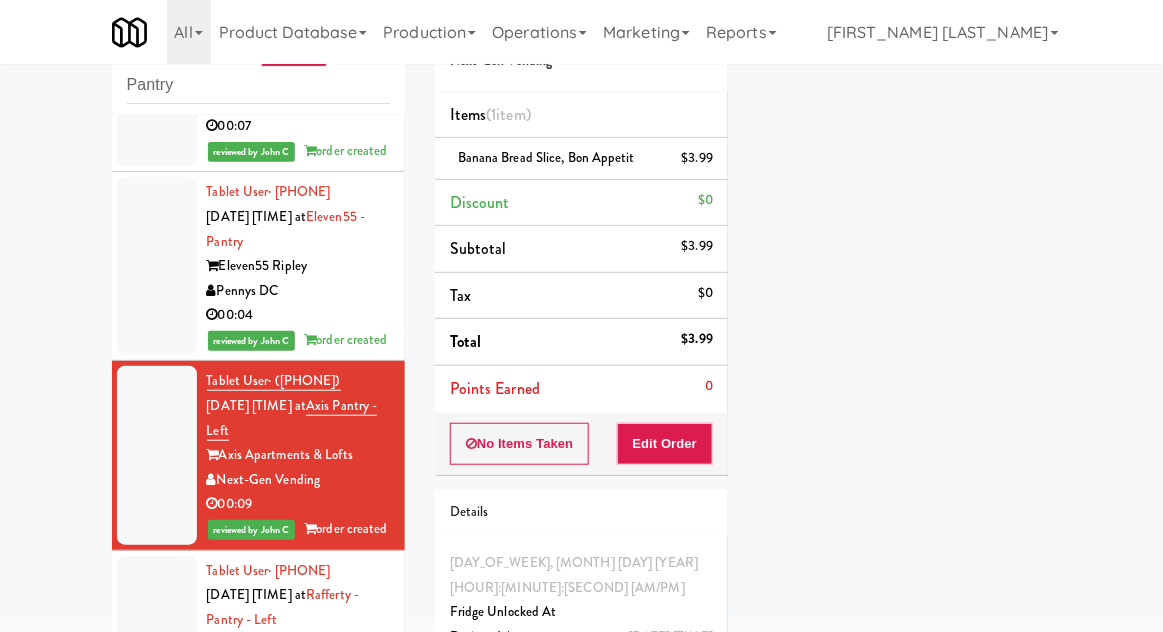 click at bounding box center (157, 633) 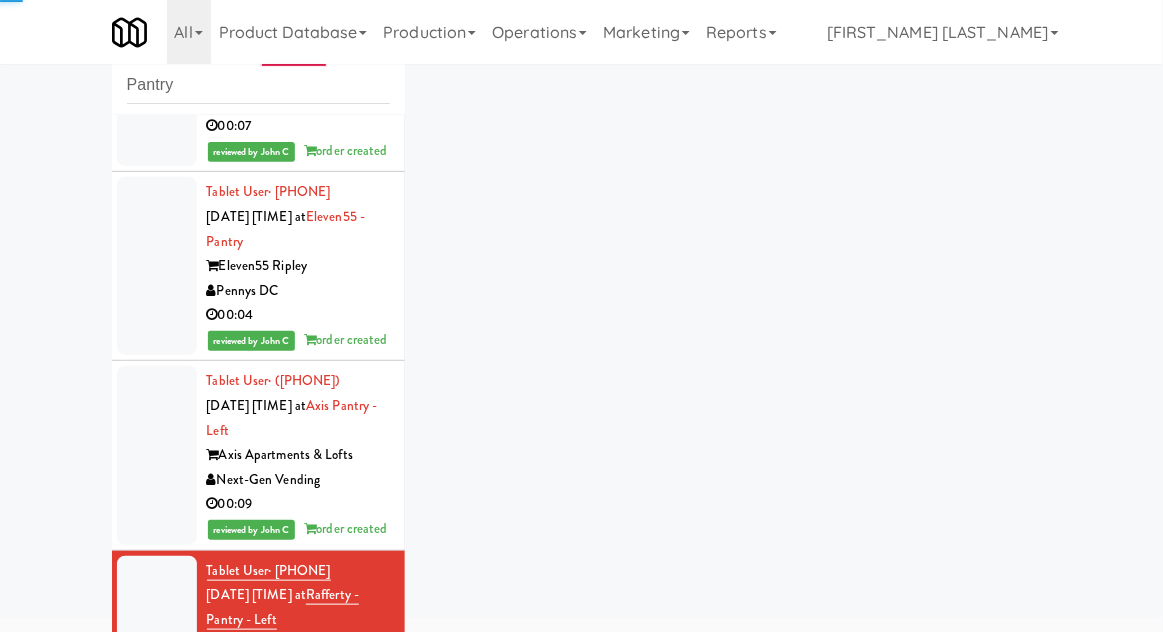 scroll, scrollTop: 2669, scrollLeft: 0, axis: vertical 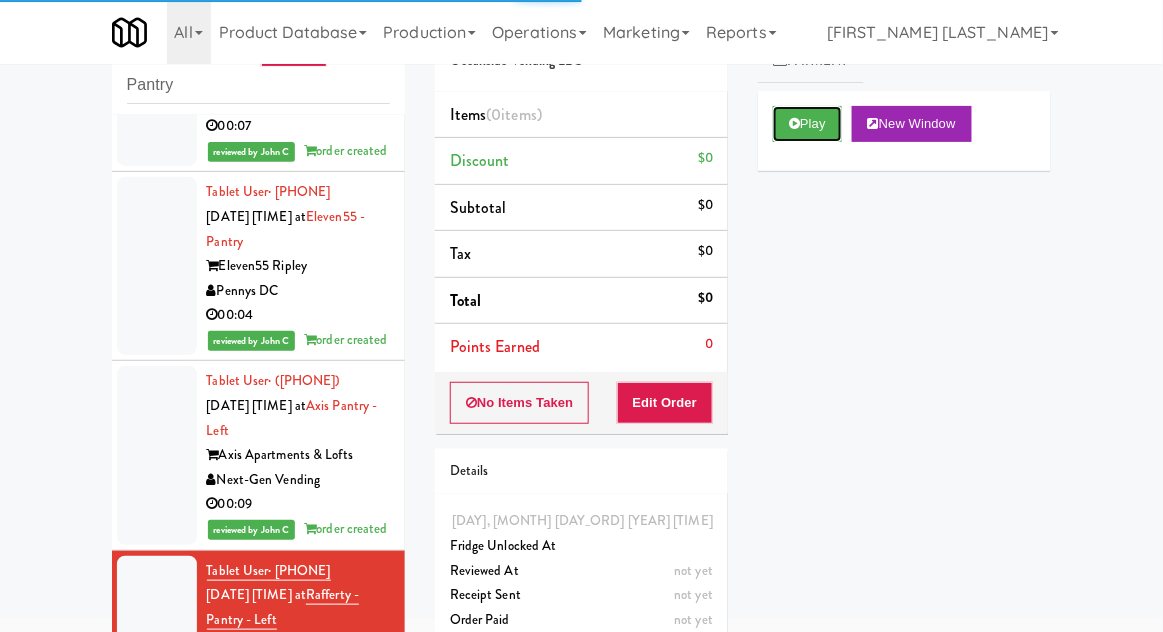 click on "Play" at bounding box center (807, 124) 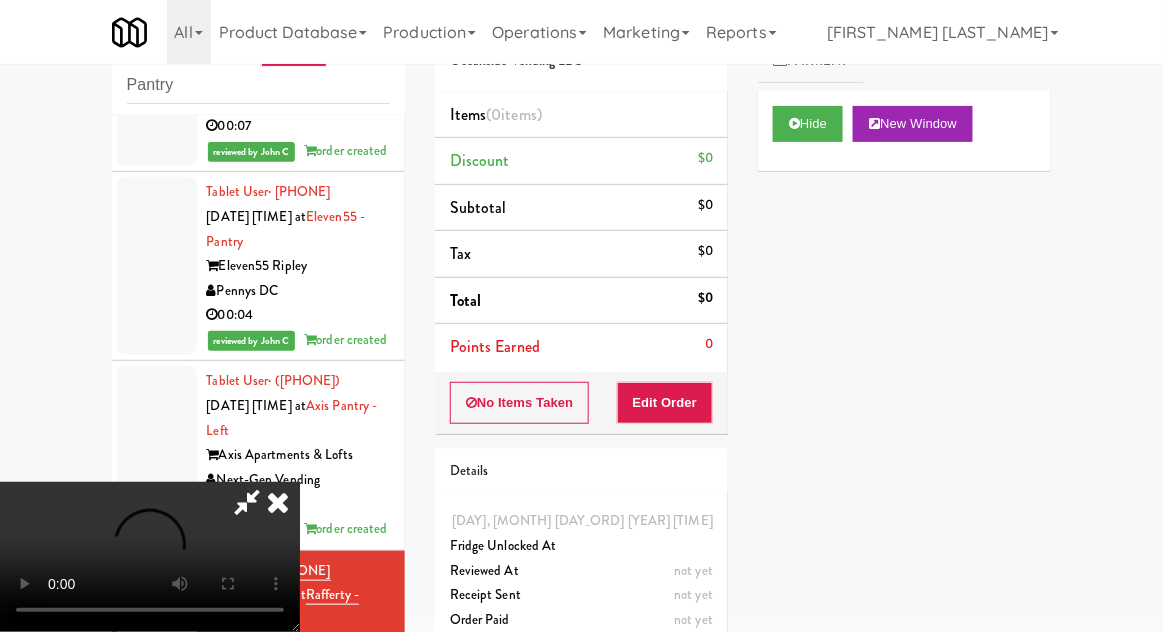 type 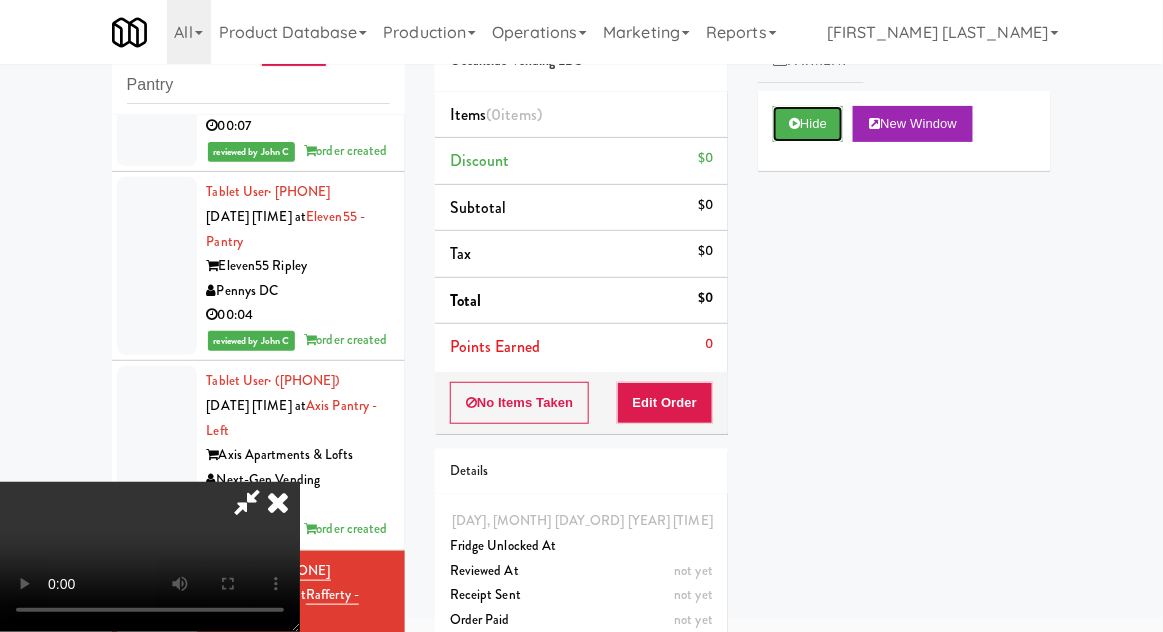 click on "Hide" at bounding box center [808, 124] 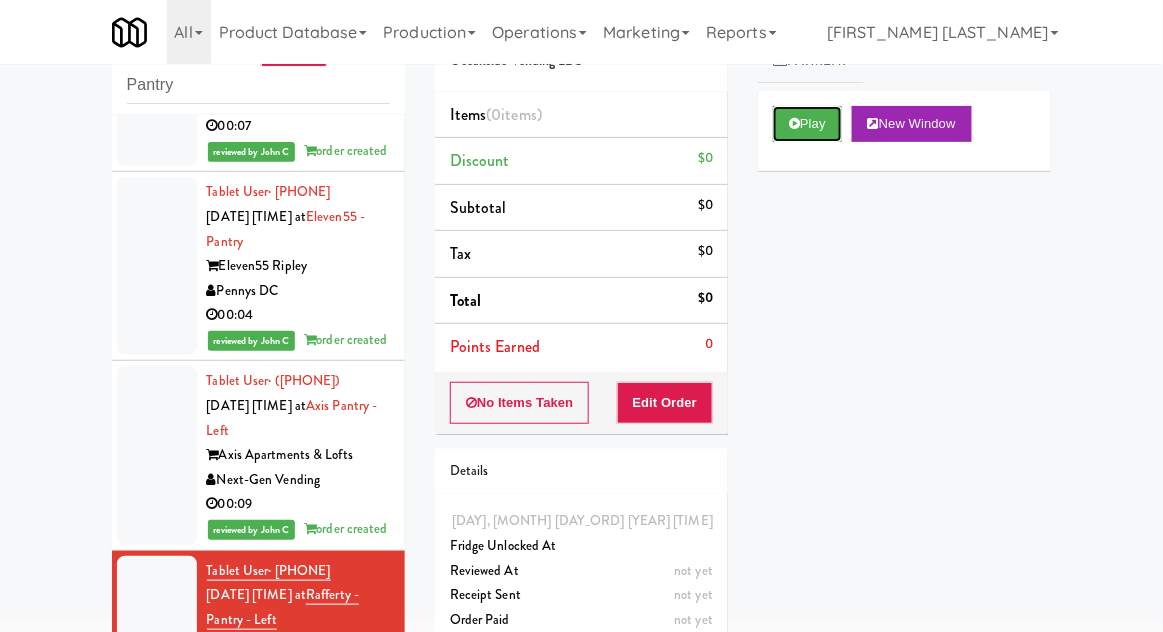 click on "Play" at bounding box center [807, 124] 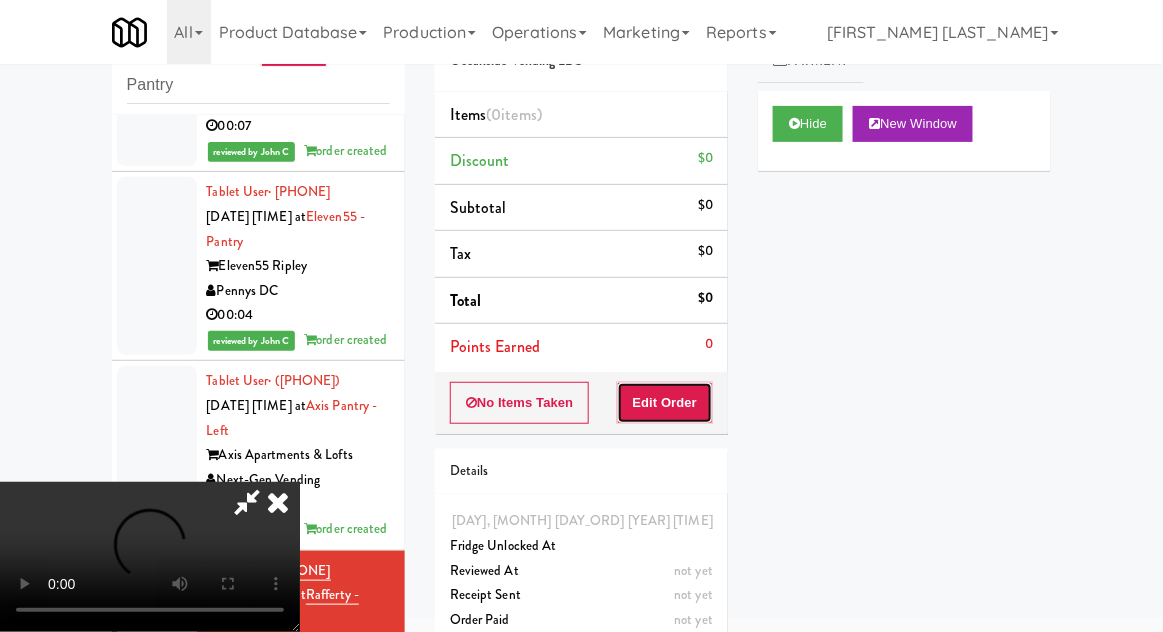 click on "Edit Order" at bounding box center [665, 403] 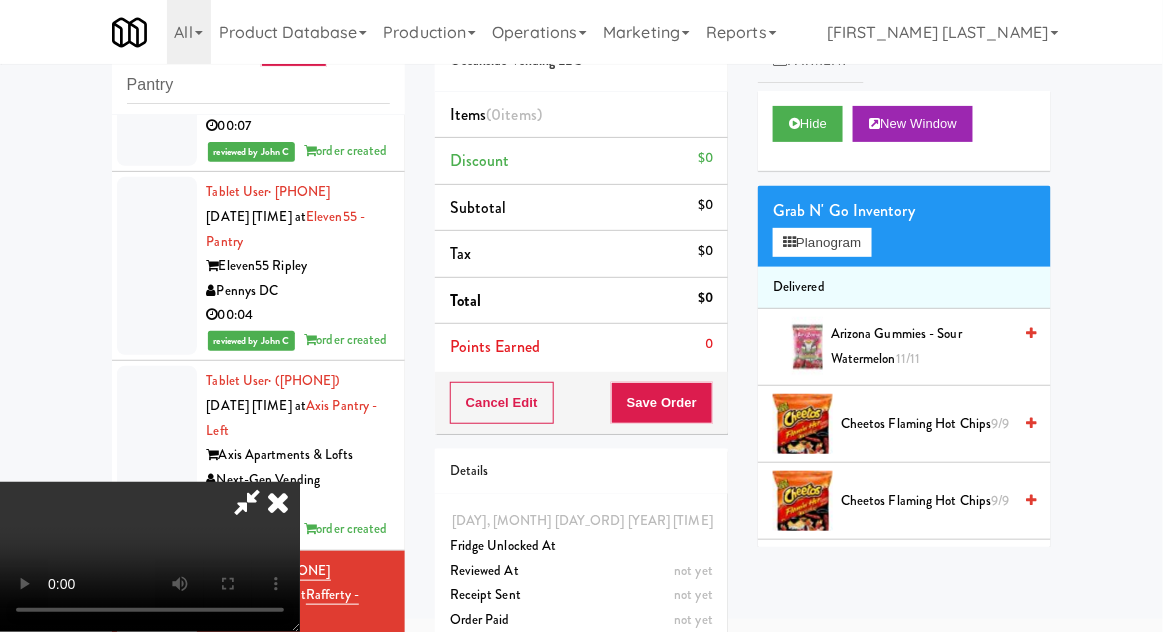 type 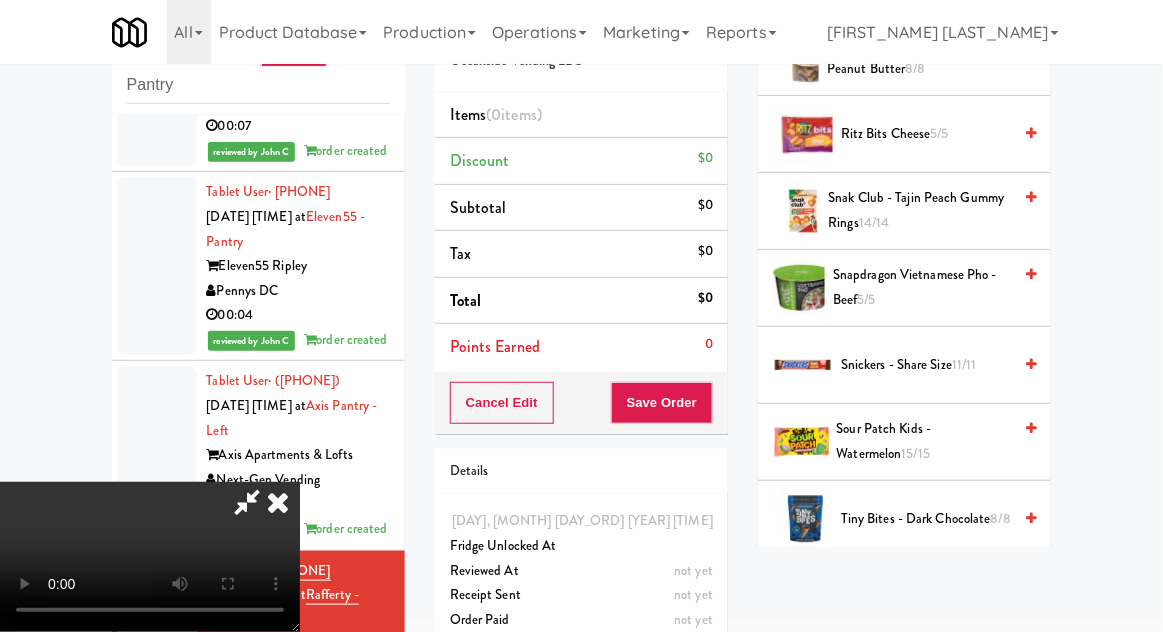 scroll, scrollTop: 1983, scrollLeft: 0, axis: vertical 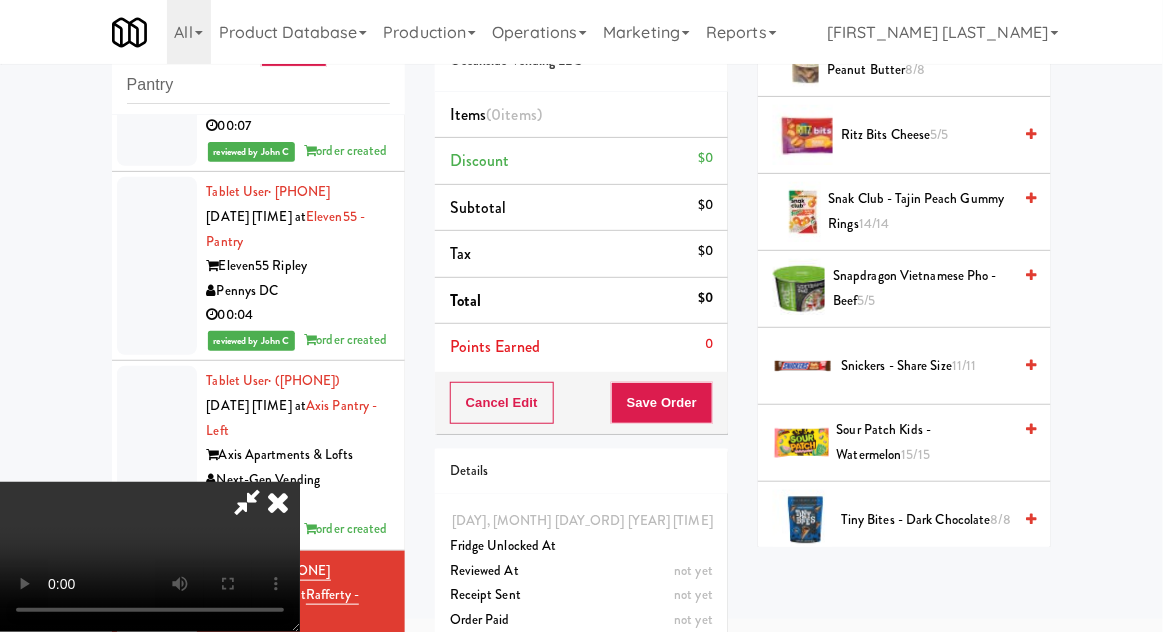 click on "11/11" at bounding box center (964, 365) 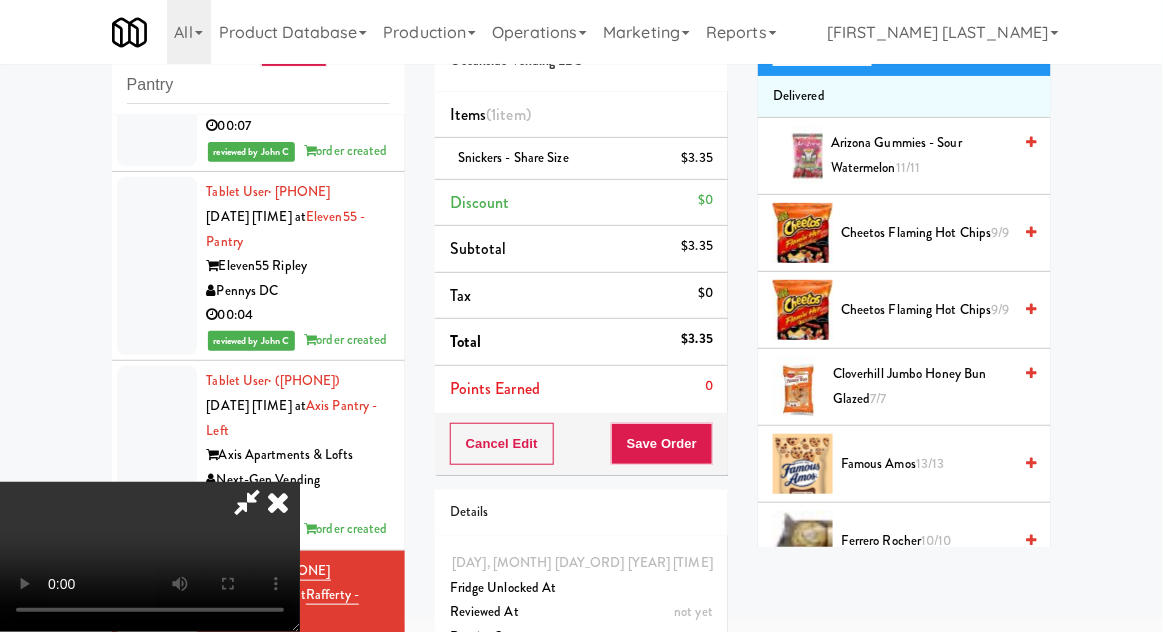 scroll, scrollTop: 0, scrollLeft: 0, axis: both 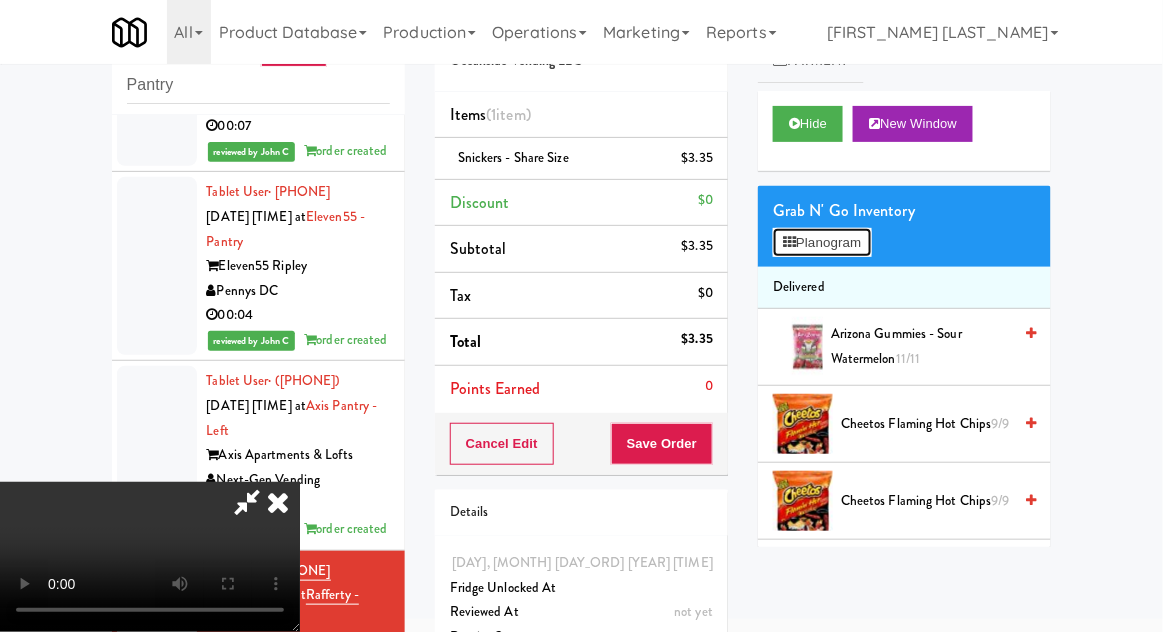click on "Planogram" at bounding box center [822, 243] 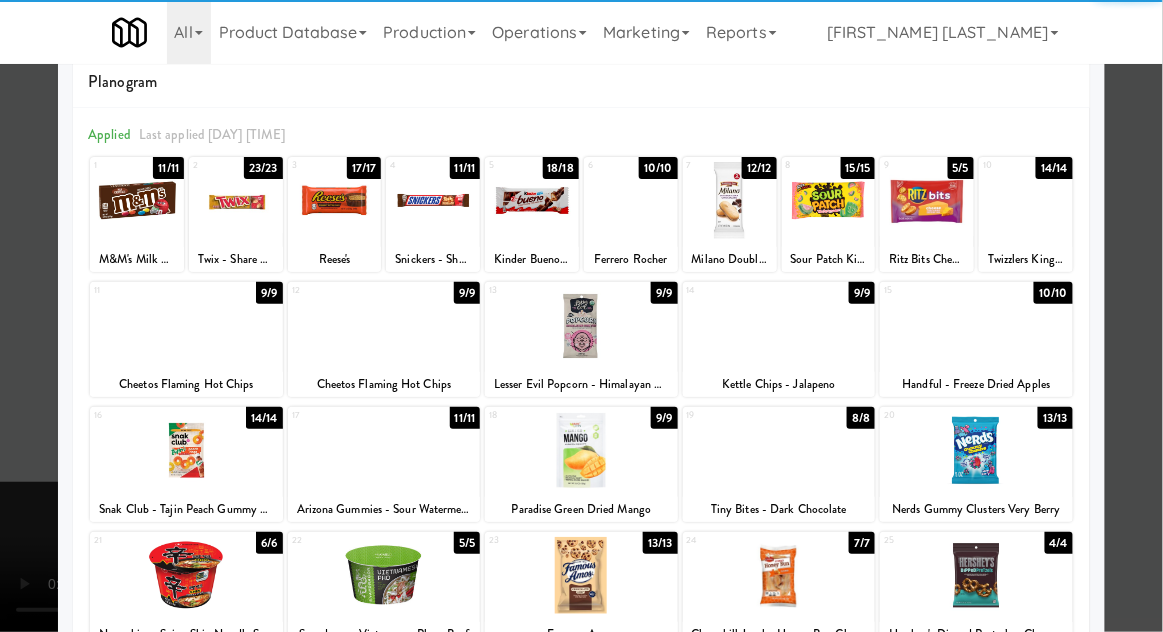 scroll, scrollTop: 41, scrollLeft: 0, axis: vertical 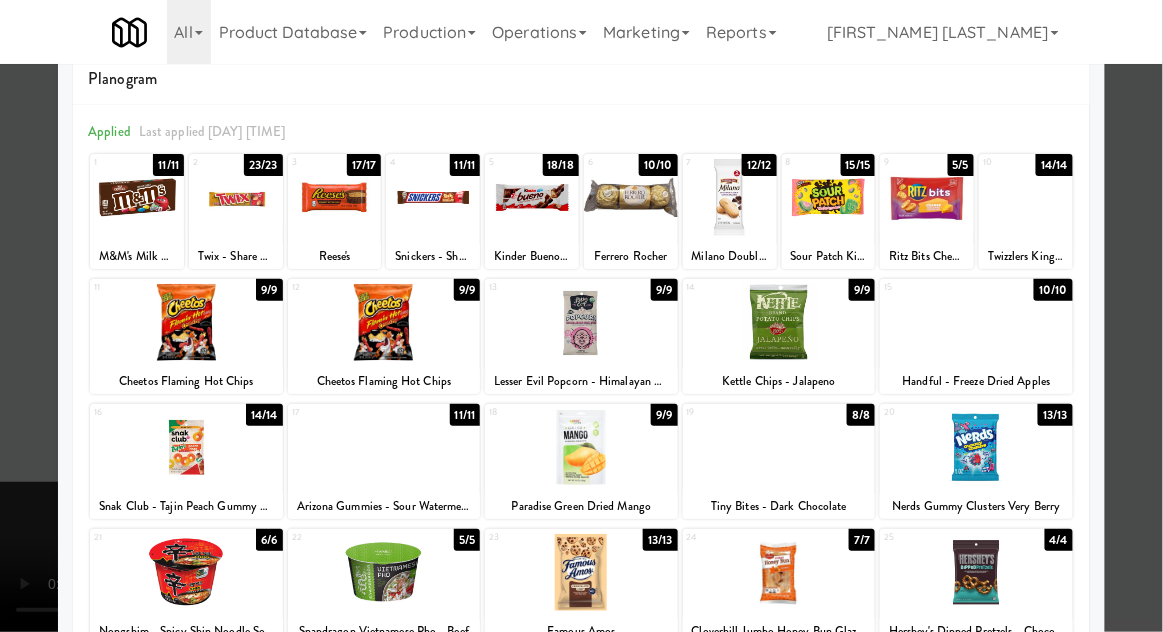 click at bounding box center (186, 447) 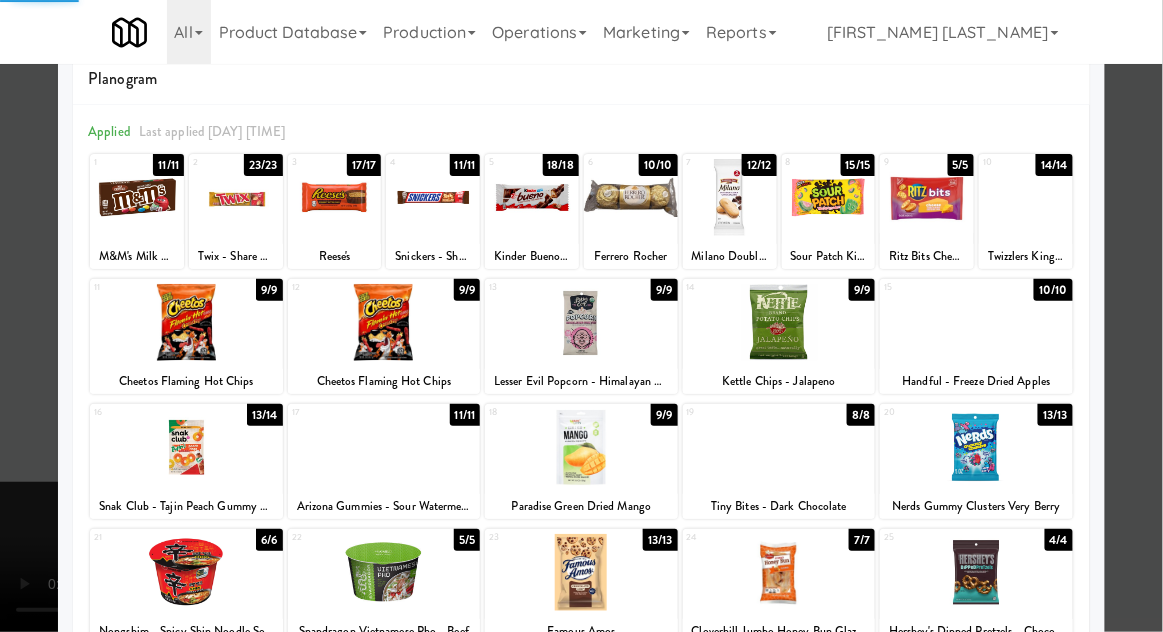 click at bounding box center [581, 316] 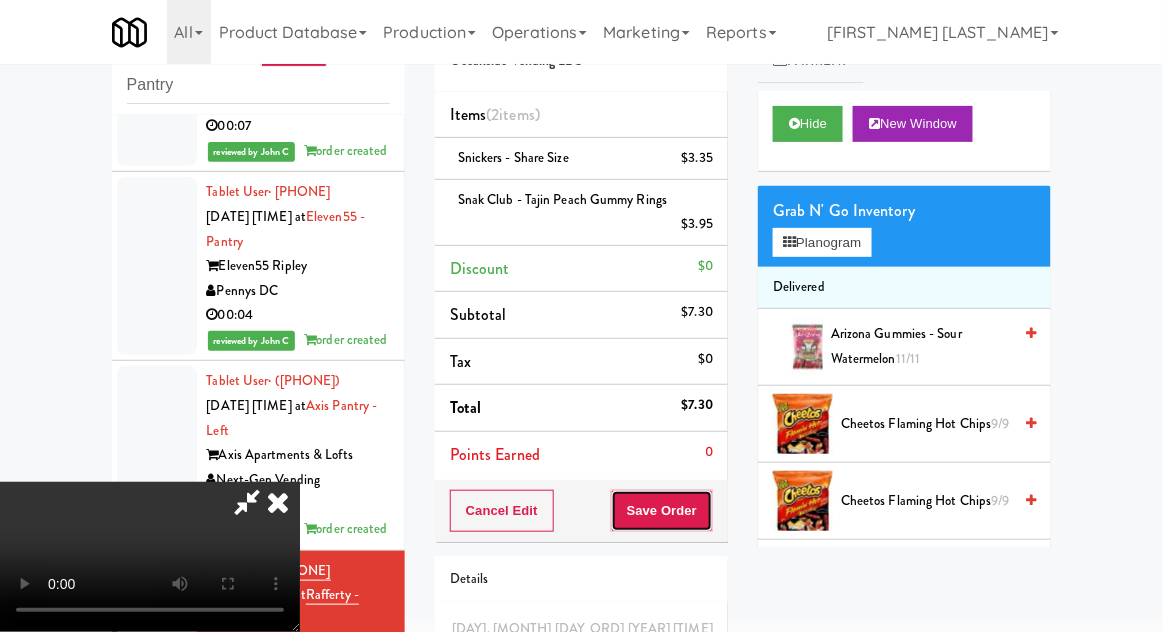 click on "Save Order" at bounding box center [662, 511] 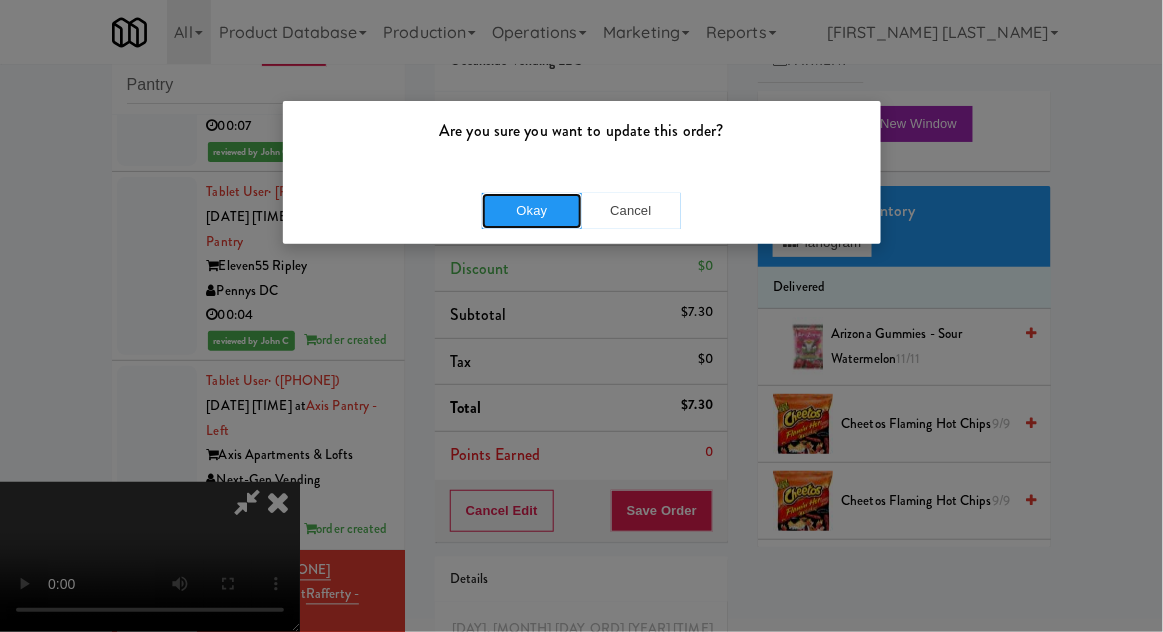 click on "Okay" at bounding box center (532, 211) 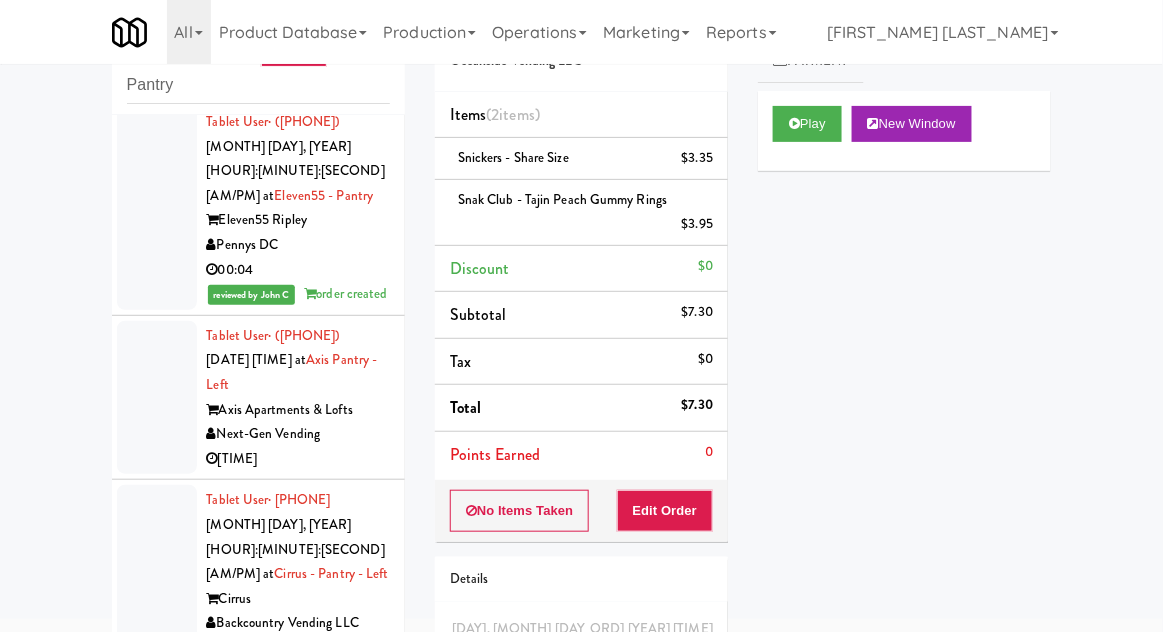 scroll, scrollTop: 1419, scrollLeft: 0, axis: vertical 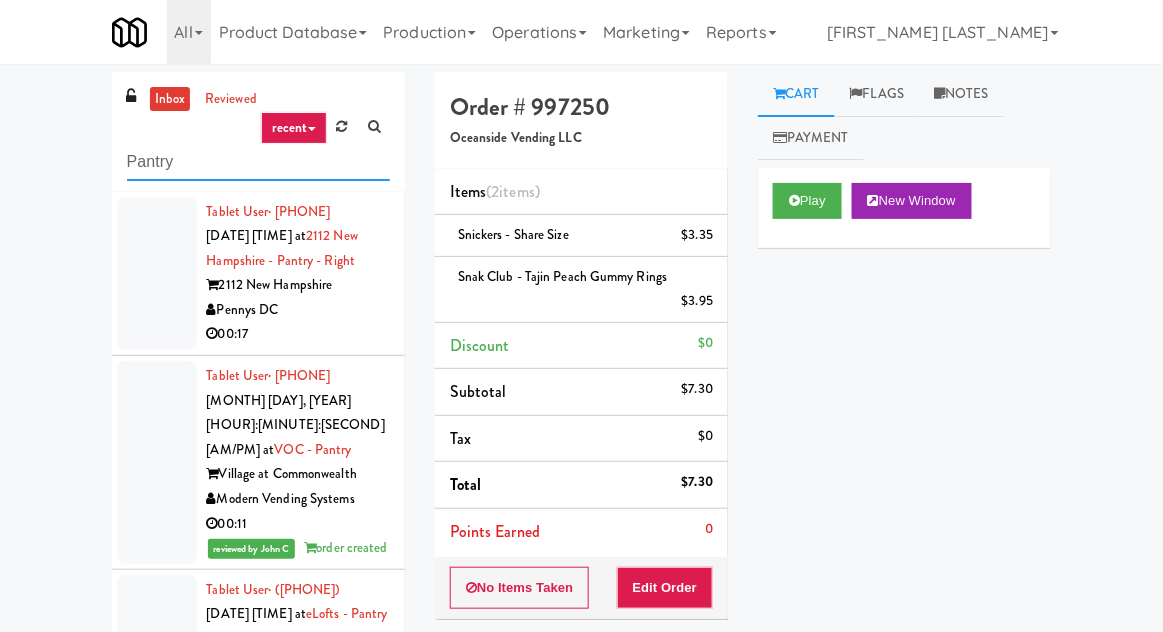 click on "Pantry" at bounding box center [258, 162] 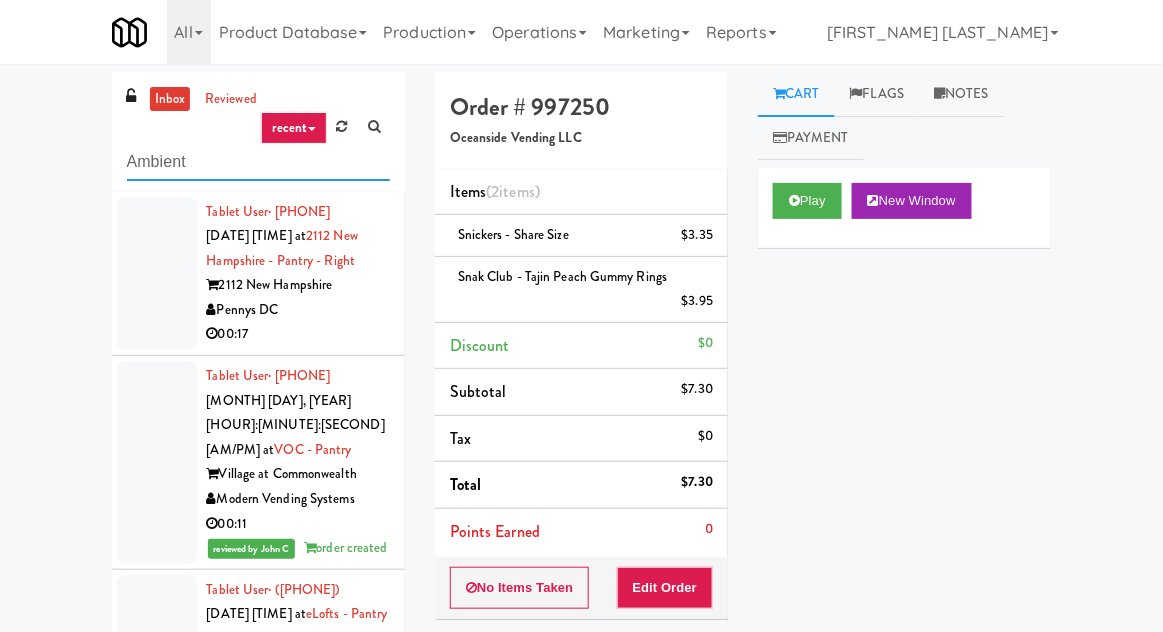 type on "Ambient" 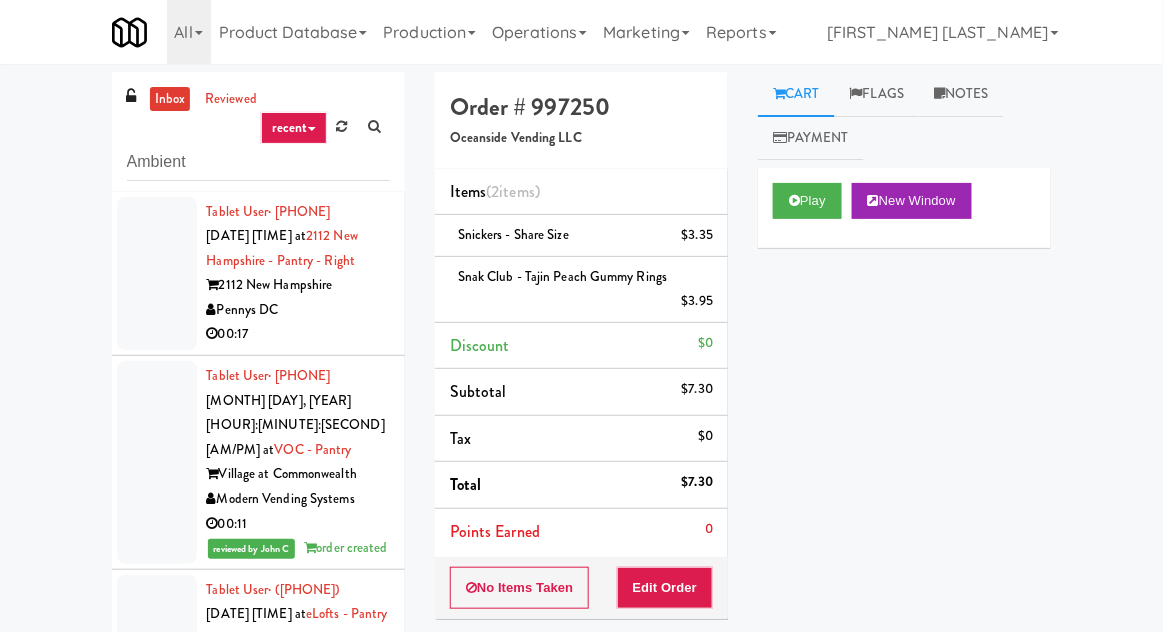 click on "inbox reviewed recent    all     unclear take     inventory issue     suspicious     failed     recent   Ambient Tablet User  · (202) 330-2795 Aug 3, 2025 2:28:52 PM at  2112 New Hampshire - Pantry - Right  2112 New Hampshire  Pennys DC  00:17     Tablet User  · (704) 607-8498 Aug 3, 2025 9:53:08 PM at  VOC - Pantry  Village at Commonwealth  Modern Vending Systems  00:11 reviewed by John C  order created     Tablet User  · (312) 852-8070 Aug 3, 2025 9:55:36 PM at  eLofts - Pantry  eLofts  Pennys DC  00:07 reviewed by John C  order created     Tablet User  · (757) 292-6985 Aug 3, 2025 9:56:48 PM at  LTP - Pantry - R  Lake Taylor Pointe  Smart Vending of Virginia  00:26 reviewed by John C  order created     Tablet User  · (925) 789-0544 Aug 3, 2025 9:58:22 PM at  Vasara - Pantry - Right  Vasara Apartments  Cordray Vending  00:09 reviewed by John C  order created     Tablet User  · (202) 491-7666 Aug 3, 2025 10:13:00 PM at  The Kiley - Pantry - Left  The Kiley  Pennys DC  00:13  order created" at bounding box center [581, 459] 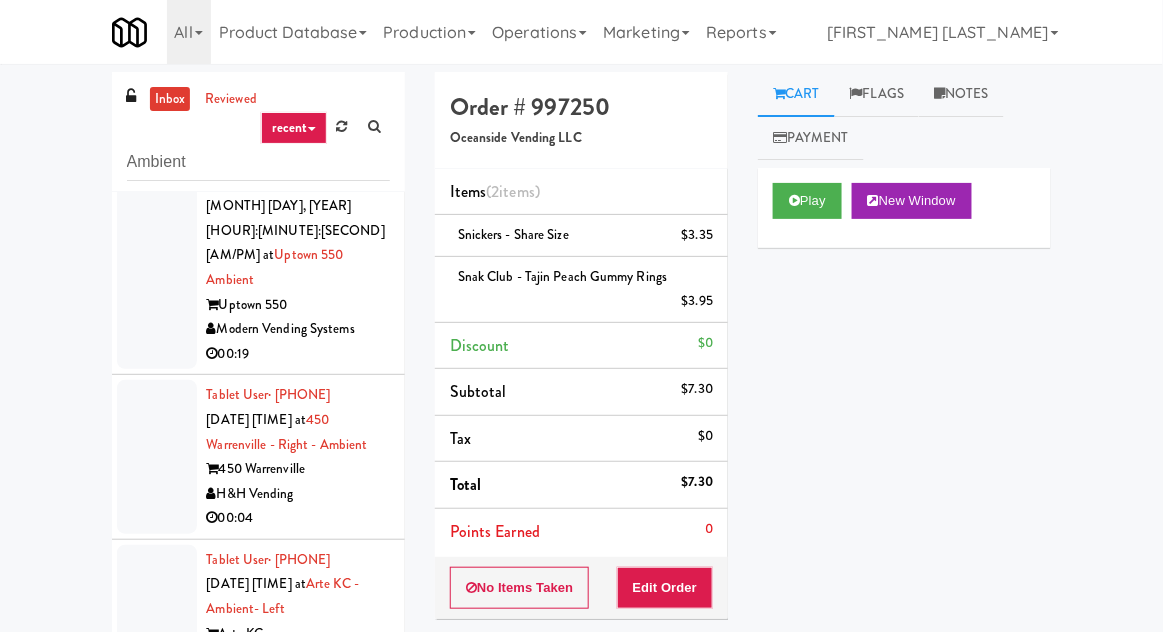 scroll, scrollTop: 786, scrollLeft: 0, axis: vertical 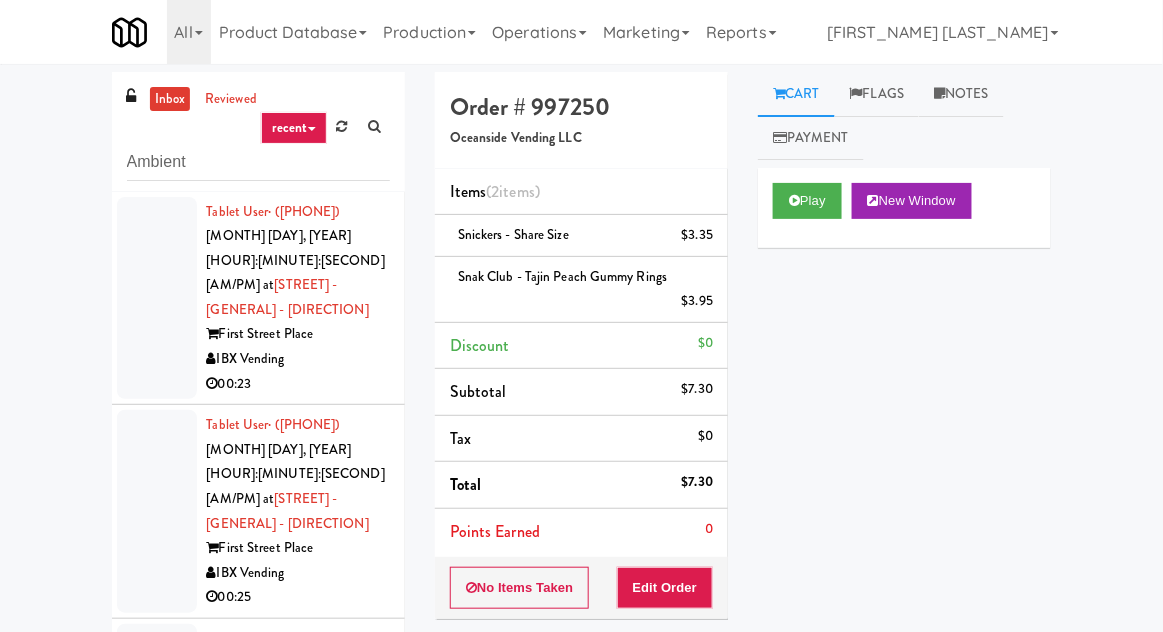 click at bounding box center [157, 298] 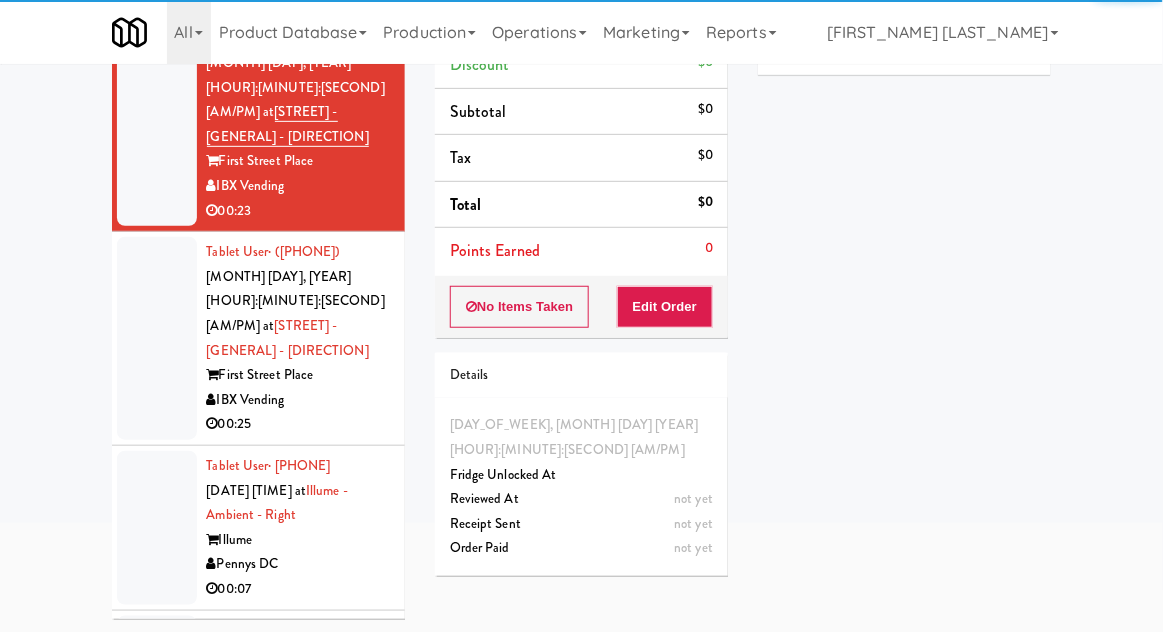 scroll, scrollTop: 0, scrollLeft: 0, axis: both 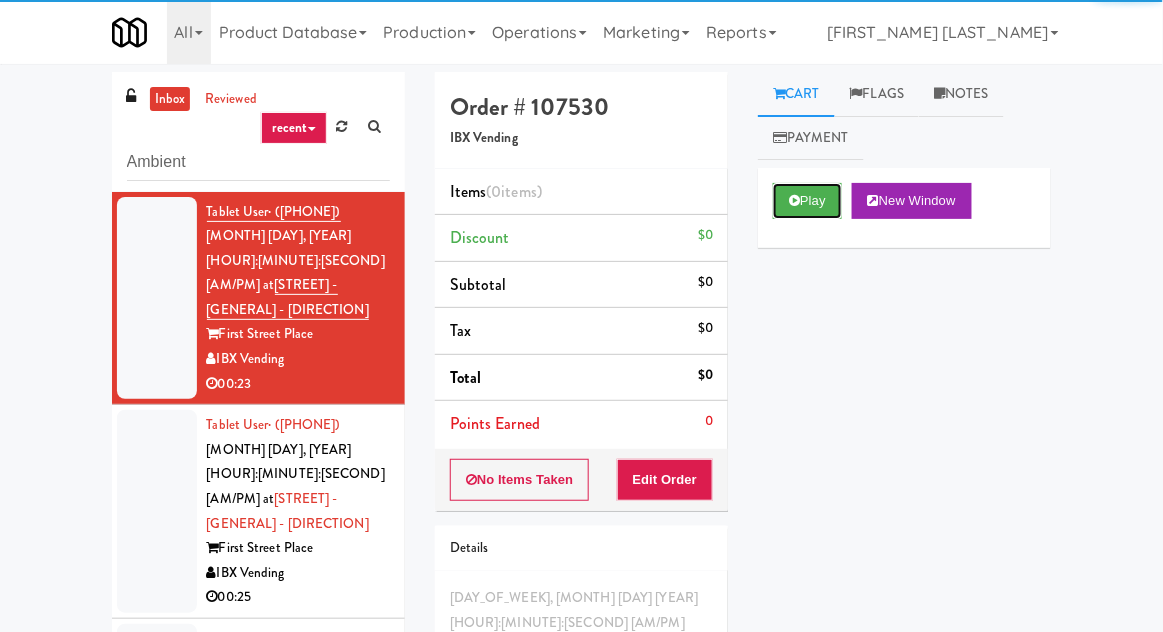 click on "Play" at bounding box center (807, 201) 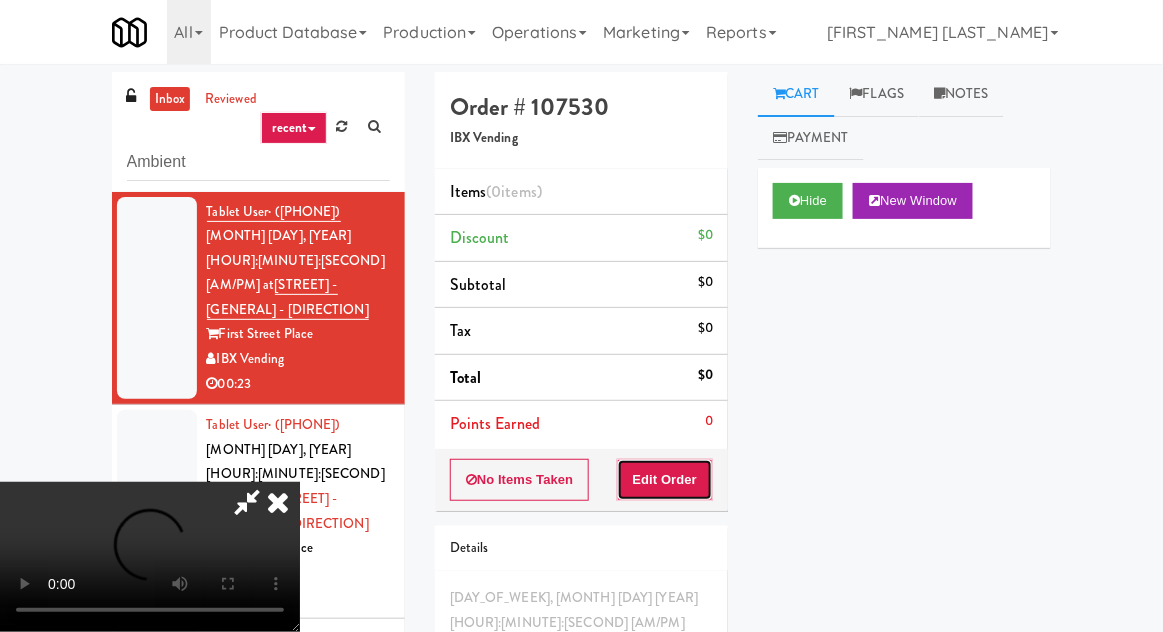 click on "Edit Order" at bounding box center (665, 480) 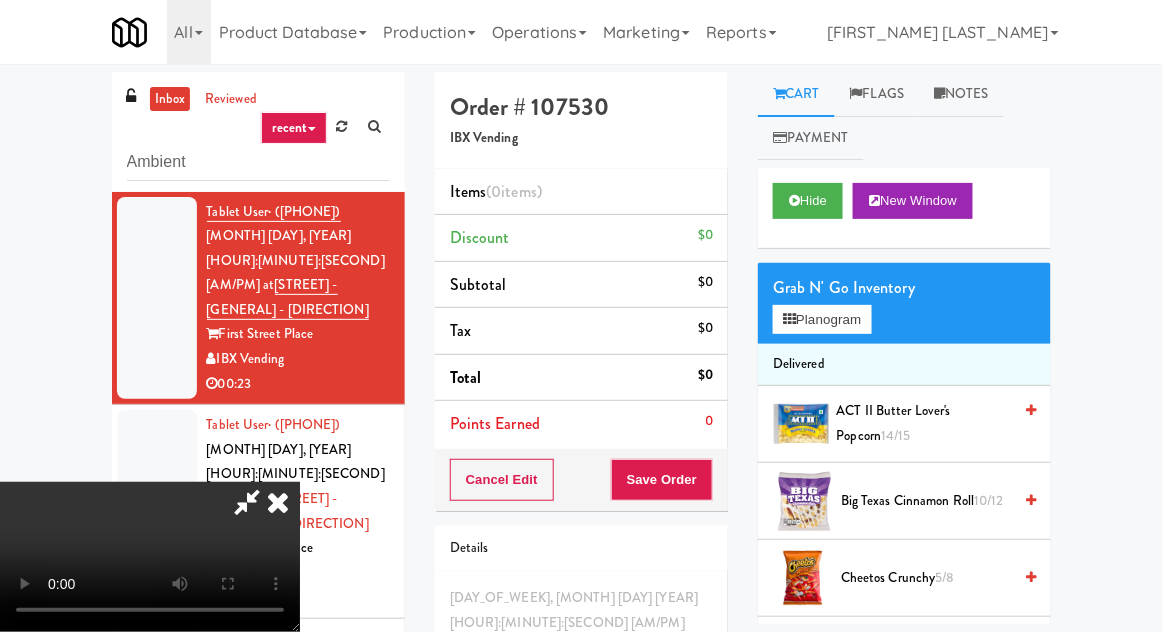 scroll, scrollTop: 4, scrollLeft: 0, axis: vertical 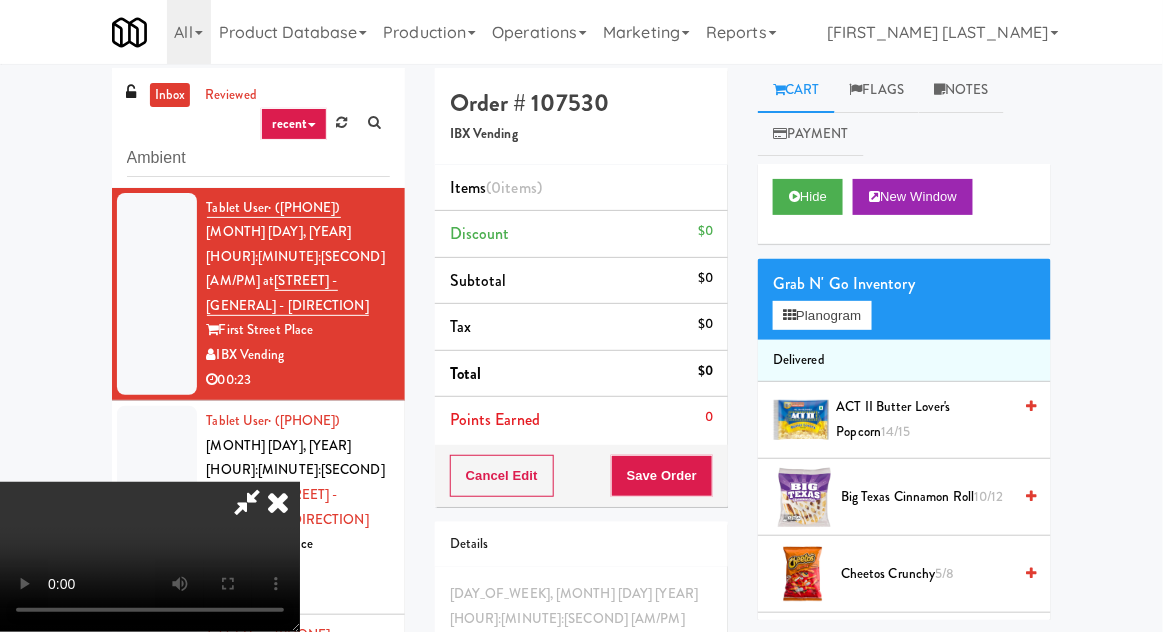 type 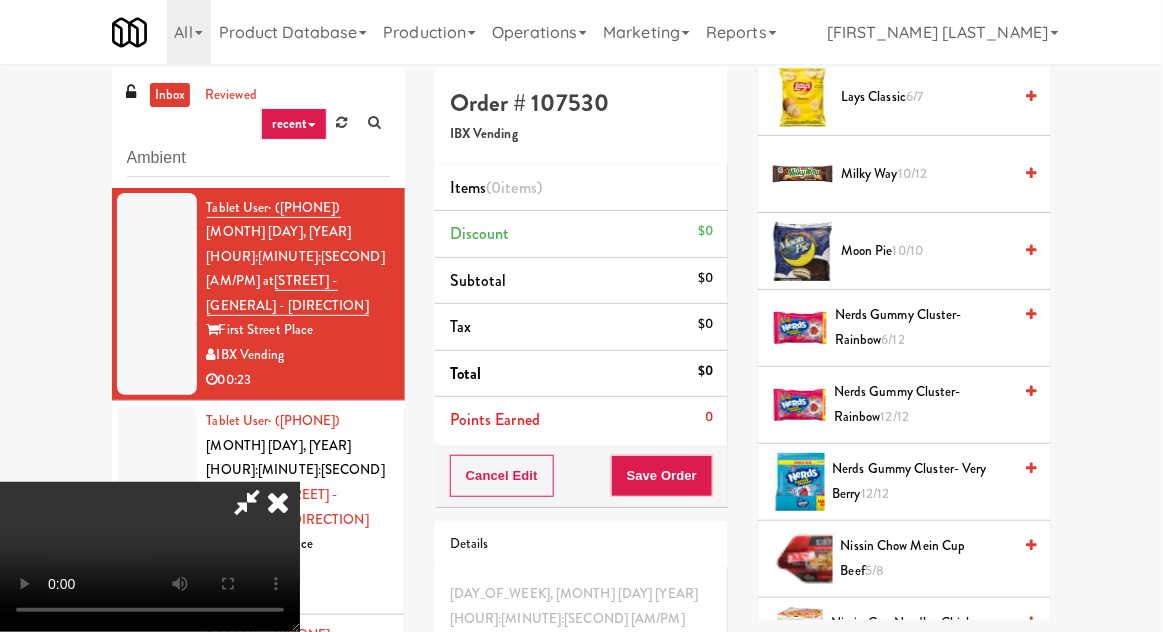 scroll, scrollTop: 1098, scrollLeft: 0, axis: vertical 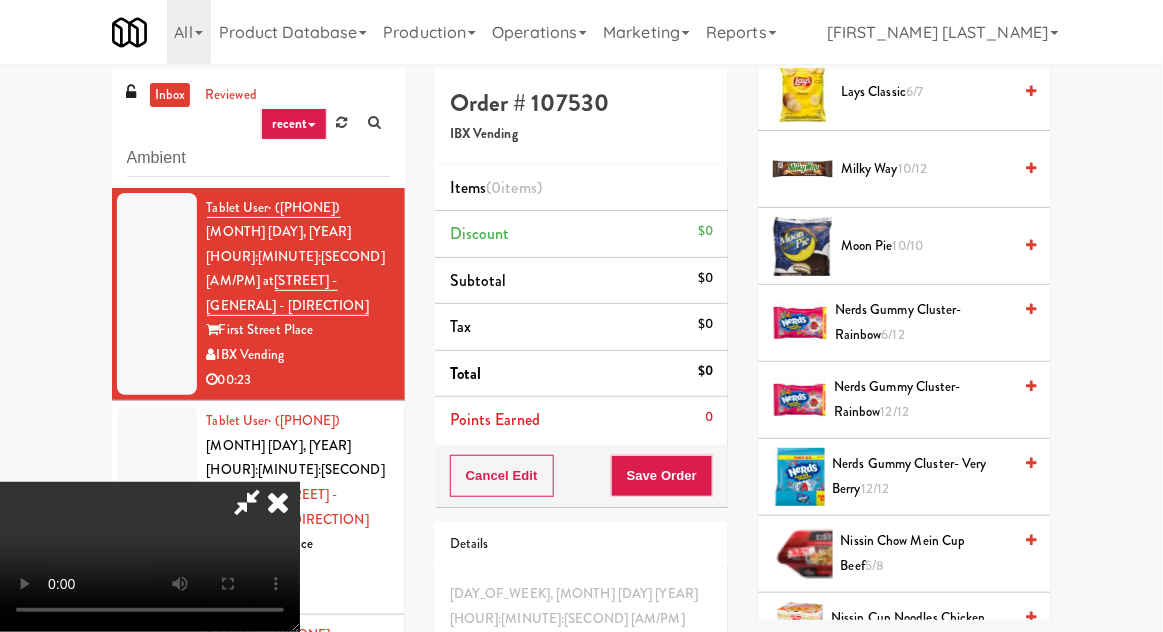click on "Nissin Chow Mein Cup Beef  5/8" at bounding box center (926, 553) 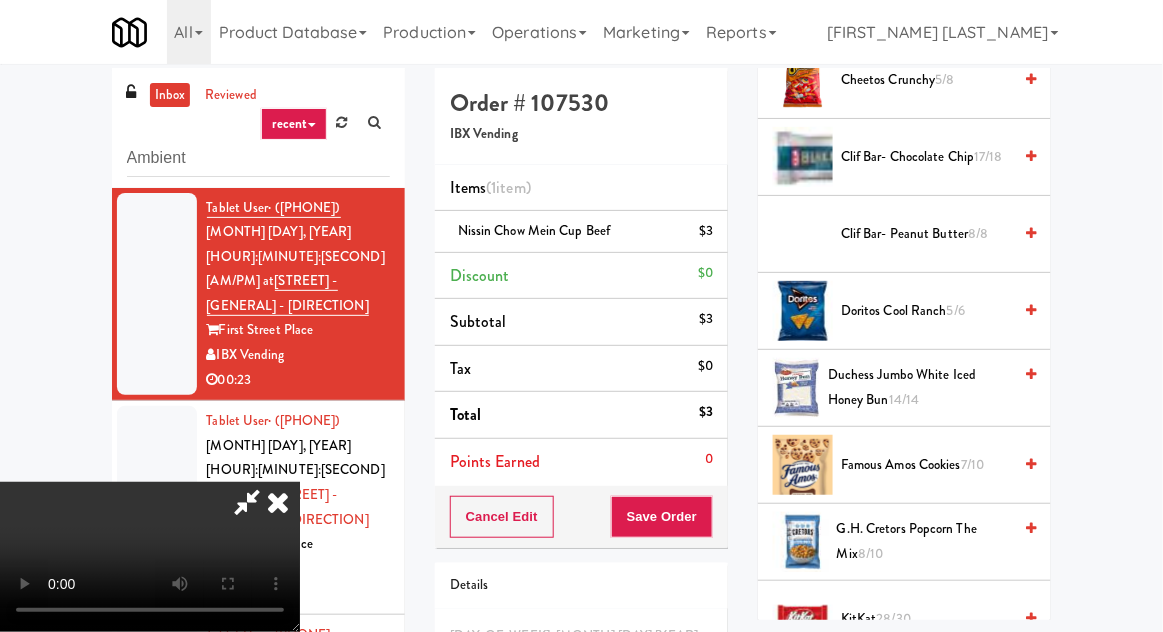 scroll, scrollTop: 497, scrollLeft: 0, axis: vertical 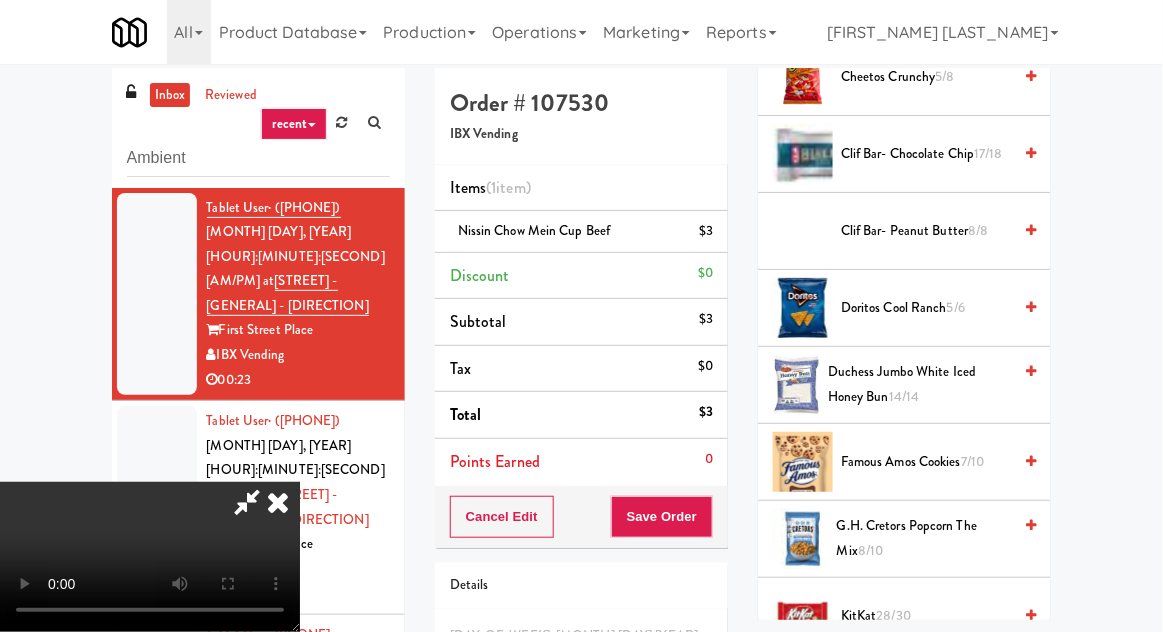 click on "Famous Amos Cookies  7/10" at bounding box center (926, 462) 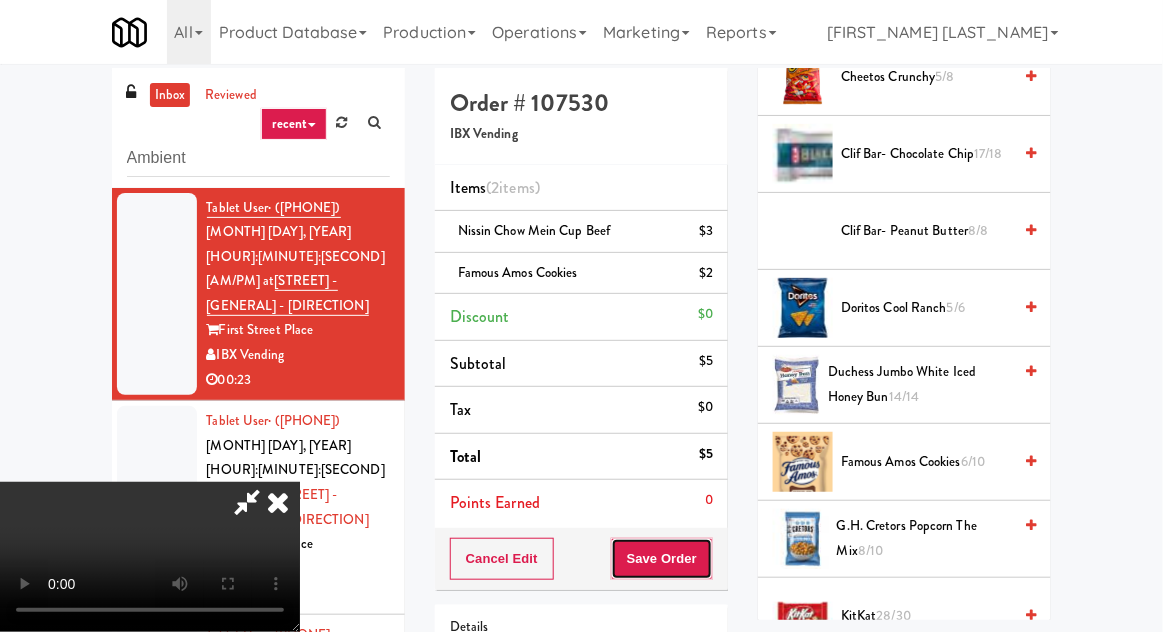 click on "Save Order" at bounding box center (662, 559) 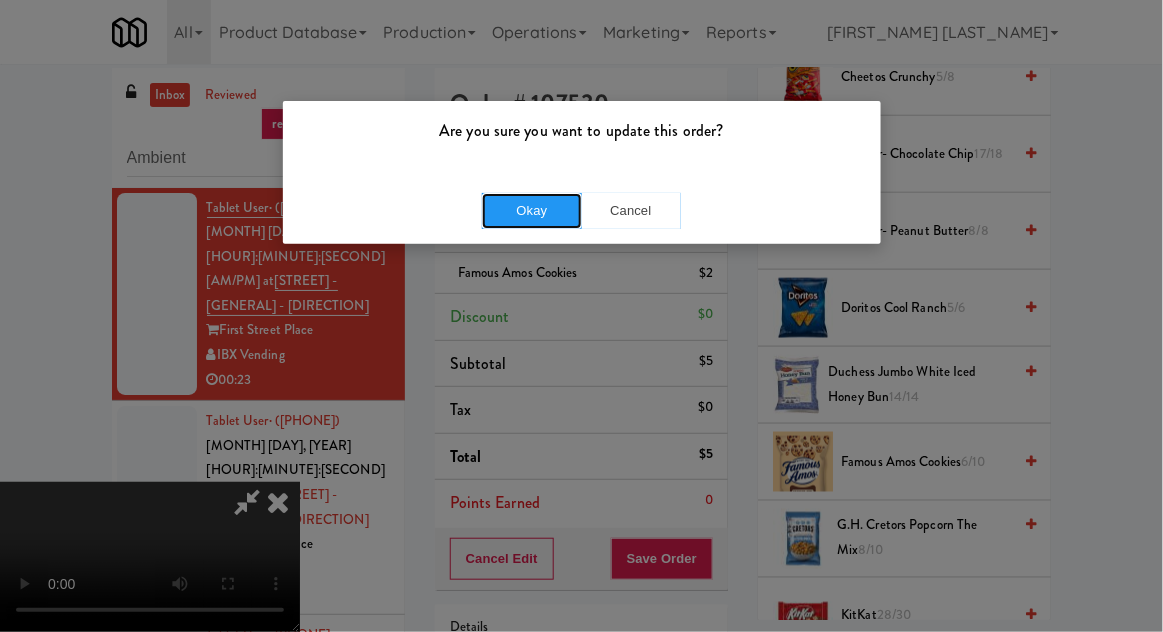 click on "Okay" at bounding box center (532, 211) 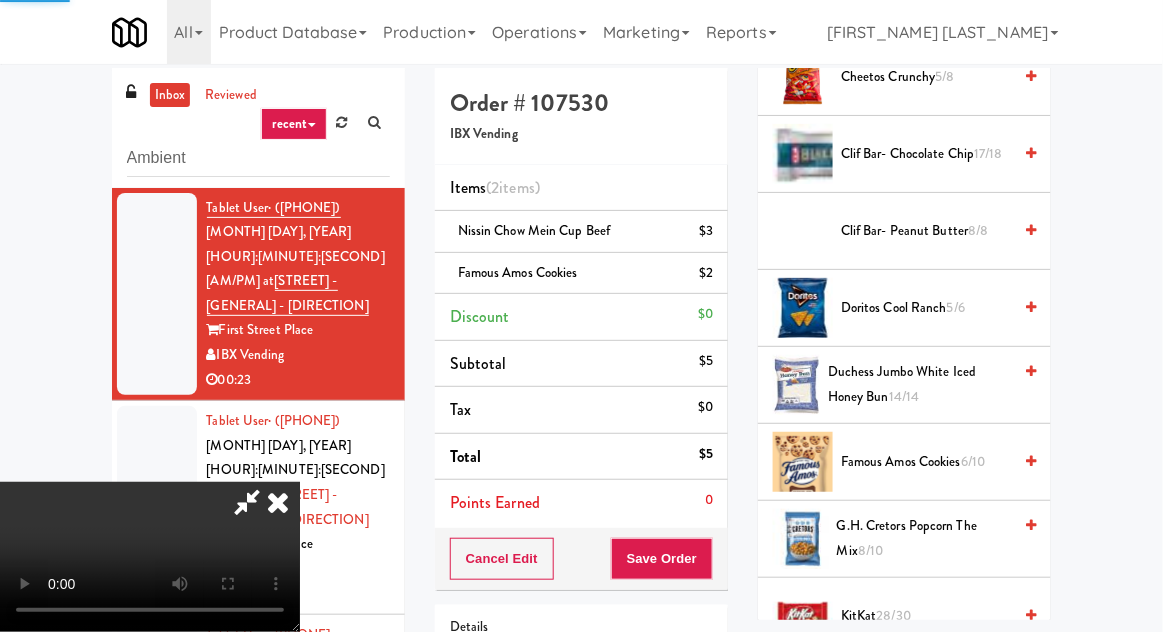scroll, scrollTop: 197, scrollLeft: 0, axis: vertical 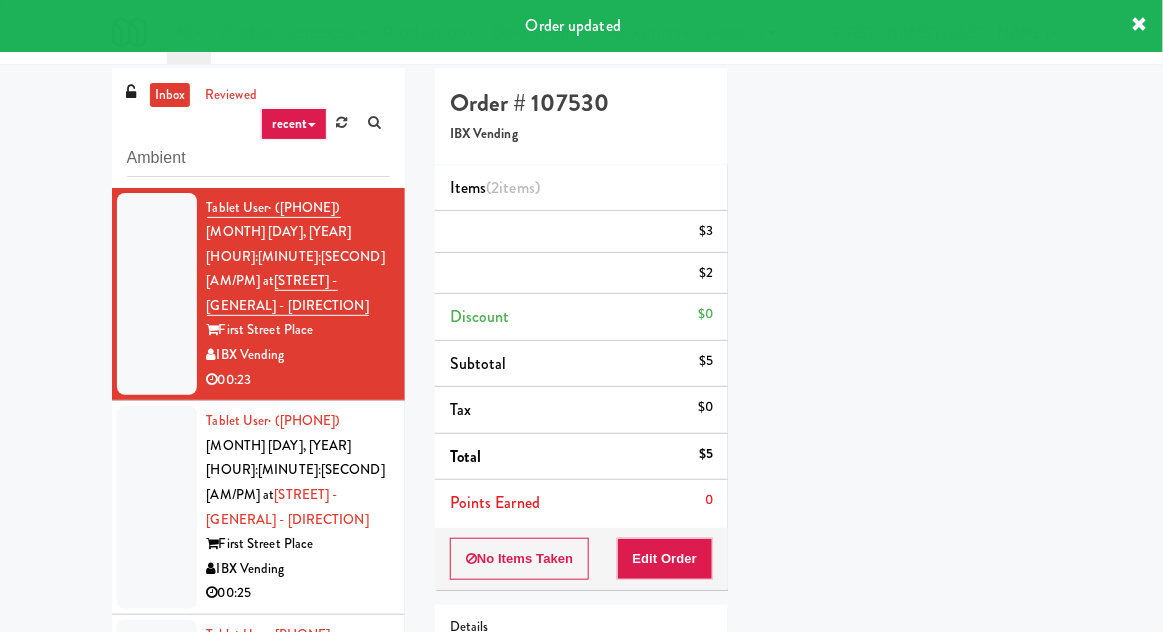 click at bounding box center (157, 507) 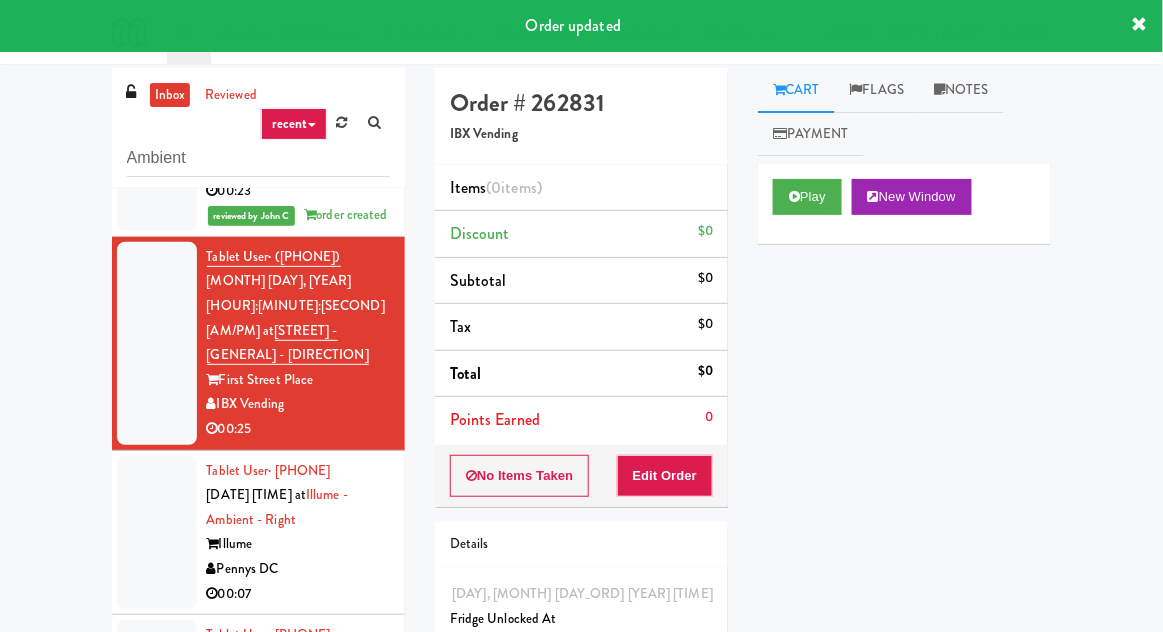 scroll, scrollTop: 0, scrollLeft: 0, axis: both 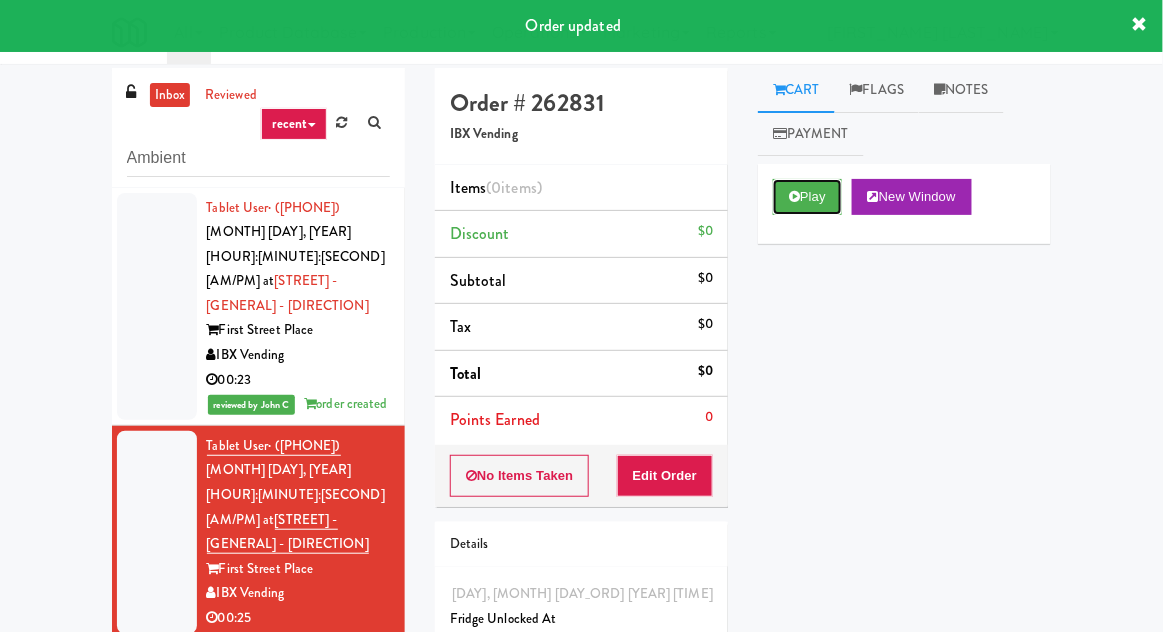 click on "Play" at bounding box center (807, 197) 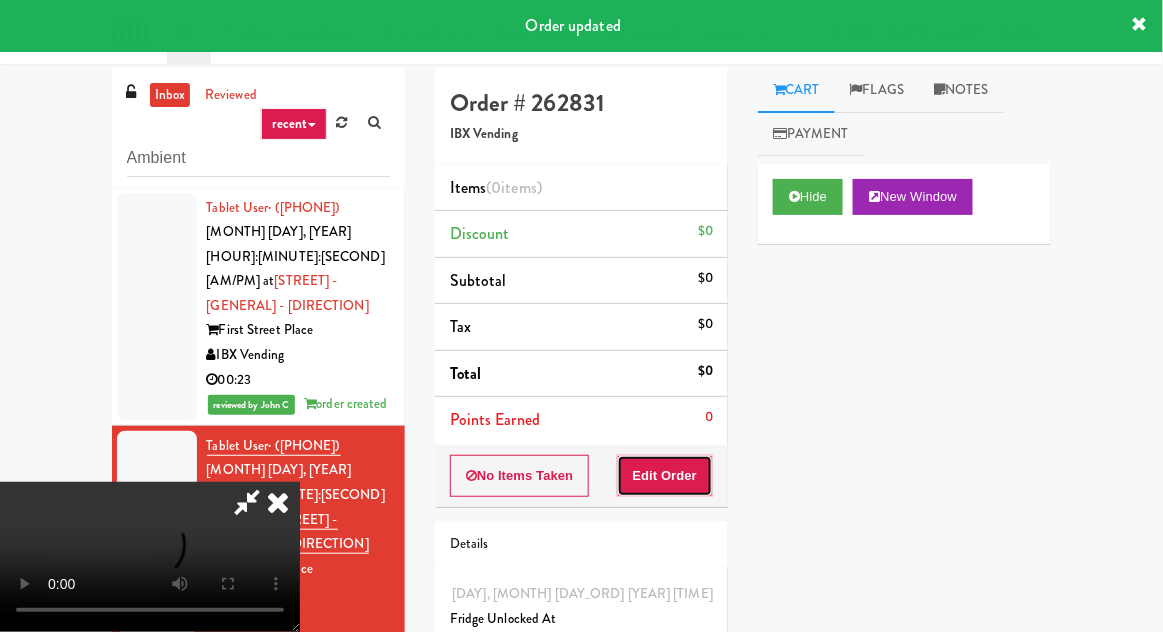 click on "Edit Order" at bounding box center [665, 476] 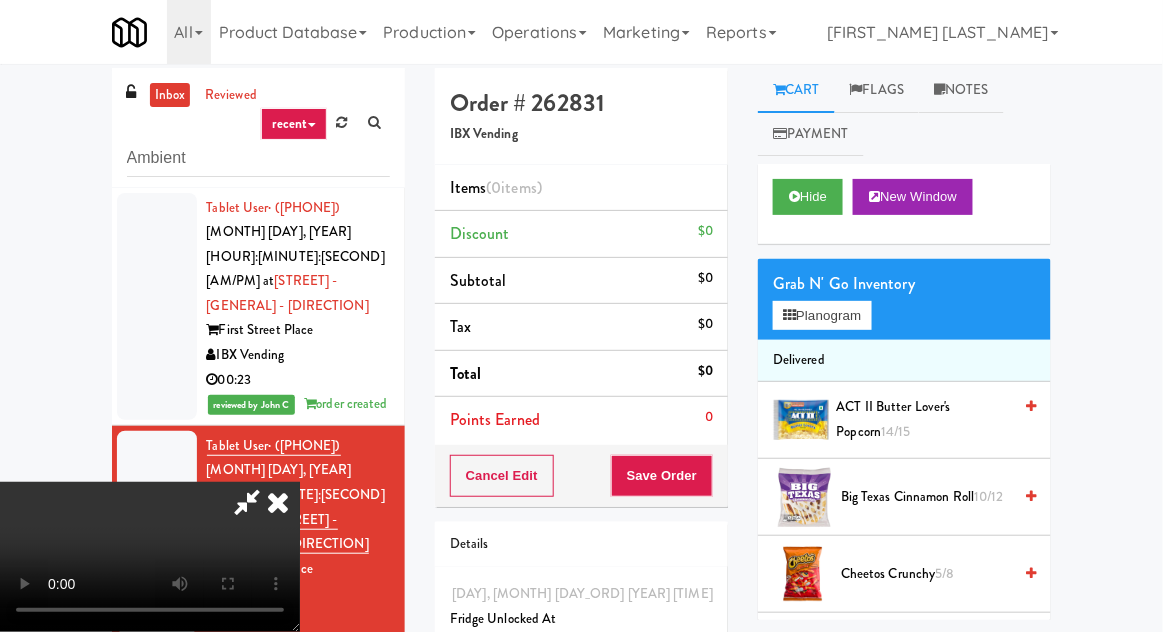 scroll, scrollTop: 77, scrollLeft: 0, axis: vertical 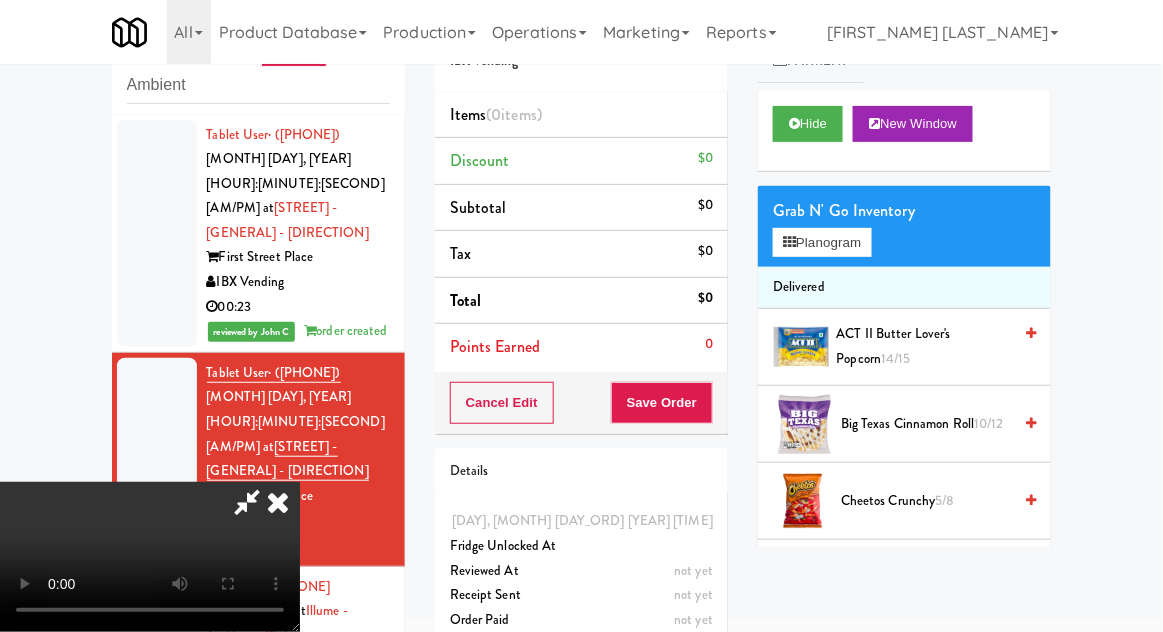 type 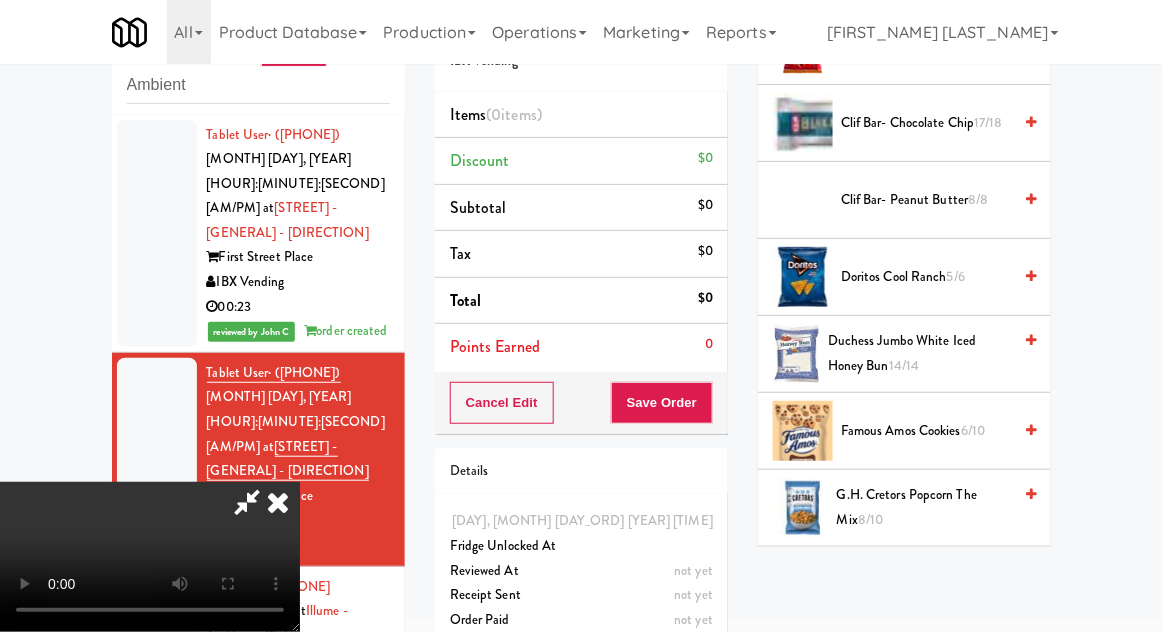 scroll, scrollTop: 456, scrollLeft: 0, axis: vertical 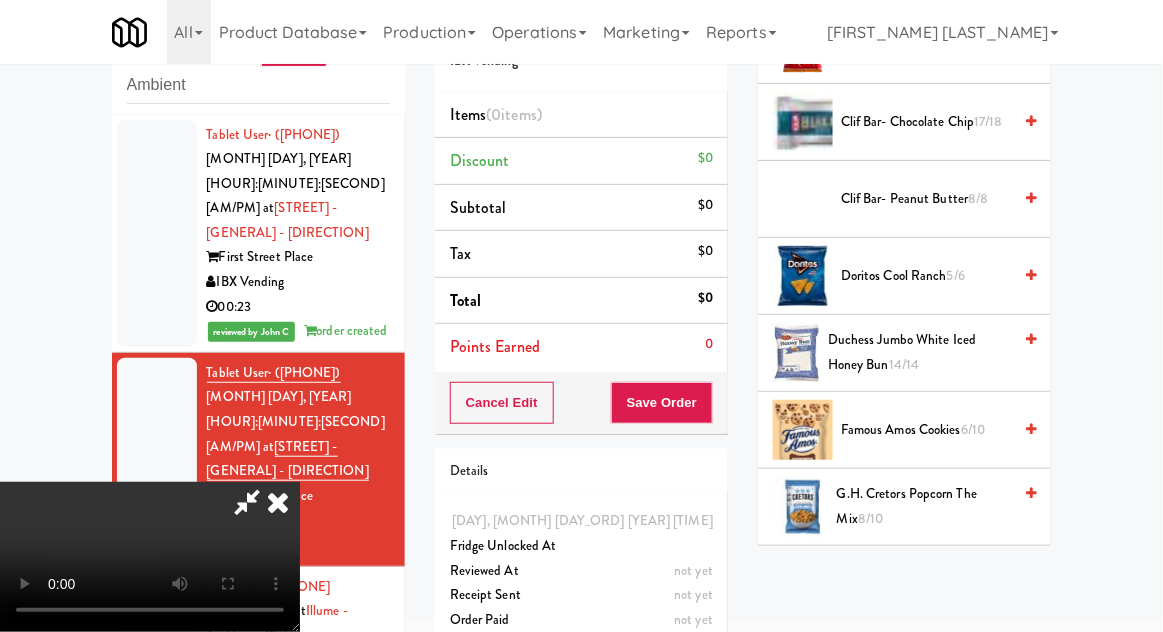 click on "6/10" at bounding box center (973, 429) 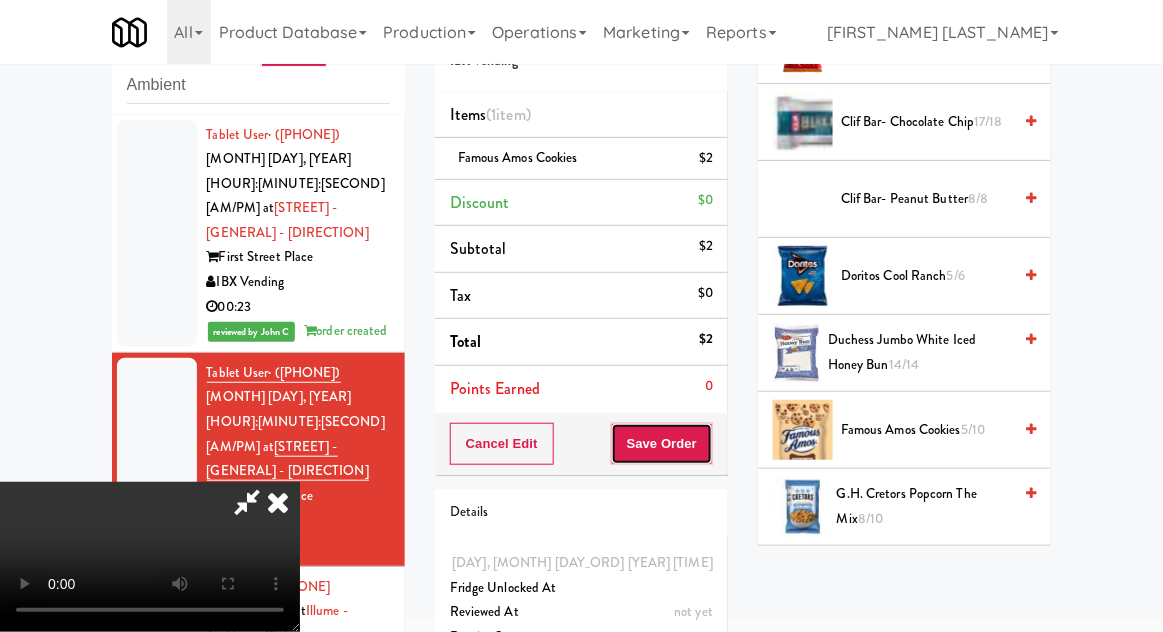 click on "Save Order" at bounding box center [662, 444] 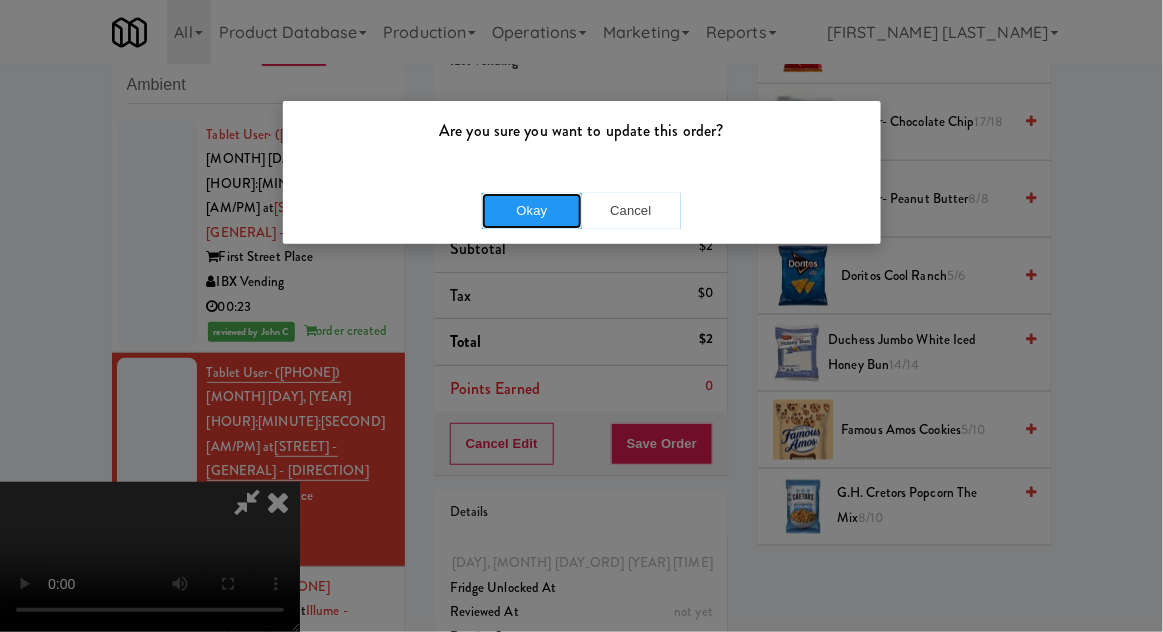 click on "Okay" at bounding box center (532, 211) 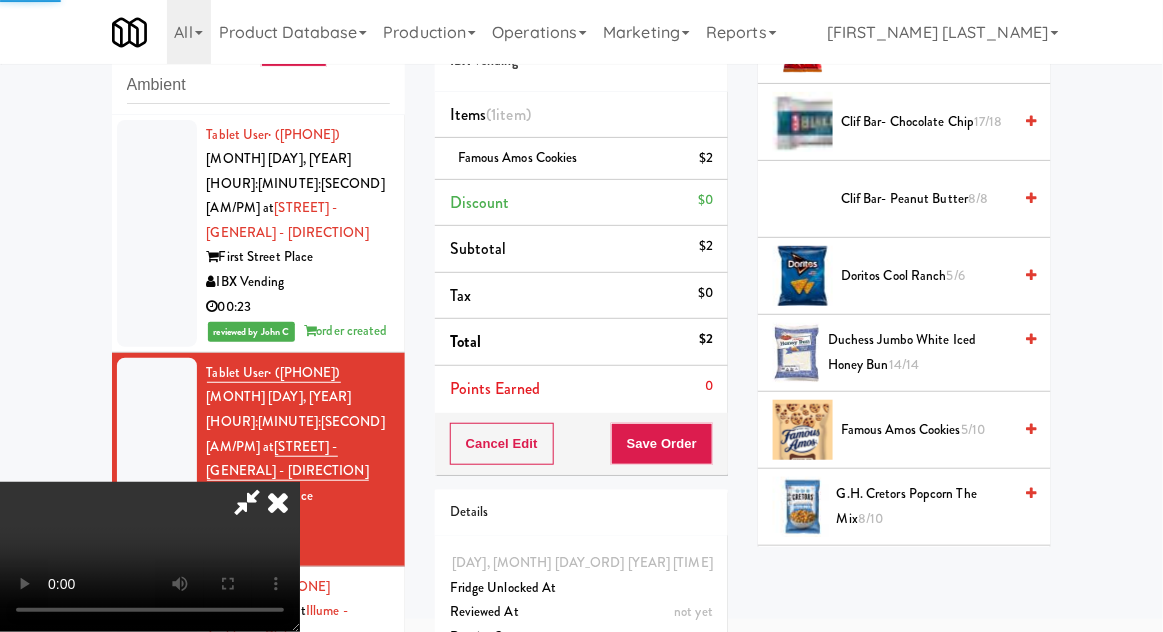 scroll, scrollTop: 197, scrollLeft: 0, axis: vertical 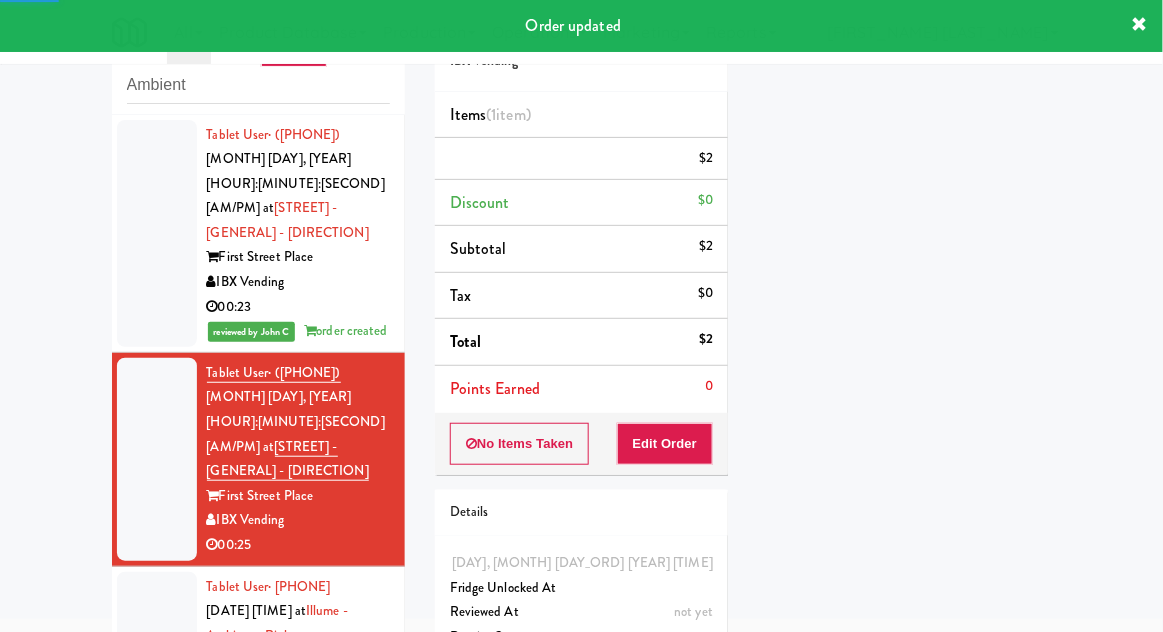 click at bounding box center [157, 459] 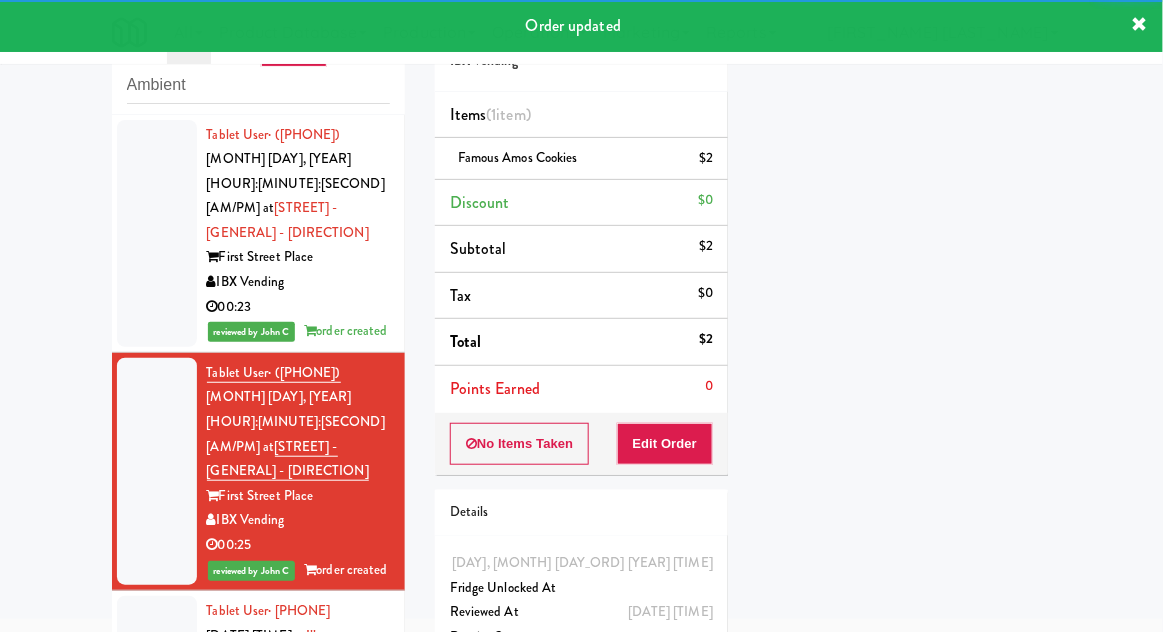 click at bounding box center [157, 673] 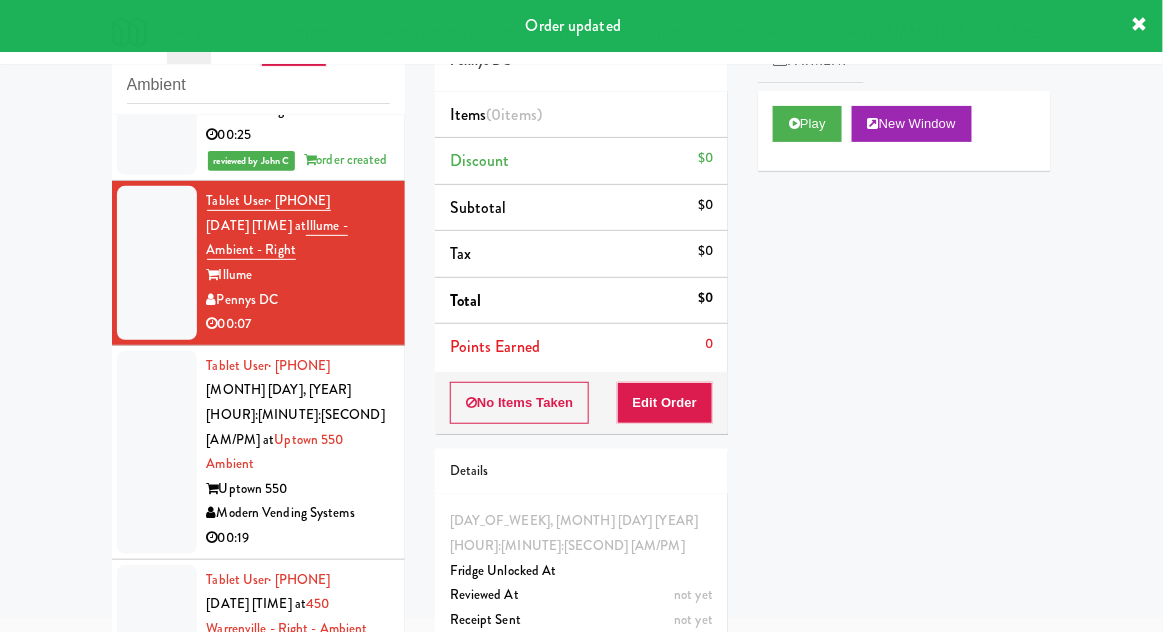 scroll, scrollTop: 411, scrollLeft: 0, axis: vertical 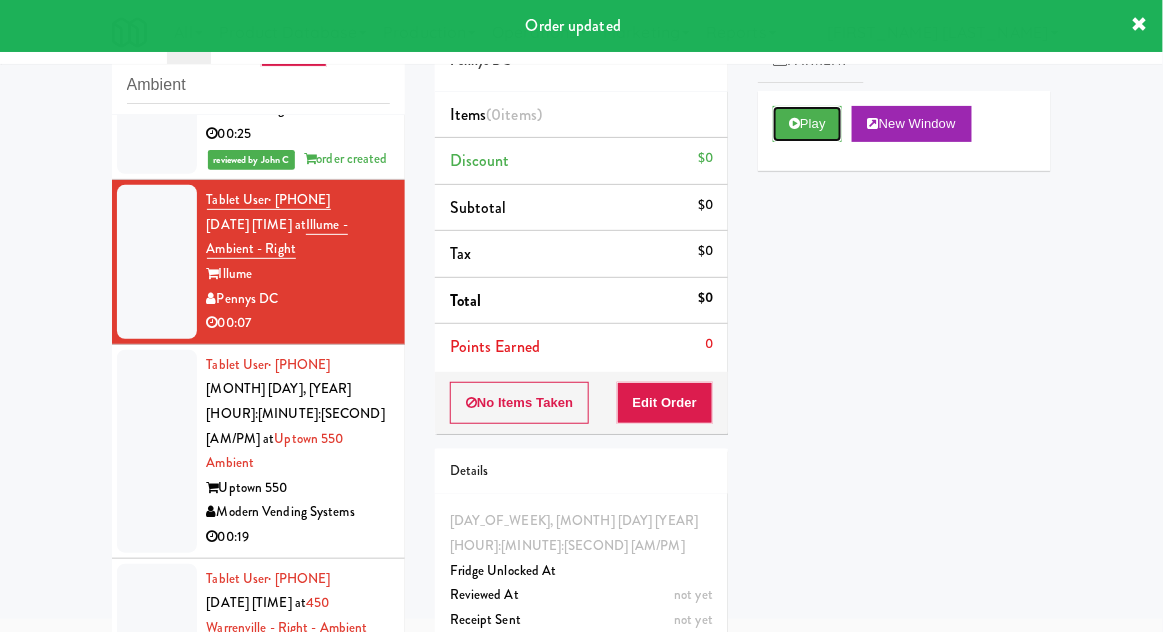 click on "Play" at bounding box center [807, 124] 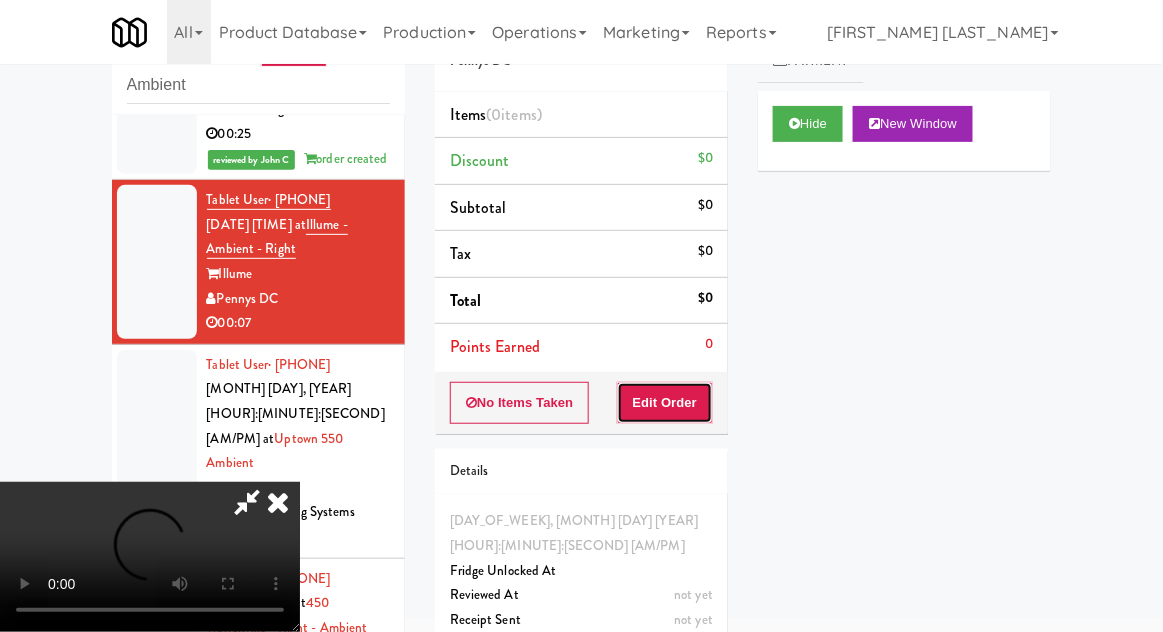 click on "Edit Order" at bounding box center (665, 403) 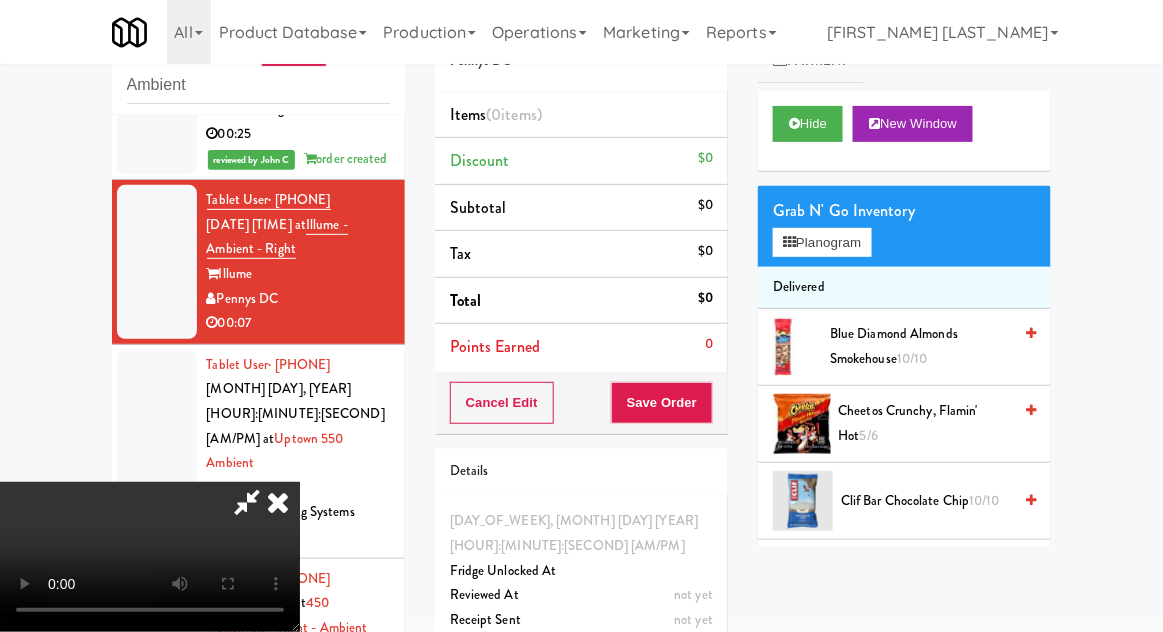 type 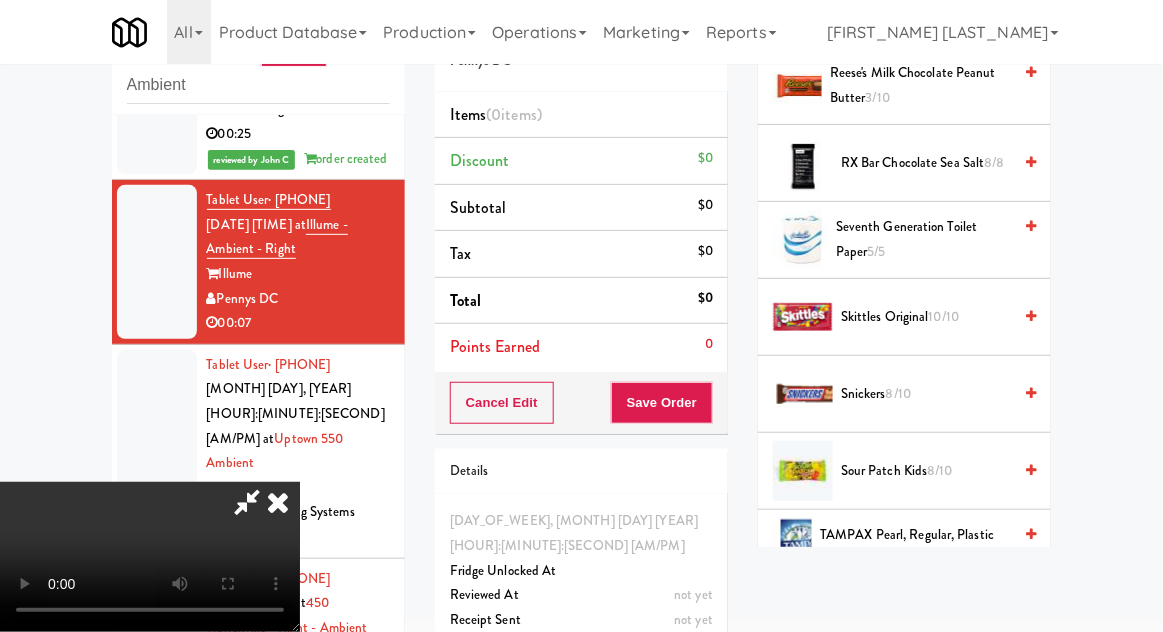 scroll, scrollTop: 1879, scrollLeft: 0, axis: vertical 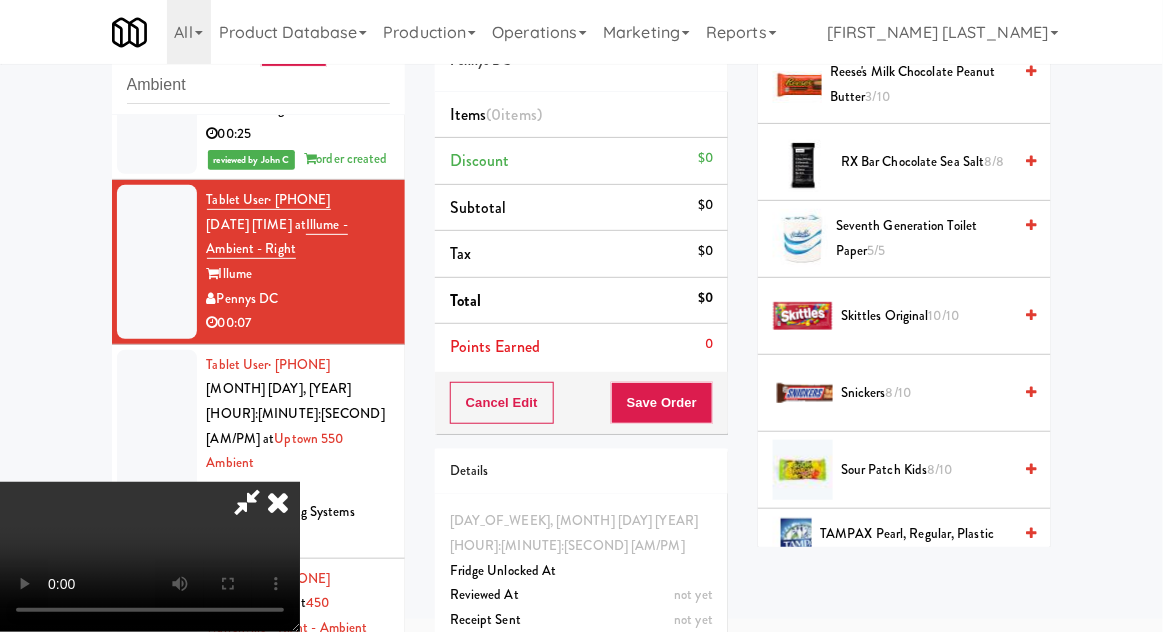 click on "8/10" at bounding box center (940, 469) 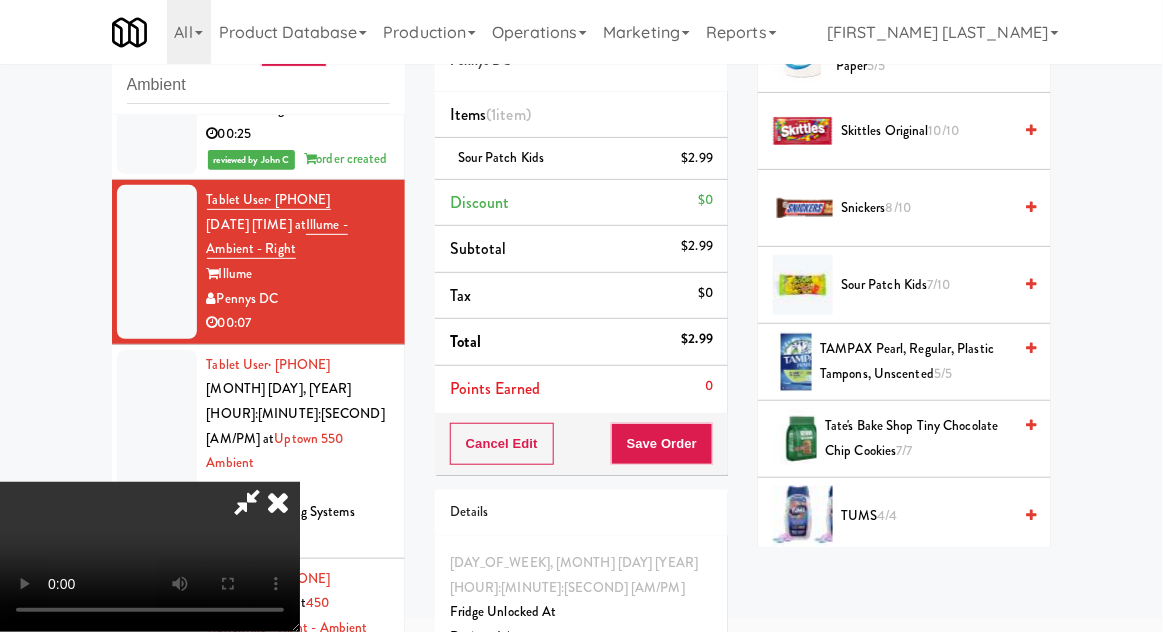 scroll, scrollTop: 2064, scrollLeft: 0, axis: vertical 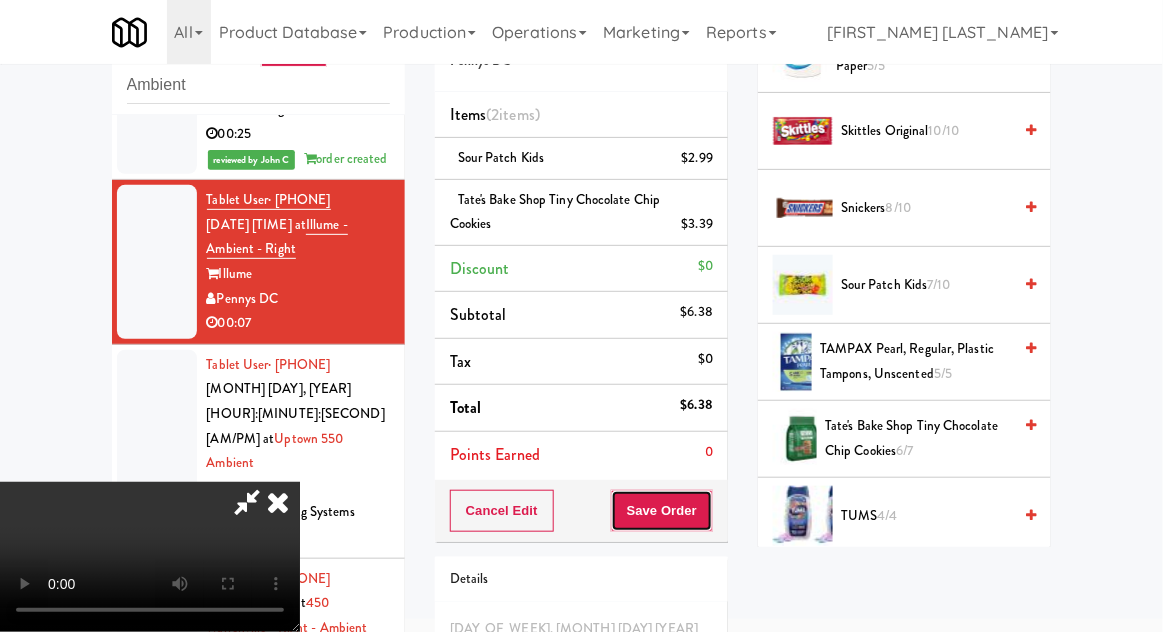 click on "Save Order" at bounding box center [662, 511] 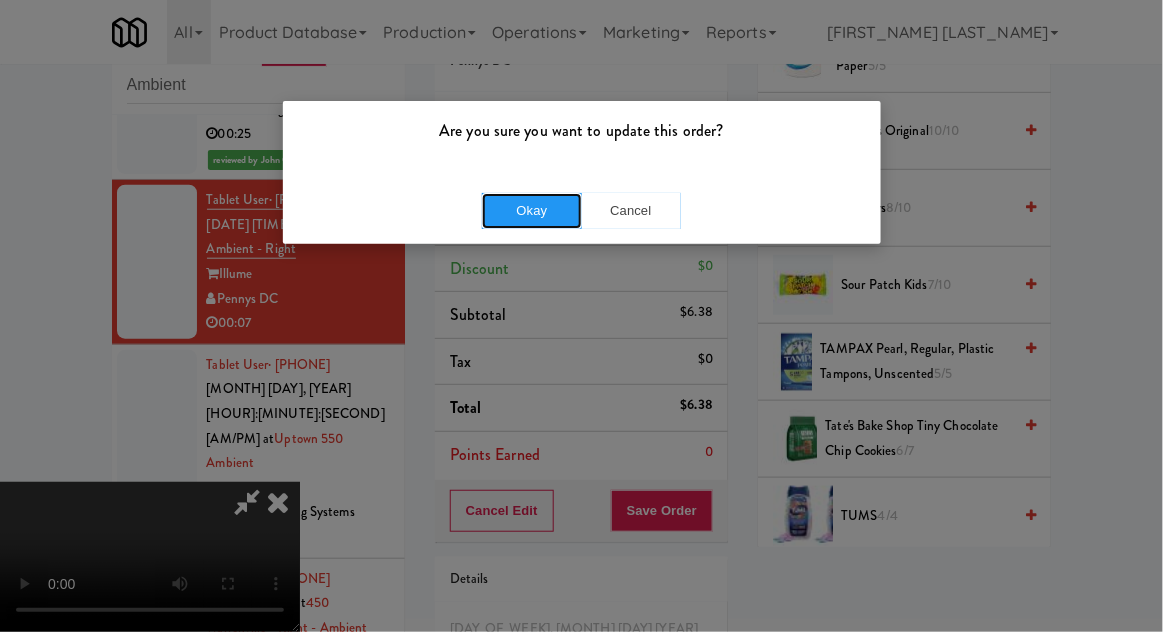 click on "Okay" at bounding box center (532, 211) 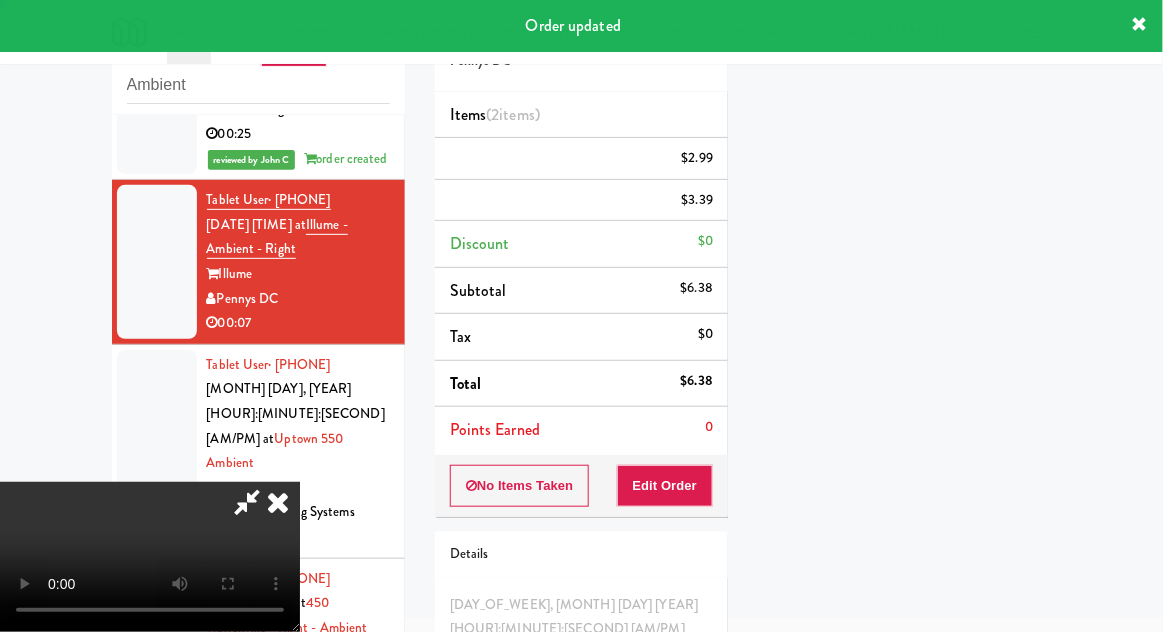 scroll, scrollTop: 197, scrollLeft: 0, axis: vertical 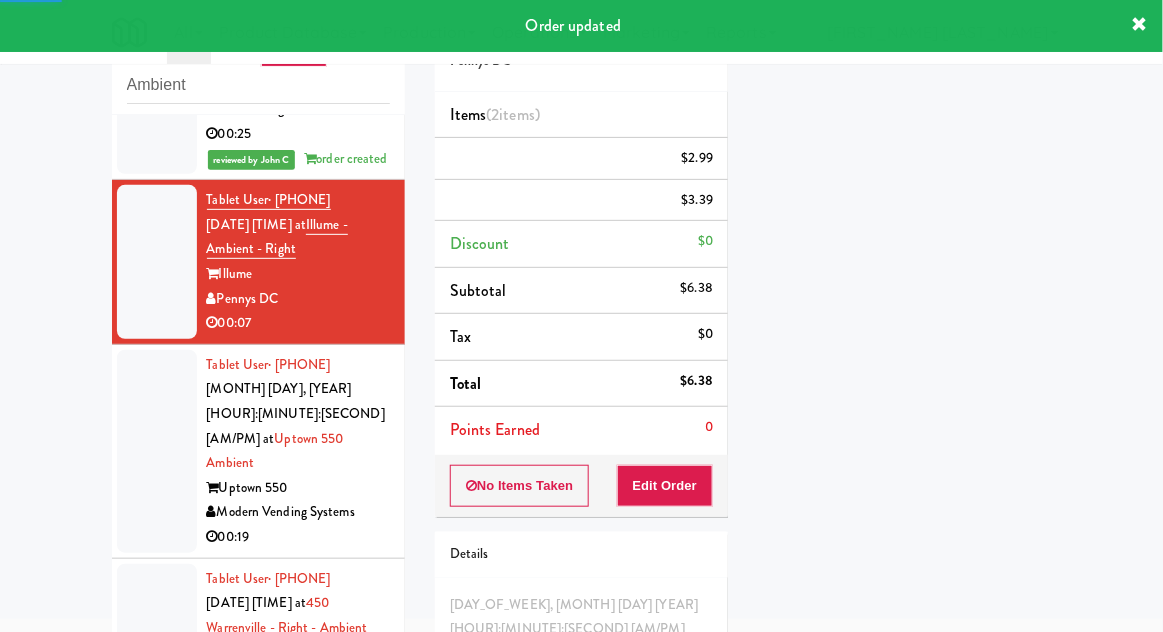 click at bounding box center [157, 451] 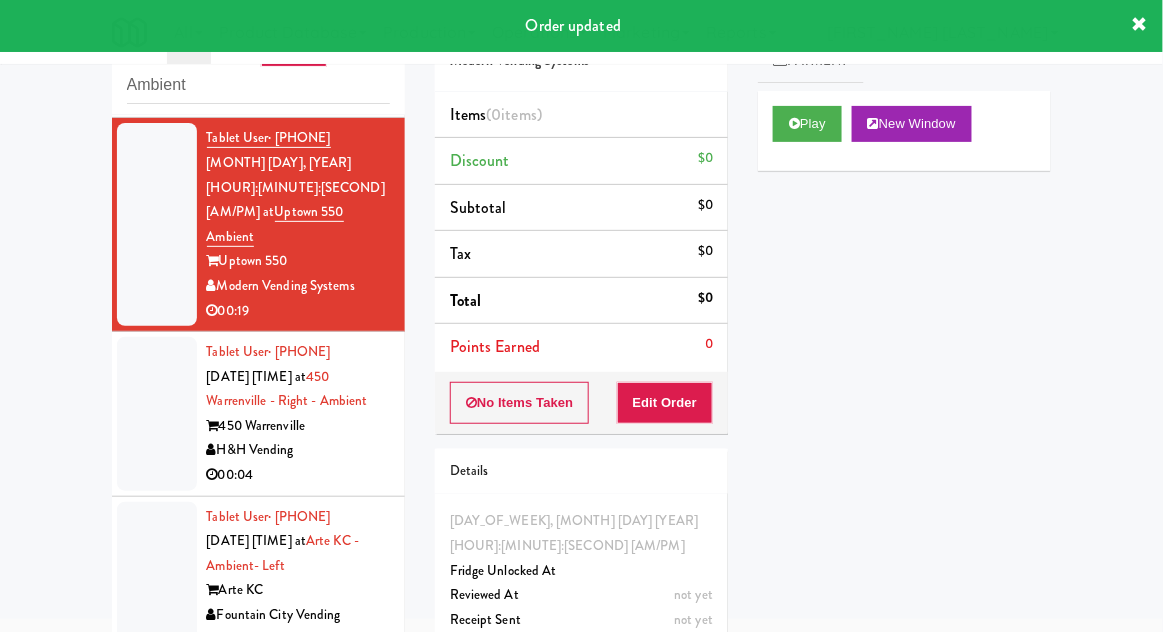 scroll, scrollTop: 660, scrollLeft: 0, axis: vertical 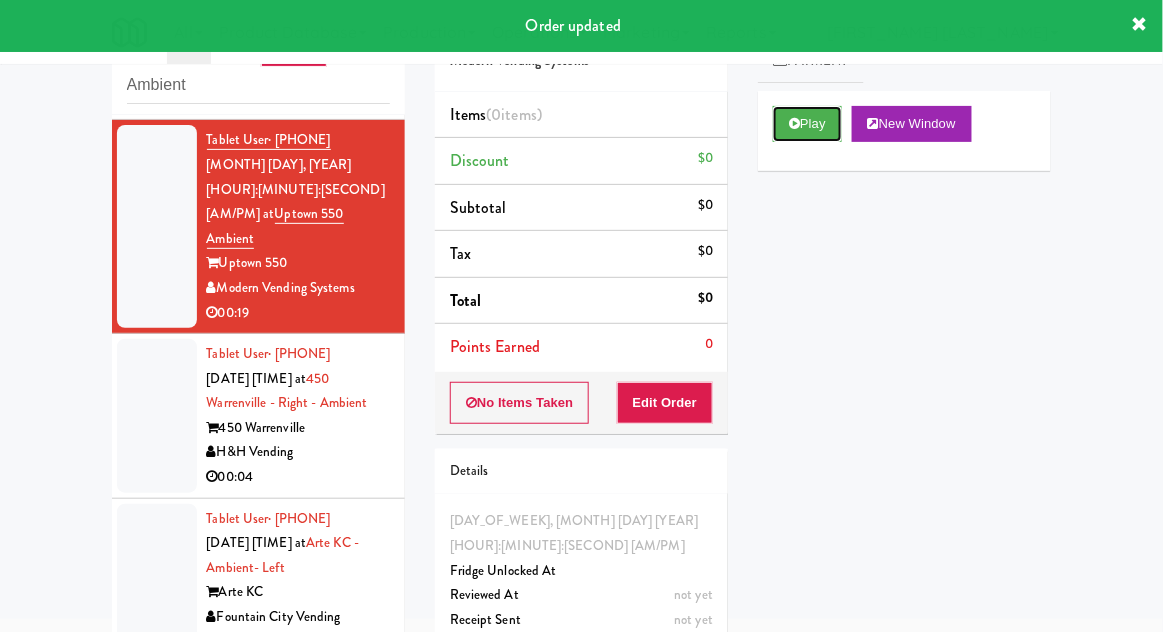 click on "Play" at bounding box center [807, 124] 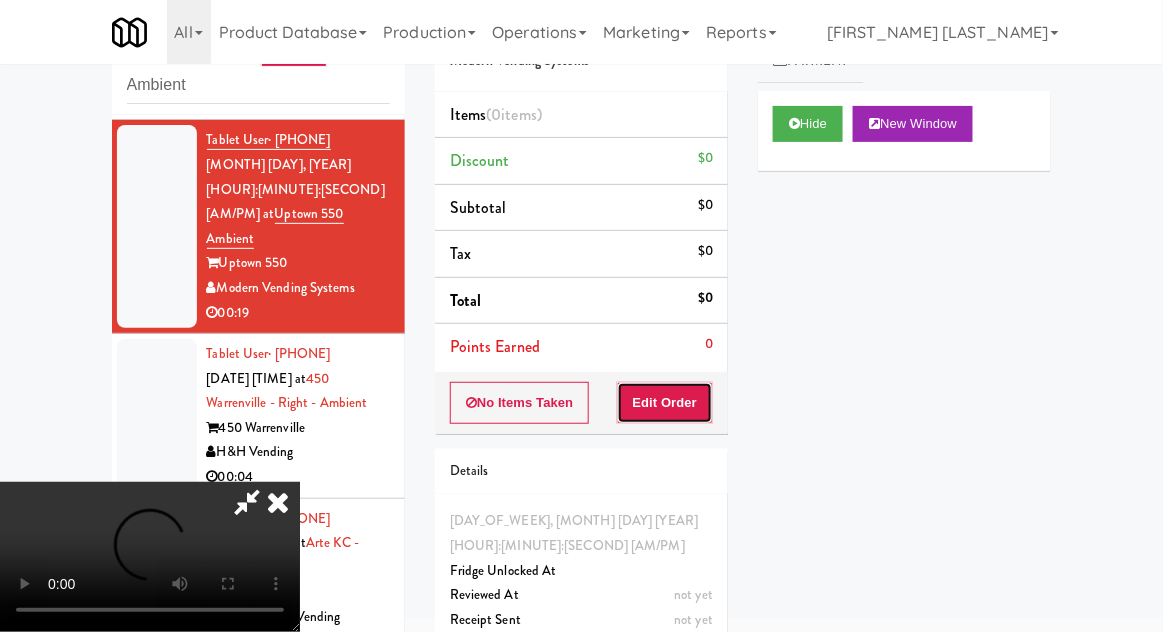 click on "Edit Order" at bounding box center (665, 403) 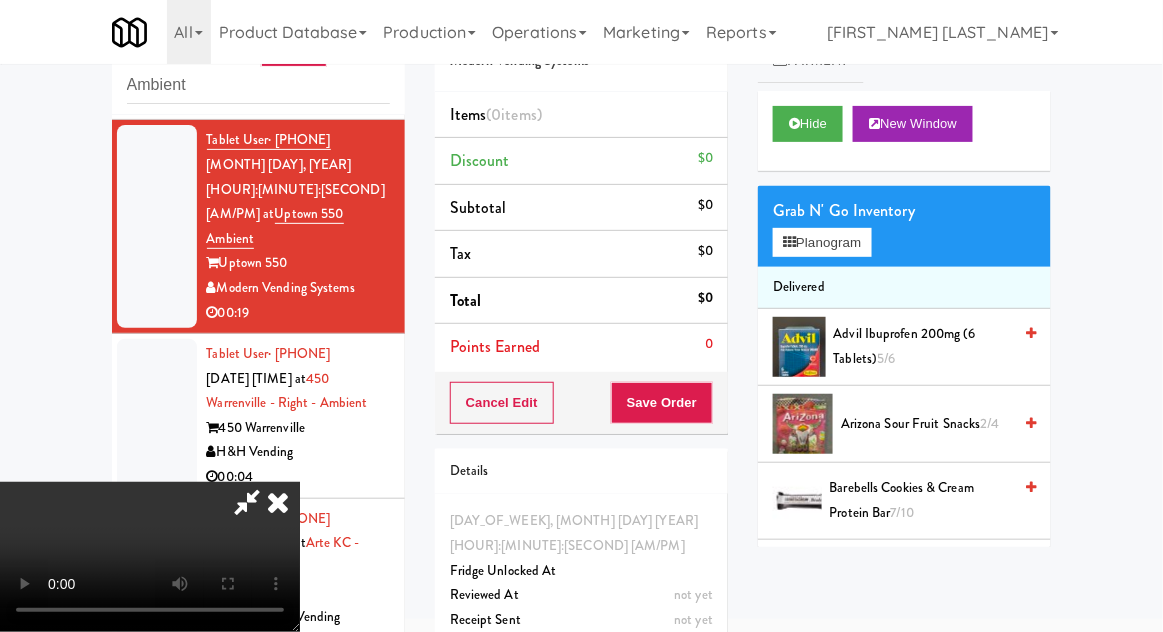 scroll, scrollTop: 73, scrollLeft: 0, axis: vertical 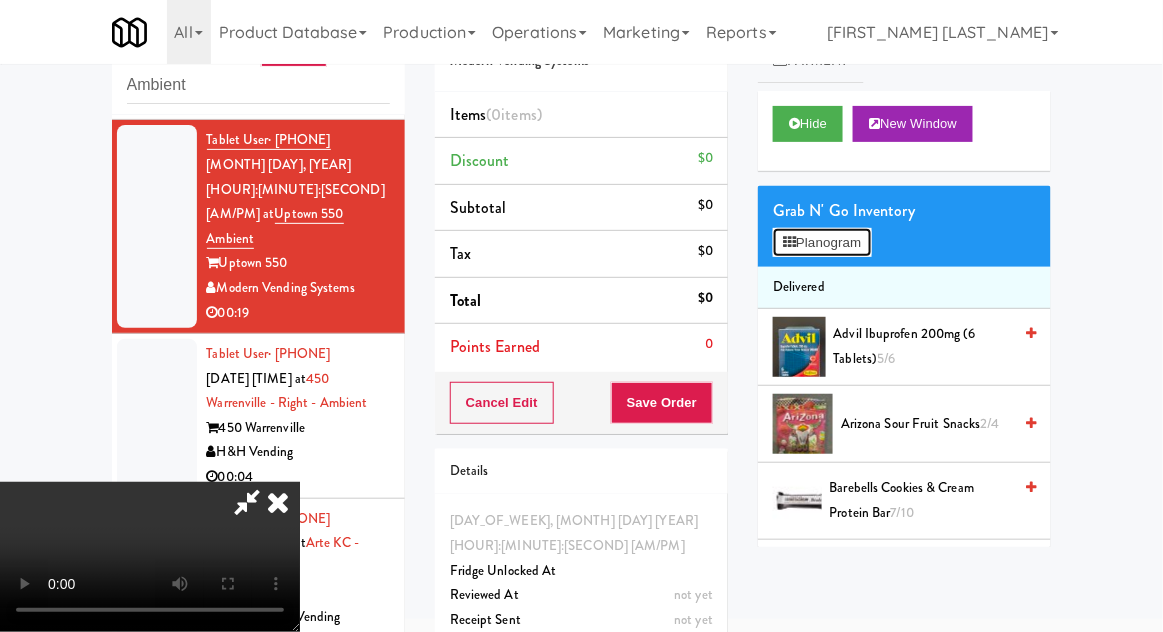 click on "Planogram" at bounding box center (822, 243) 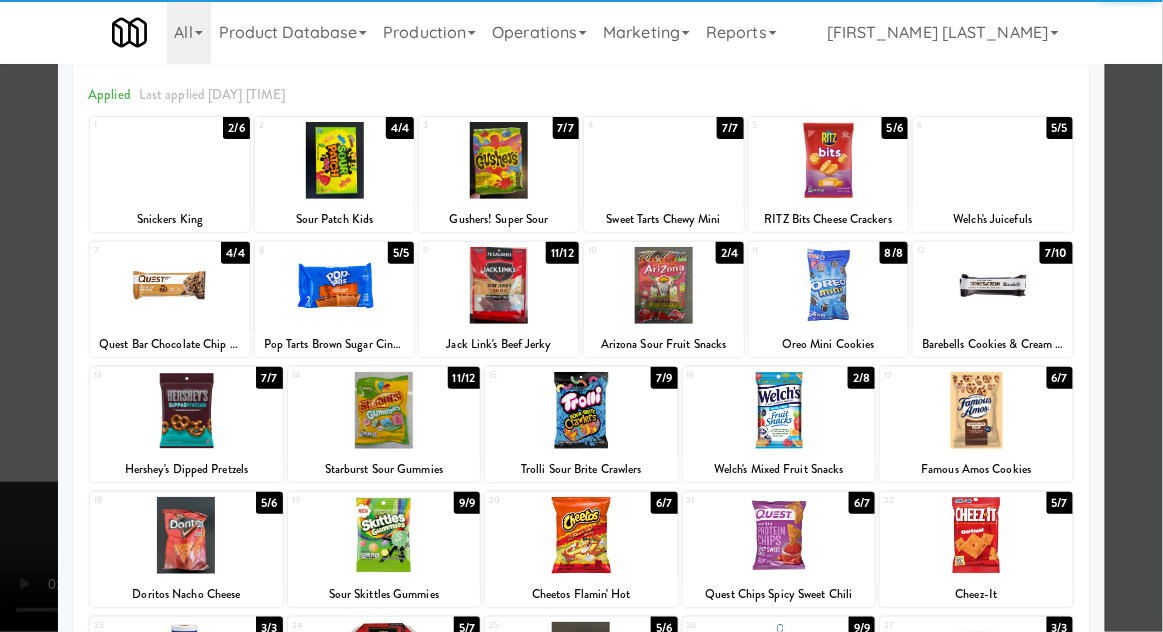scroll, scrollTop: 76, scrollLeft: 0, axis: vertical 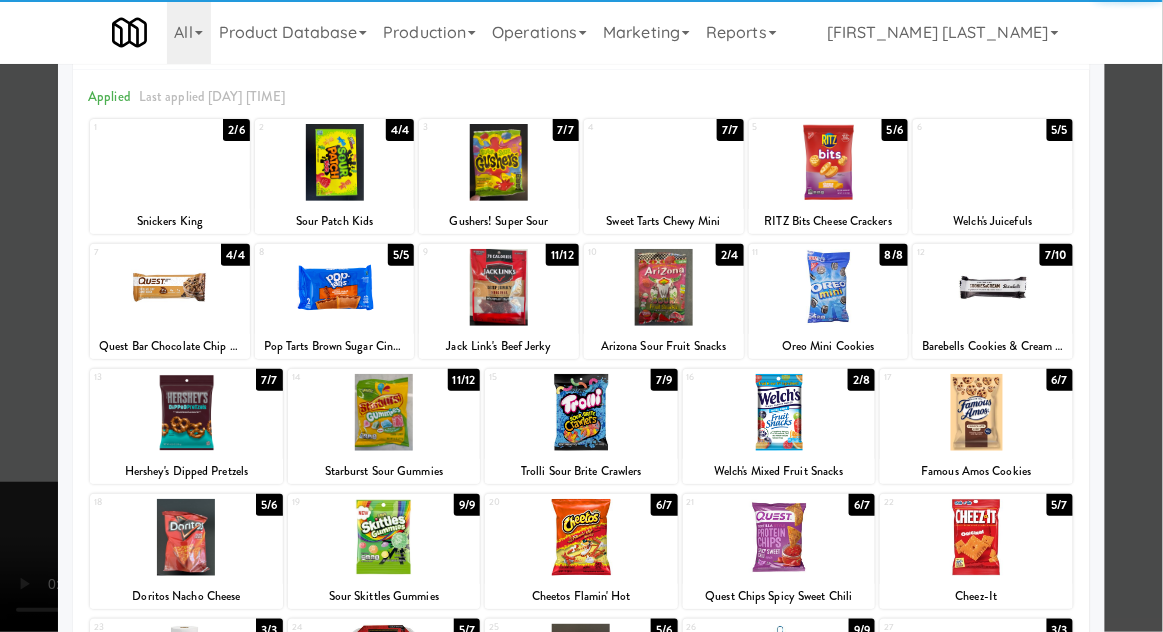 click at bounding box center [976, 537] 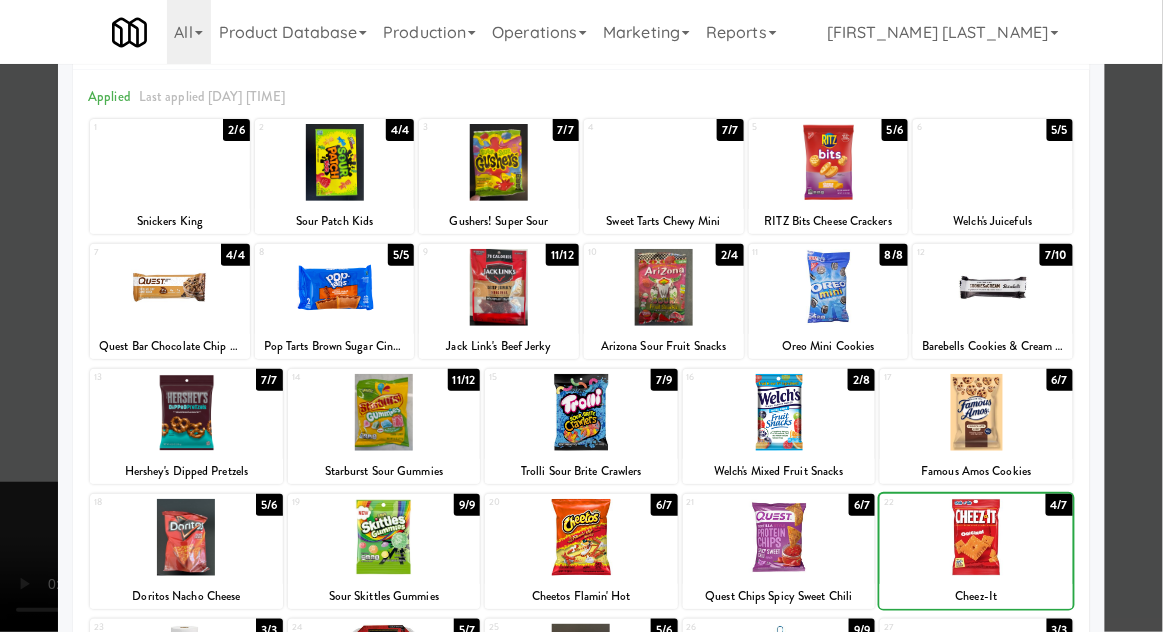 click at bounding box center [581, 316] 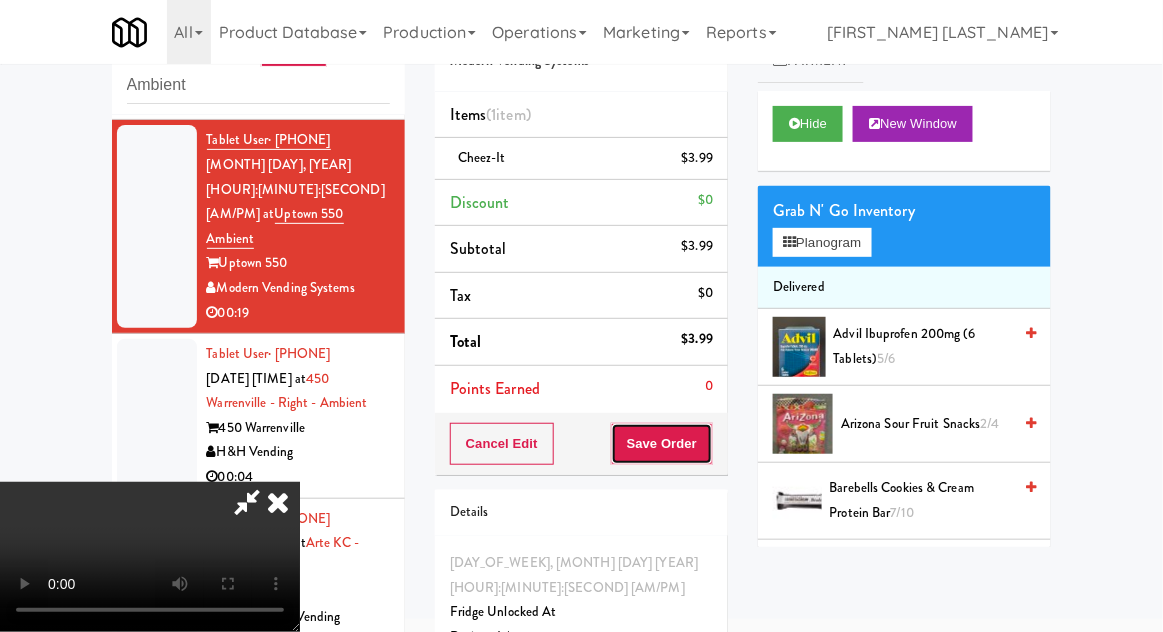 click on "Save Order" at bounding box center (662, 444) 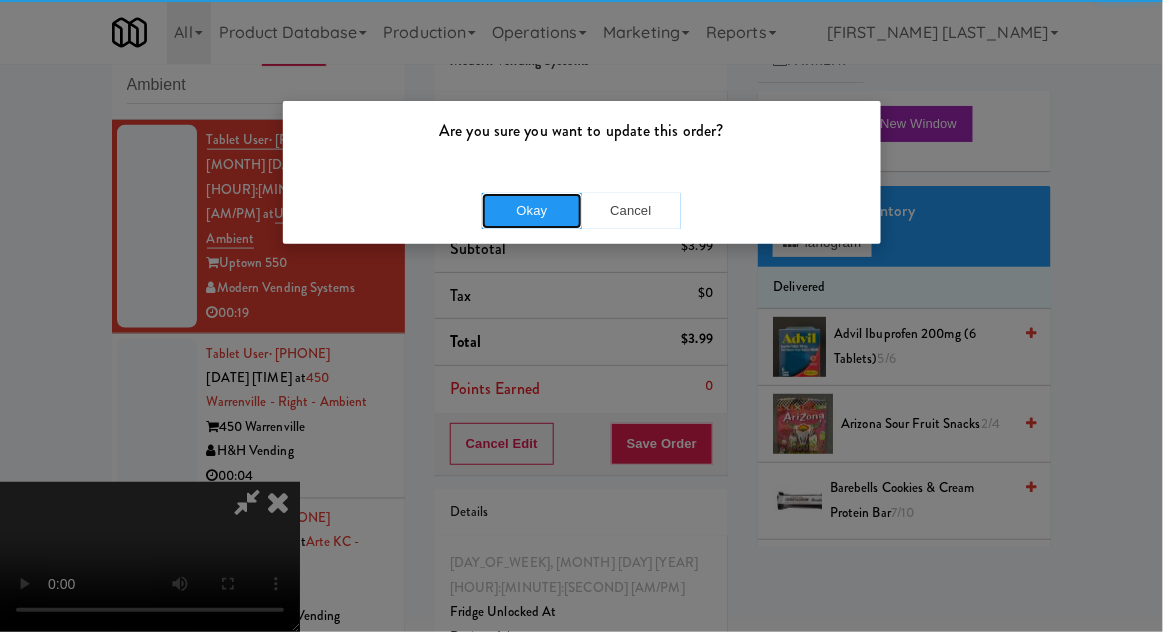click on "Okay" at bounding box center [532, 211] 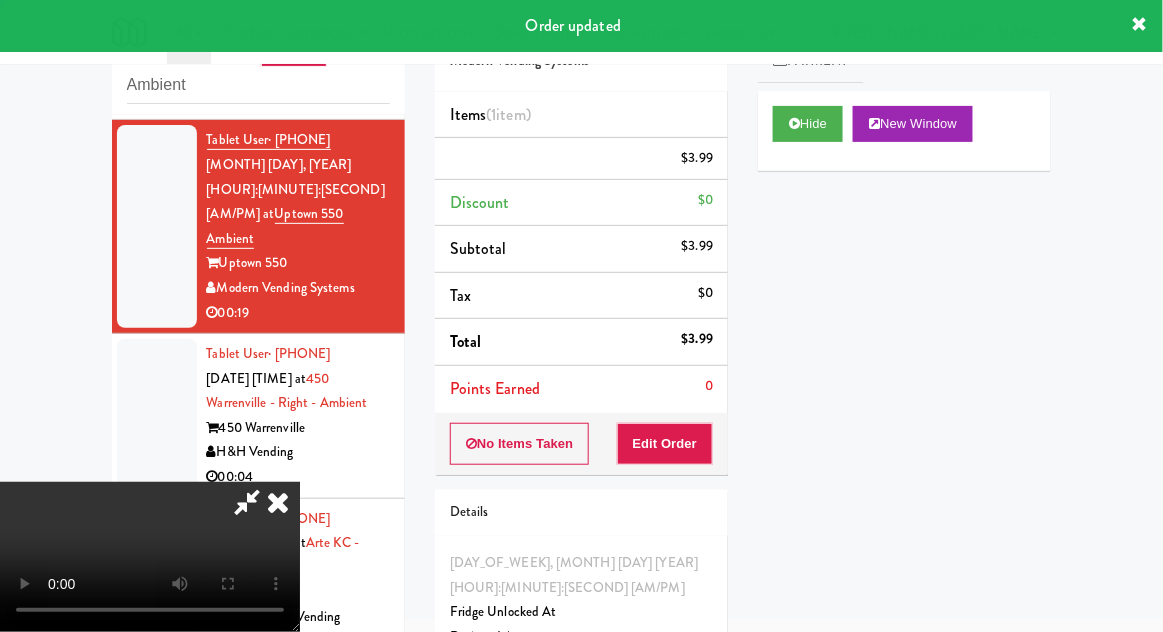 scroll, scrollTop: 0, scrollLeft: 0, axis: both 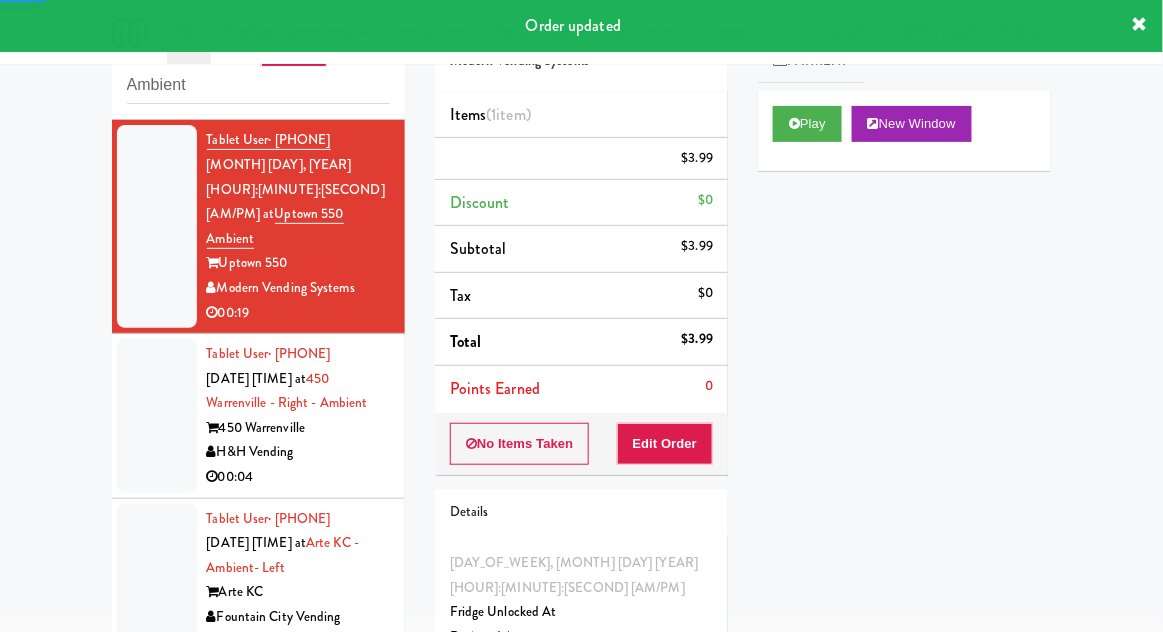 click on "Tablet User  · (630) 347-0864 Aug 3, 2025 10:37:19 PM at  450 Warrenville - Right - Ambient  450 Warrenville   H&H Vending  00:04" at bounding box center [258, 416] 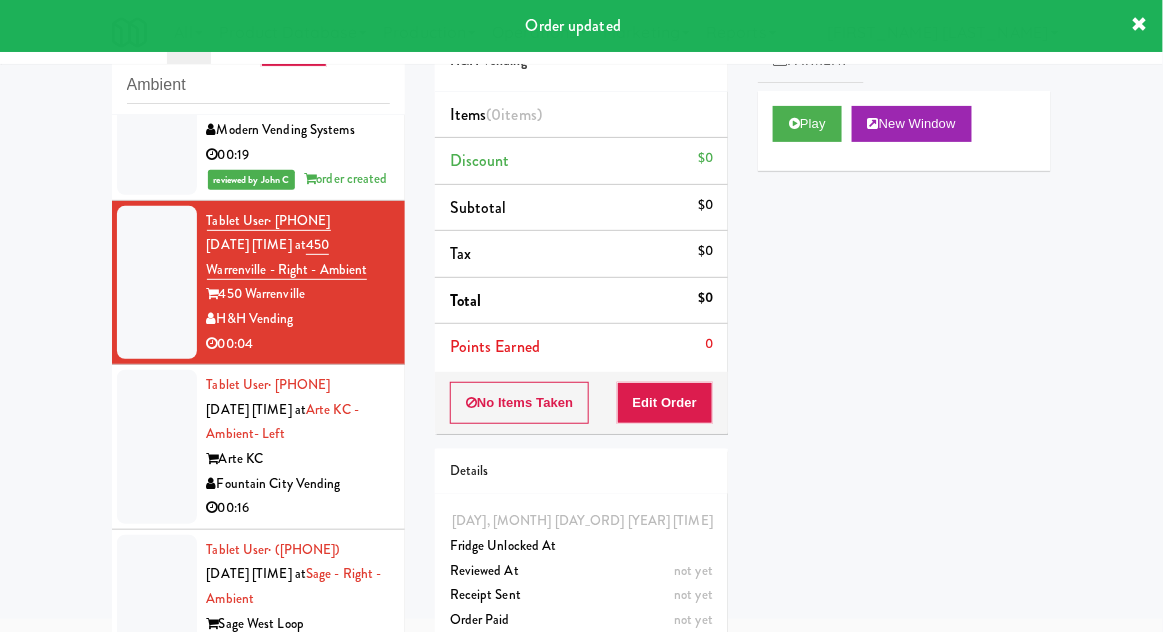 scroll, scrollTop: 817, scrollLeft: 0, axis: vertical 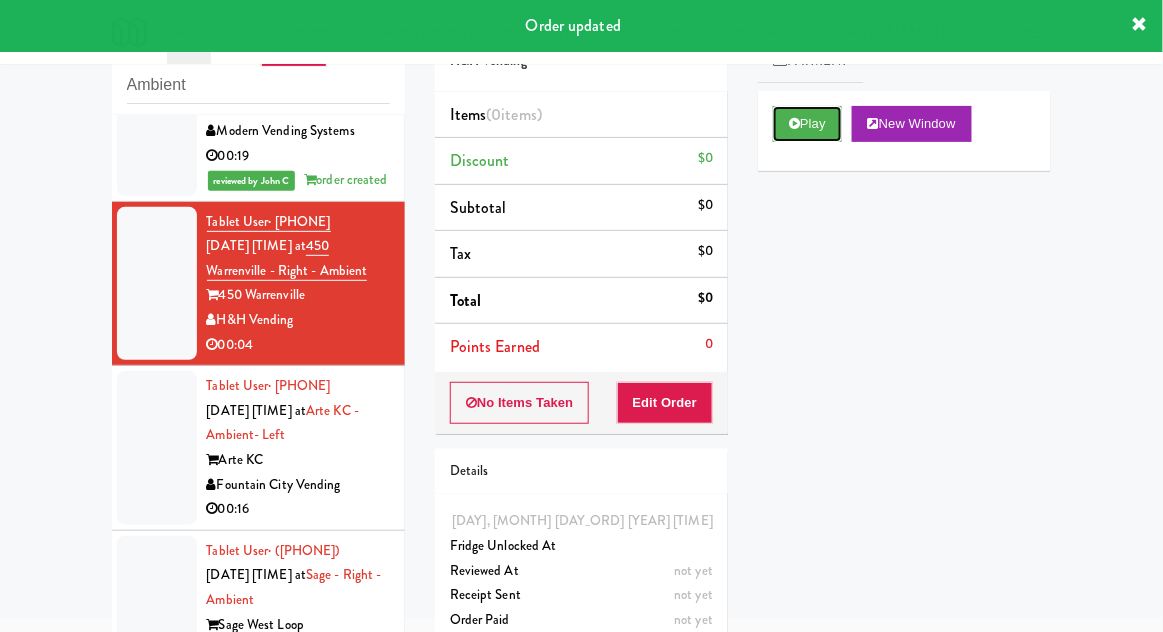 click on "Play" at bounding box center (807, 124) 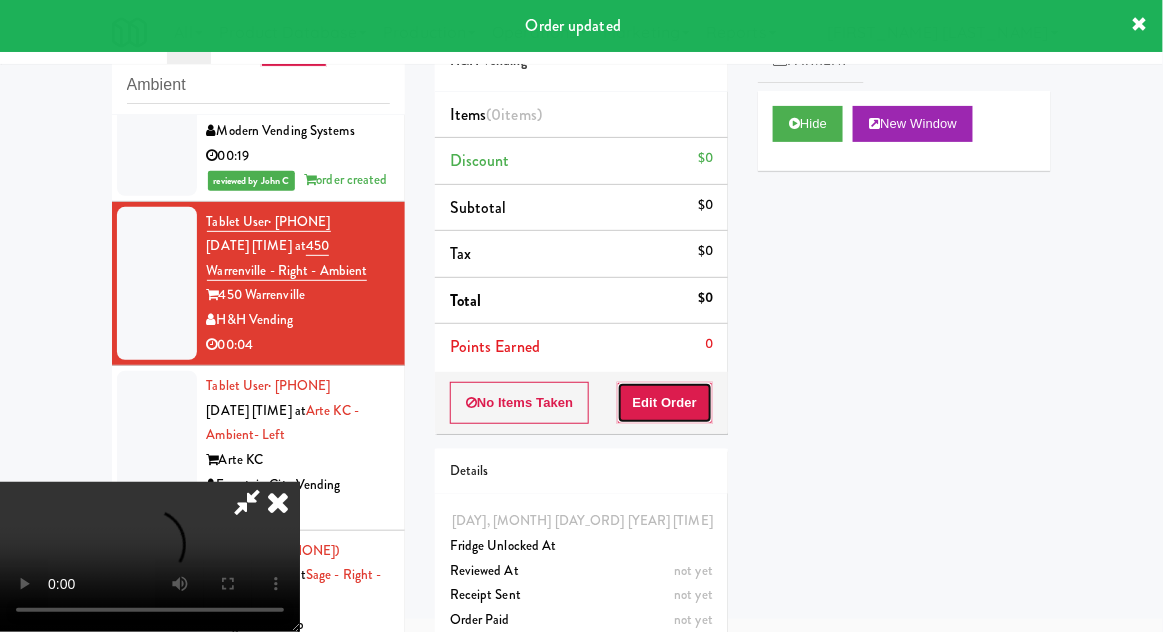 click on "Edit Order" at bounding box center (665, 403) 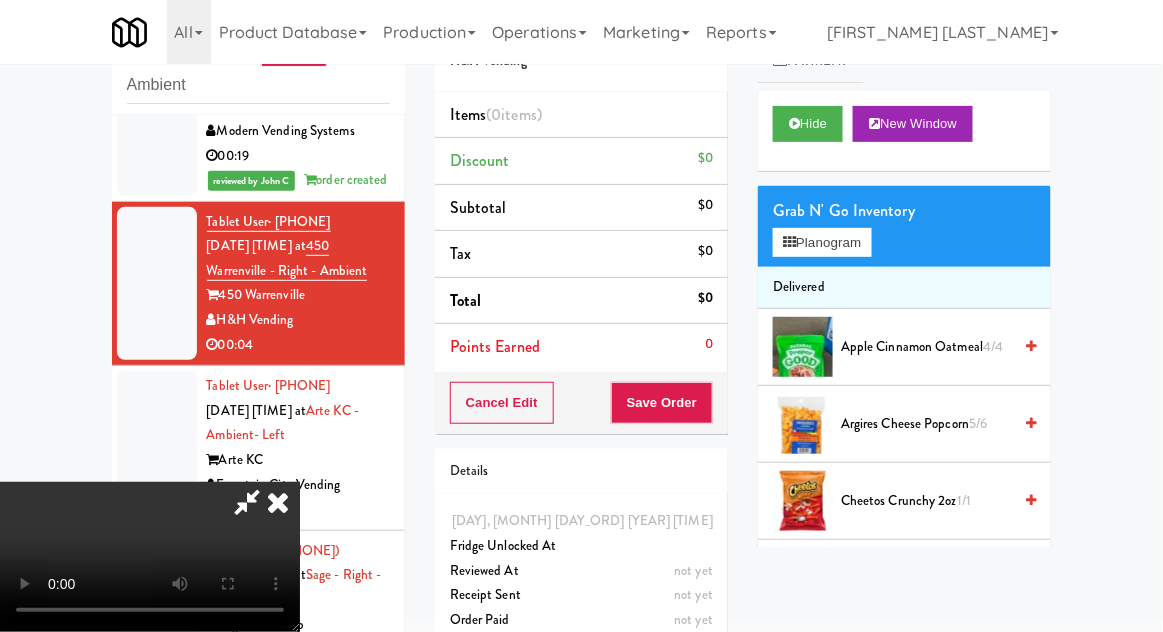 scroll, scrollTop: 73, scrollLeft: 0, axis: vertical 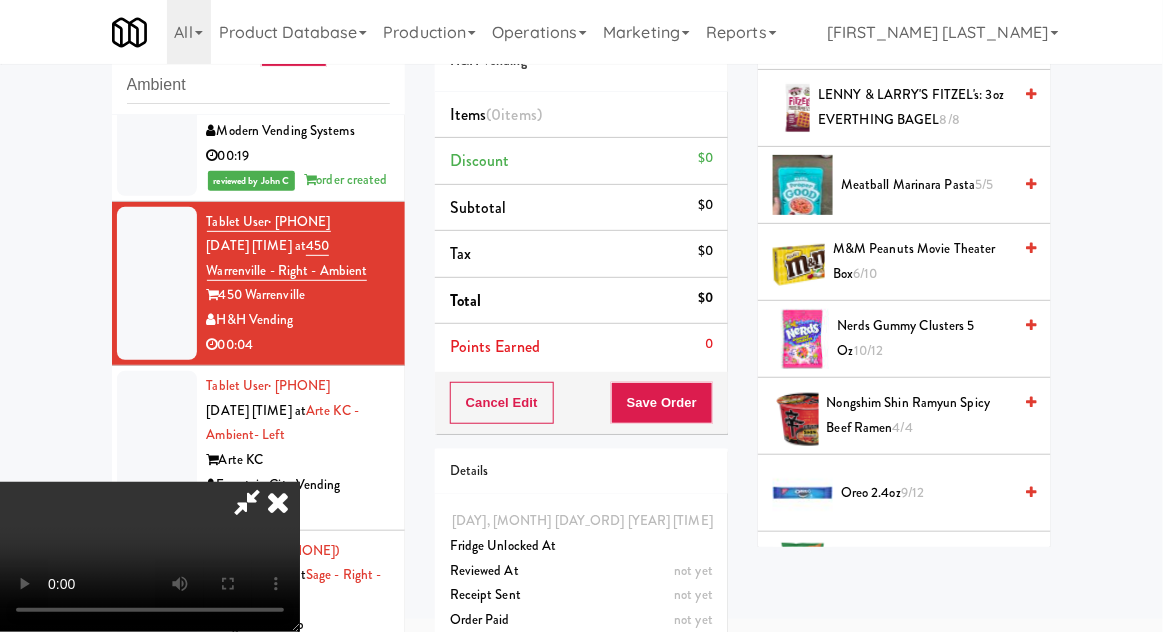 click on "Nerds Gummy Clusters 5 oz  10/12" at bounding box center (925, 338) 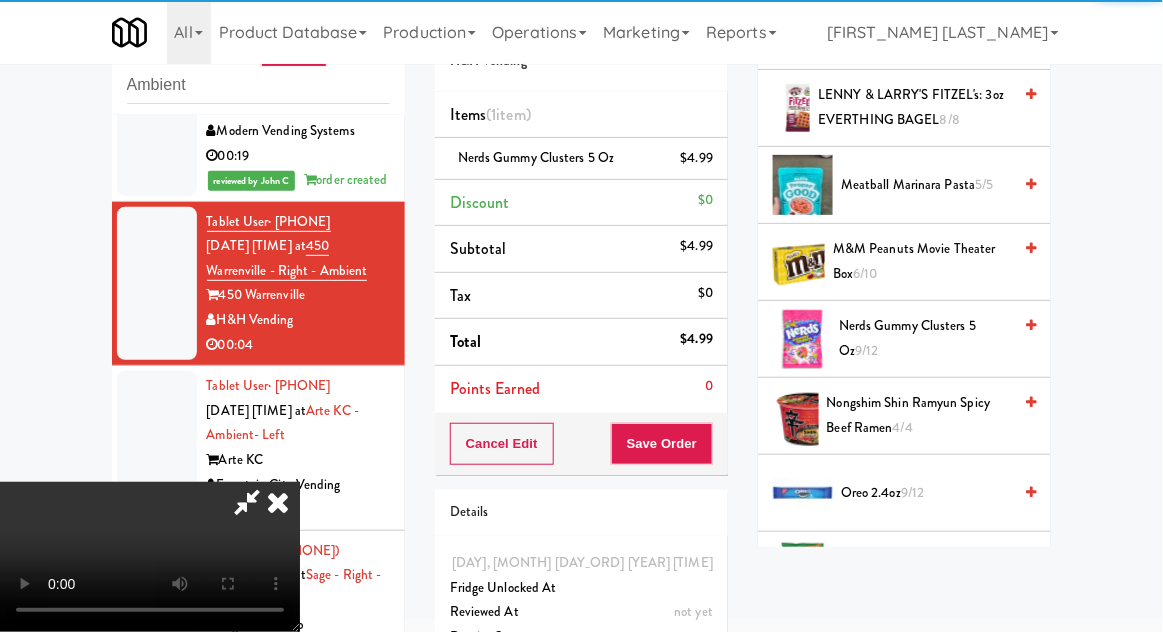 scroll, scrollTop: 73, scrollLeft: 0, axis: vertical 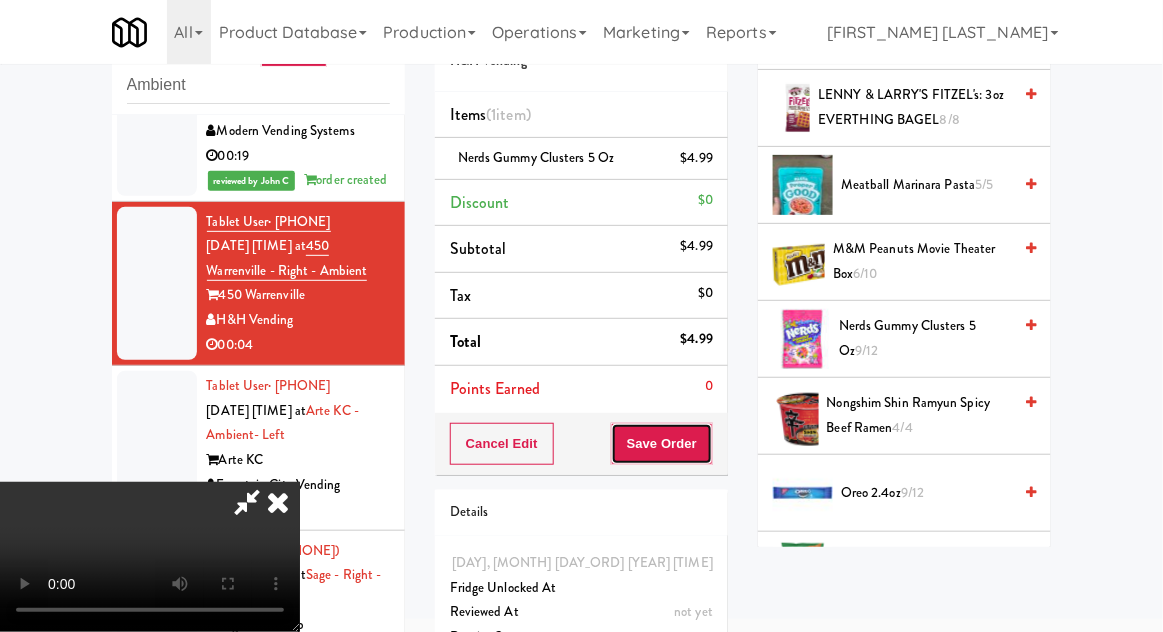 click on "Save Order" at bounding box center [662, 444] 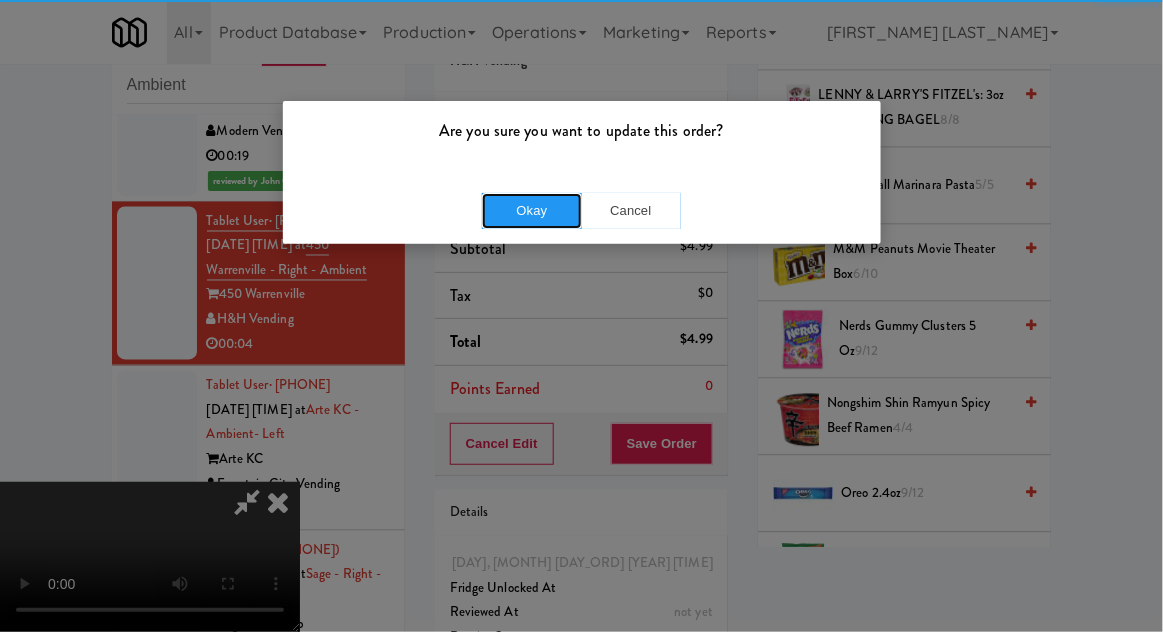 click on "Okay" at bounding box center [532, 211] 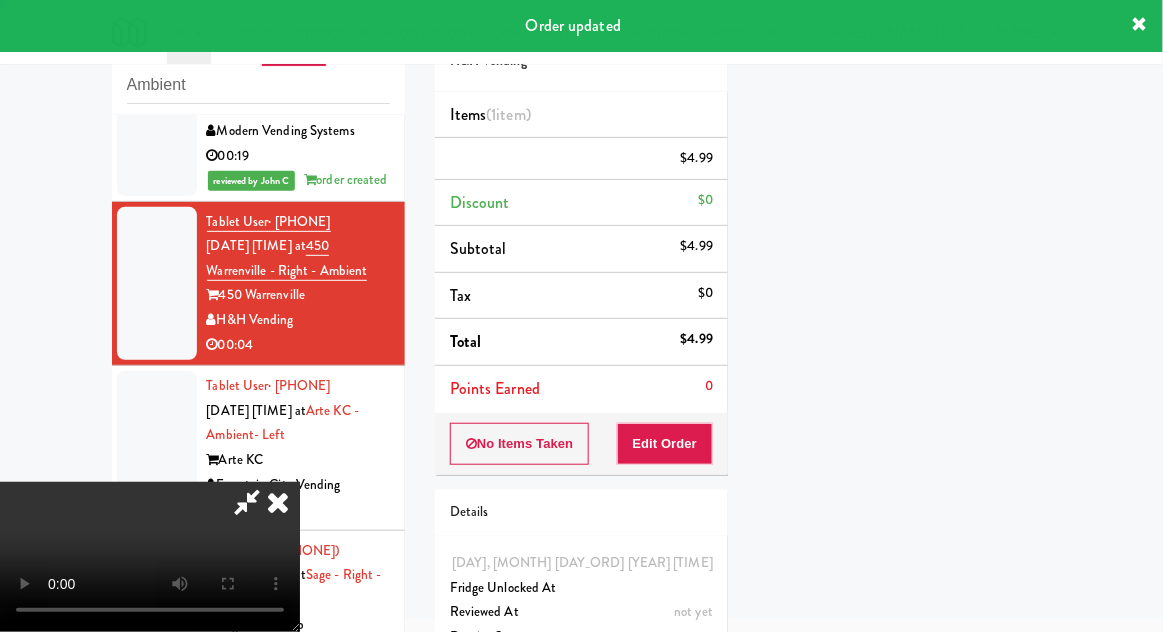 scroll, scrollTop: 197, scrollLeft: 0, axis: vertical 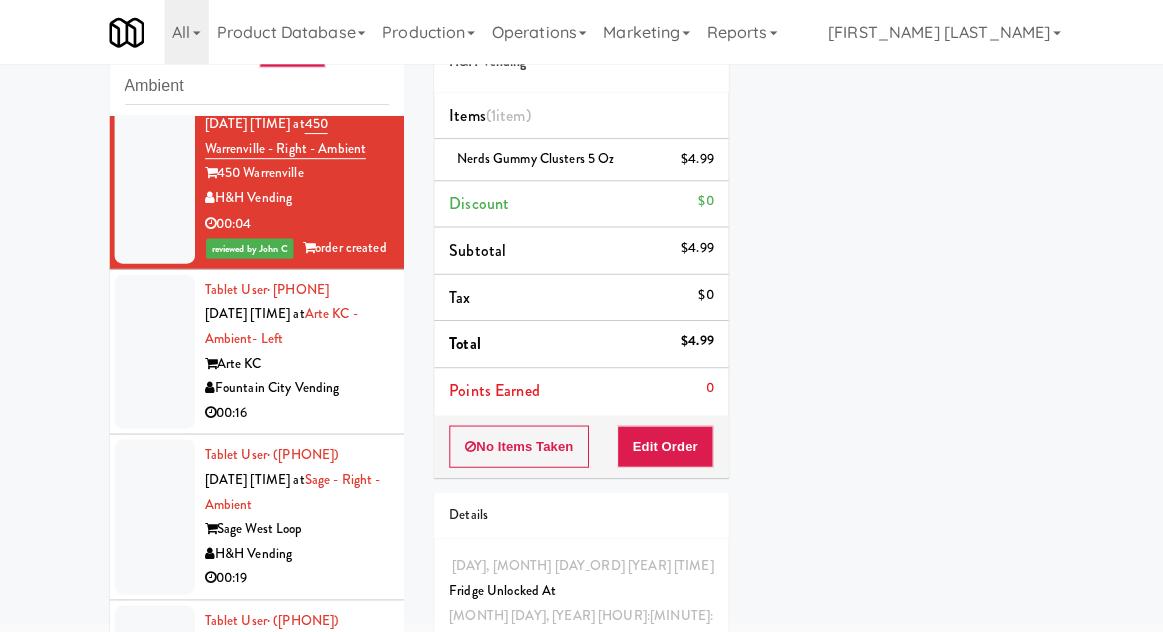 click at bounding box center (157, 350) 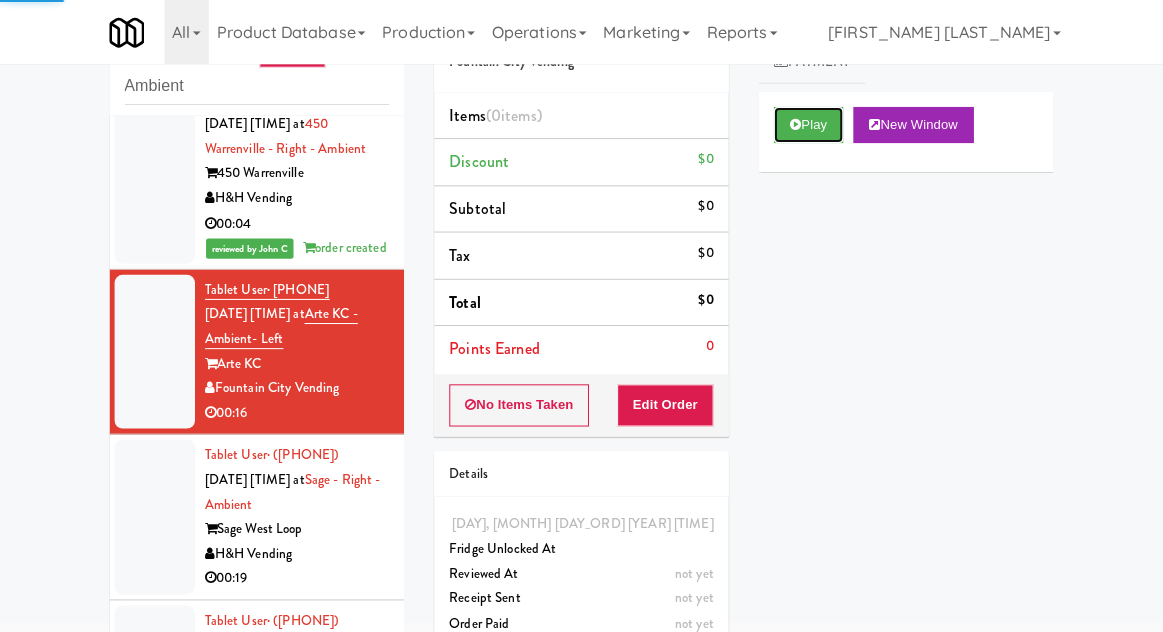 click on "Play" at bounding box center (807, 124) 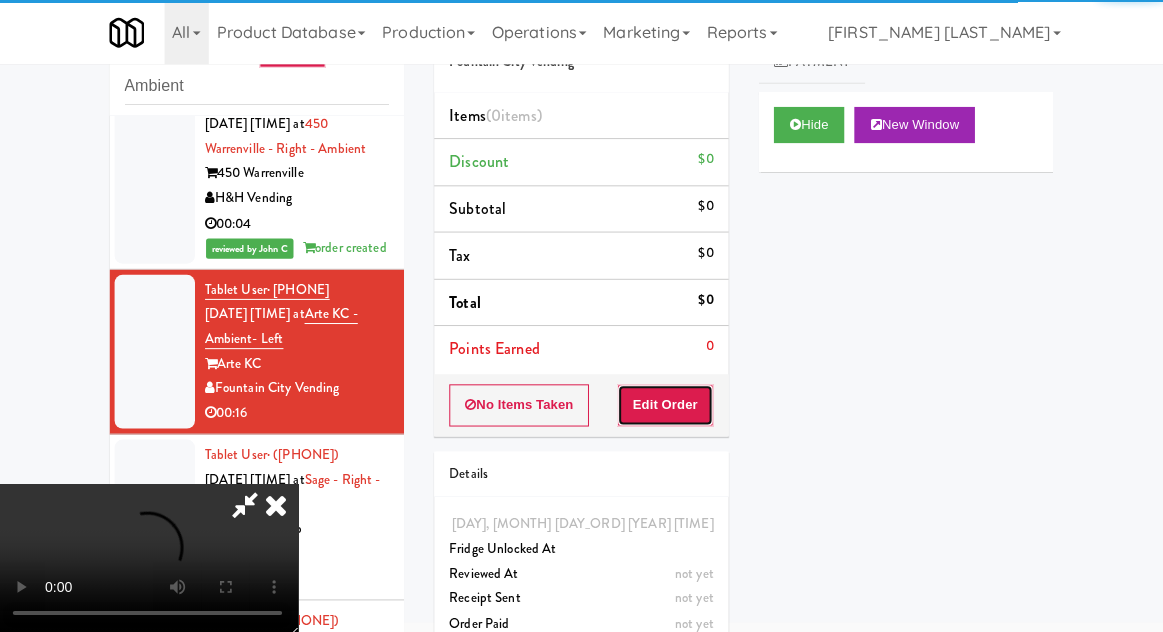 click on "Edit Order" at bounding box center [665, 403] 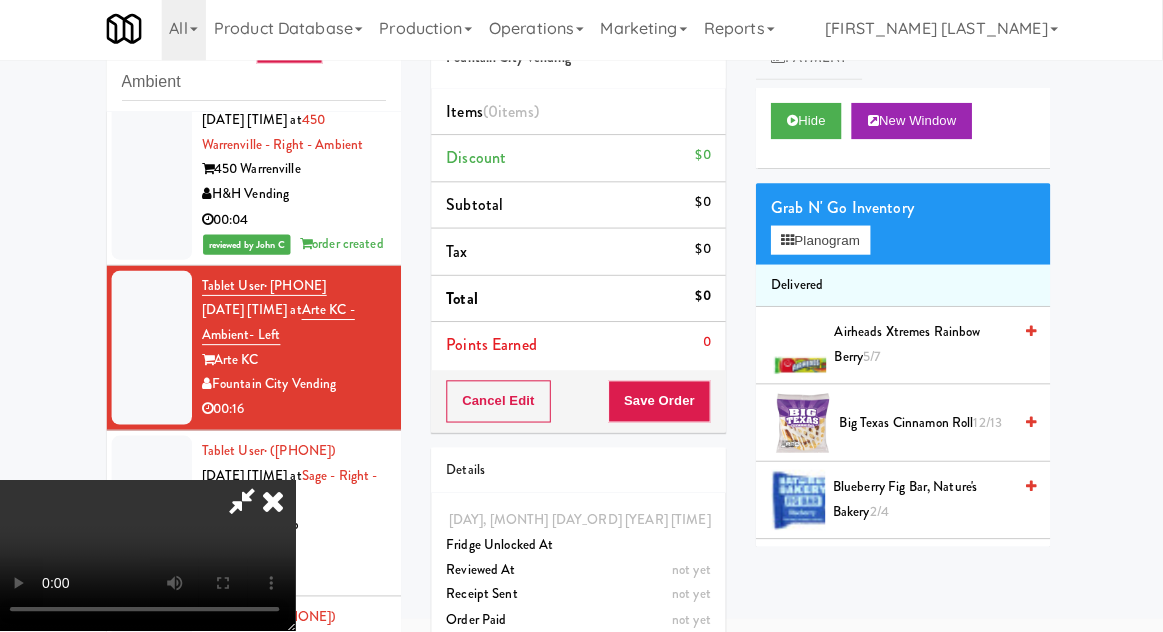 scroll, scrollTop: 77, scrollLeft: 0, axis: vertical 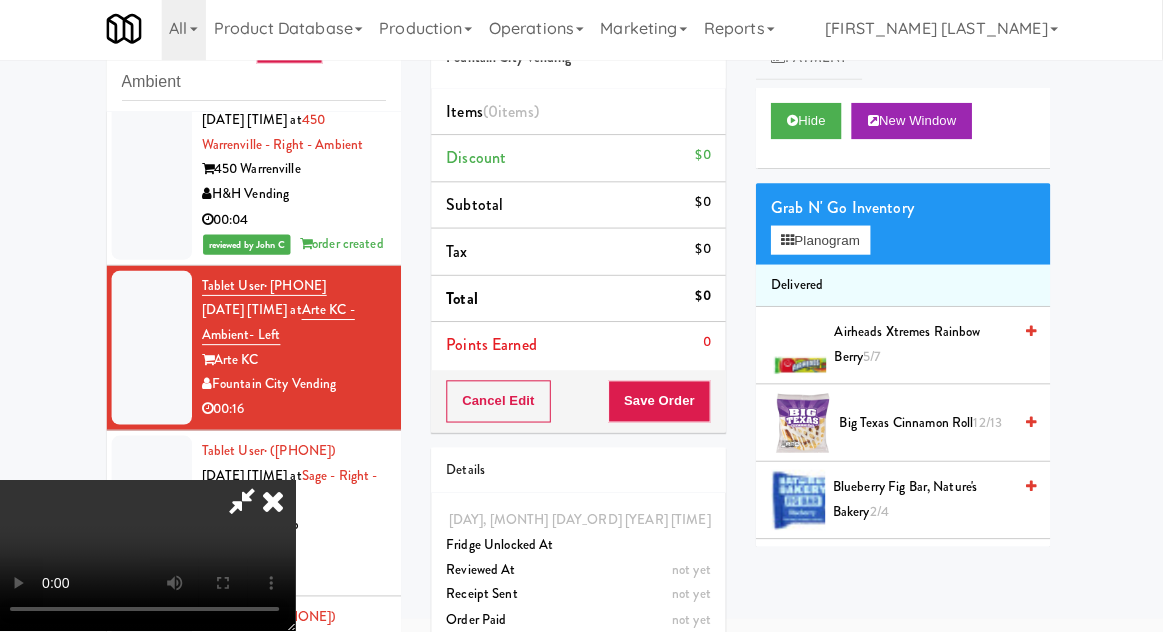 type 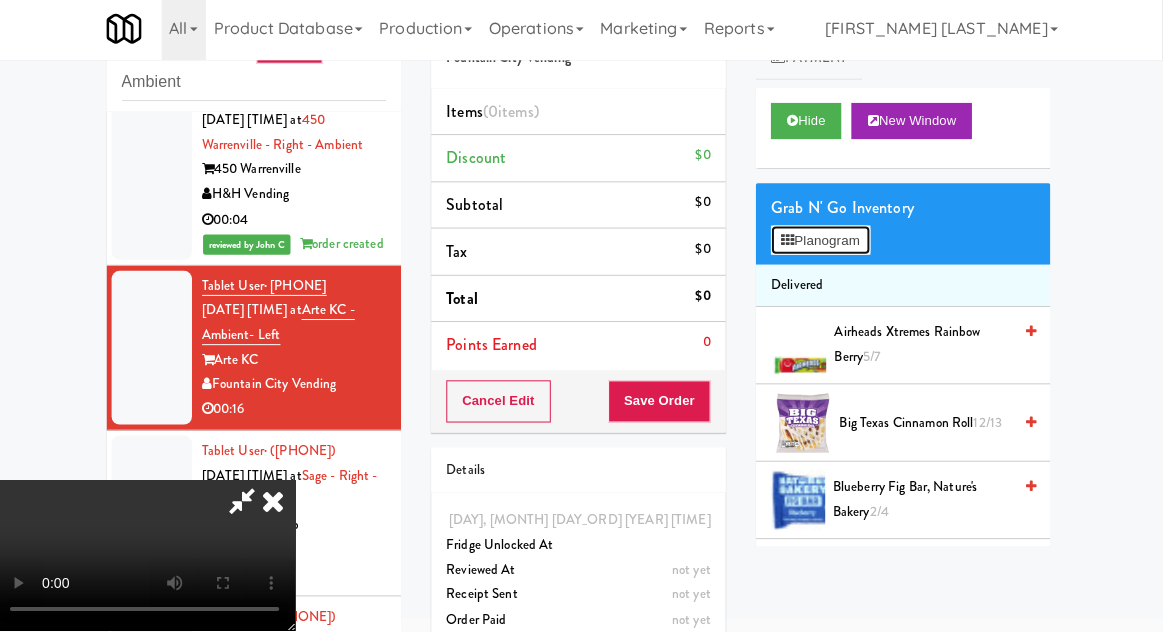 click on "Planogram" at bounding box center [822, 243] 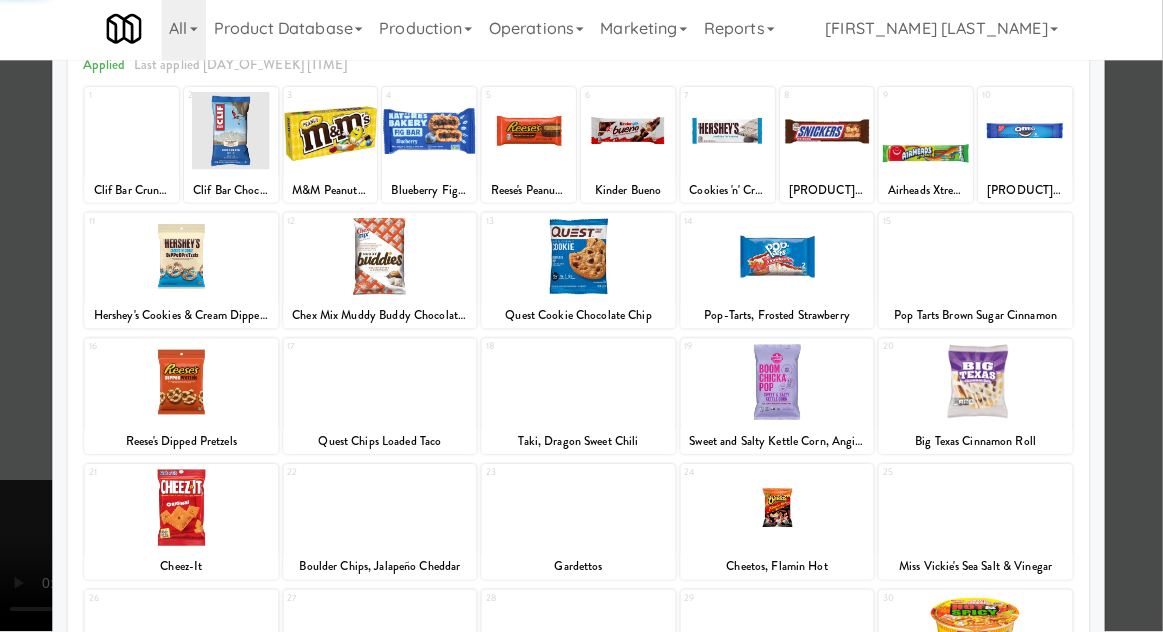 scroll, scrollTop: 253, scrollLeft: 0, axis: vertical 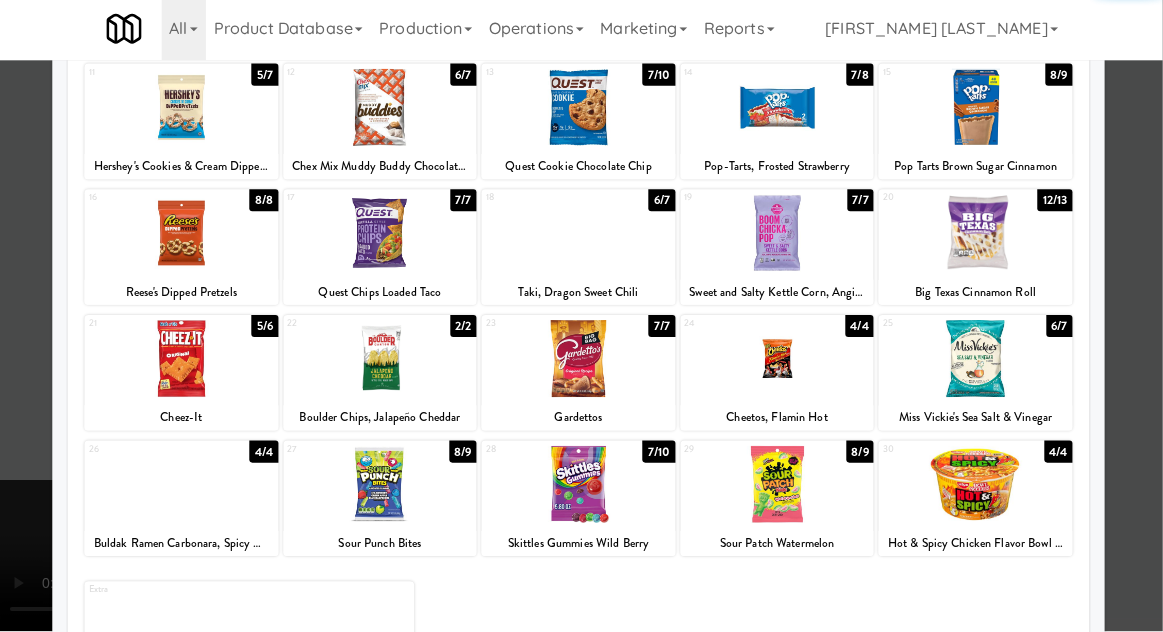 click at bounding box center [384, 485] 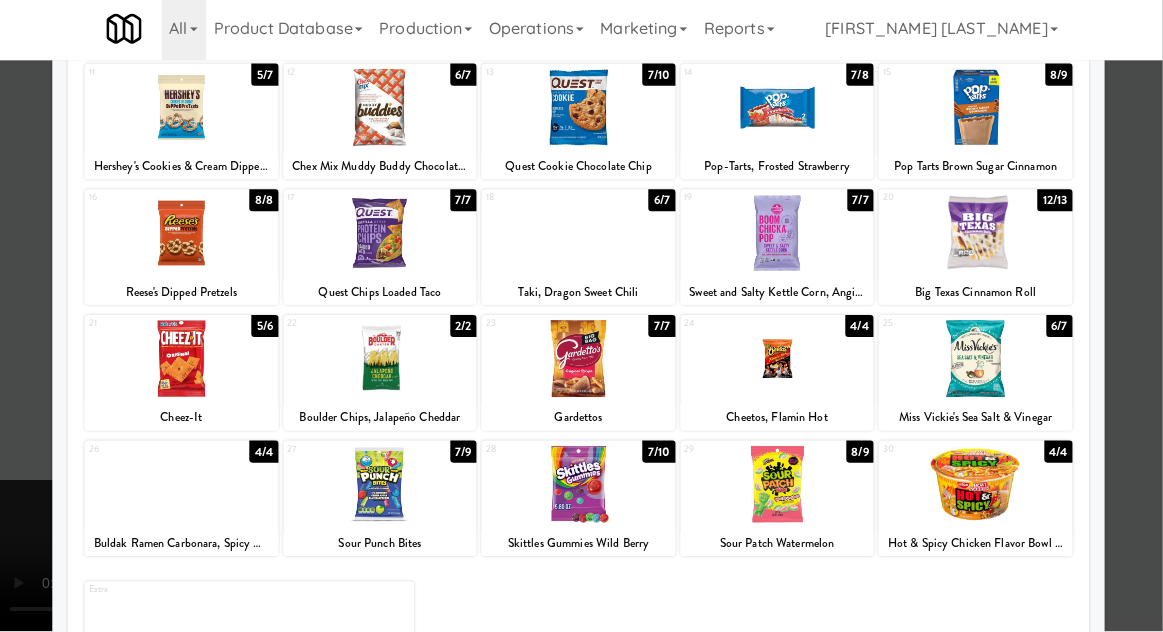 click at bounding box center [581, 316] 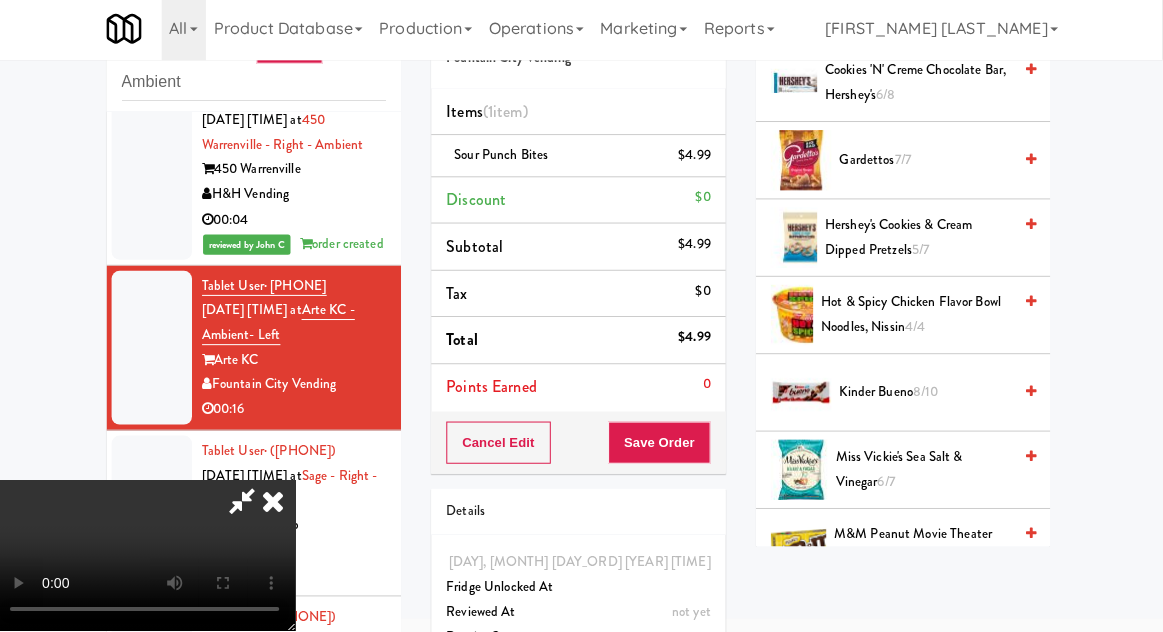 scroll, scrollTop: 1100, scrollLeft: 0, axis: vertical 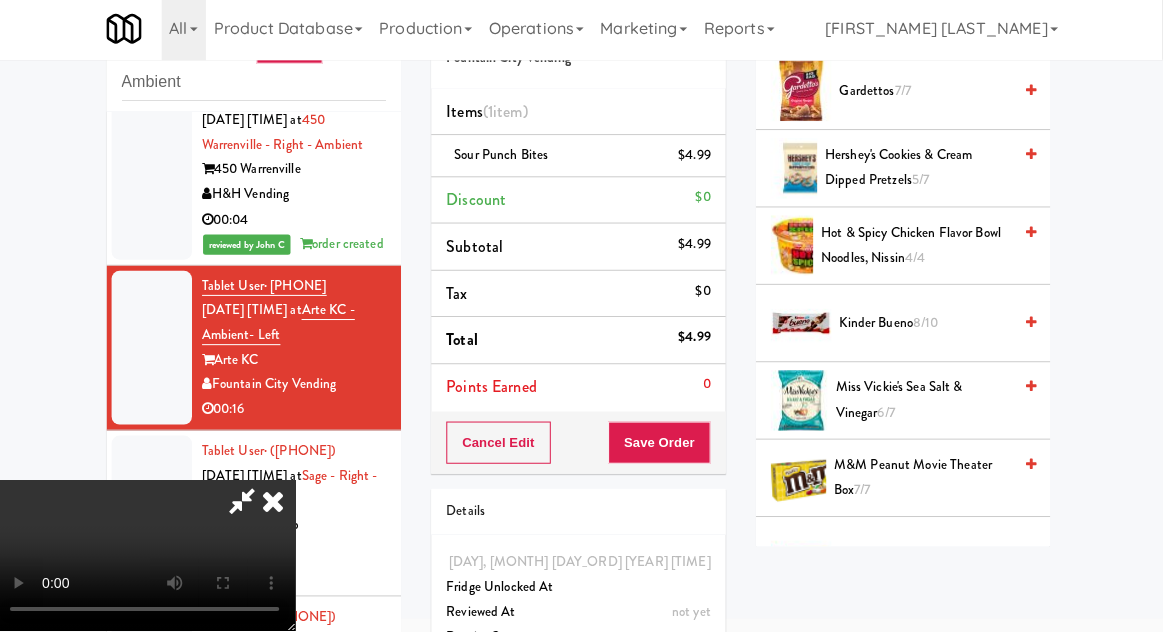 click on "M&M Peanut Movie Theater Box  7/7" at bounding box center (924, 478) 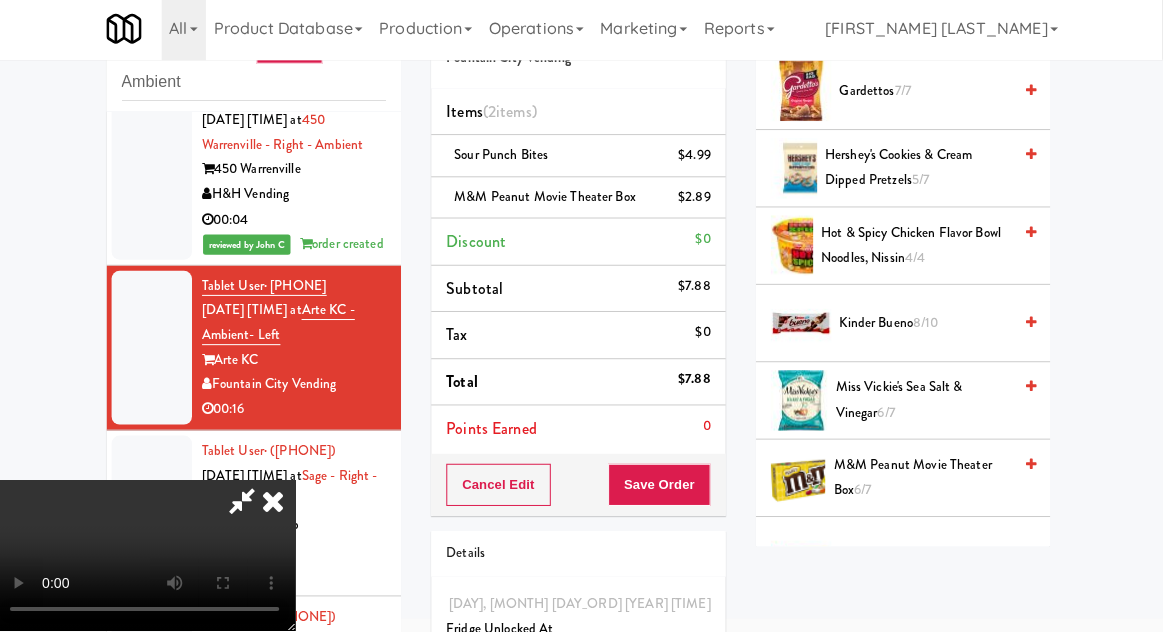 scroll, scrollTop: 73, scrollLeft: 0, axis: vertical 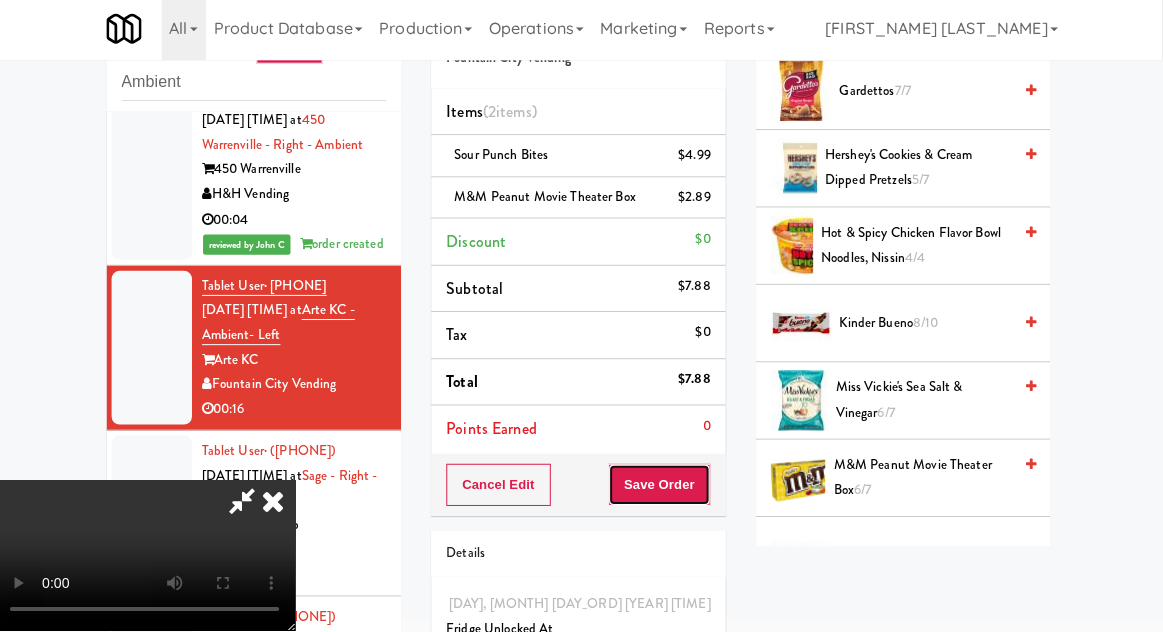 click on "Save Order" at bounding box center (662, 486) 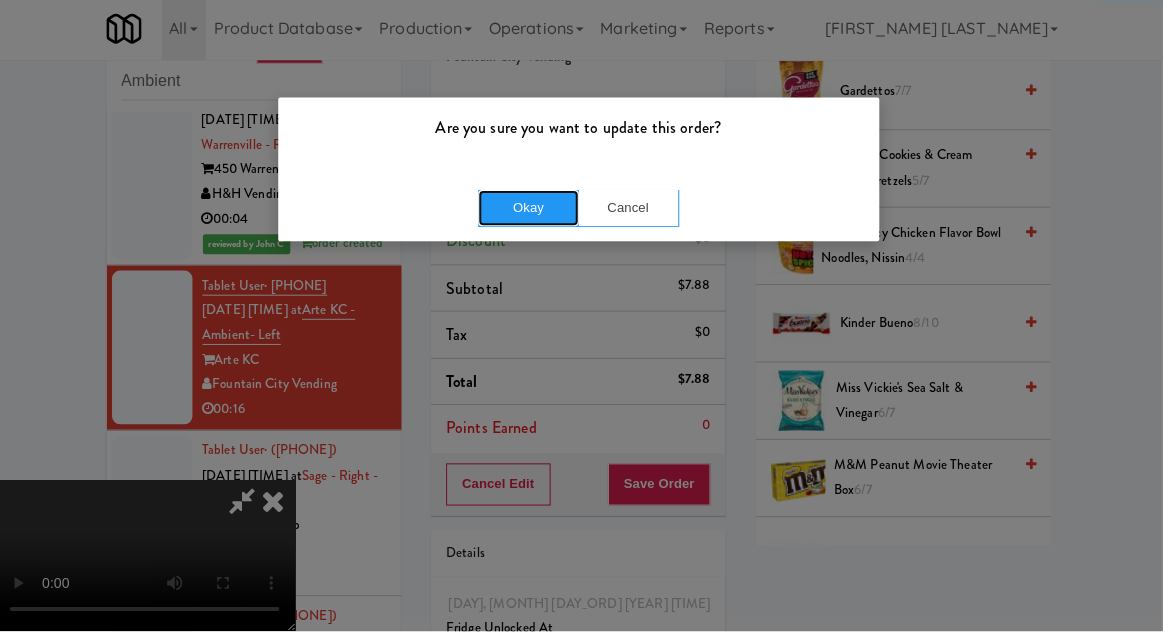 click on "Okay" at bounding box center (532, 211) 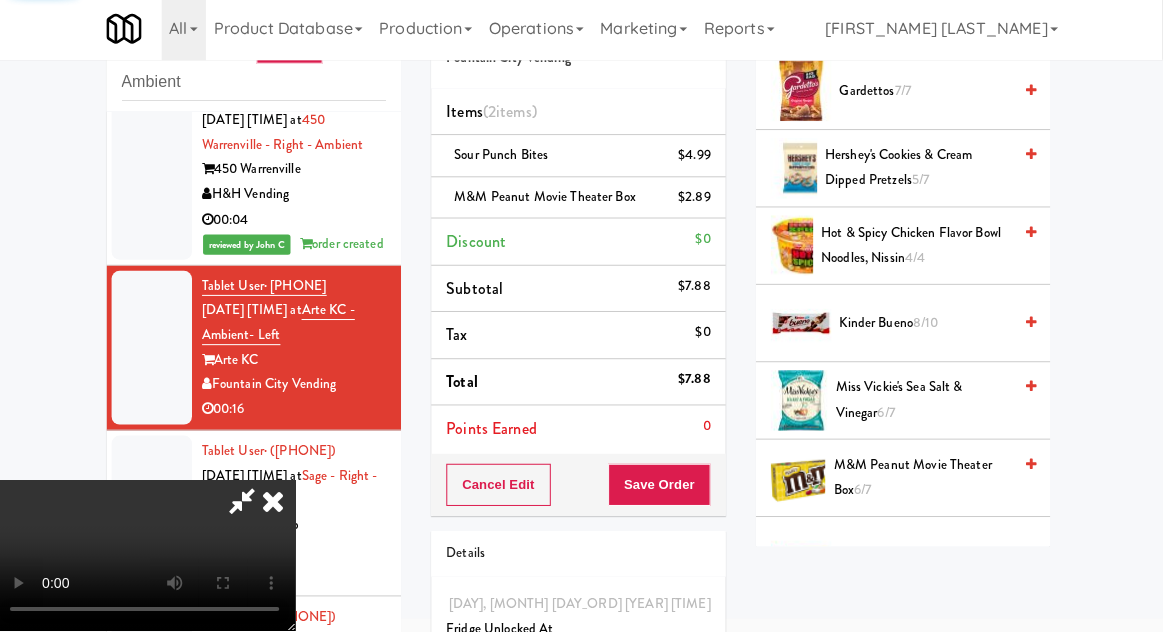 scroll, scrollTop: 197, scrollLeft: 0, axis: vertical 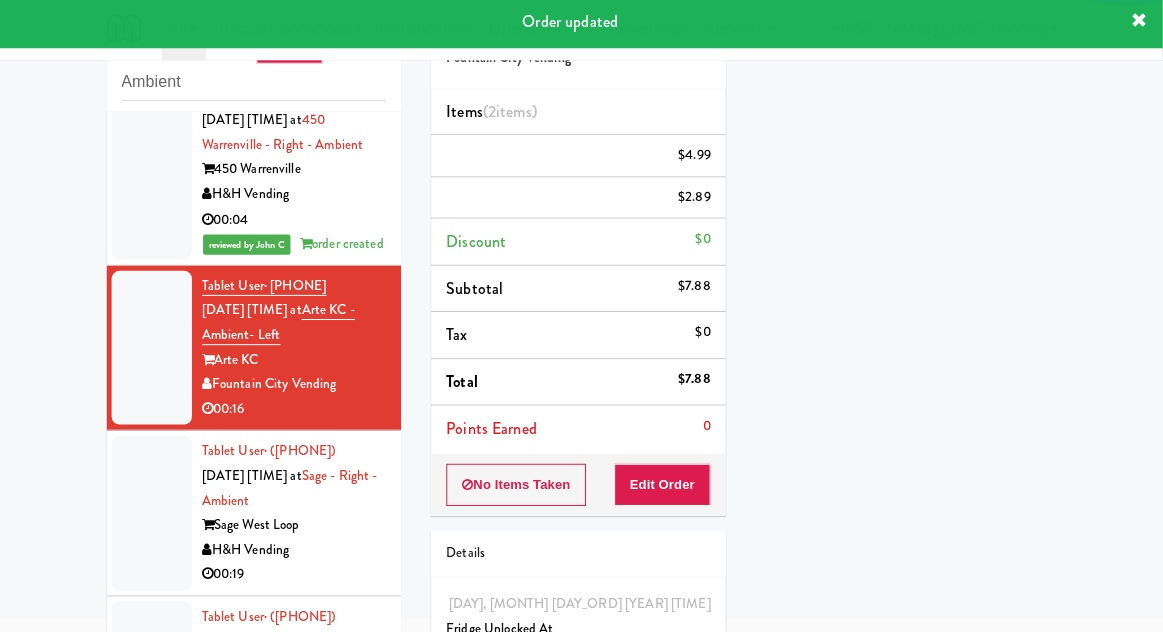 click at bounding box center [157, 514] 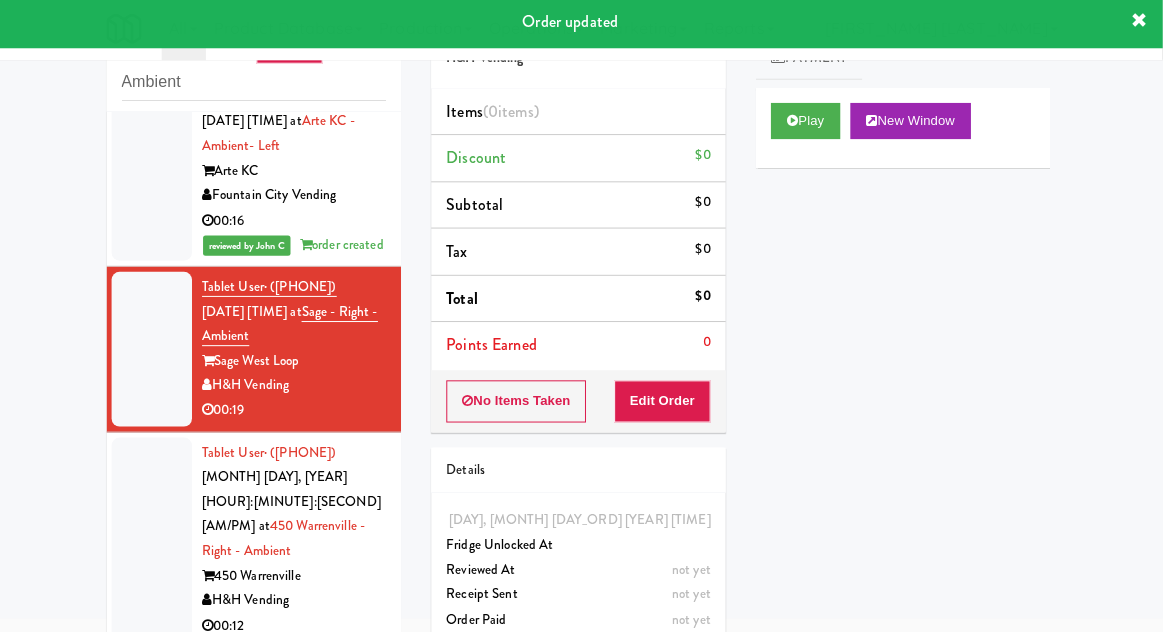scroll, scrollTop: 1527, scrollLeft: 0, axis: vertical 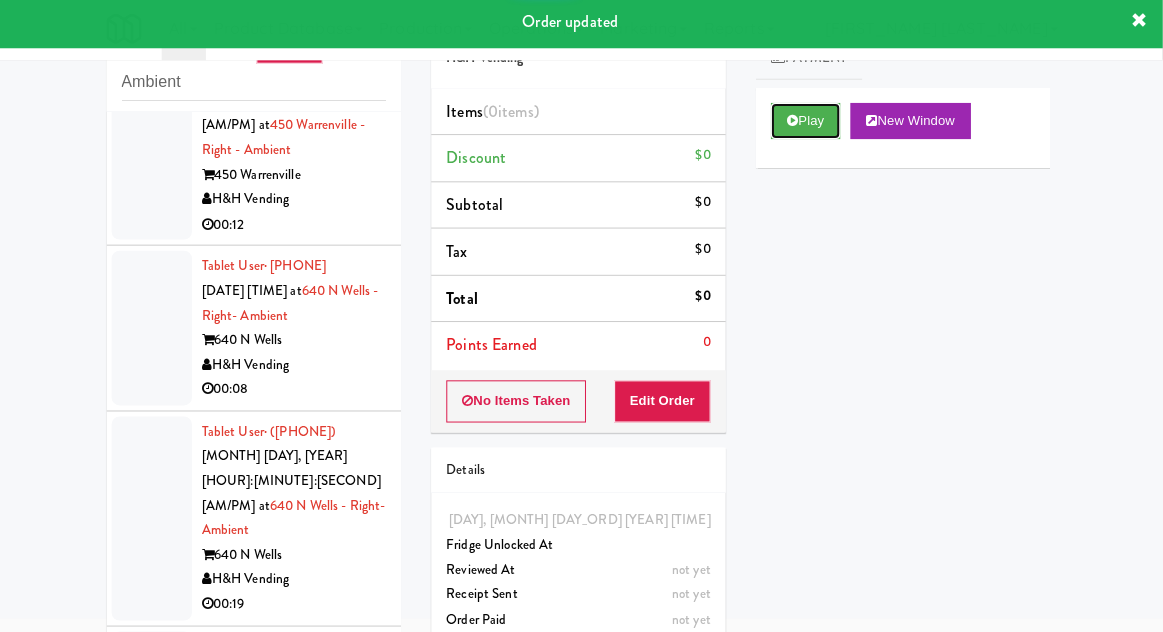 click on "Play" at bounding box center [807, 124] 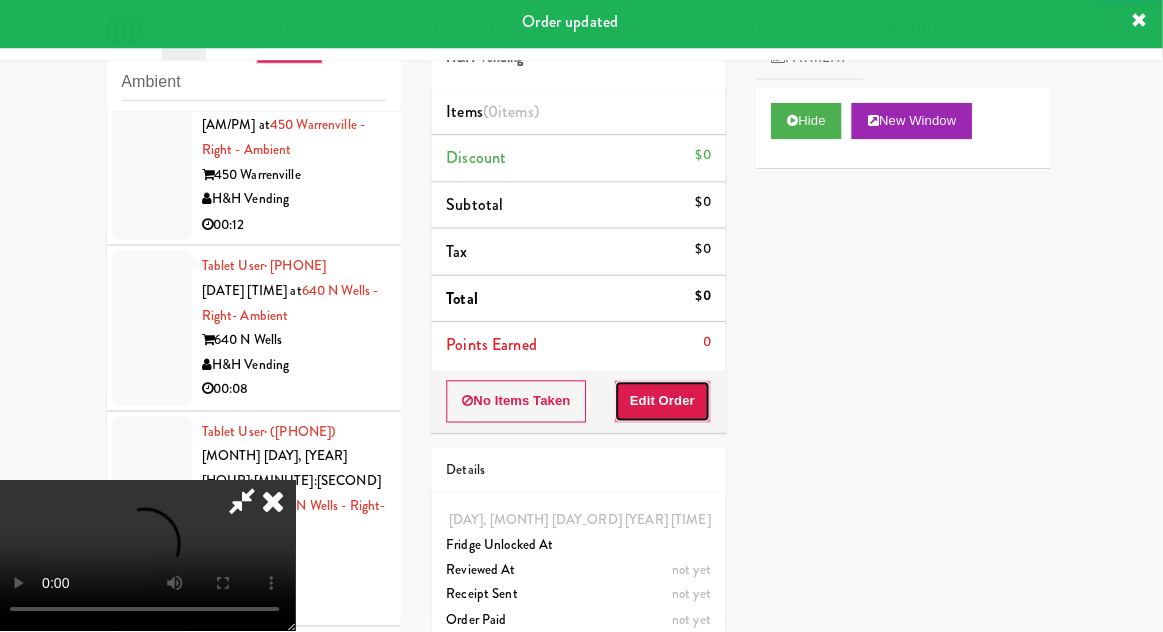 click on "Edit Order" at bounding box center [665, 403] 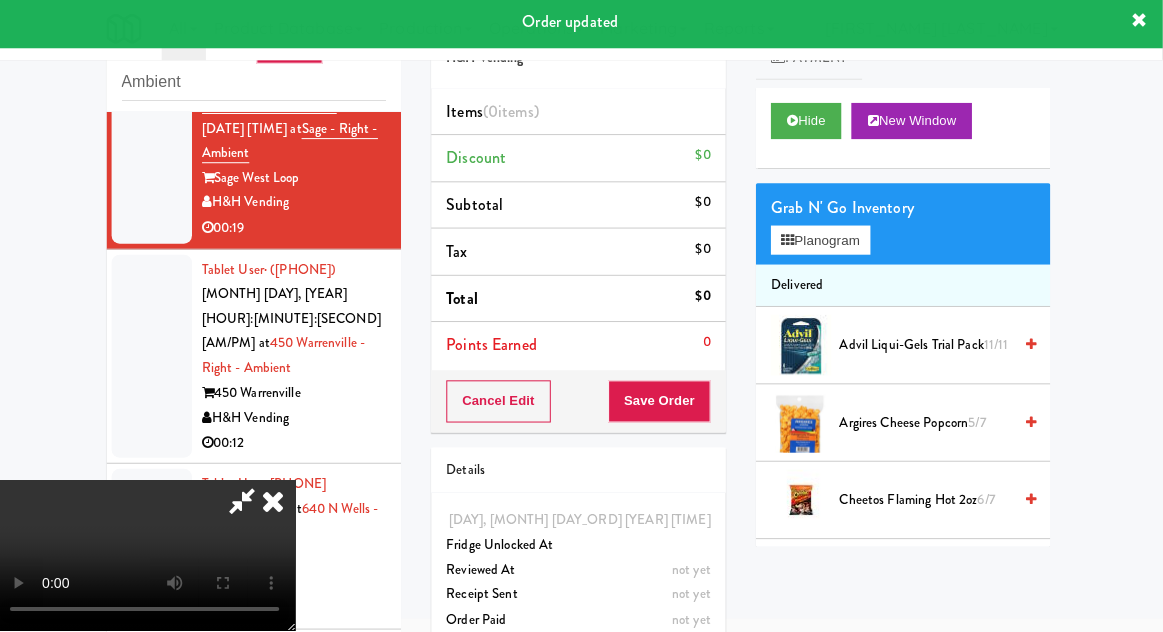scroll, scrollTop: 1527, scrollLeft: 0, axis: vertical 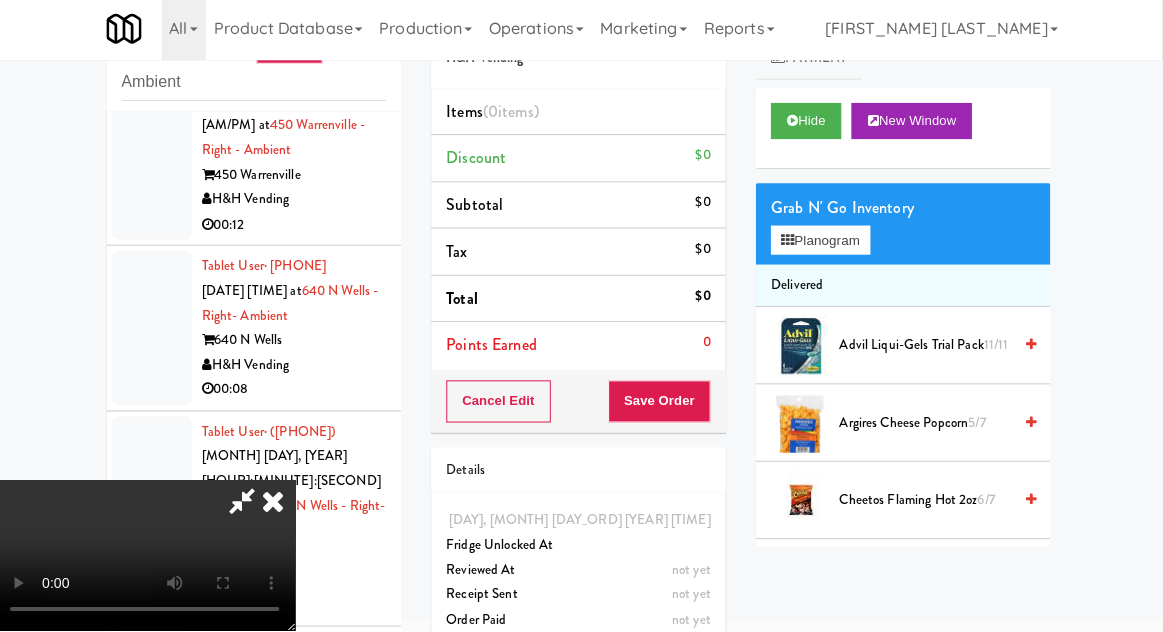 type 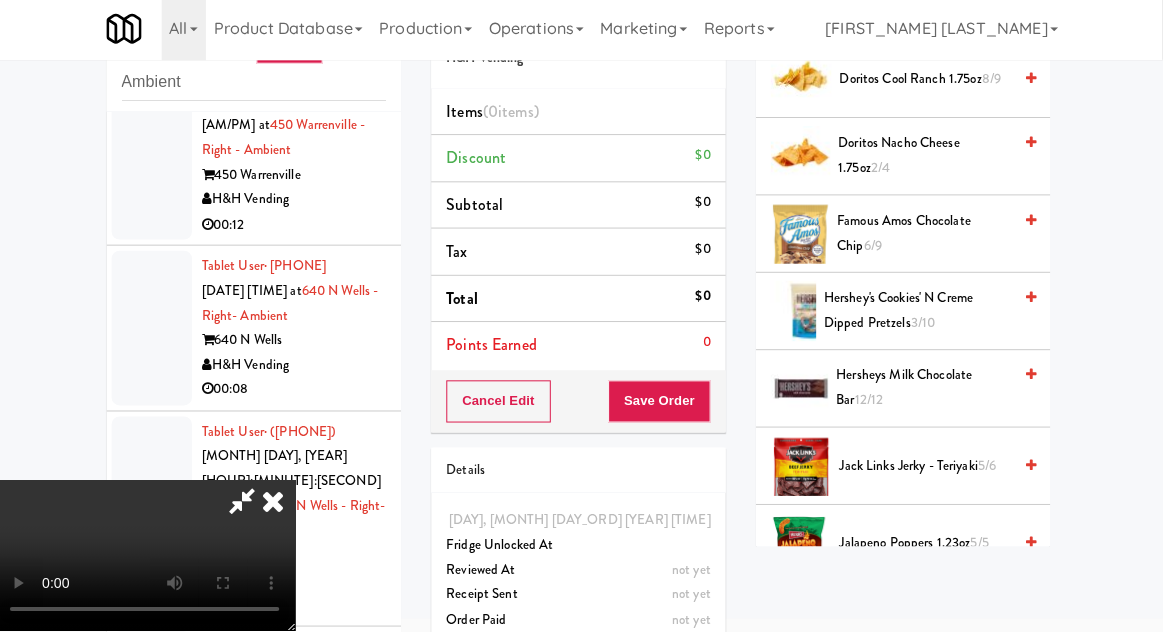 scroll, scrollTop: 655, scrollLeft: 0, axis: vertical 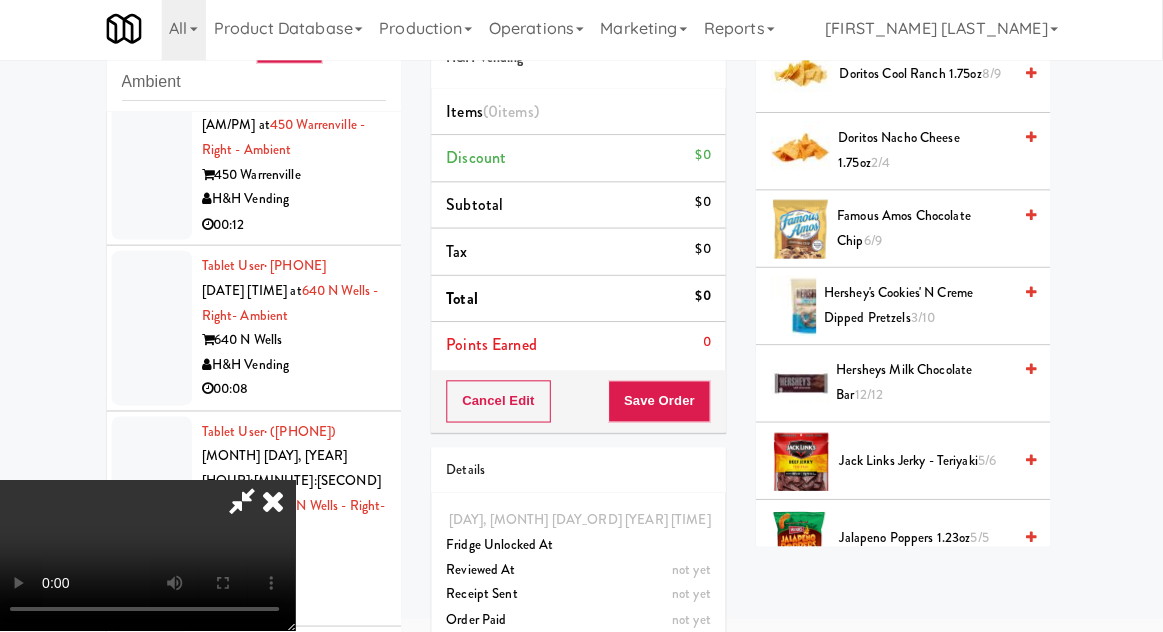 click on "Jack Links Jerky - Teriyaki  5/6" at bounding box center (926, 462) 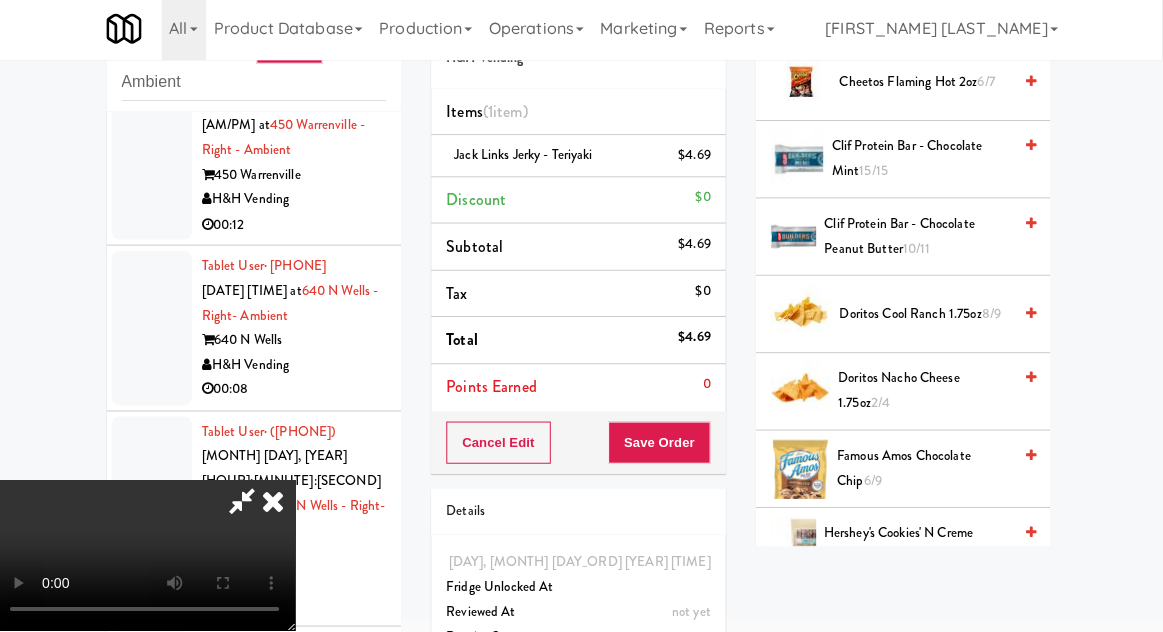scroll, scrollTop: 424, scrollLeft: 0, axis: vertical 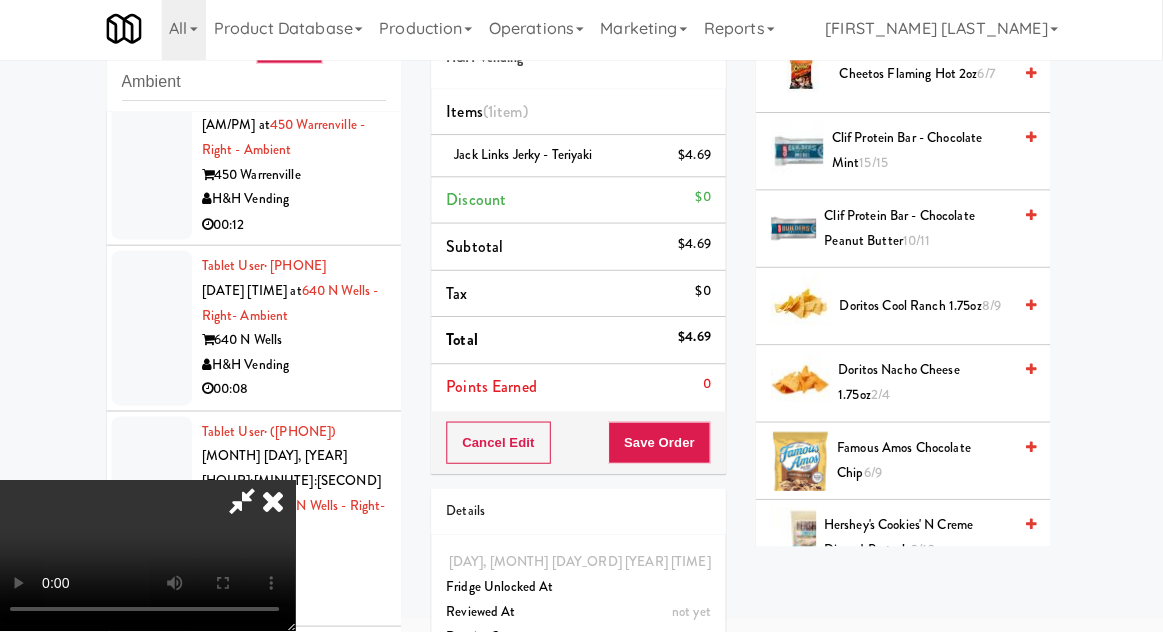 click on "Doritos Cool Ranch 1.75oz  8/9" at bounding box center [926, 308] 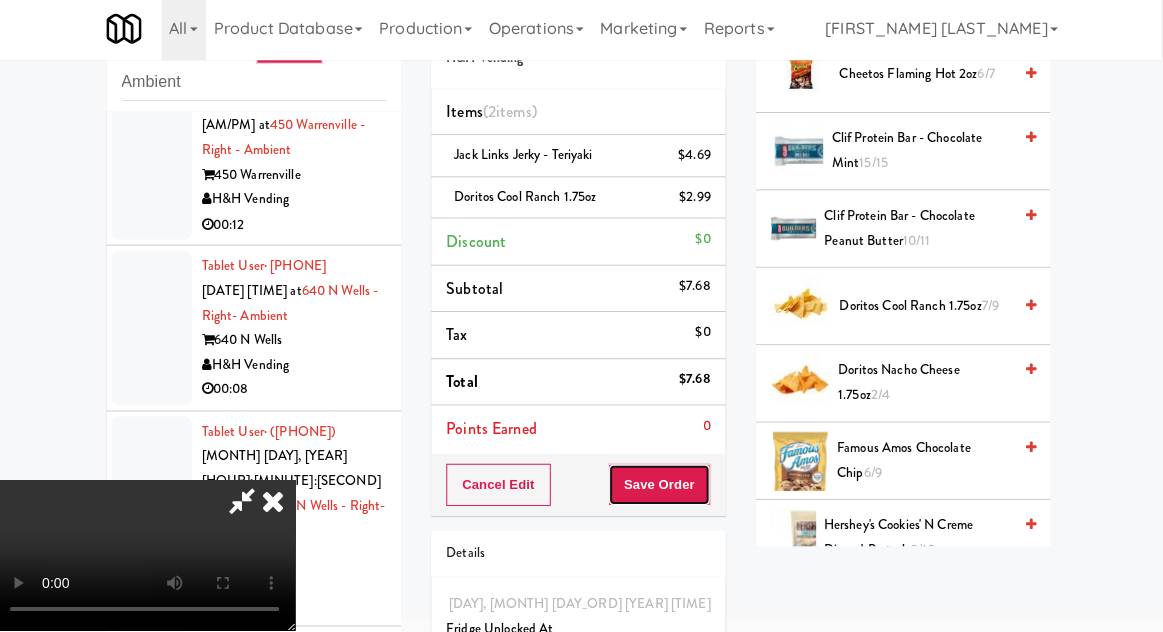 click on "Save Order" at bounding box center [662, 486] 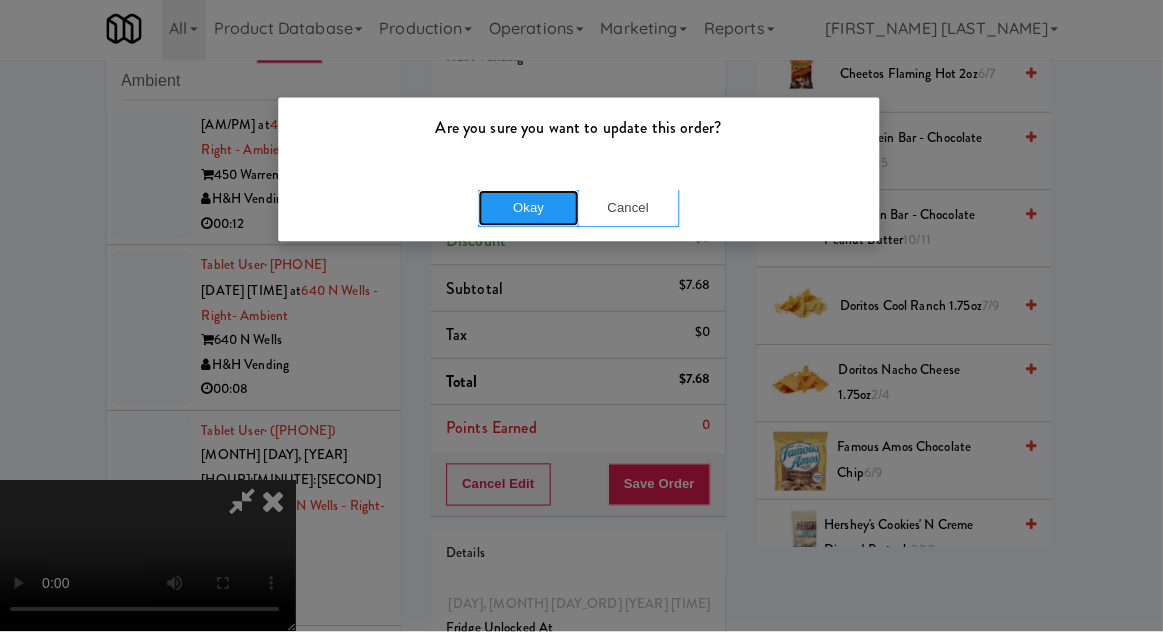 click on "Okay" at bounding box center [532, 211] 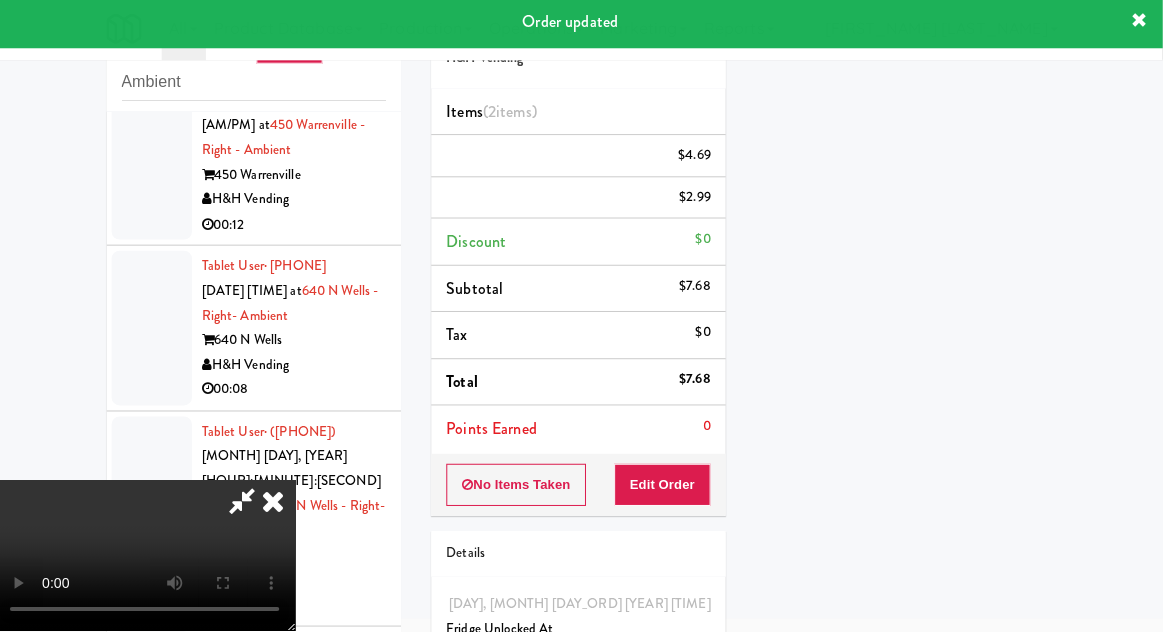scroll, scrollTop: 197, scrollLeft: 0, axis: vertical 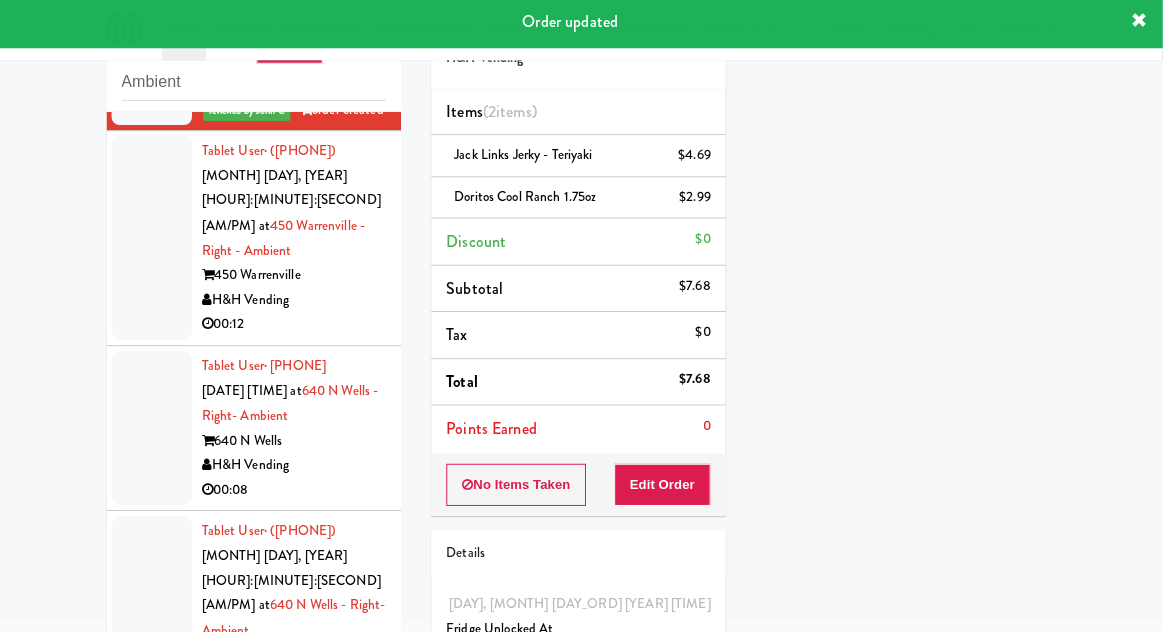 click at bounding box center (157, 240) 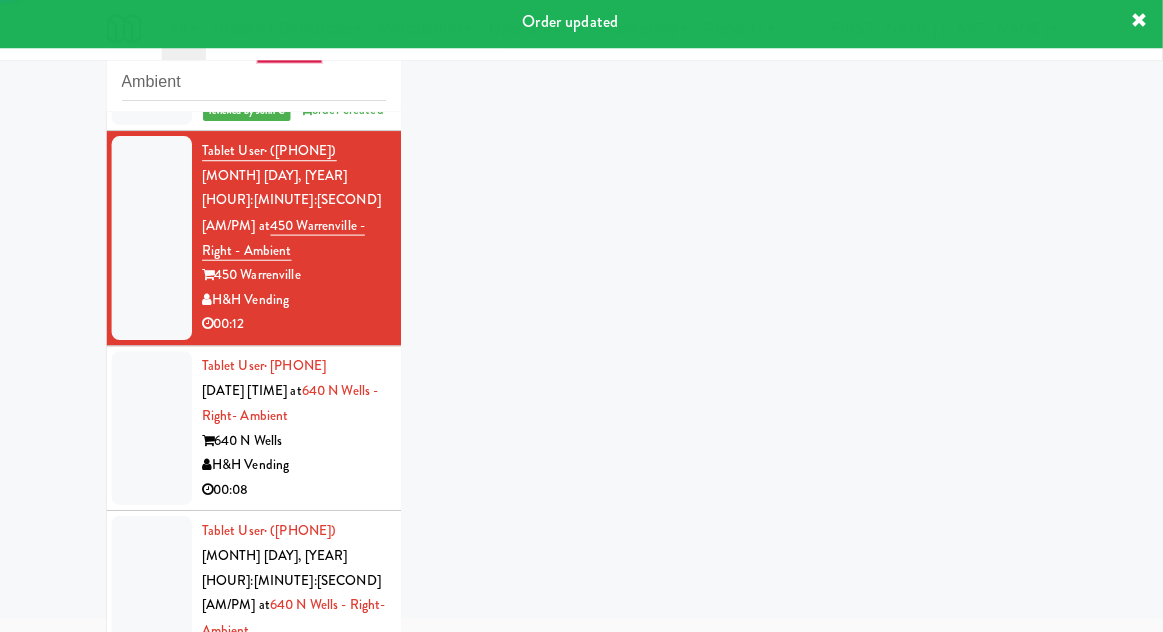 scroll, scrollTop: 1577, scrollLeft: 0, axis: vertical 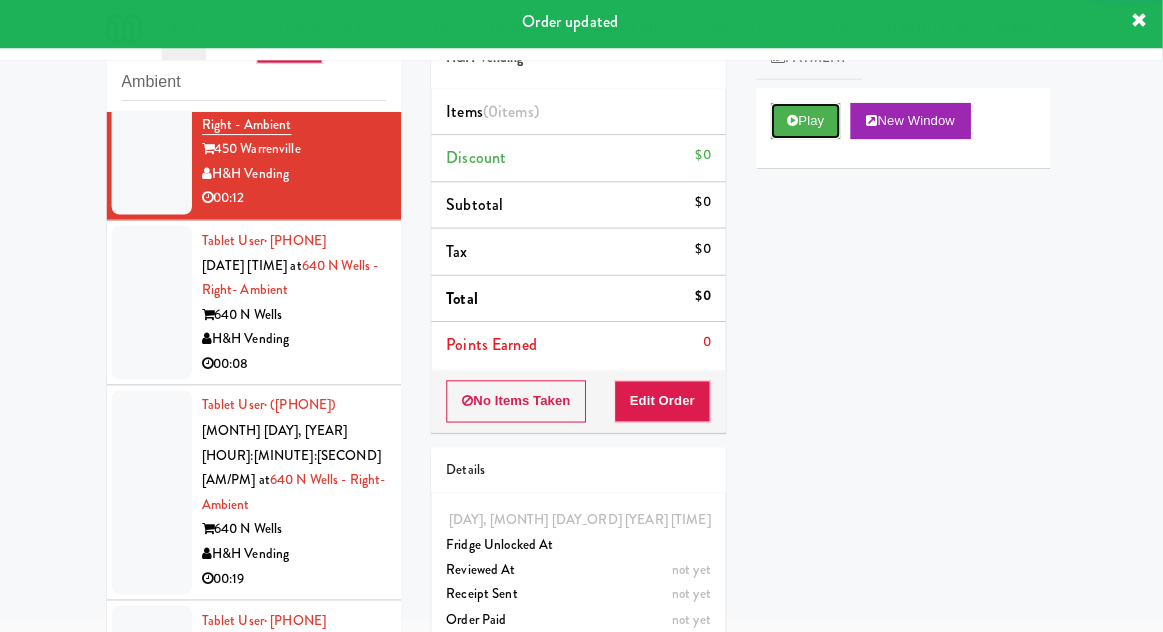 click on "Play" at bounding box center (807, 124) 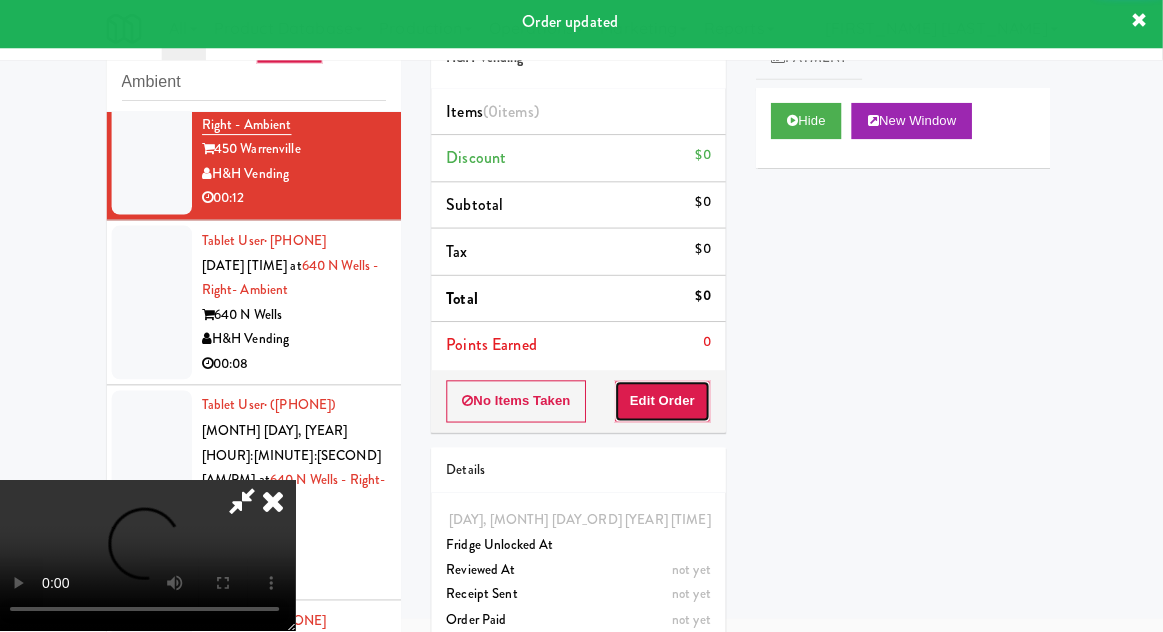 click on "Edit Order" at bounding box center (665, 403) 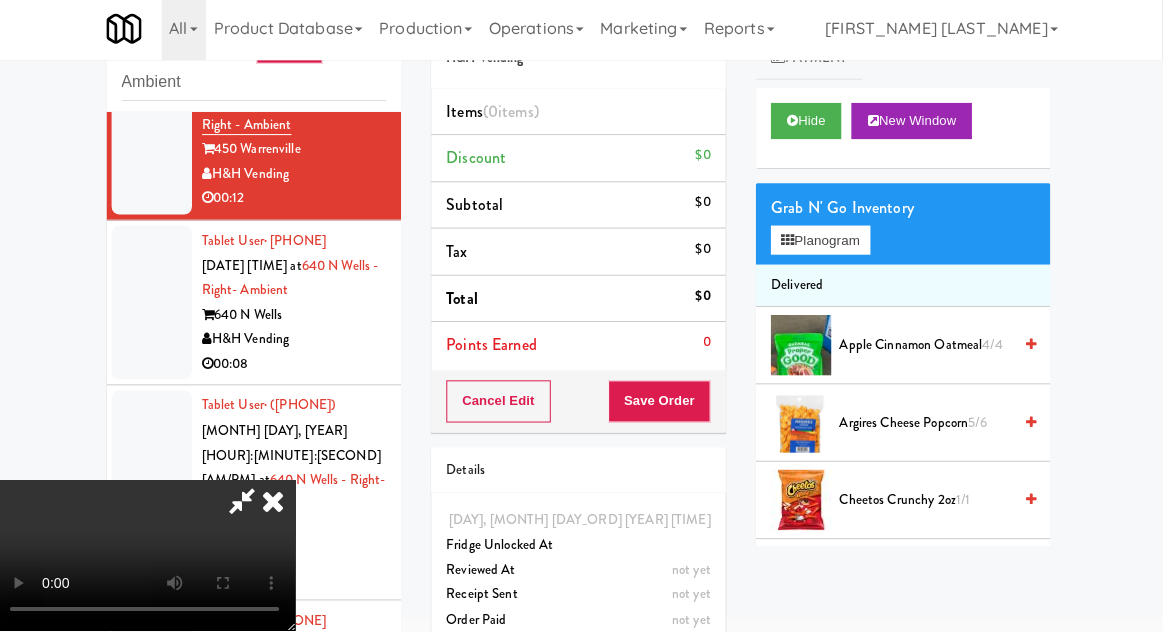 scroll, scrollTop: 73, scrollLeft: 0, axis: vertical 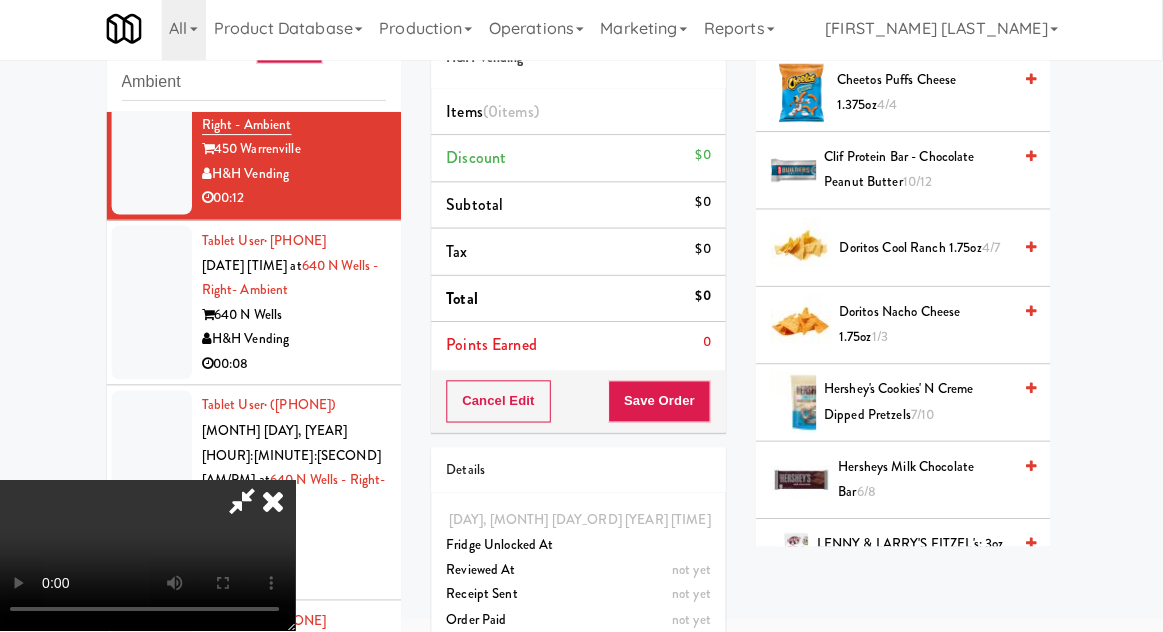 click on "Hershey's Cookies' N Creme dipped pretzels  7/10" at bounding box center [919, 403] 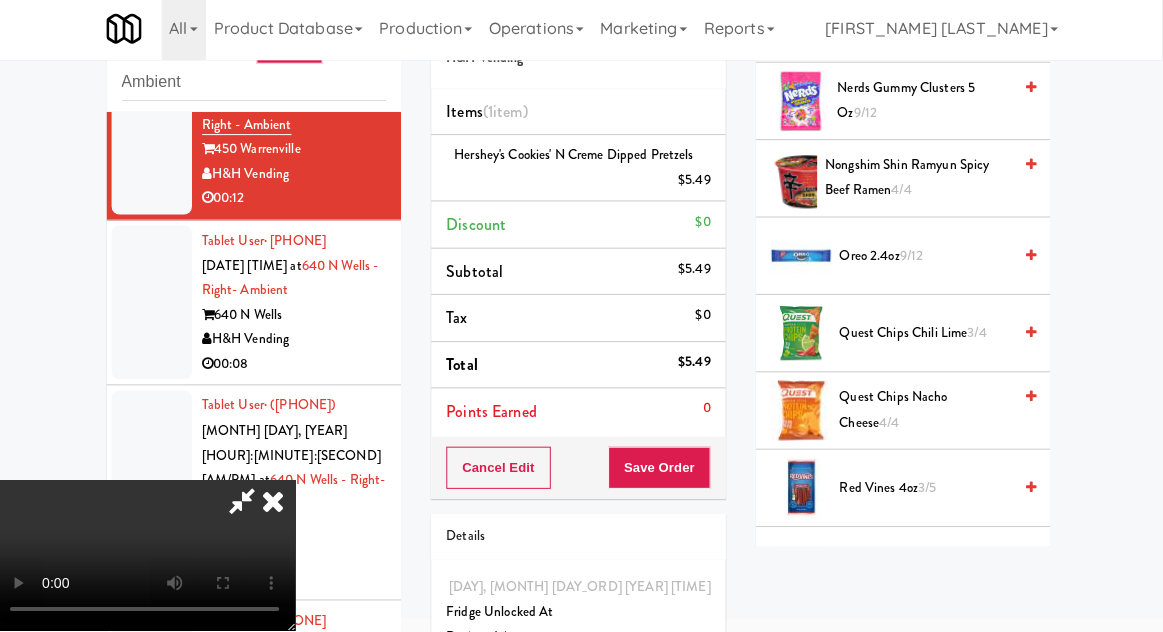 scroll, scrollTop: 1269, scrollLeft: 0, axis: vertical 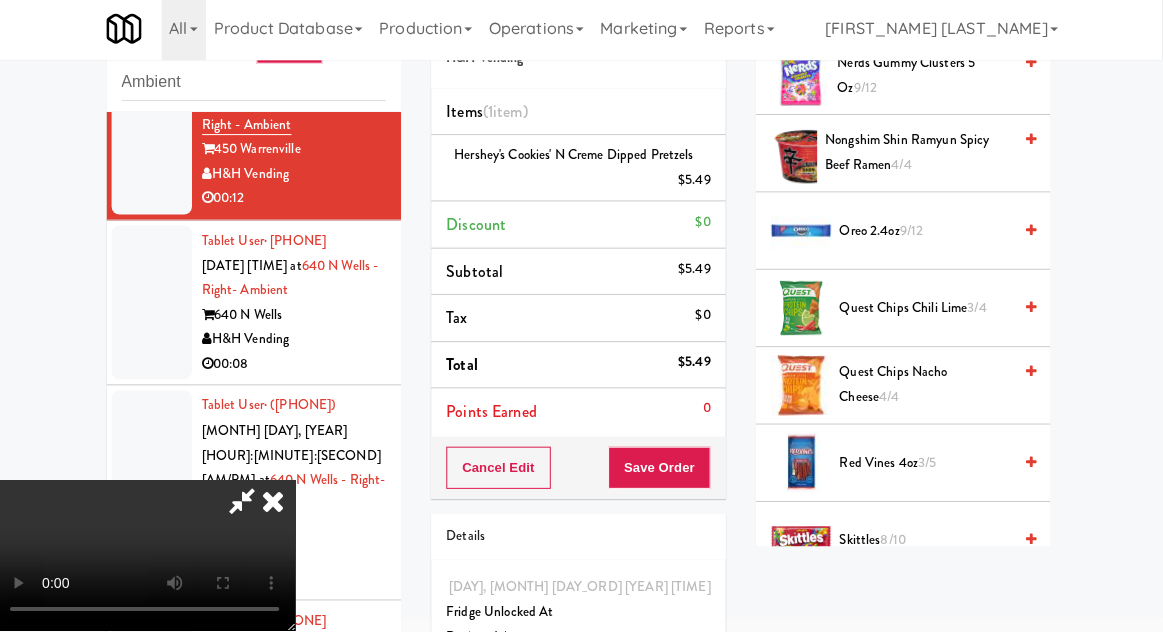 click on "Red Vines 4oz  3/5" at bounding box center (926, 464) 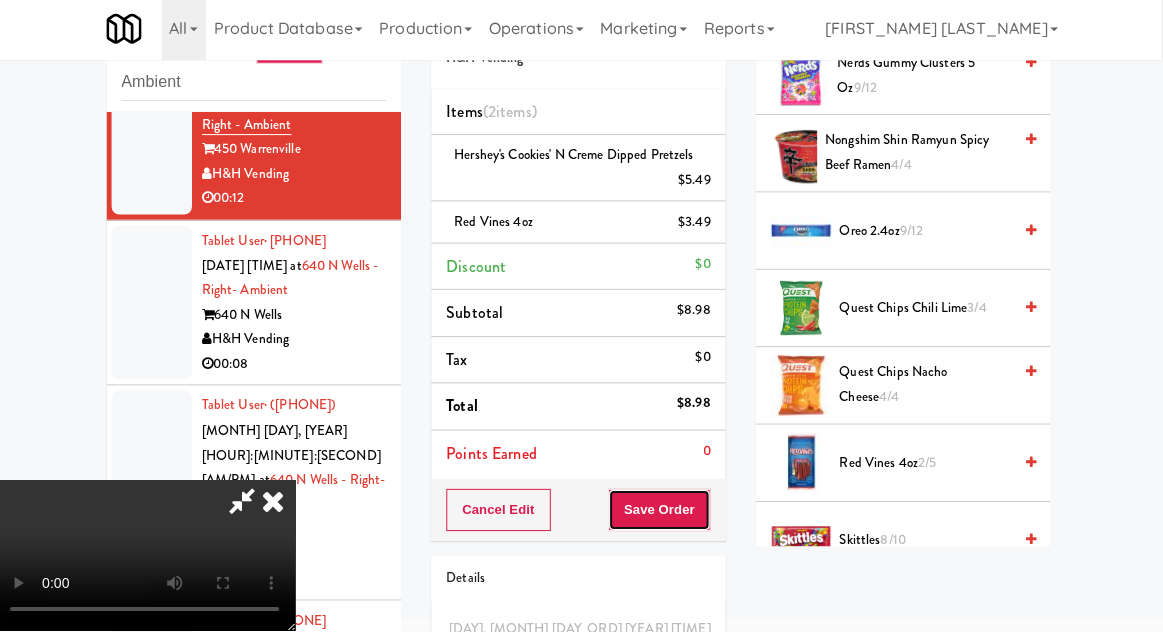 click on "Save Order" at bounding box center (662, 511) 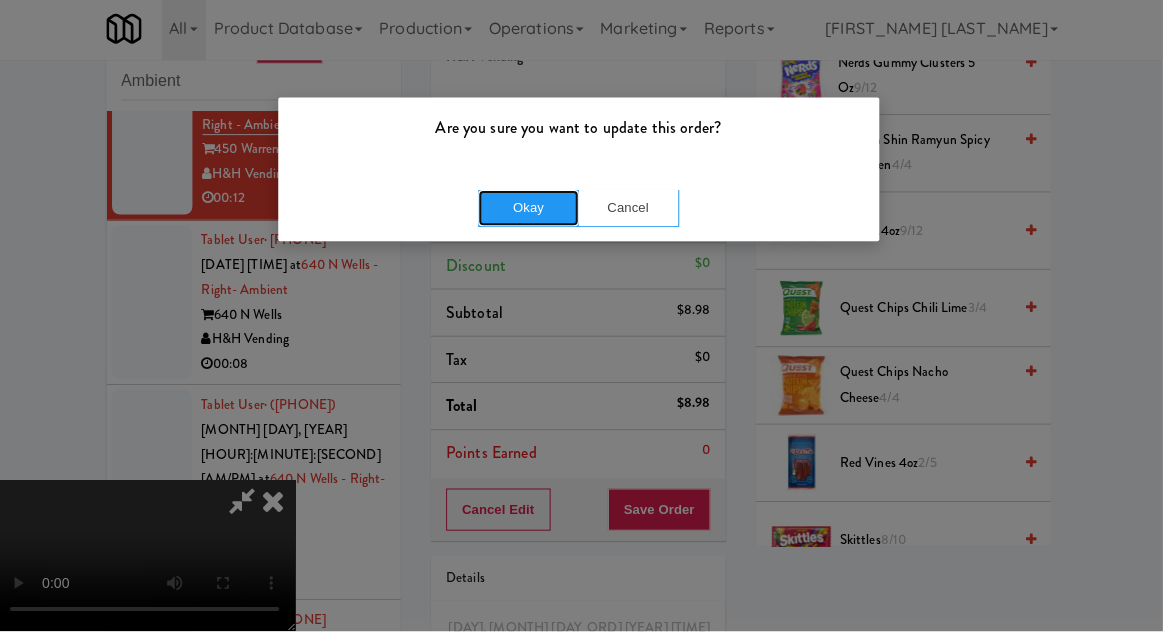 click on "Okay" at bounding box center (532, 211) 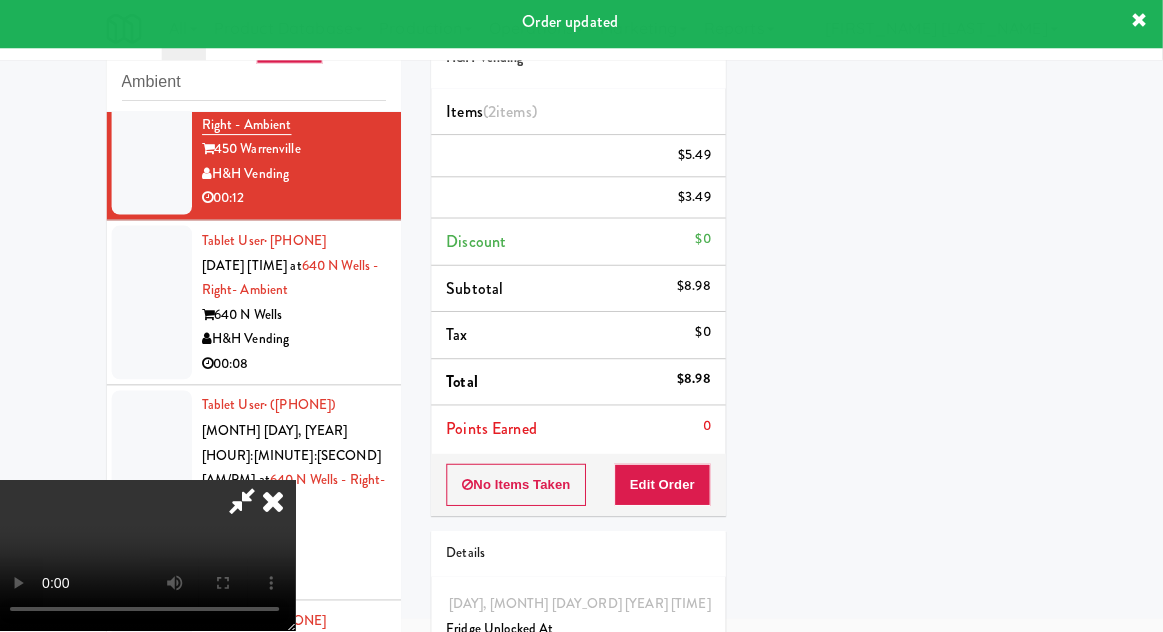 scroll, scrollTop: 197, scrollLeft: 0, axis: vertical 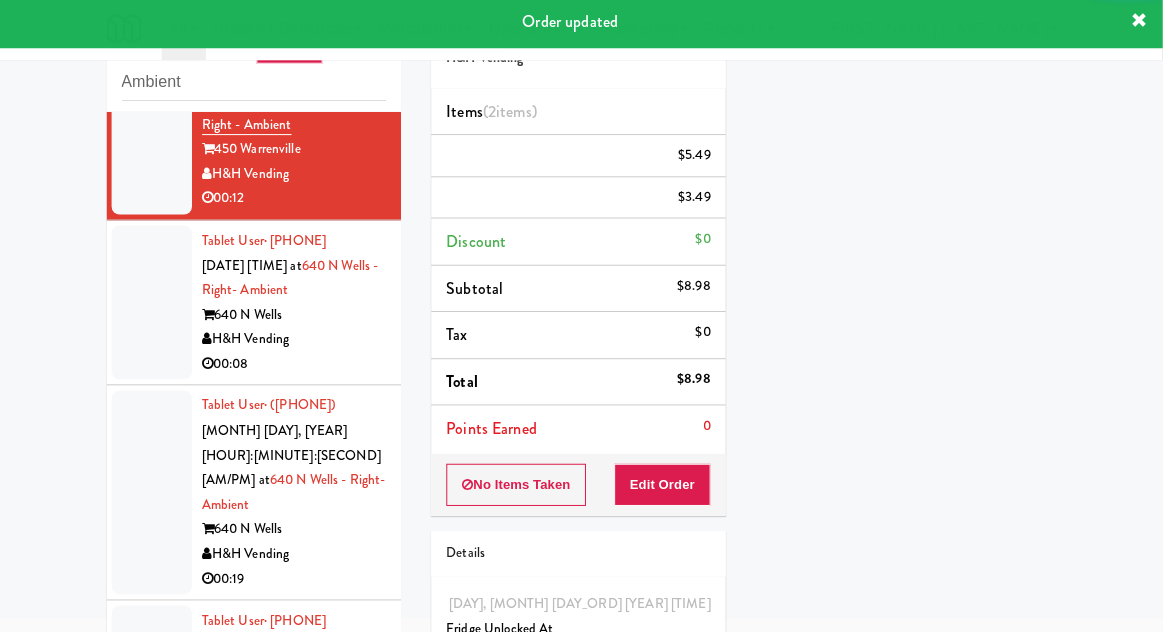 click at bounding box center [157, 305] 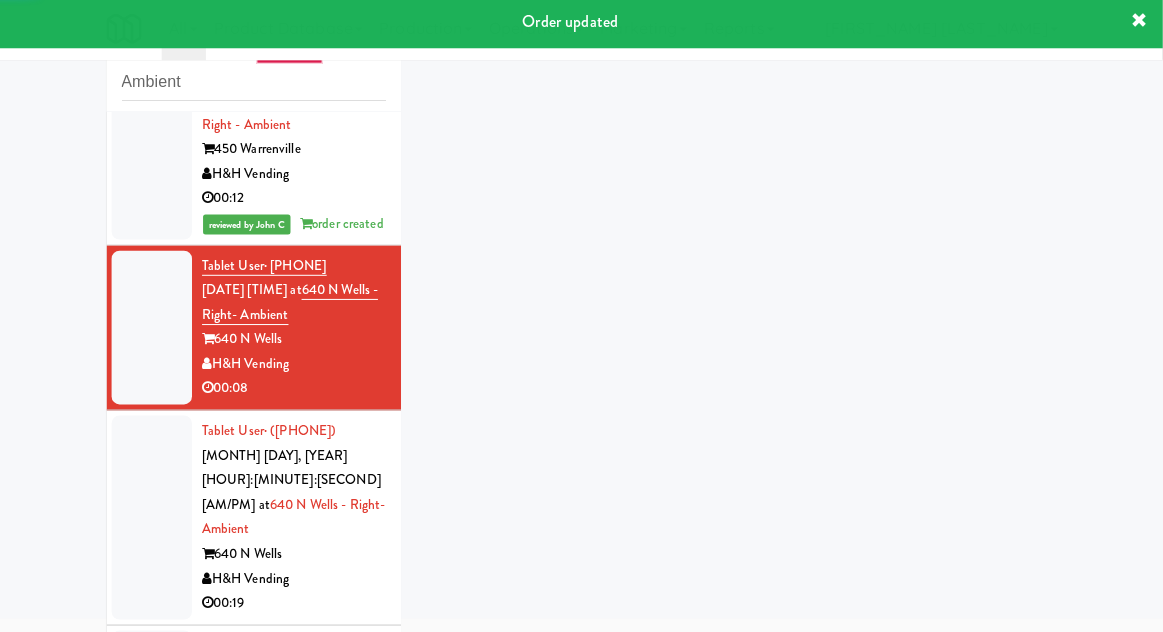 scroll, scrollTop: 1626, scrollLeft: 0, axis: vertical 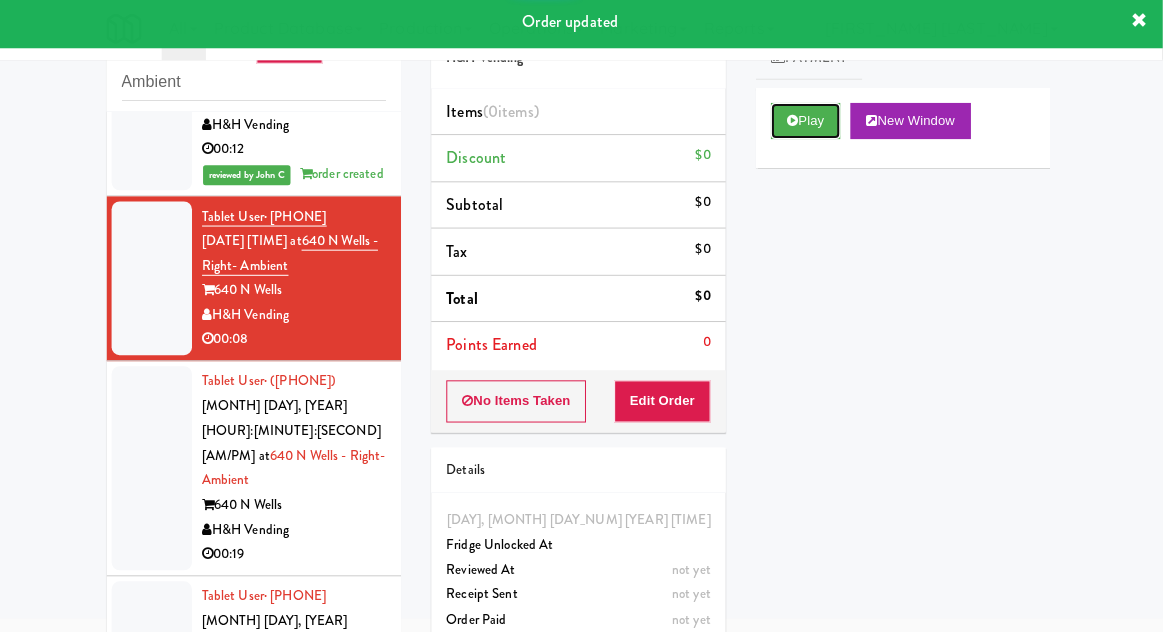 click on "Play" at bounding box center [807, 124] 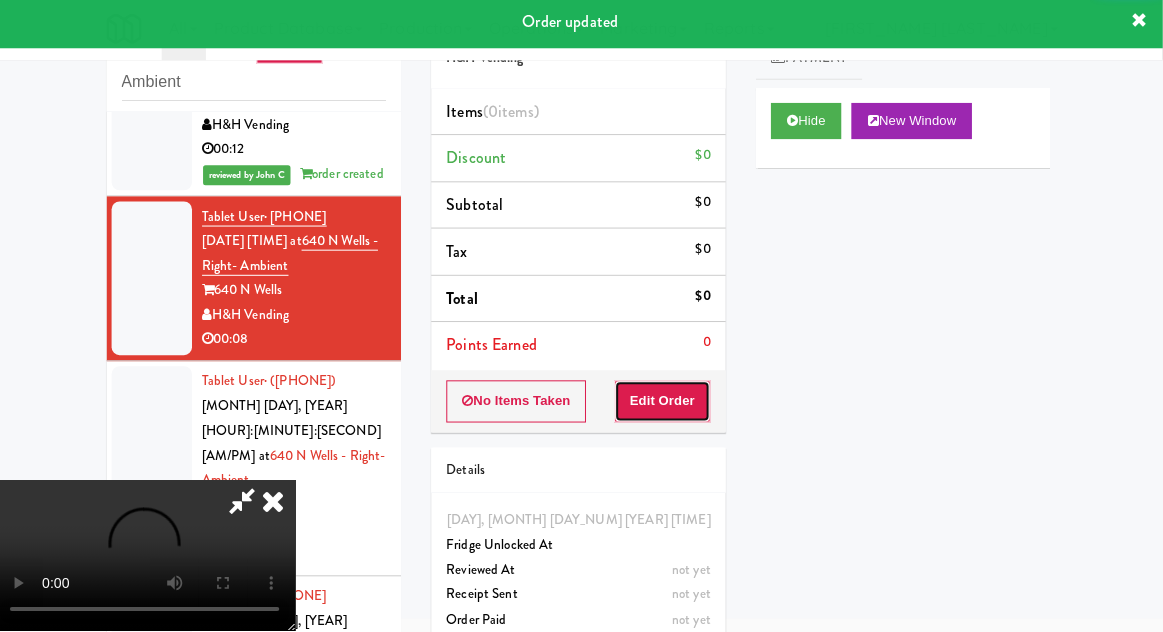 click on "Edit Order" at bounding box center (665, 403) 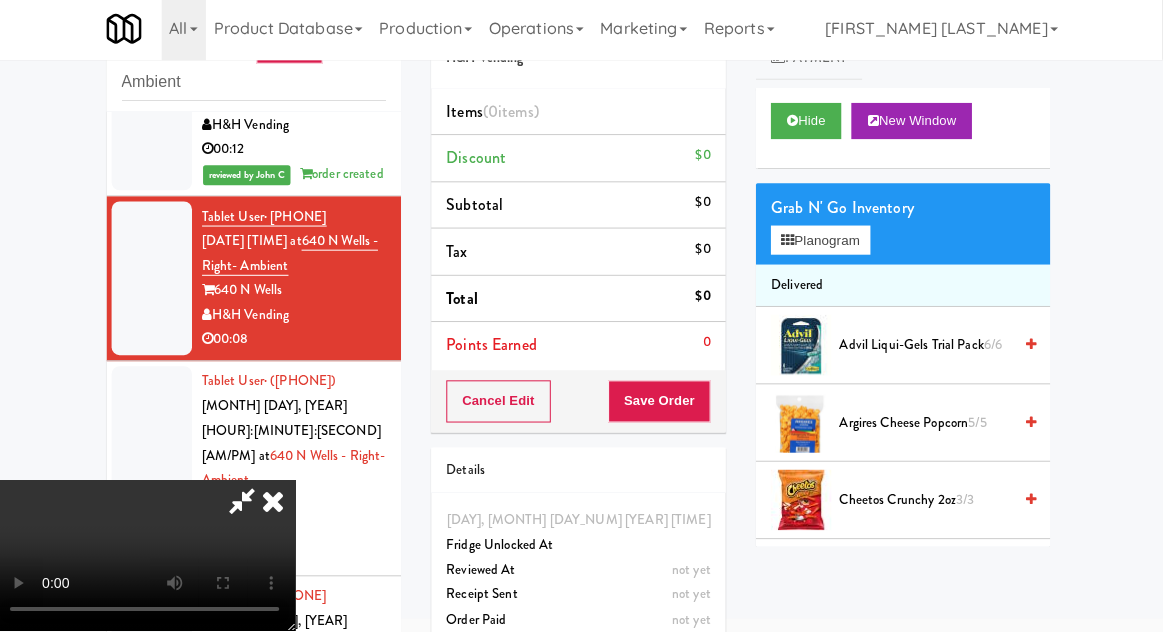 scroll, scrollTop: 73, scrollLeft: 0, axis: vertical 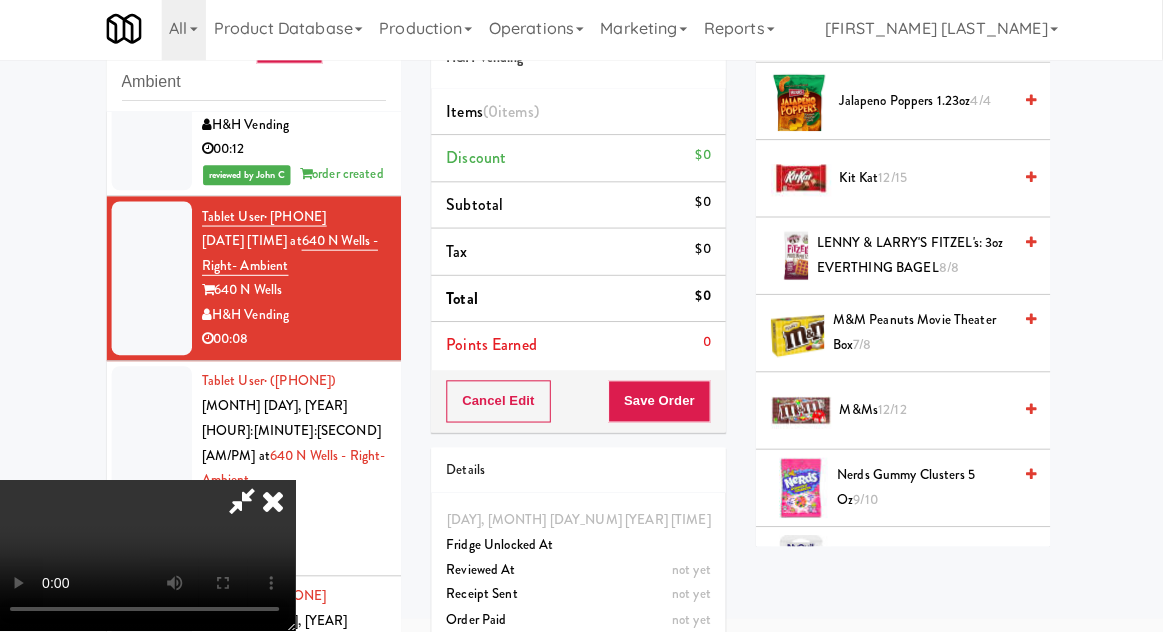 click on "M&Ms  12/12" at bounding box center (926, 412) 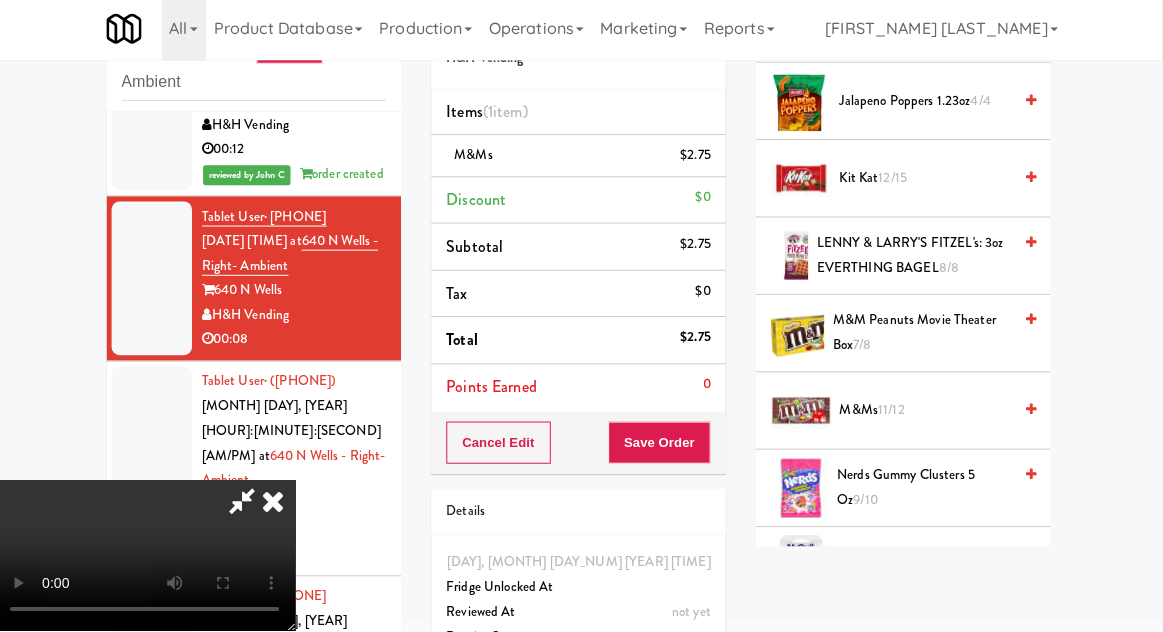 scroll, scrollTop: 73, scrollLeft: 0, axis: vertical 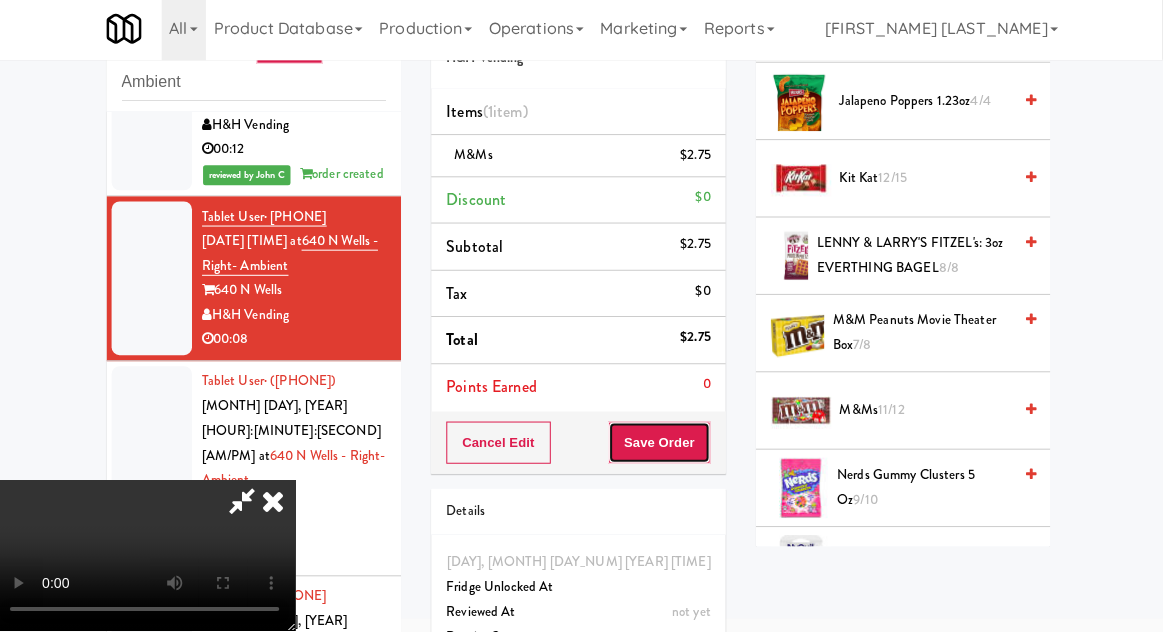 click on "Save Order" at bounding box center [662, 444] 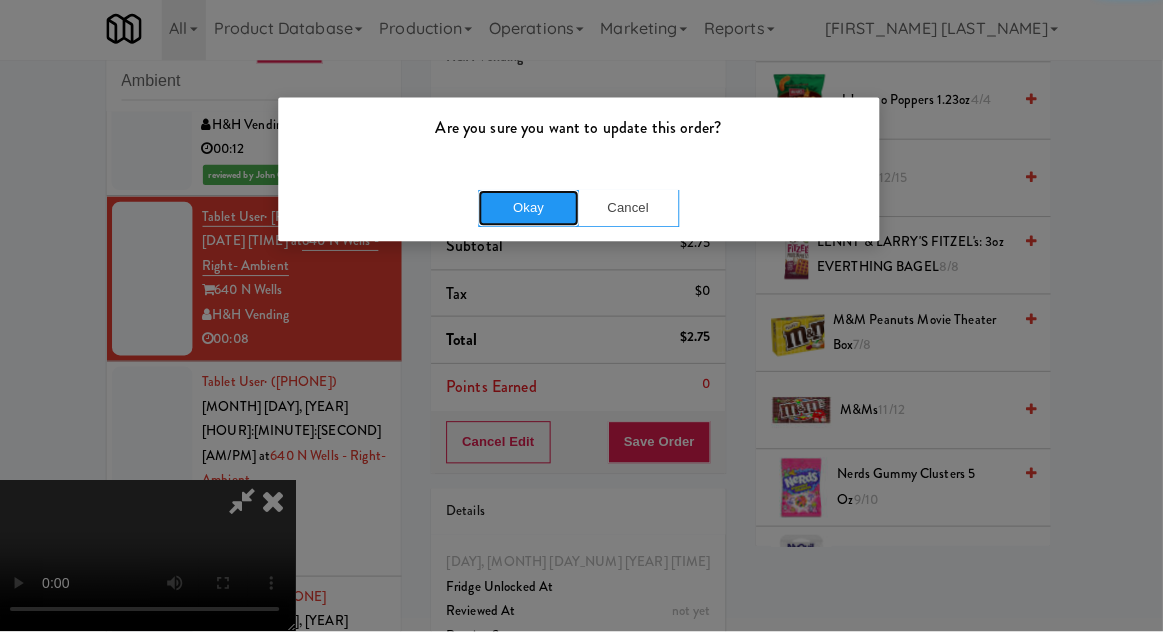 click on "Okay" at bounding box center [532, 211] 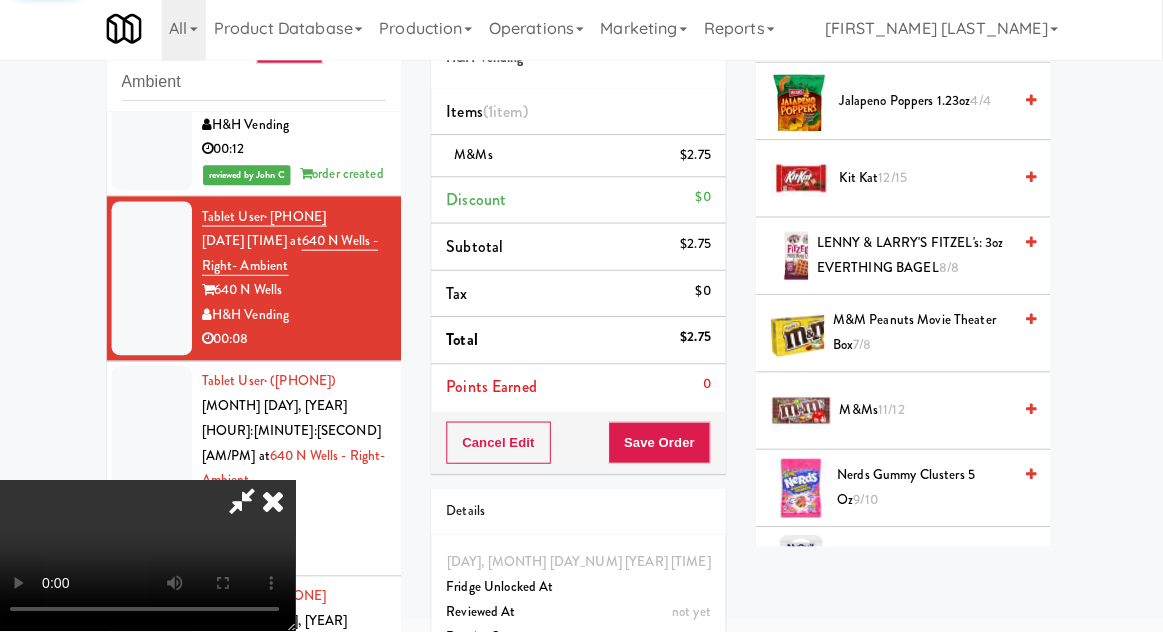 scroll, scrollTop: 197, scrollLeft: 0, axis: vertical 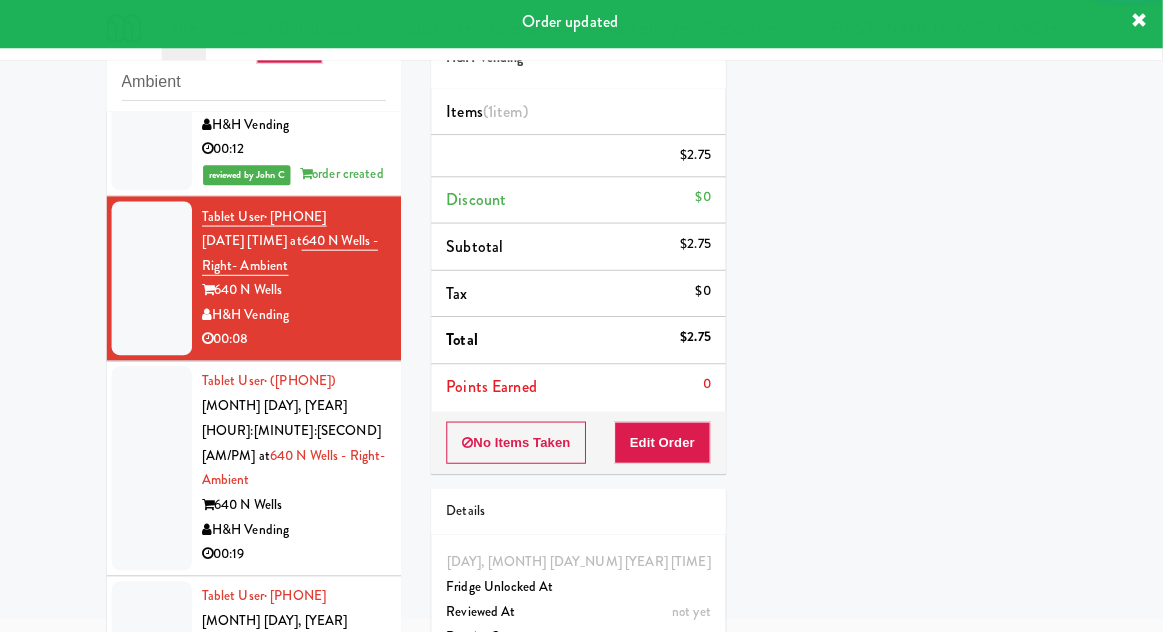 click at bounding box center (157, 469) 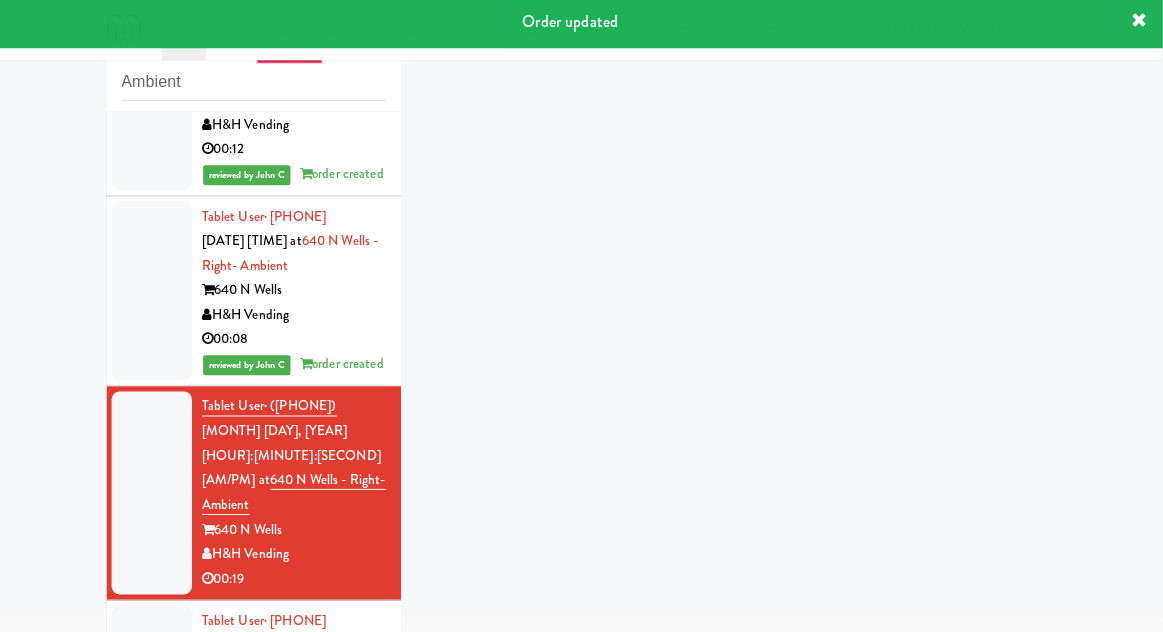 scroll, scrollTop: 1675, scrollLeft: 0, axis: vertical 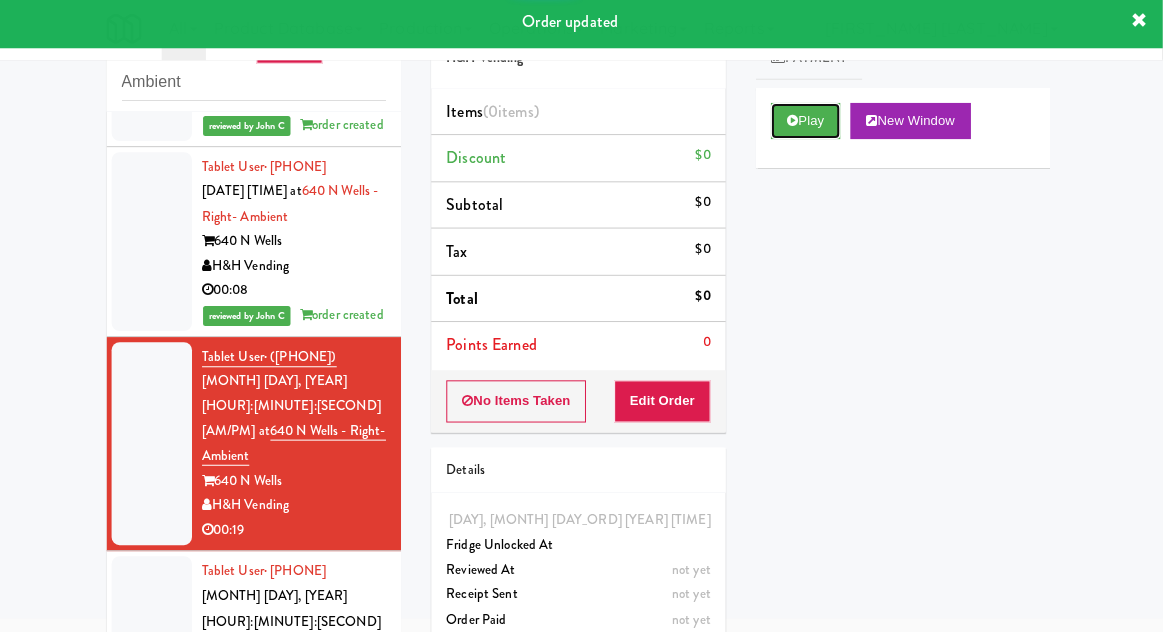 click on "Play" at bounding box center [807, 124] 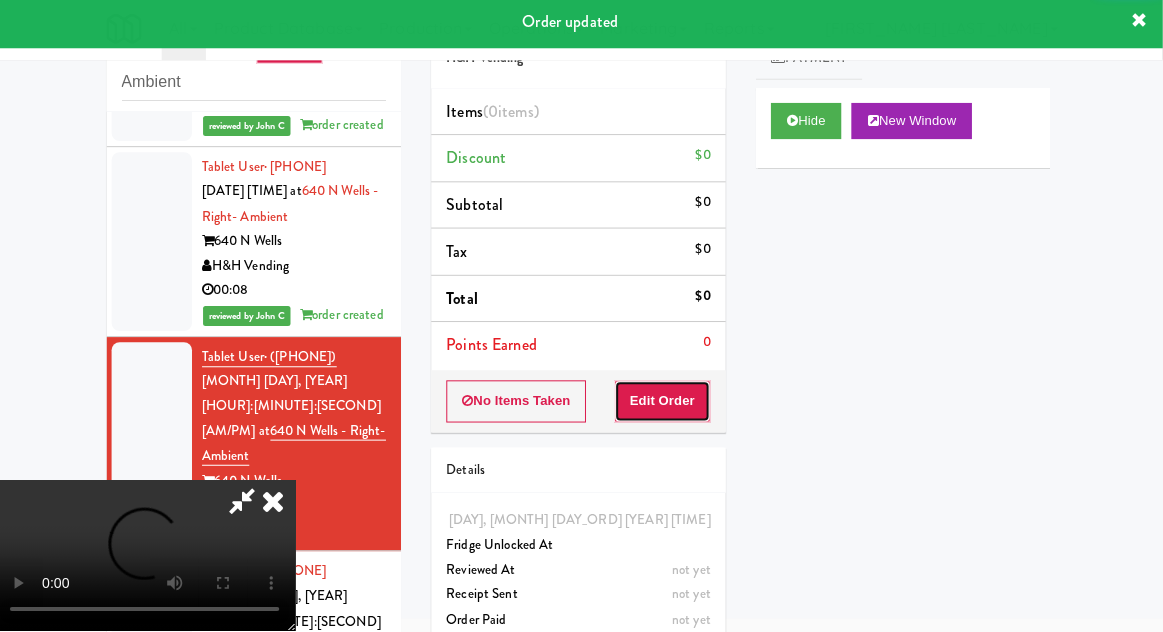 click on "Edit Order" at bounding box center [665, 403] 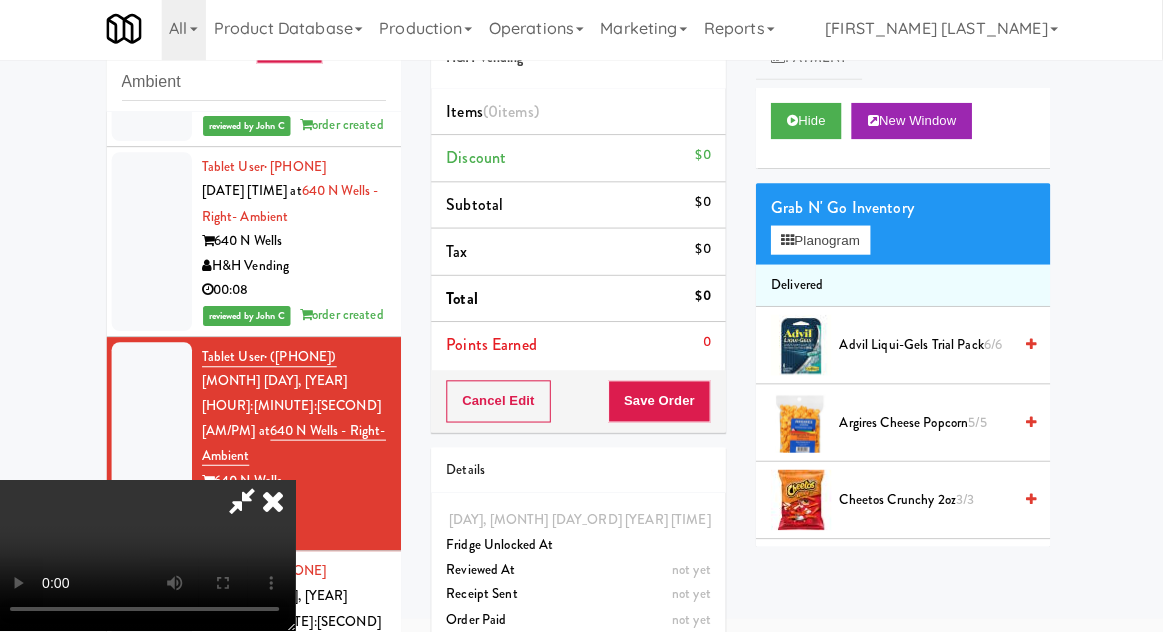 scroll, scrollTop: 73, scrollLeft: 0, axis: vertical 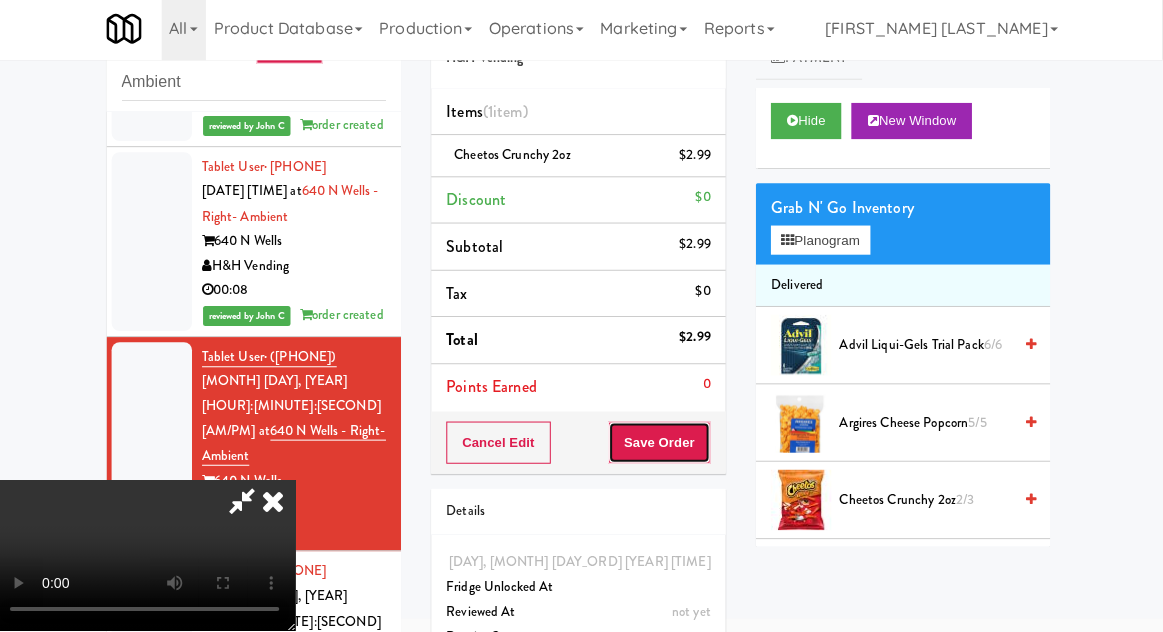 click on "Save Order" at bounding box center [662, 444] 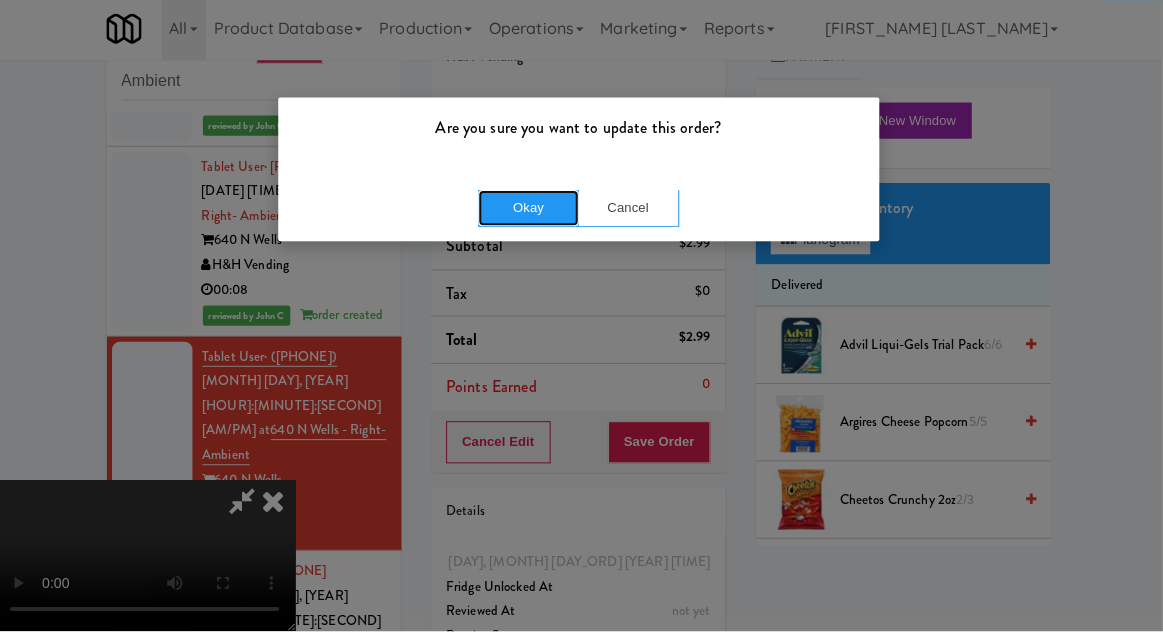 click on "Okay" at bounding box center (532, 211) 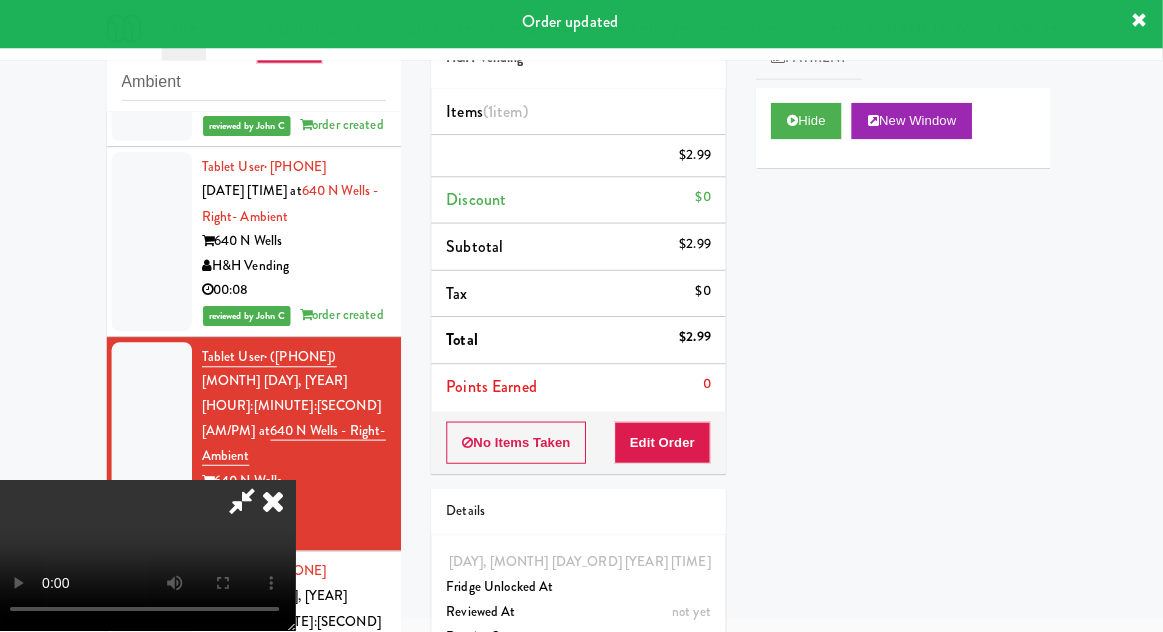 scroll, scrollTop: 0, scrollLeft: 0, axis: both 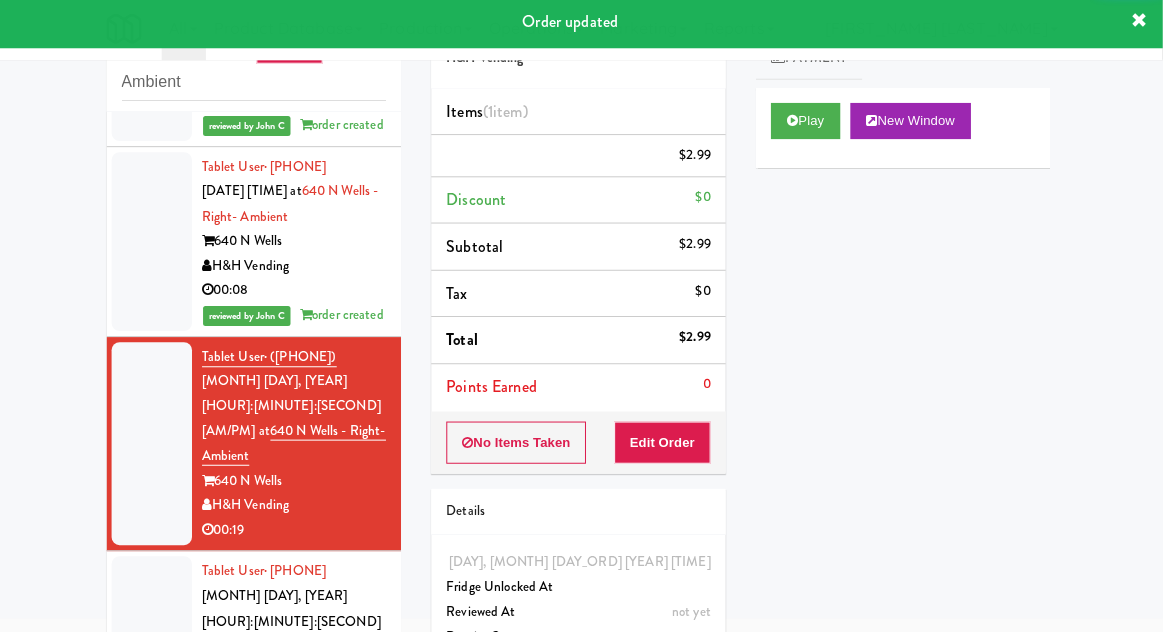 click at bounding box center (157, 658) 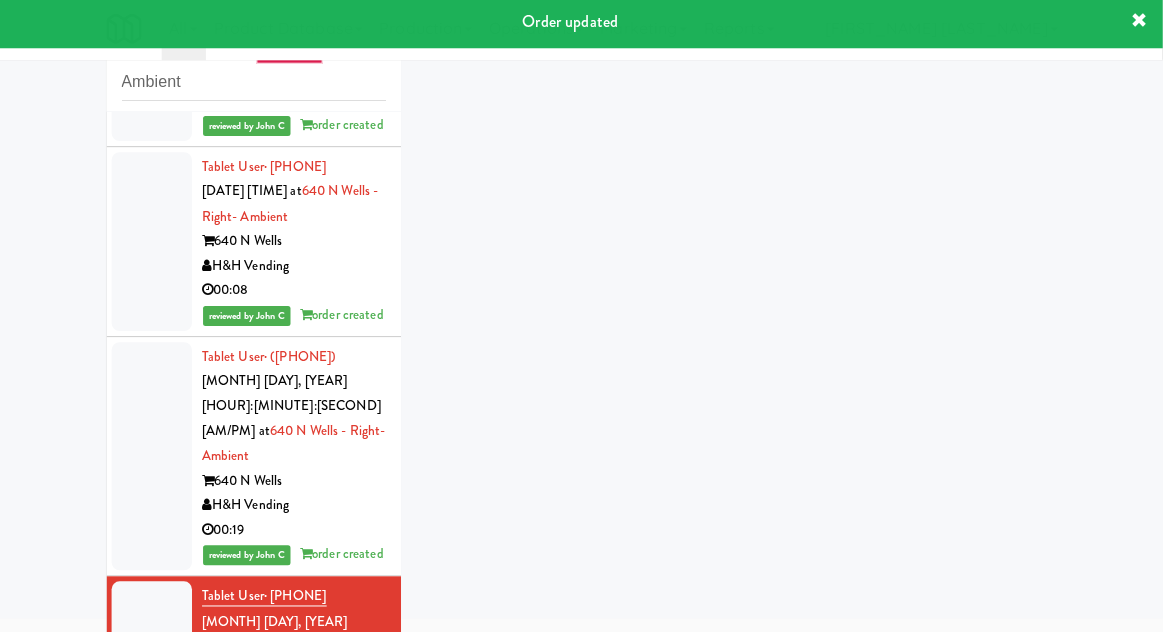 scroll, scrollTop: 1724, scrollLeft: 0, axis: vertical 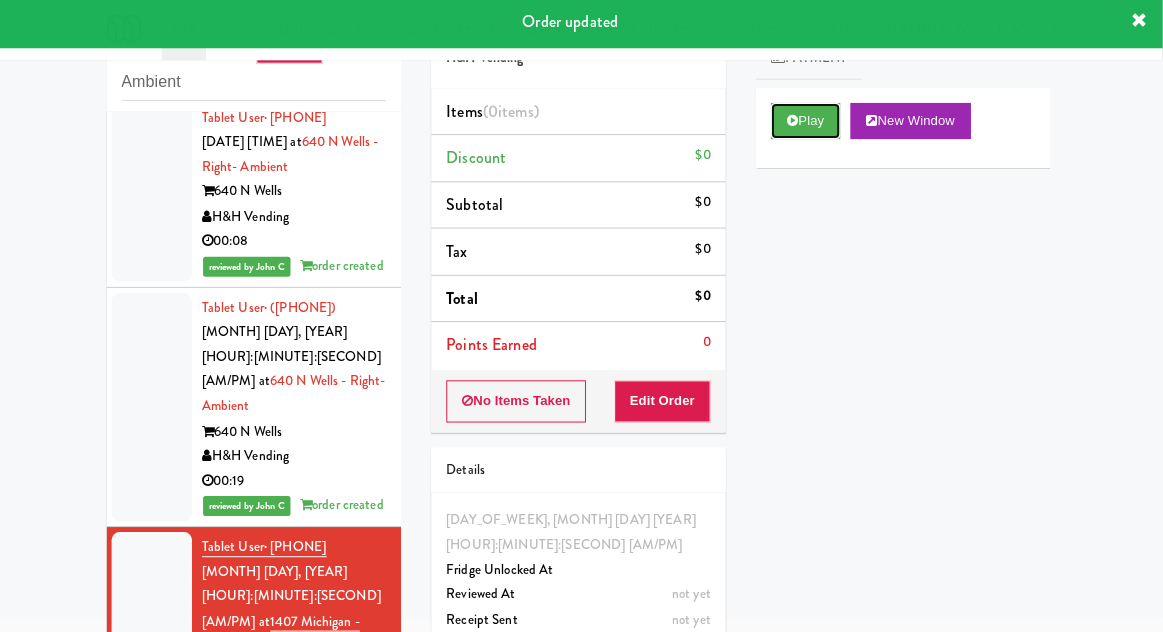 click on "Play" at bounding box center [807, 124] 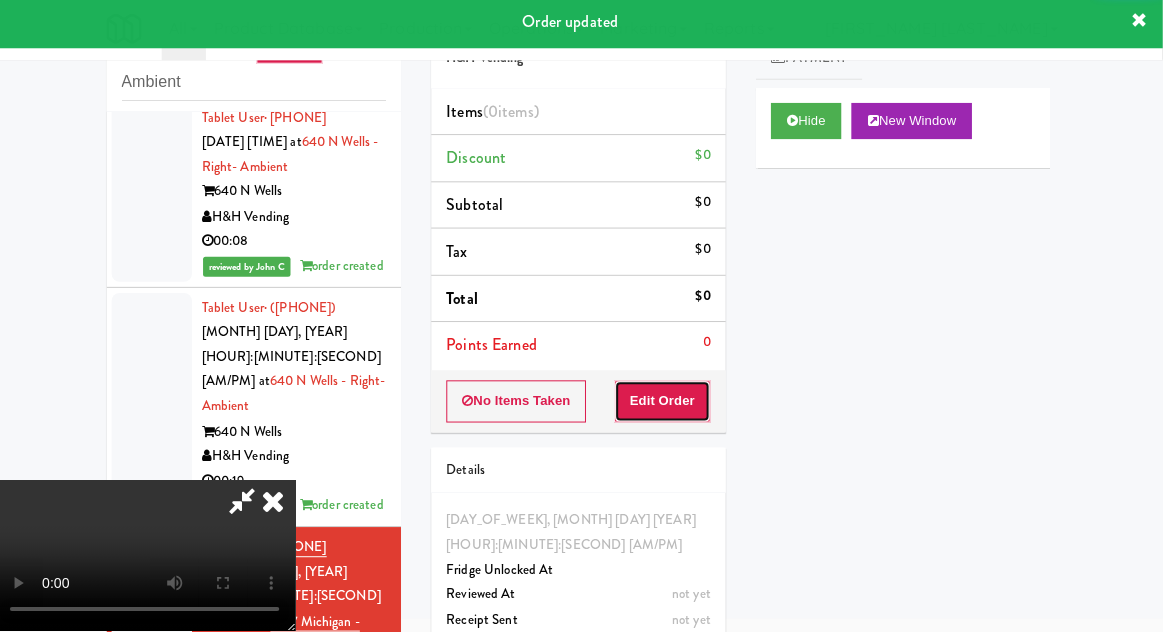 click on "Edit Order" at bounding box center (665, 403) 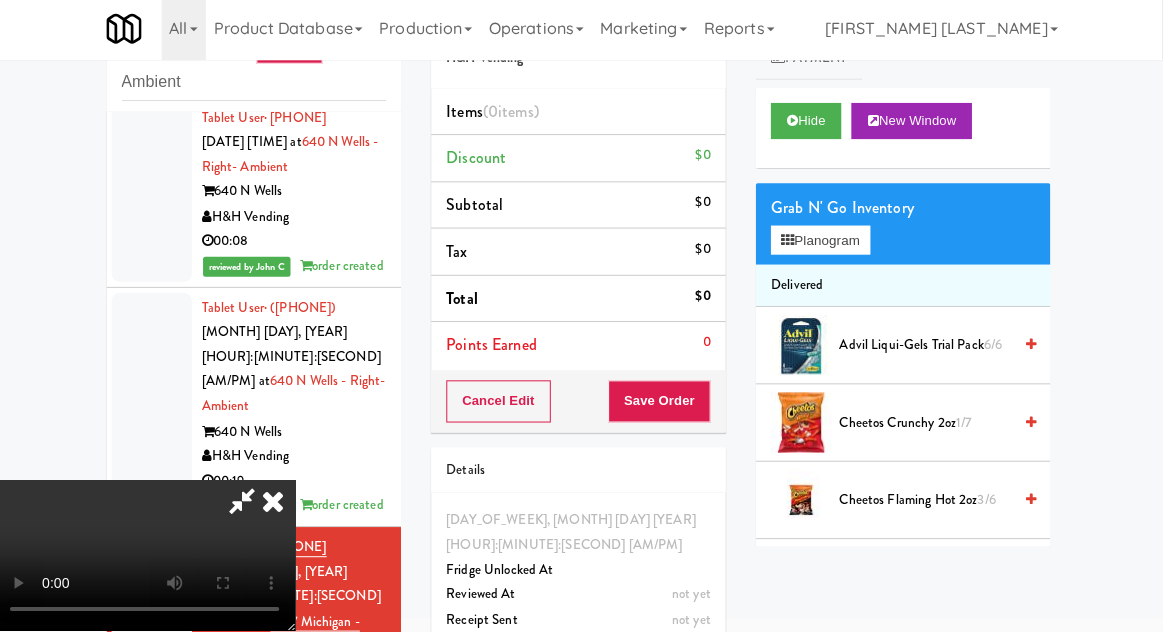 type 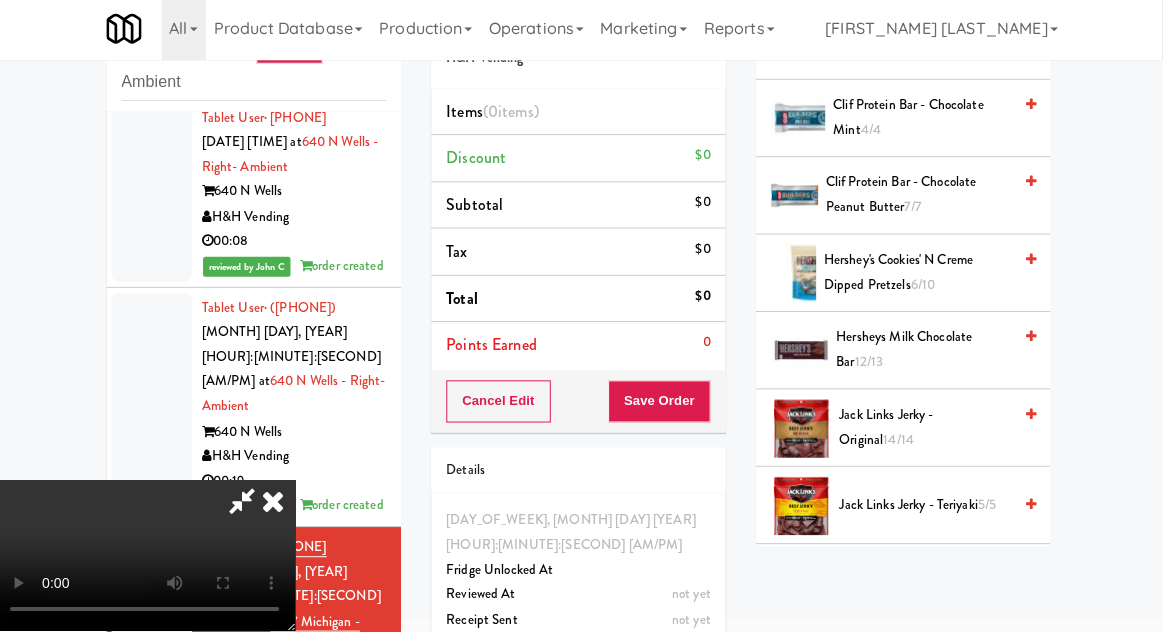 scroll, scrollTop: 431, scrollLeft: 0, axis: vertical 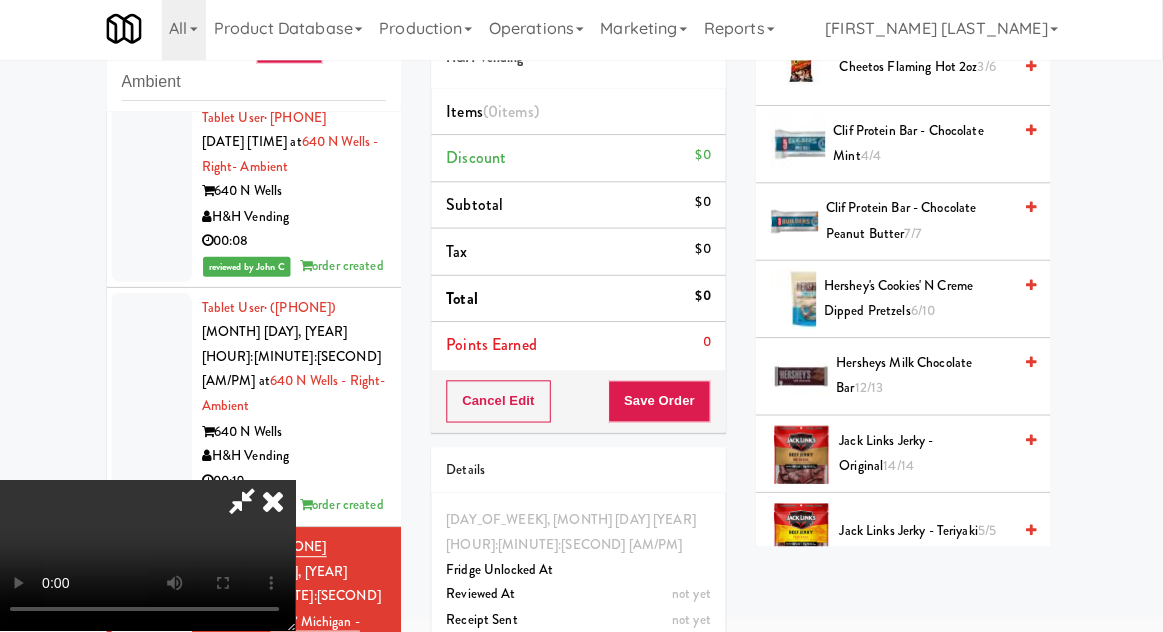 click on "Hersheys Milk Chocolate Bar  12/13" at bounding box center (924, 377) 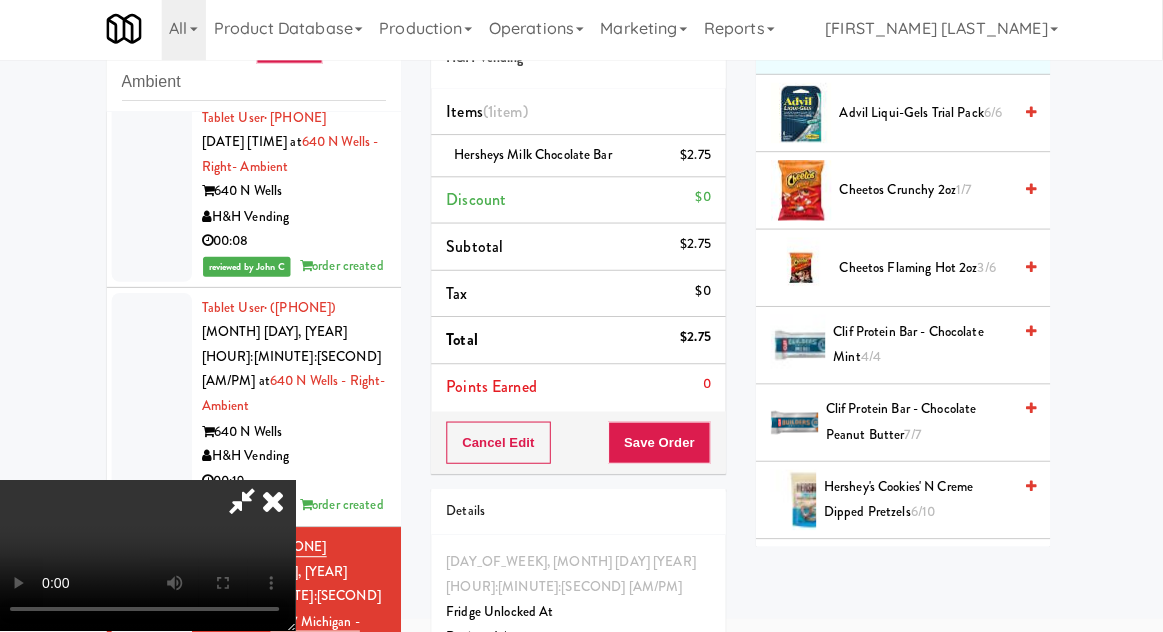 scroll, scrollTop: 0, scrollLeft: 0, axis: both 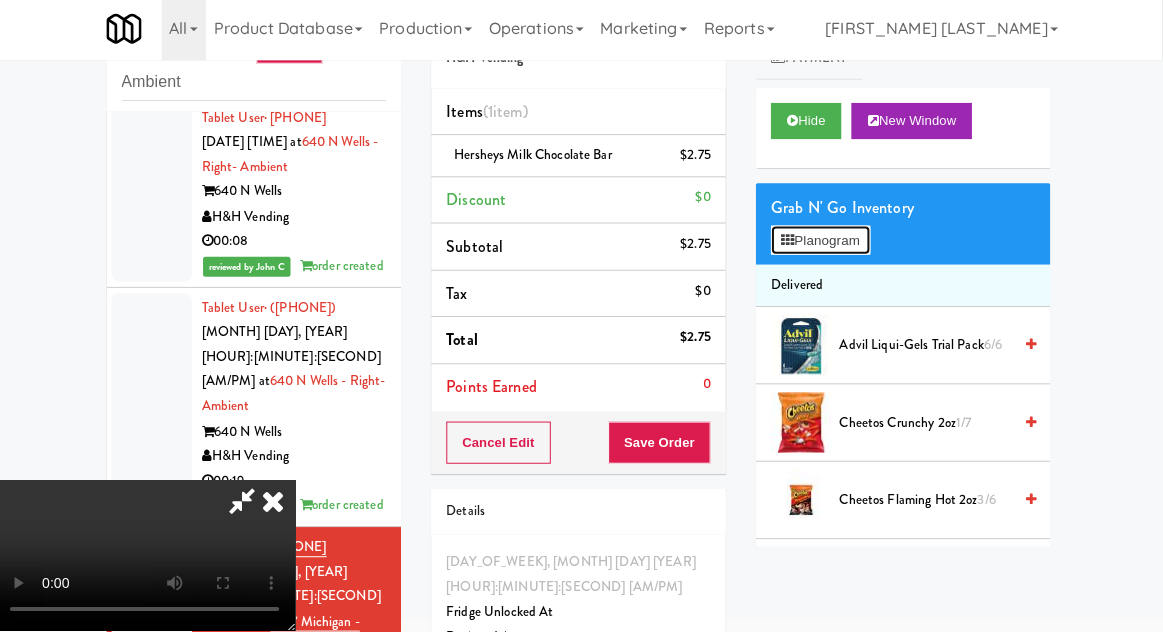 click on "Planogram" at bounding box center (822, 243) 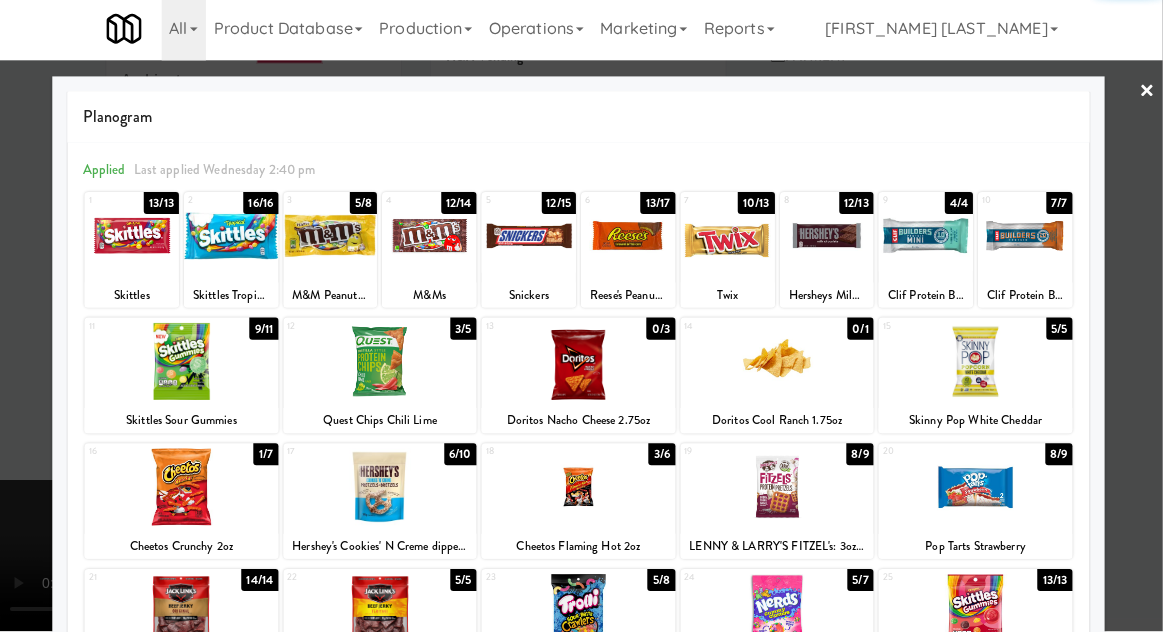 click at bounding box center [186, 363] 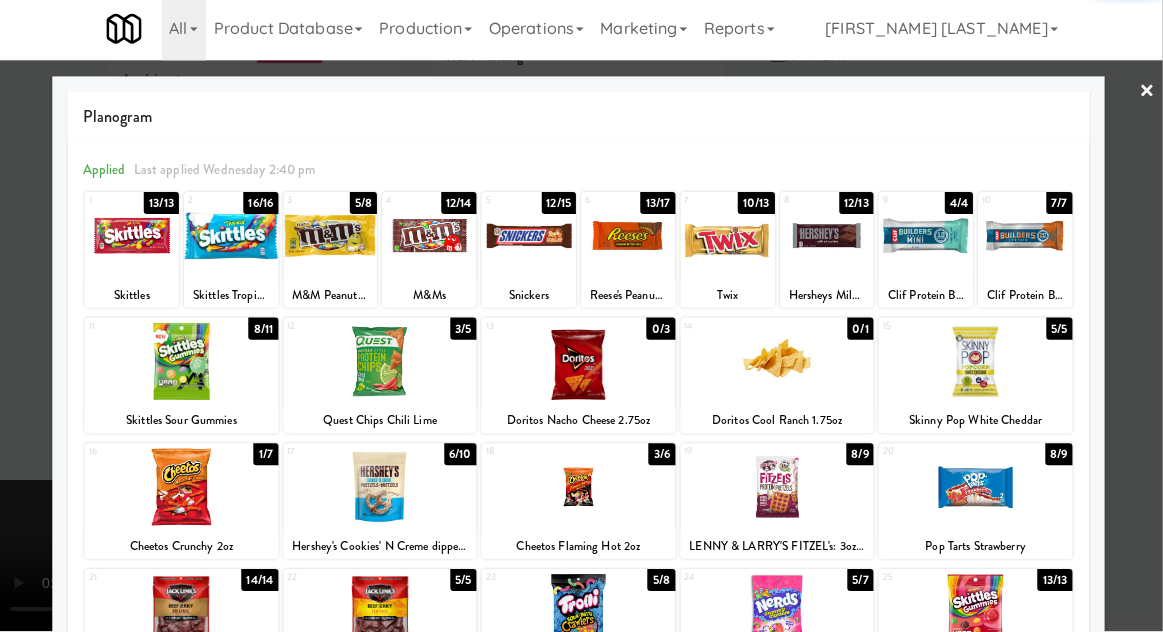click at bounding box center [581, 316] 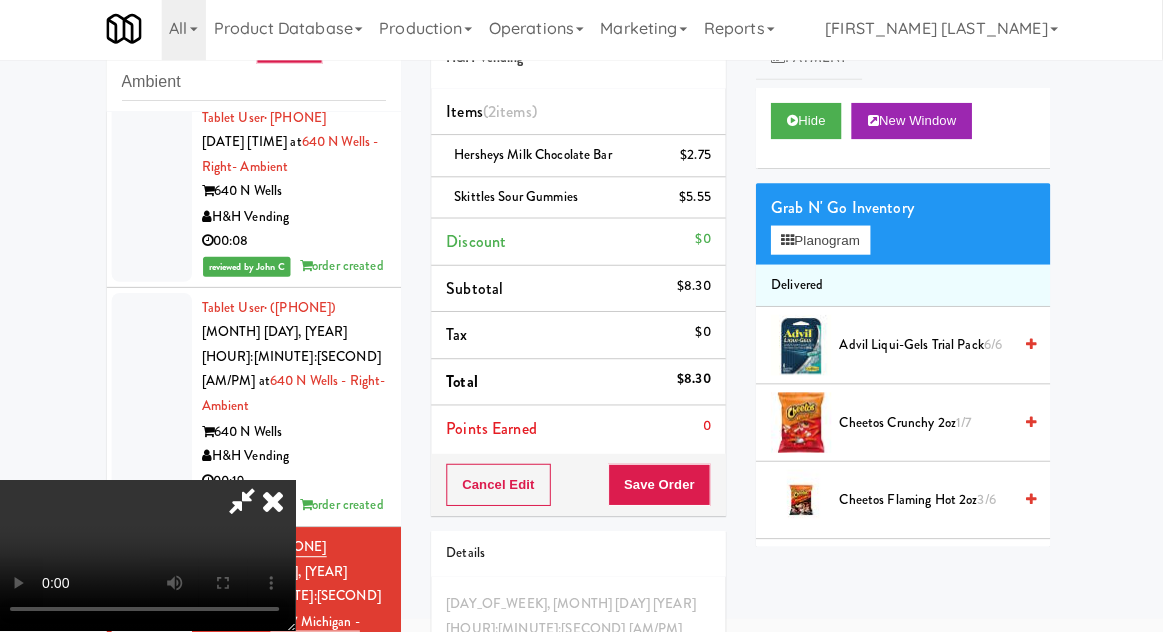 click on "Cancel Edit Save Order" at bounding box center [581, 486] 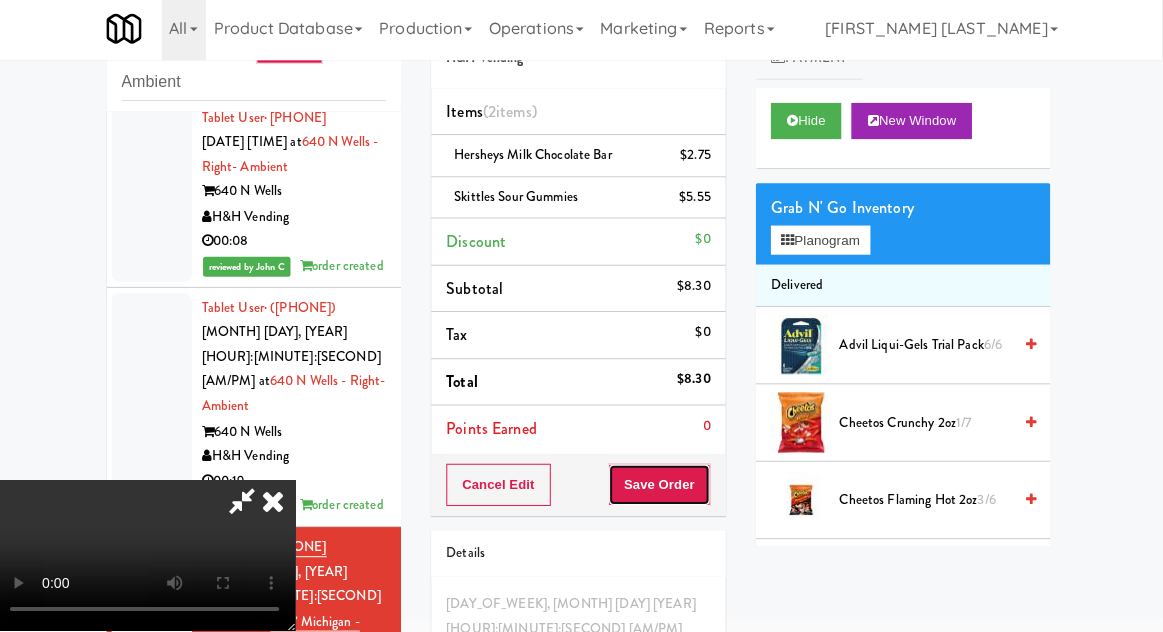 click on "Save Order" at bounding box center [662, 486] 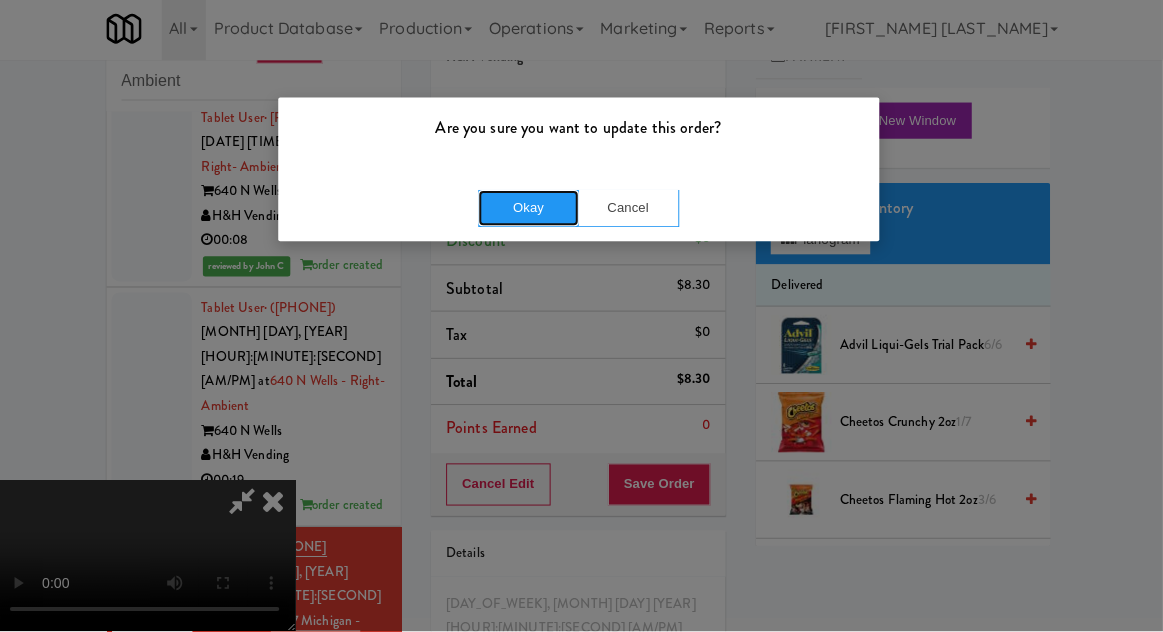 click on "Okay" at bounding box center [532, 211] 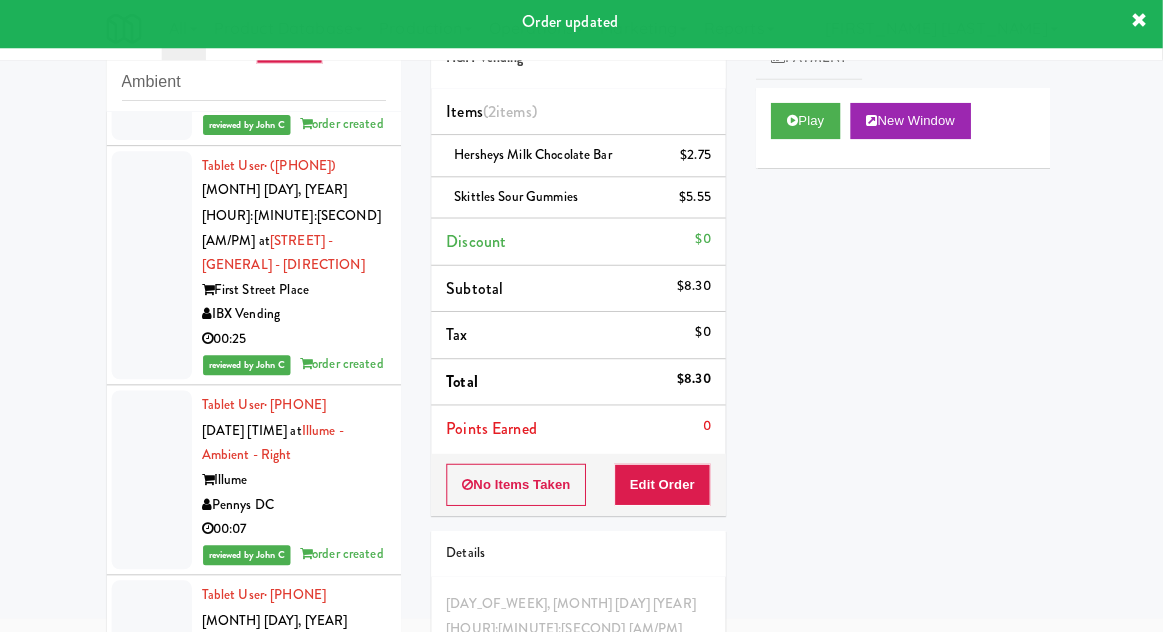 scroll, scrollTop: 0, scrollLeft: 0, axis: both 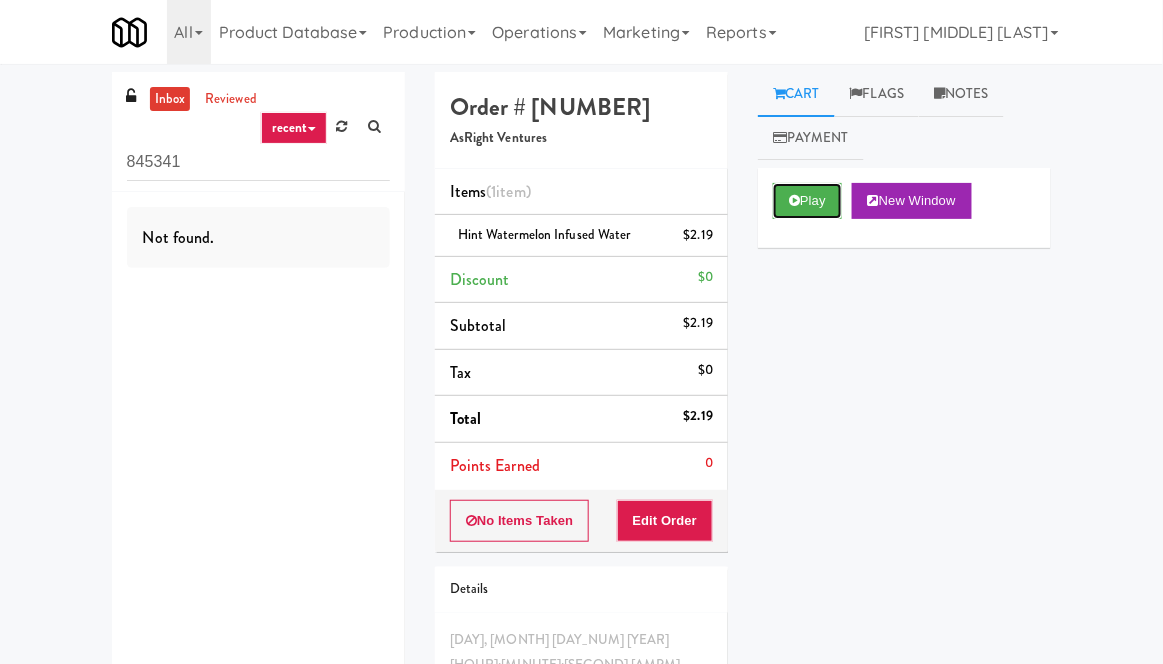 click on "Play" at bounding box center (807, 201) 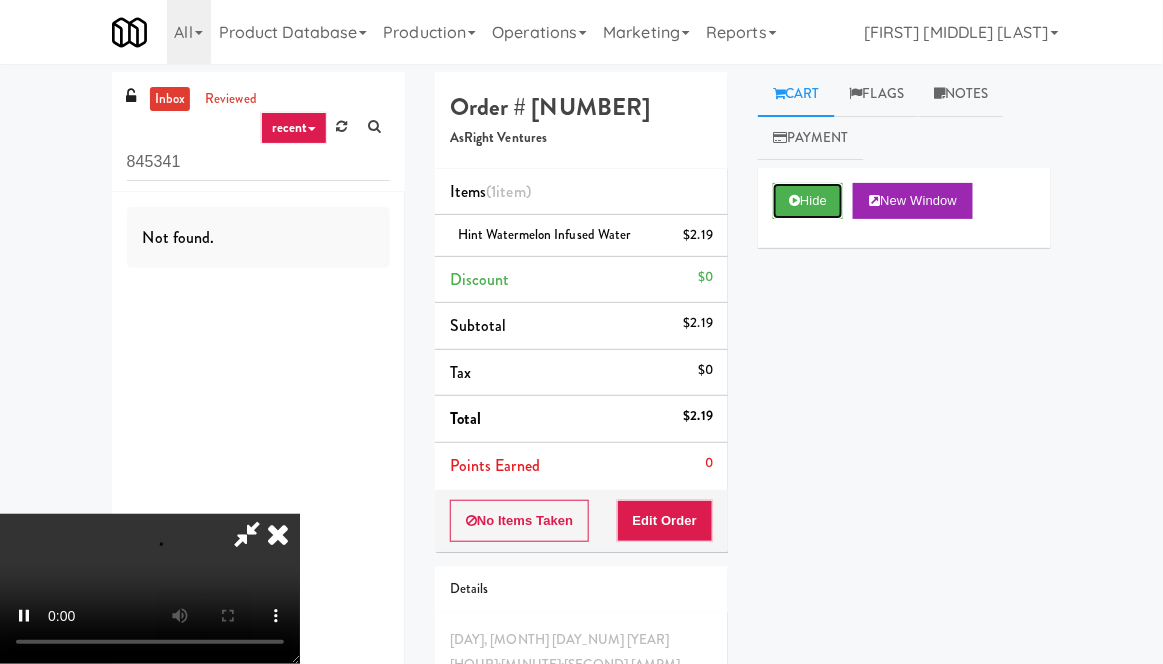scroll, scrollTop: 73, scrollLeft: 0, axis: vertical 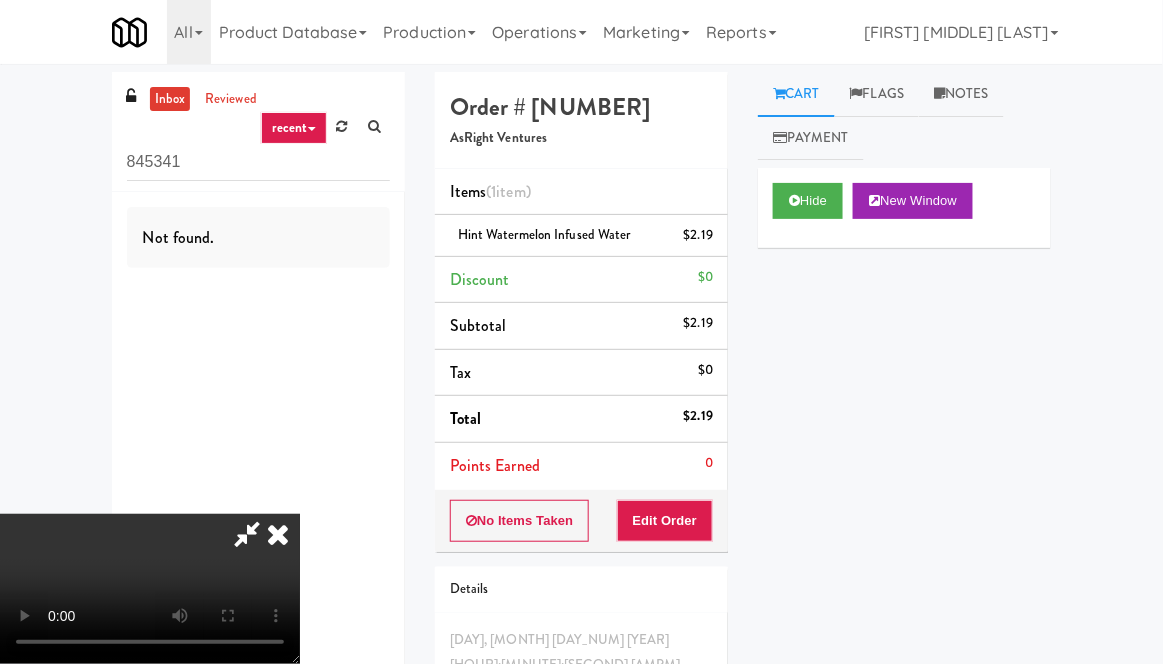 type 